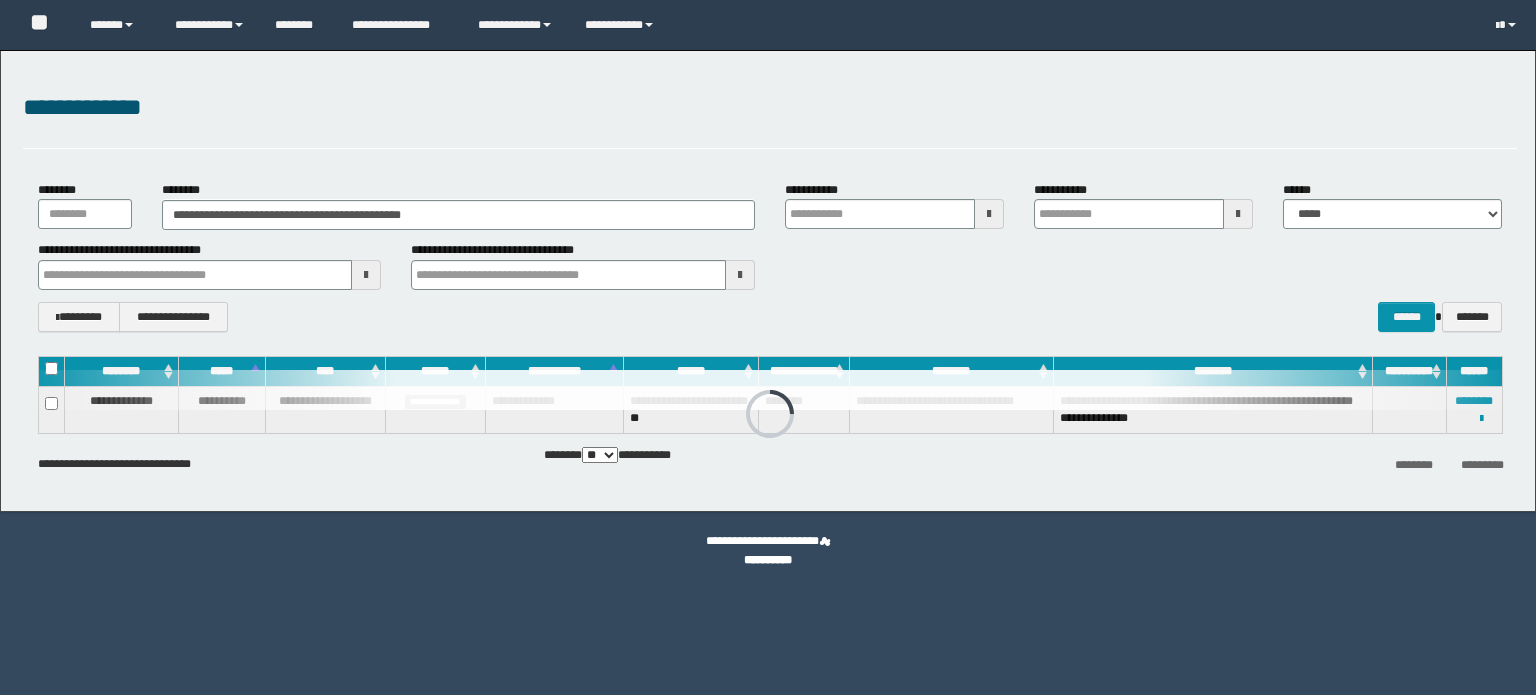 scroll, scrollTop: 0, scrollLeft: 0, axis: both 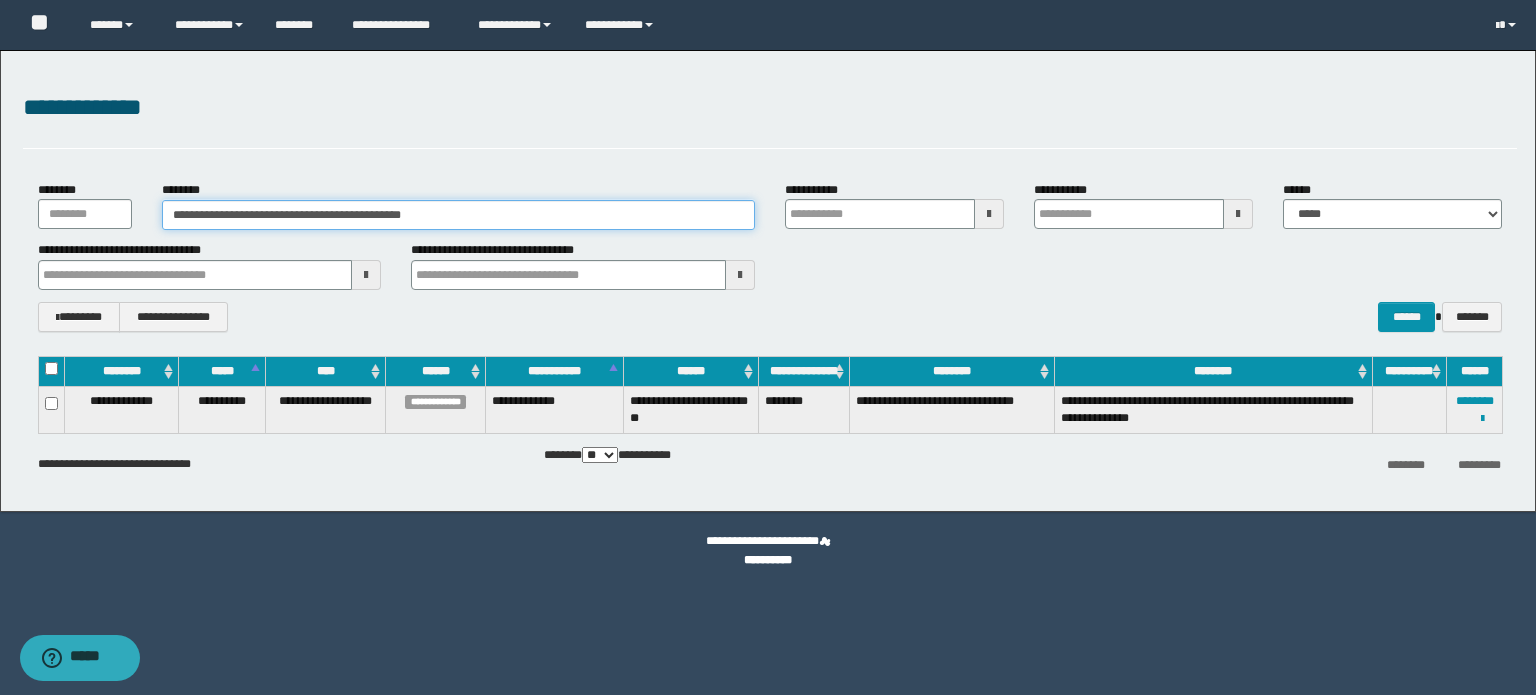 drag, startPoint x: 485, startPoint y: 215, endPoint x: 127, endPoint y: 185, distance: 359.2548 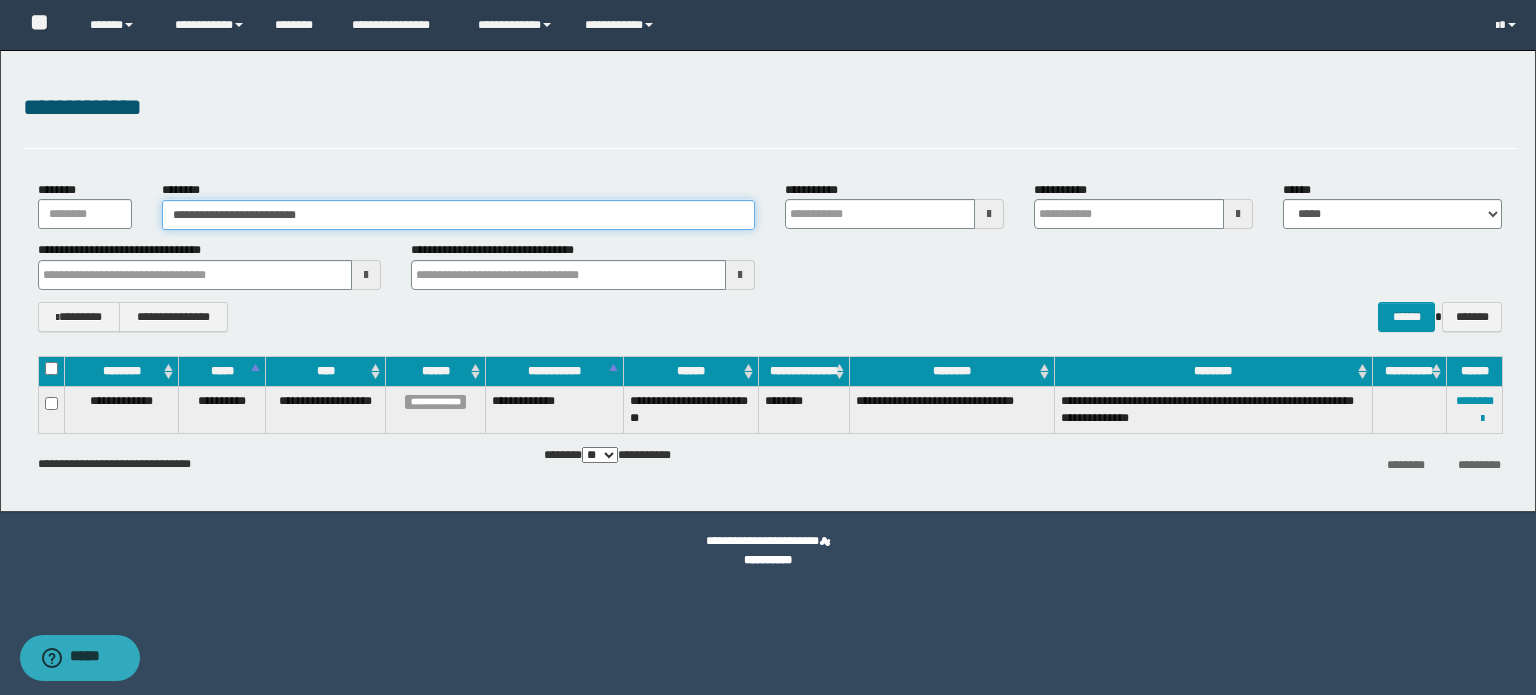 type on "**********" 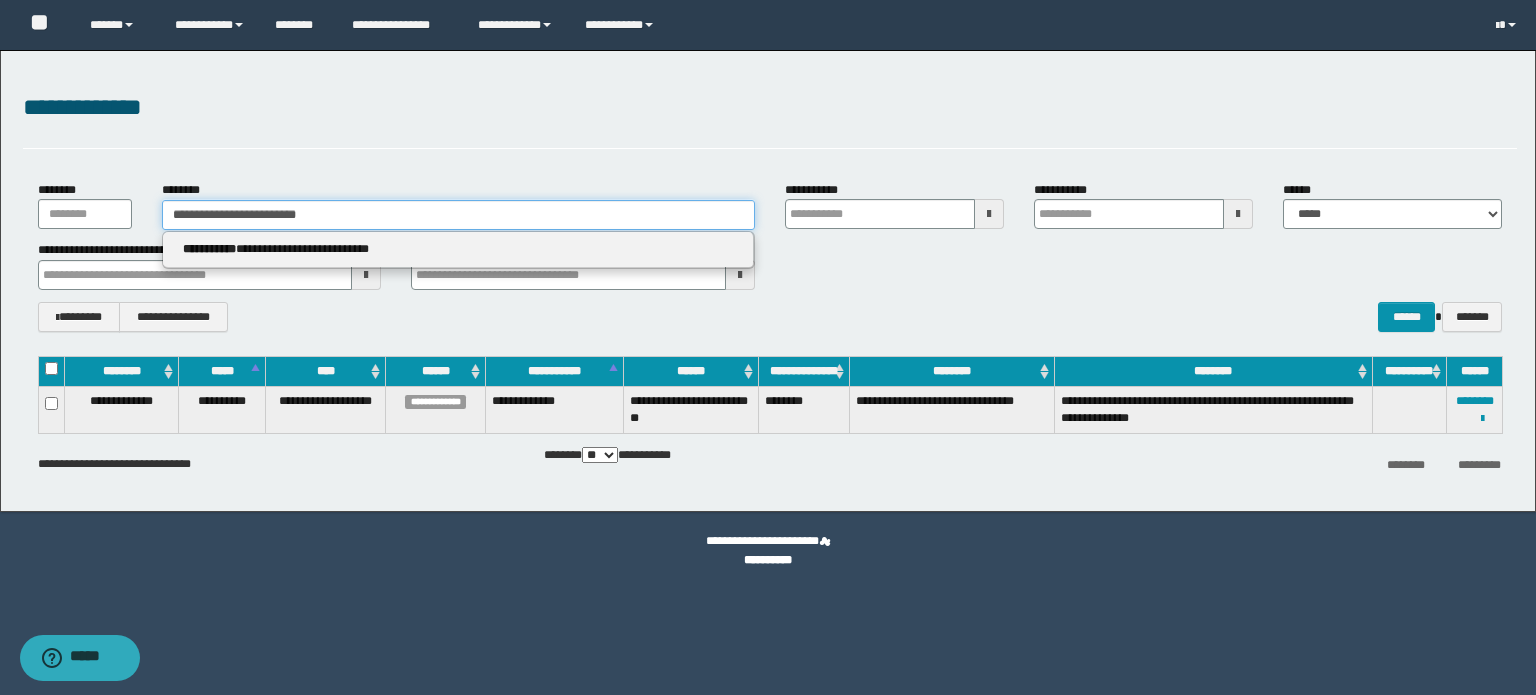 type on "**********" 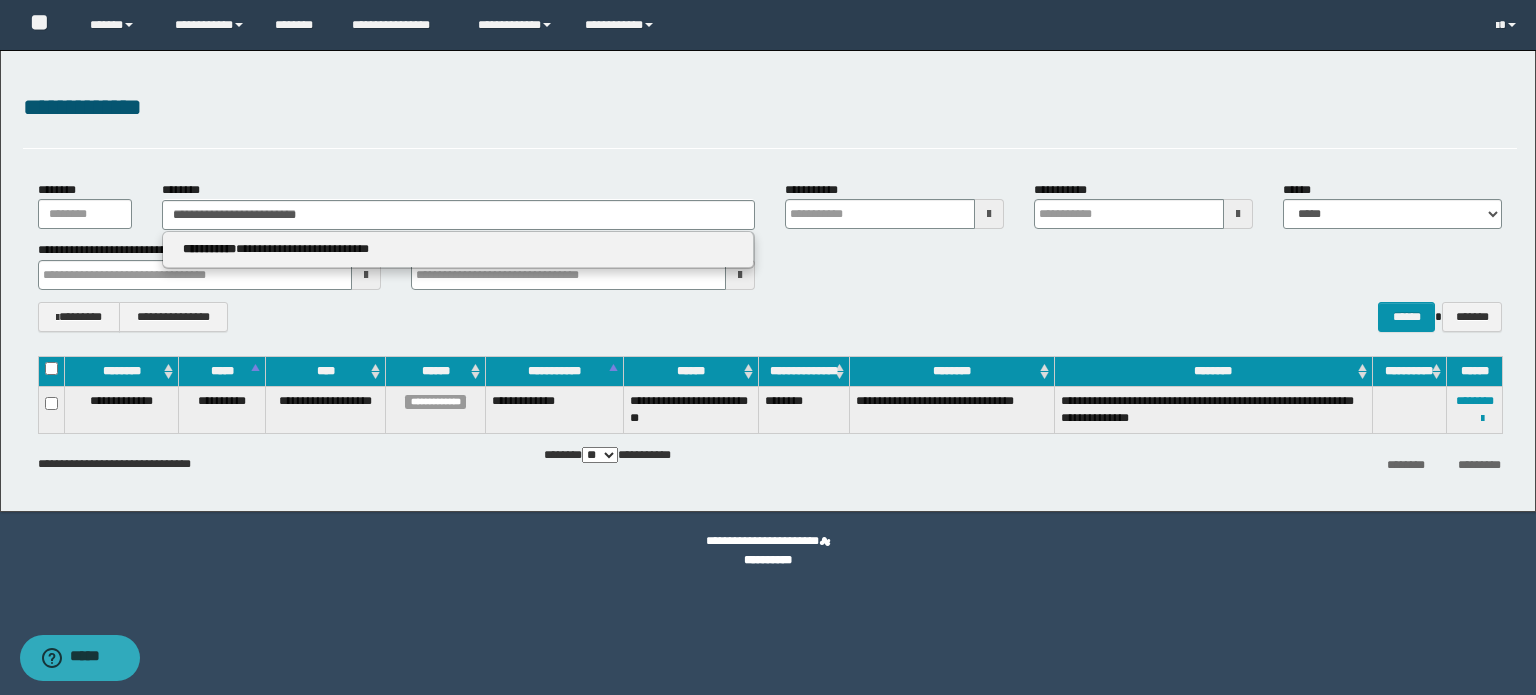 click on "**********" at bounding box center (458, 249) 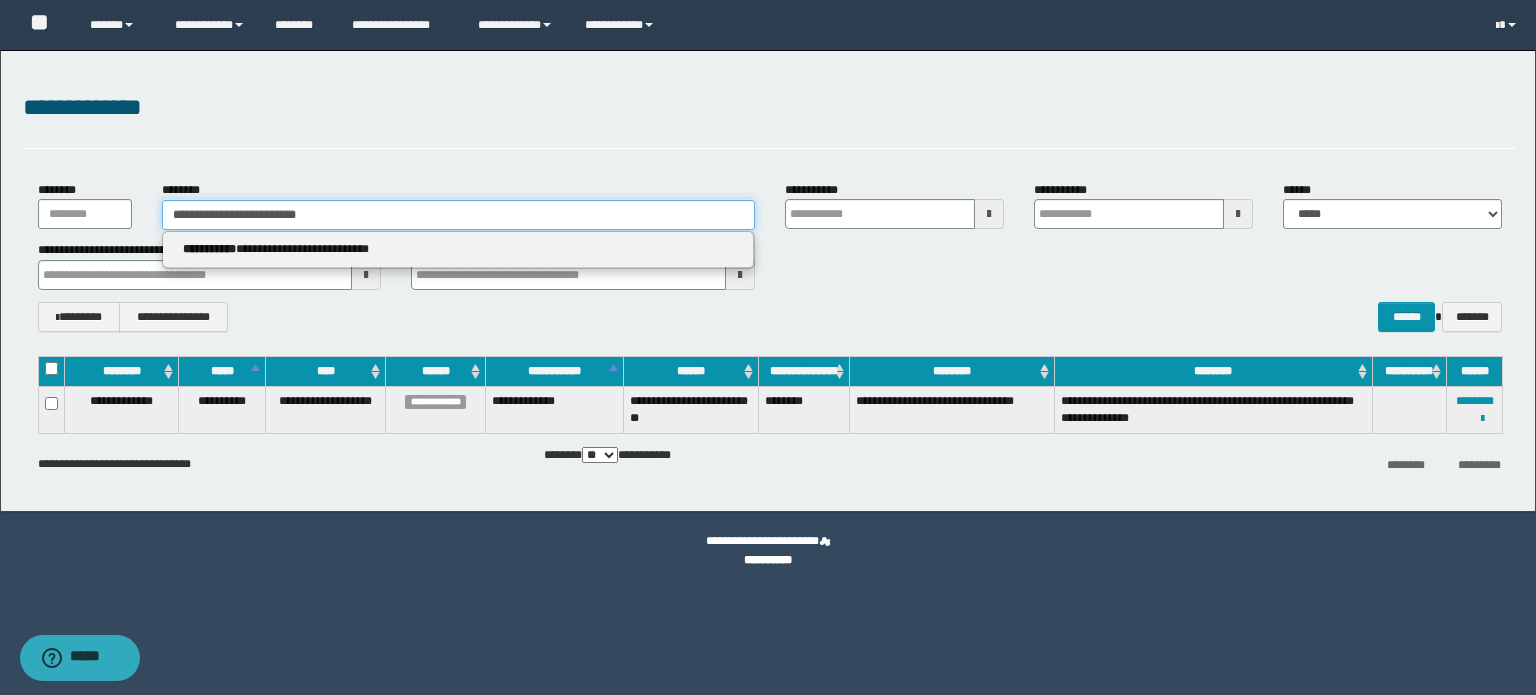 type 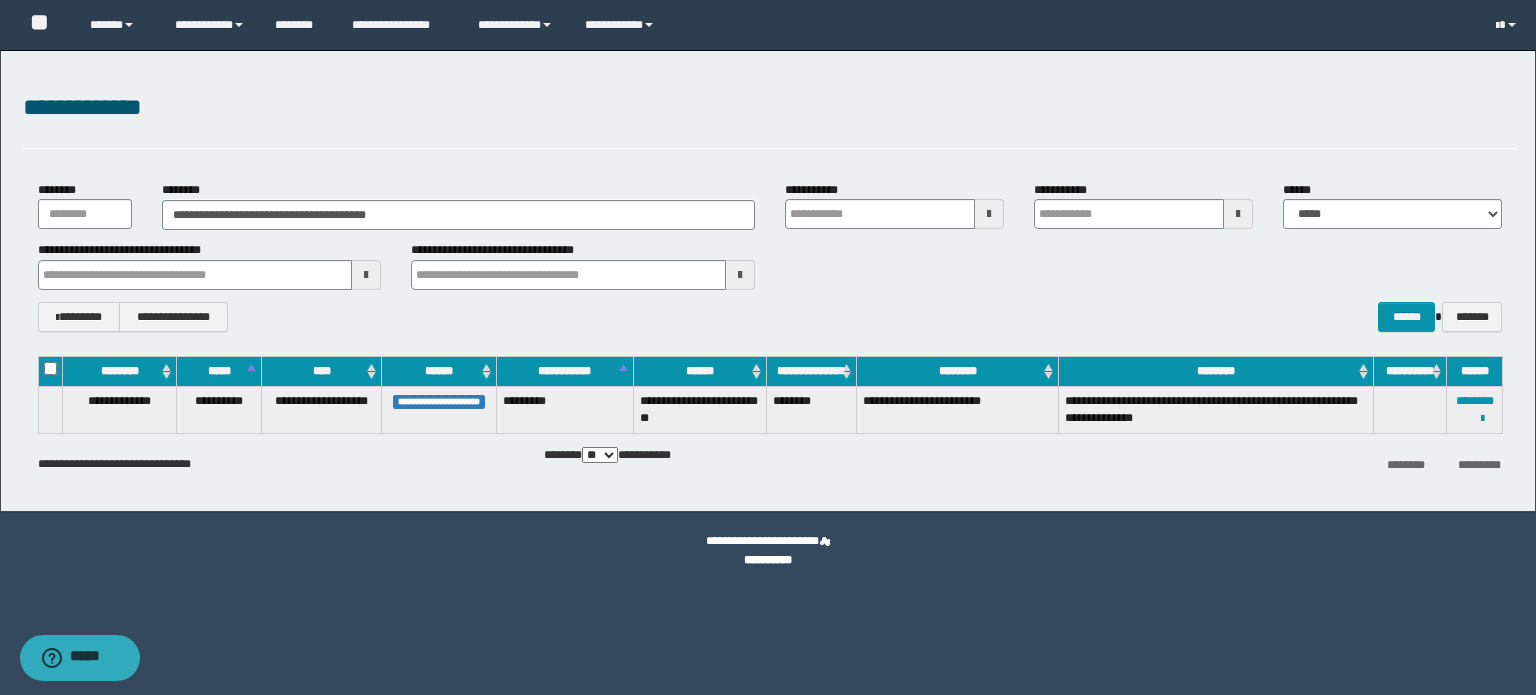 click on "**********" at bounding box center (119, 401) 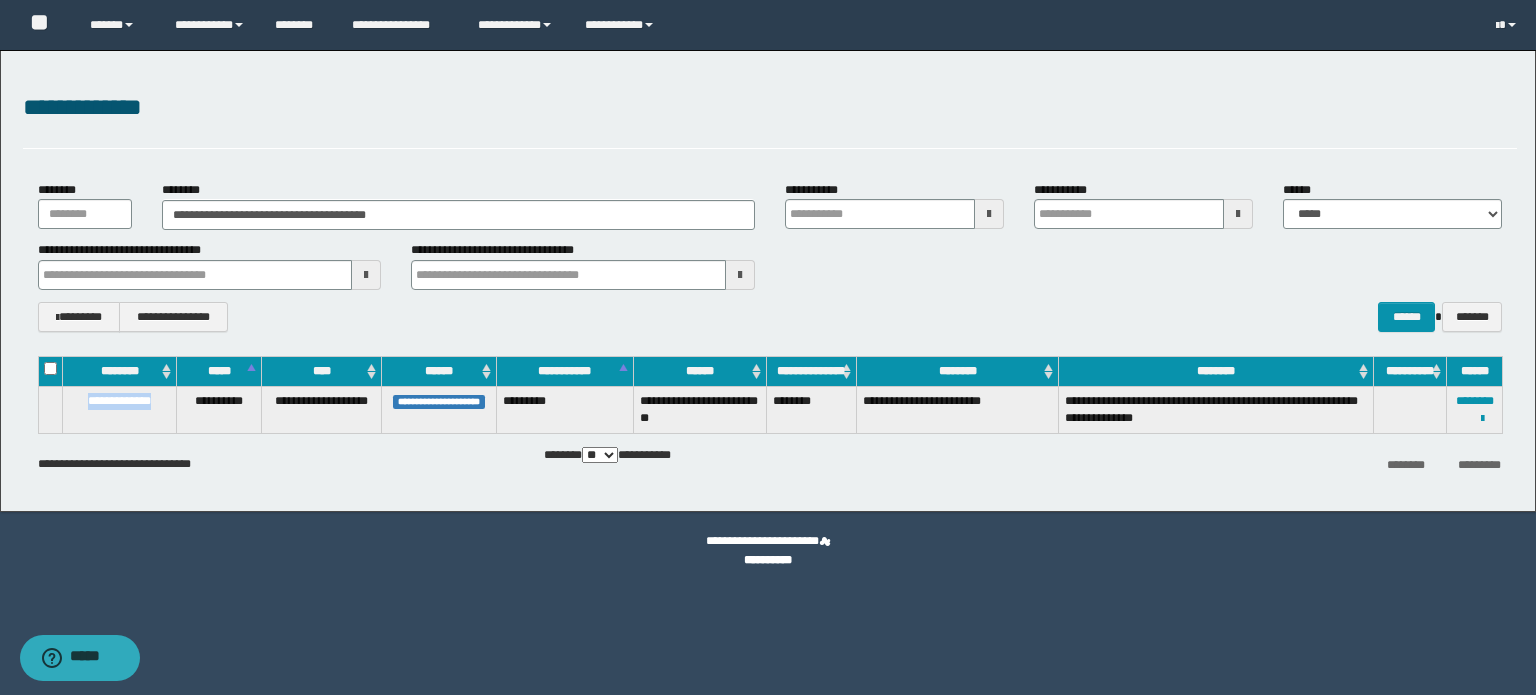 click on "**********" at bounding box center [119, 401] 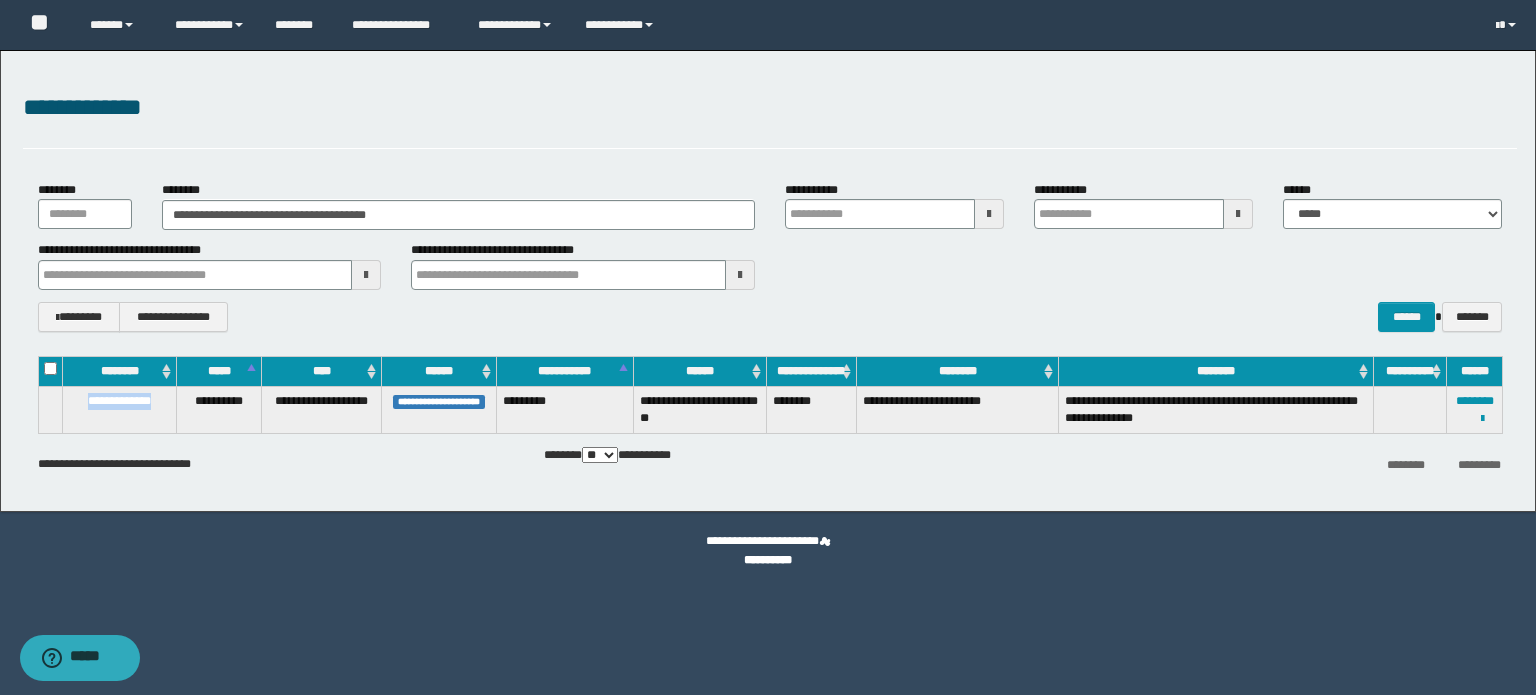 click at bounding box center (0, 0) 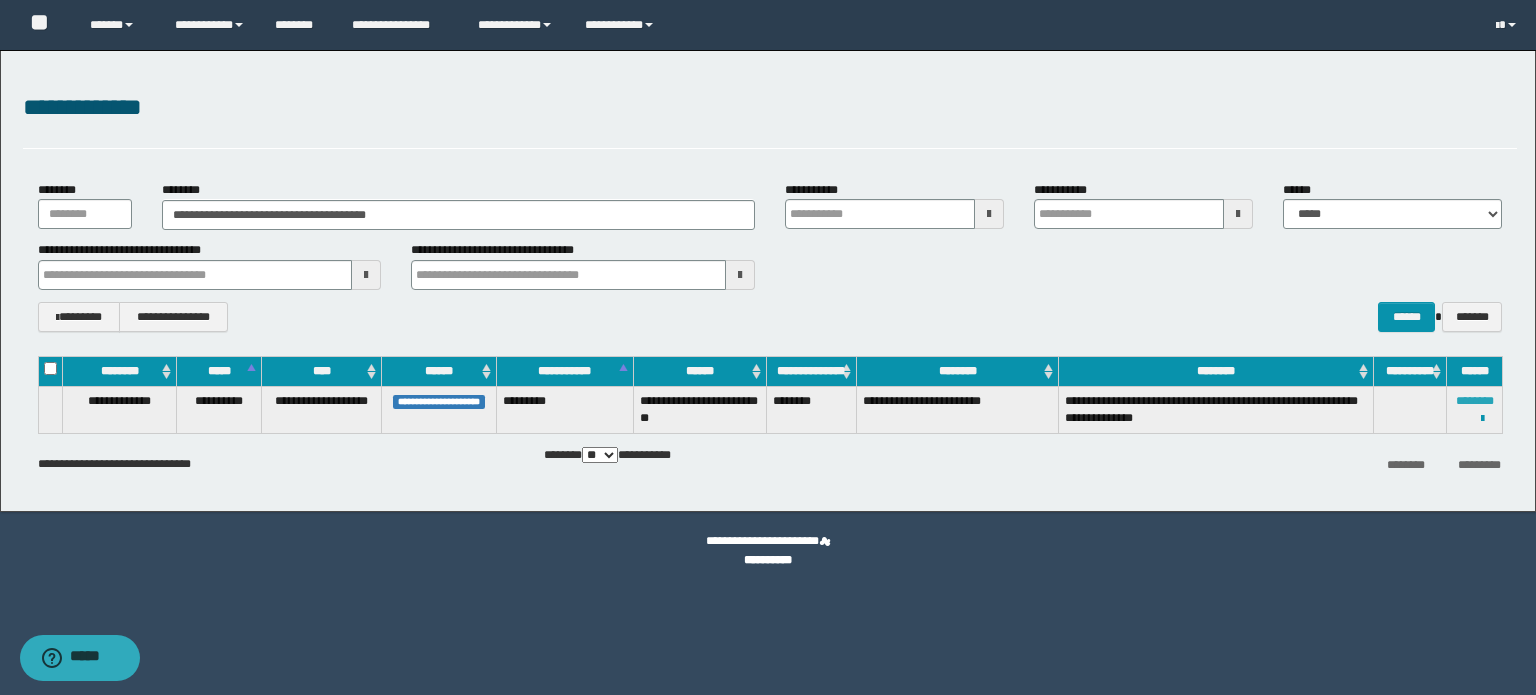 click on "********" at bounding box center (1475, 401) 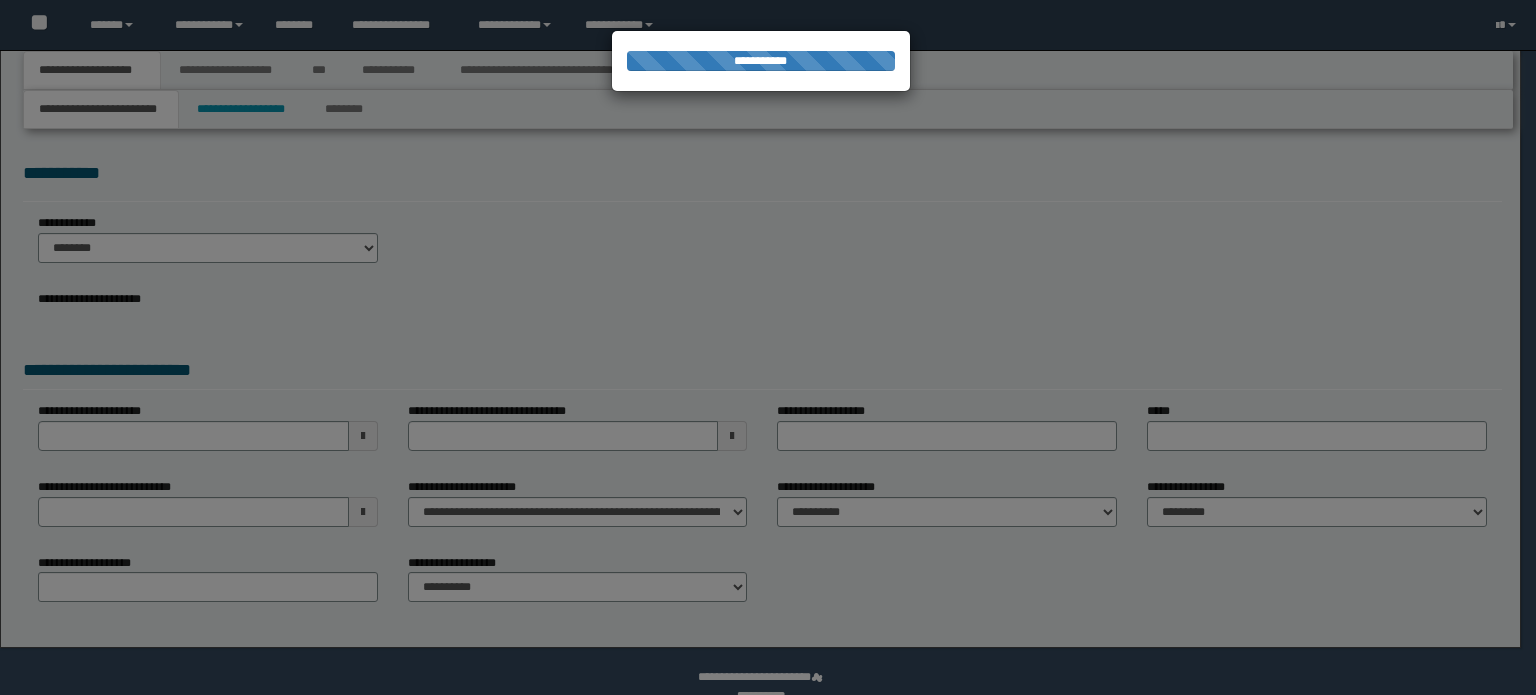 scroll, scrollTop: 0, scrollLeft: 0, axis: both 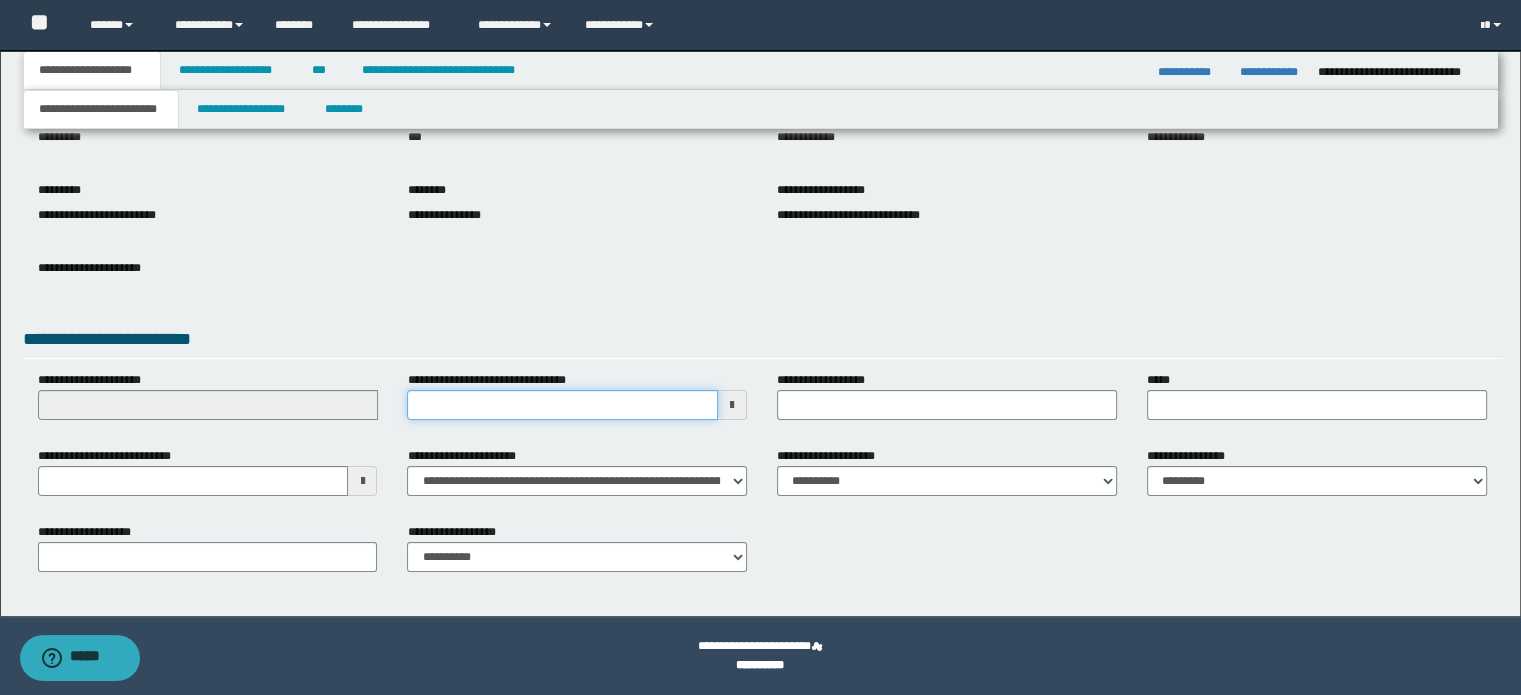 click on "**********" at bounding box center [562, 405] 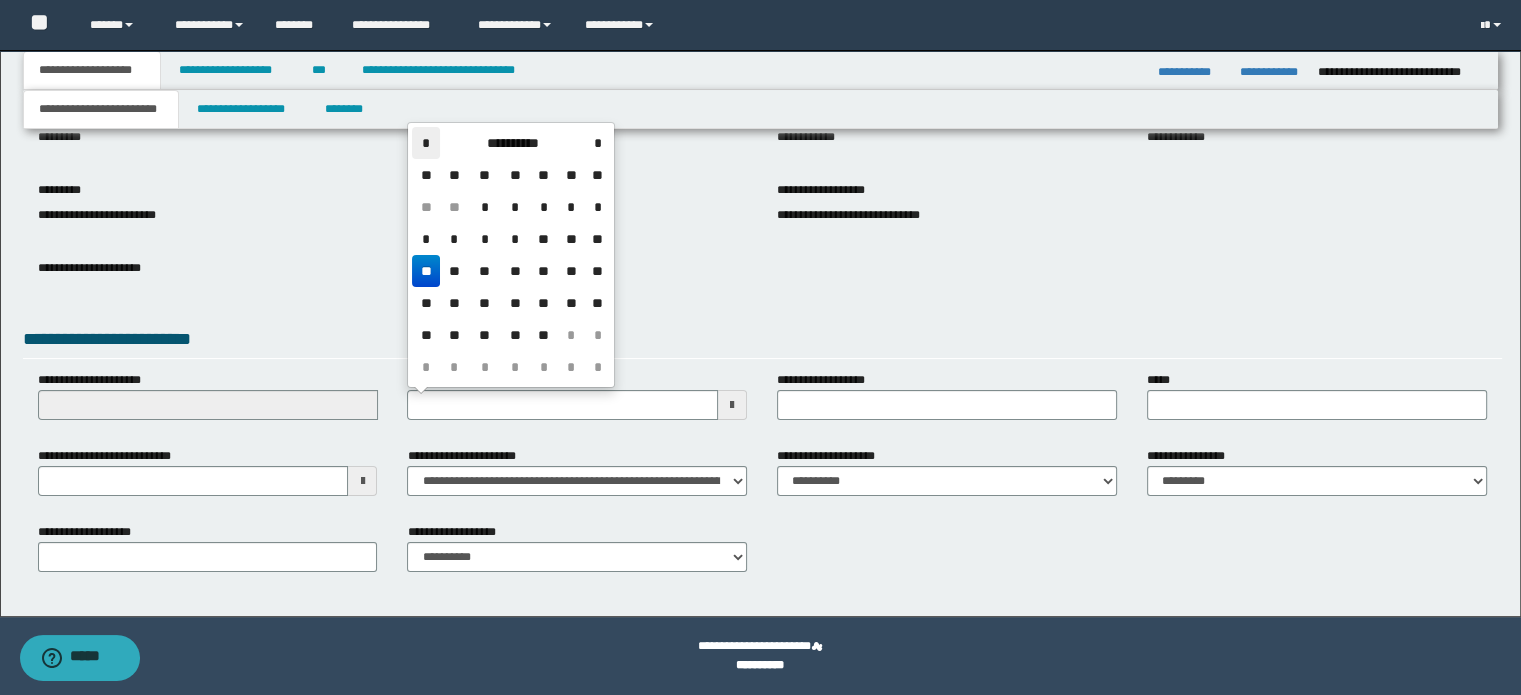 click on "*" at bounding box center (426, 143) 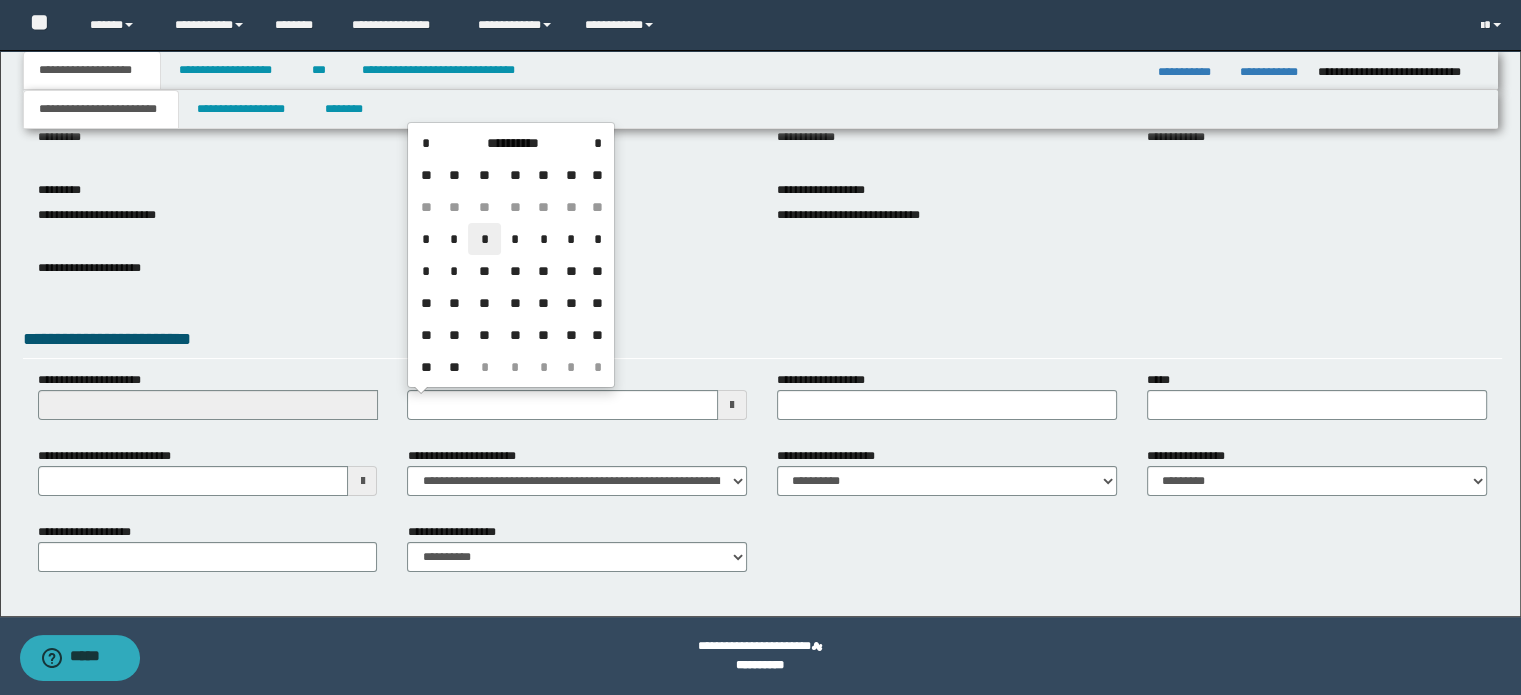 click on "*" at bounding box center (484, 239) 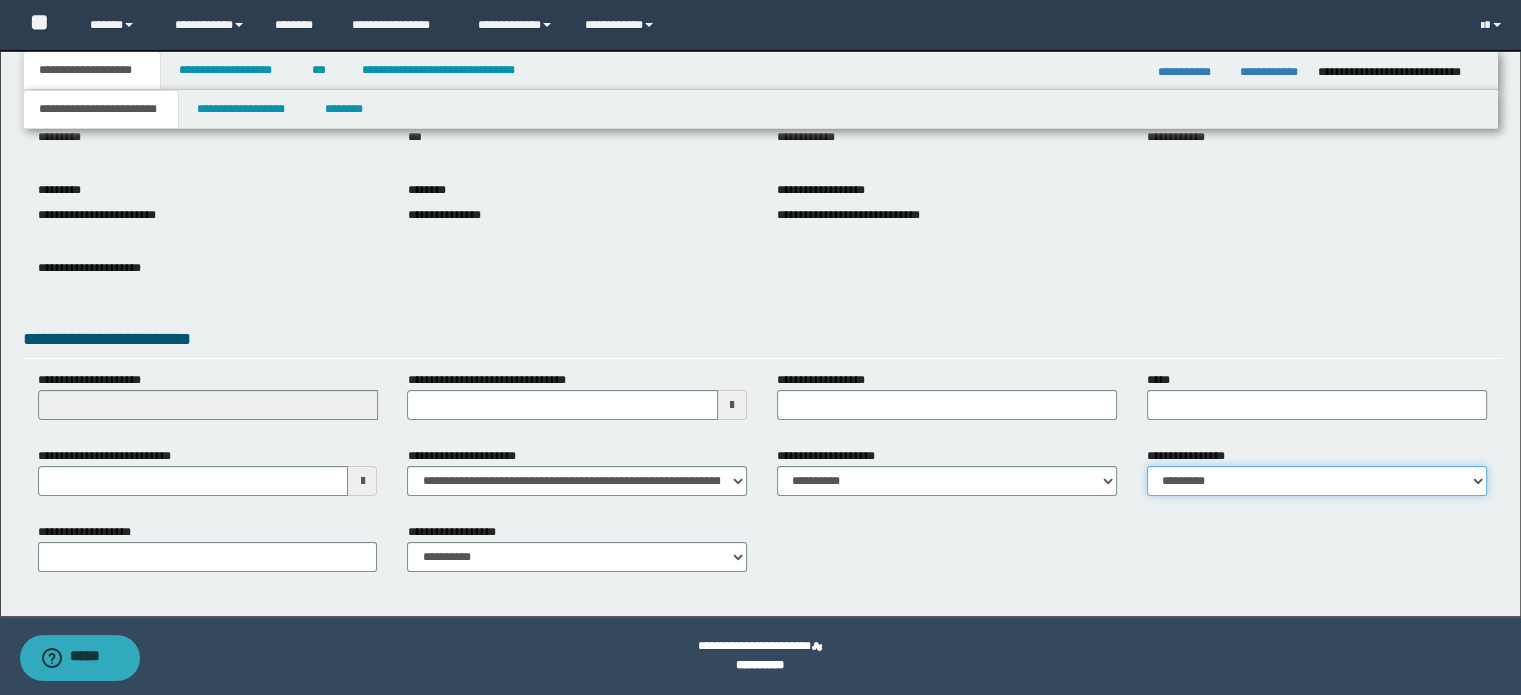 drag, startPoint x: 1210, startPoint y: 479, endPoint x: 1211, endPoint y: 493, distance: 14.035668 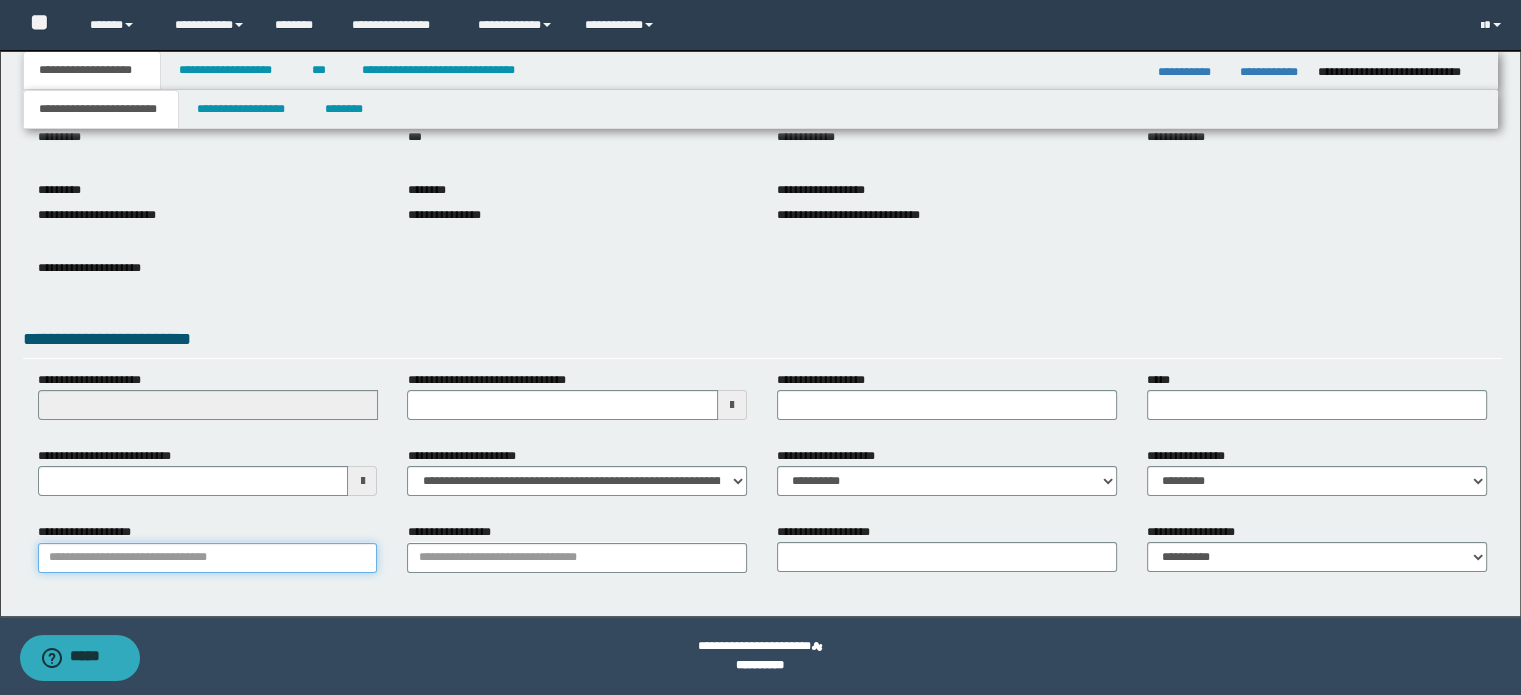 click on "**********" at bounding box center [208, 558] 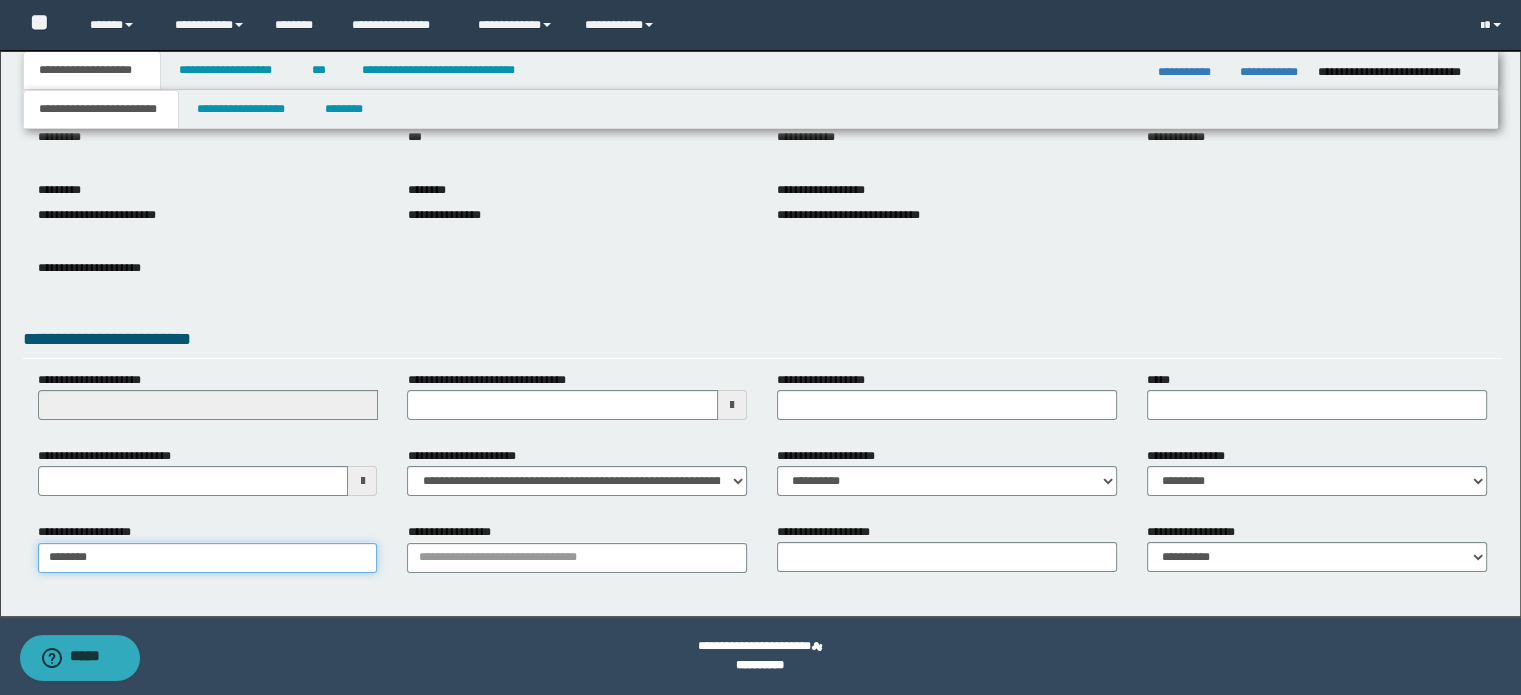 type on "*********" 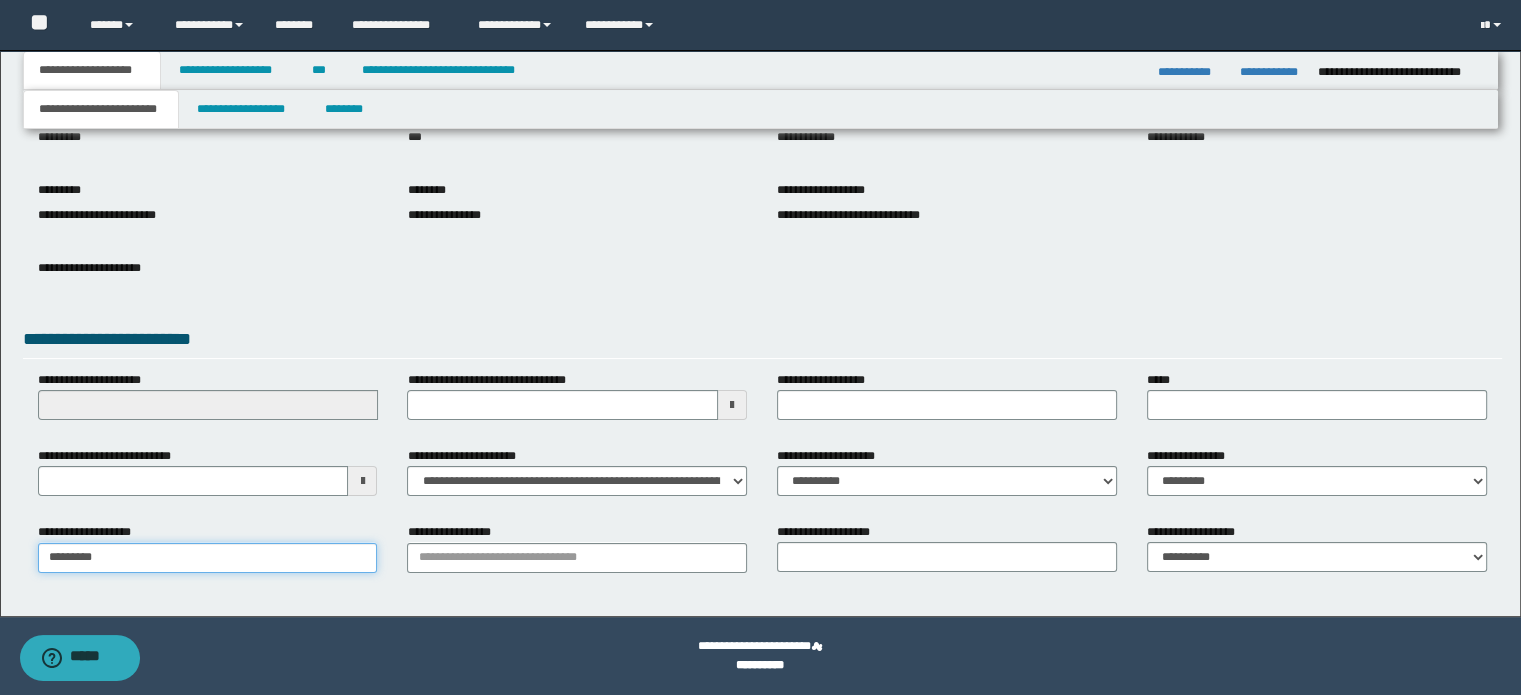 type on "*********" 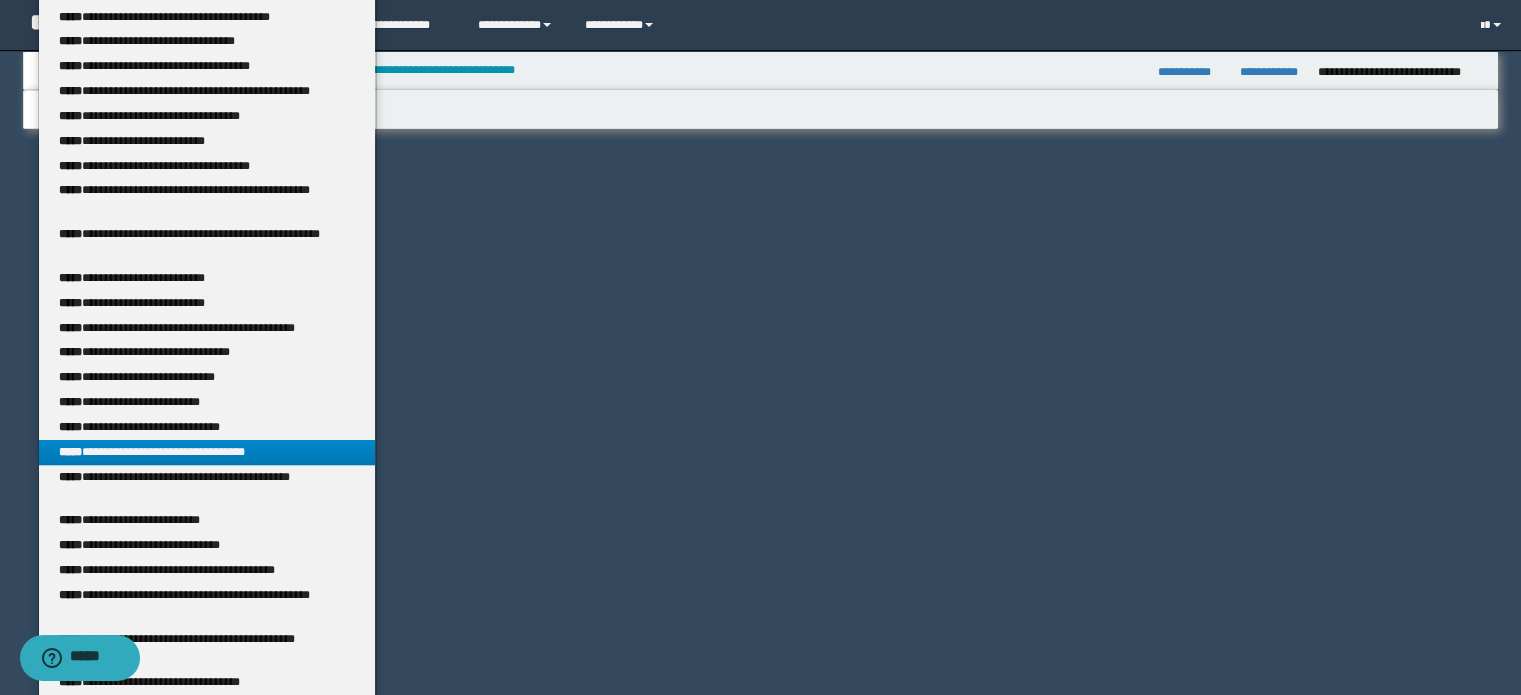 scroll, scrollTop: 288, scrollLeft: 0, axis: vertical 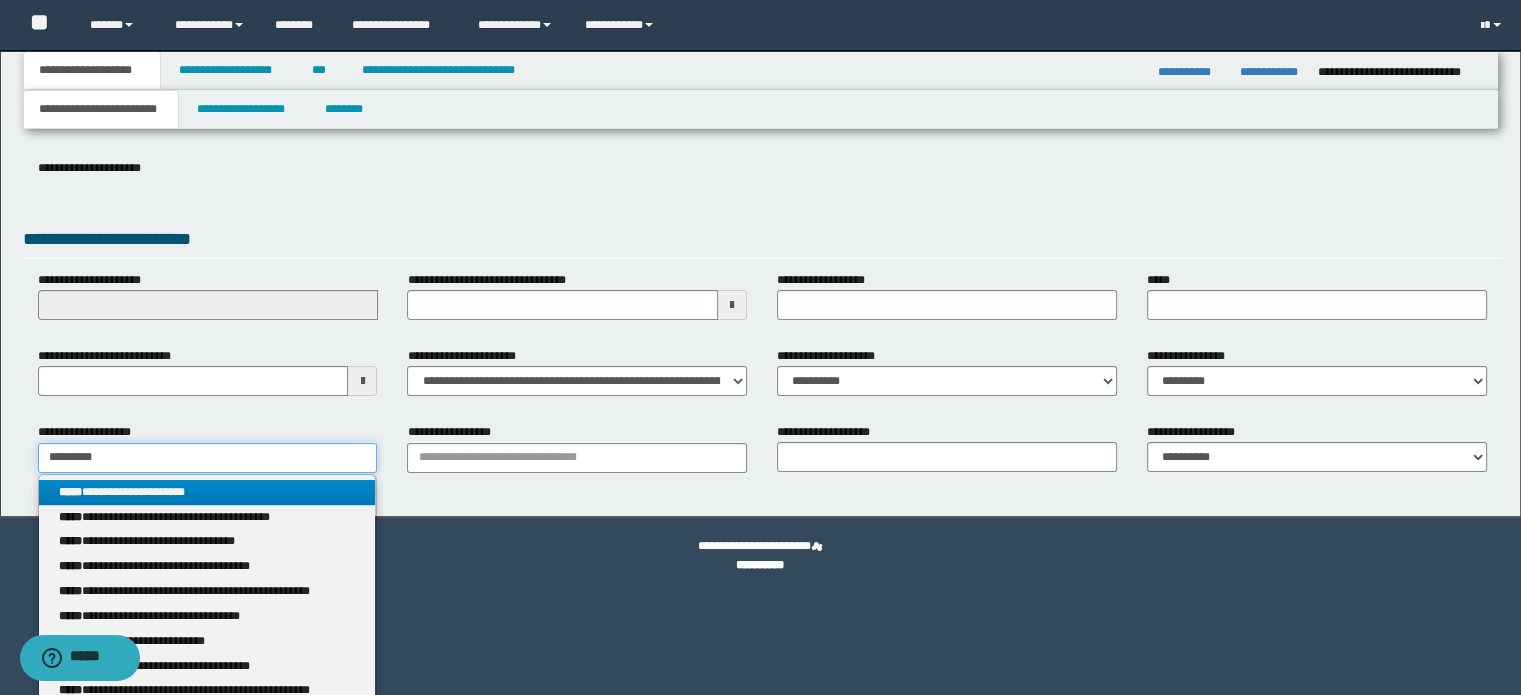 type on "*********" 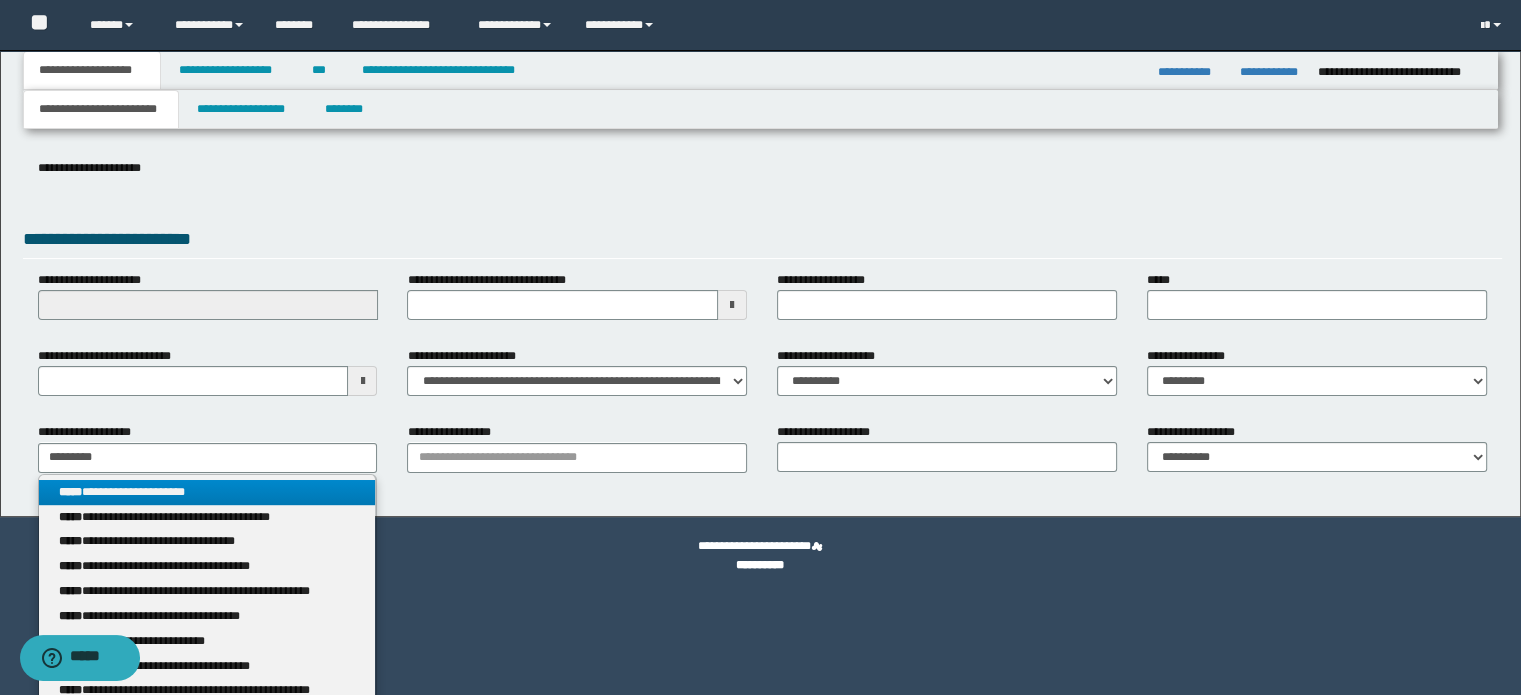 click on "**********" at bounding box center (208, 492) 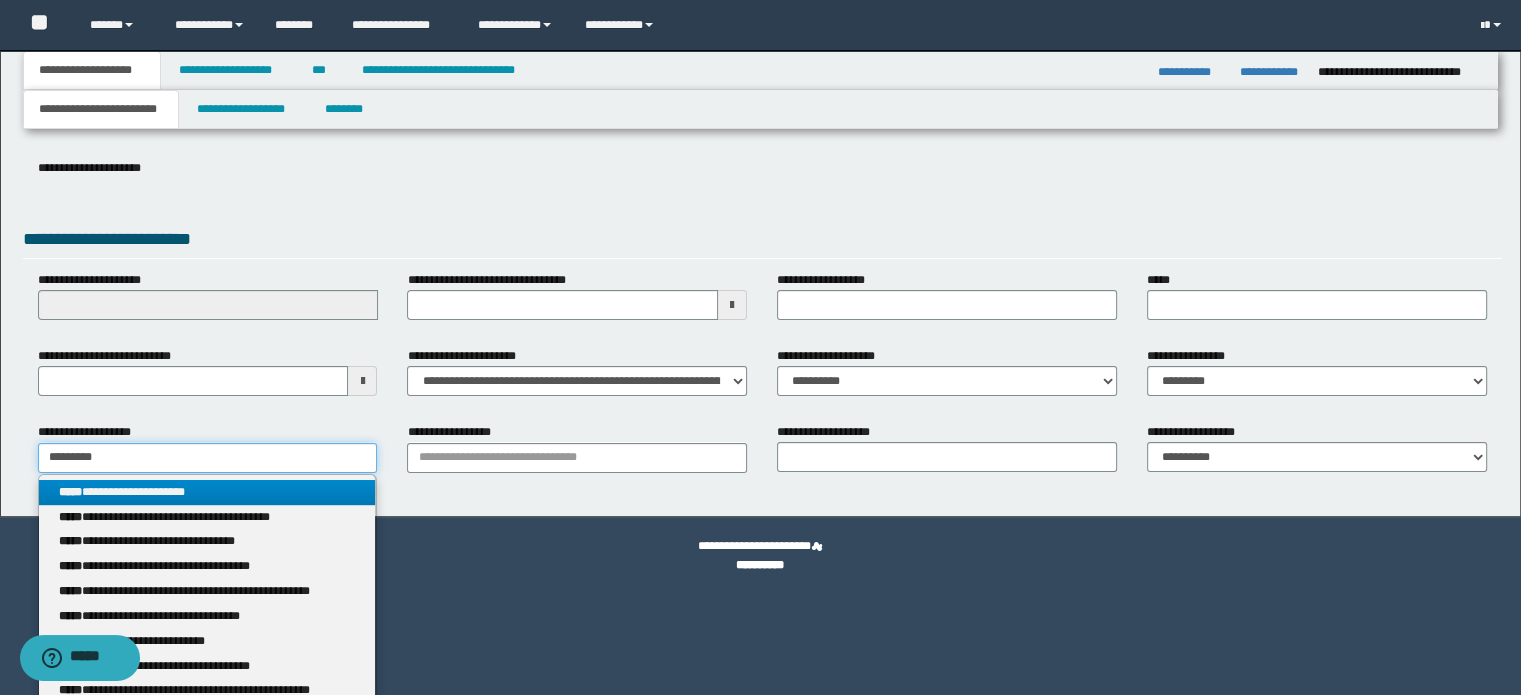 type 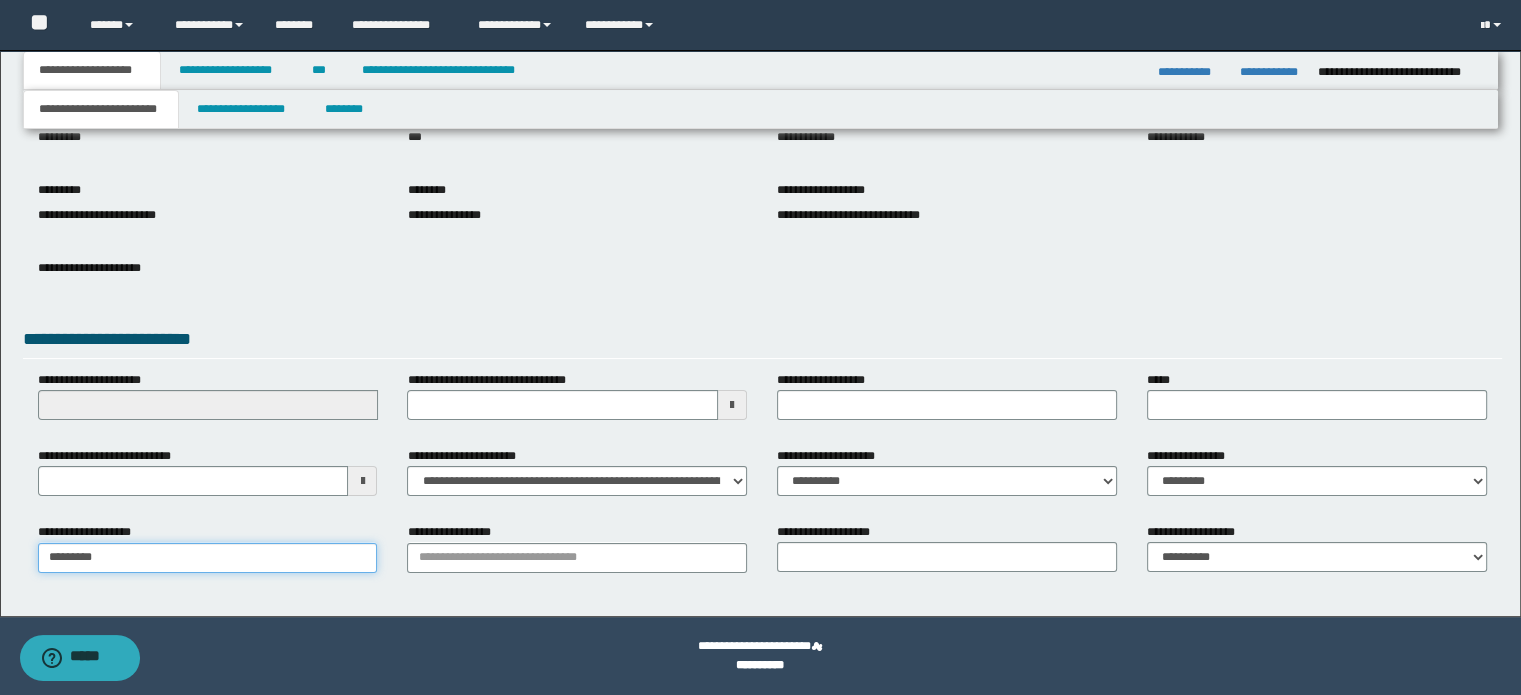 scroll, scrollTop: 188, scrollLeft: 0, axis: vertical 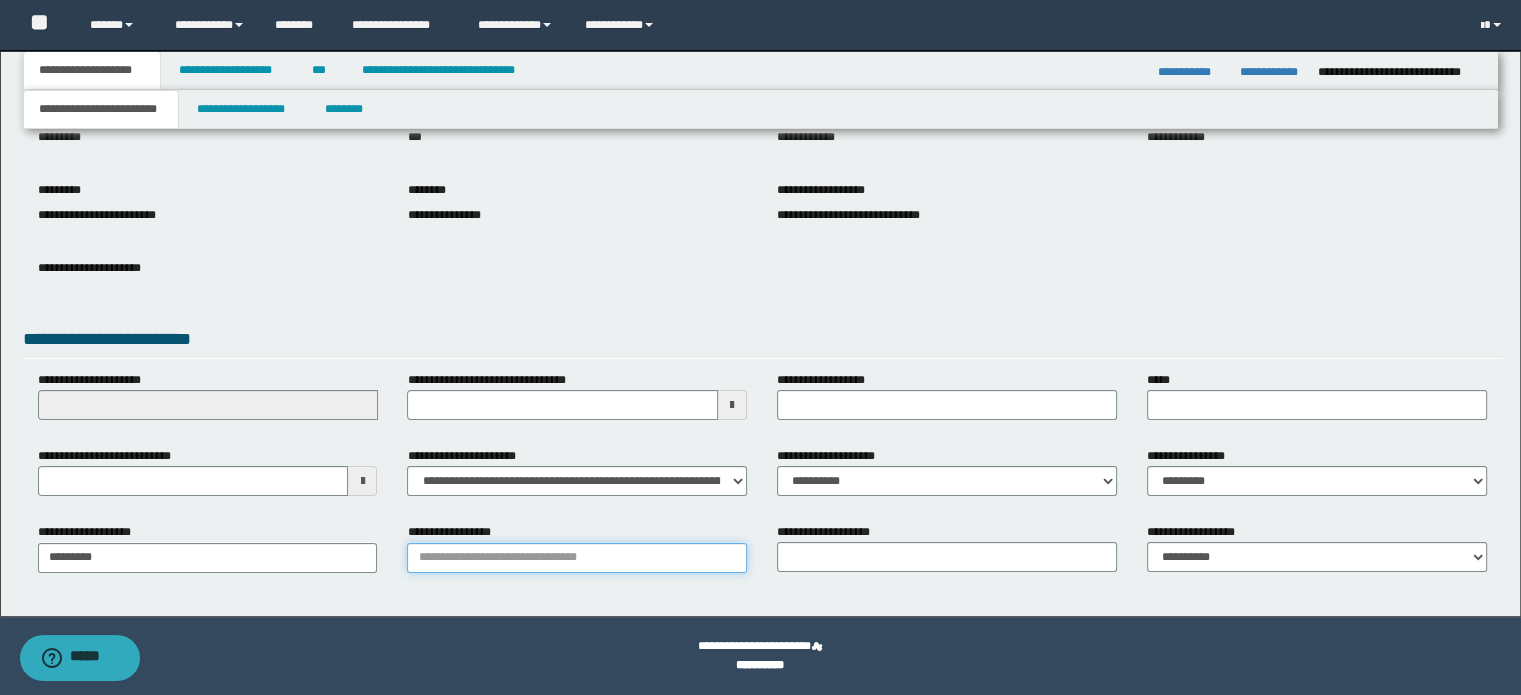 click on "**********" at bounding box center [577, 558] 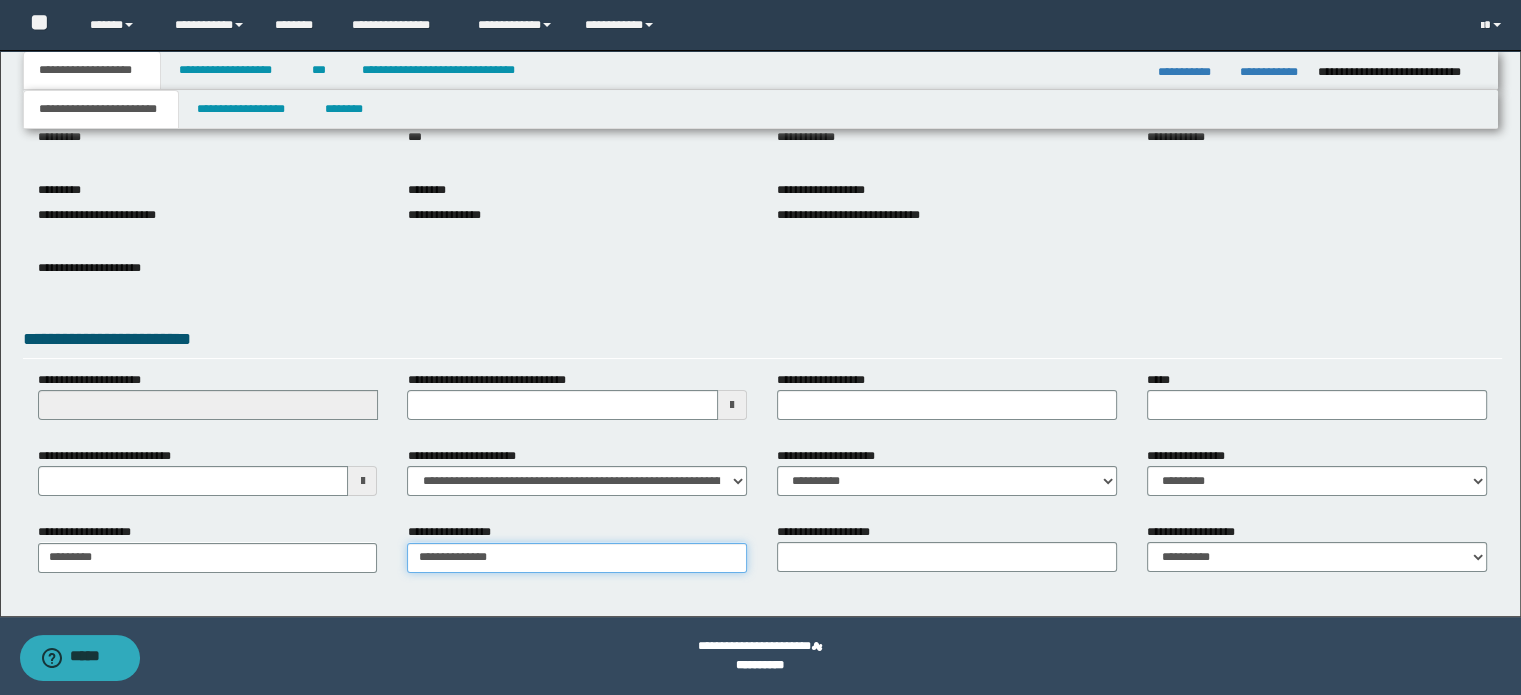 type on "**********" 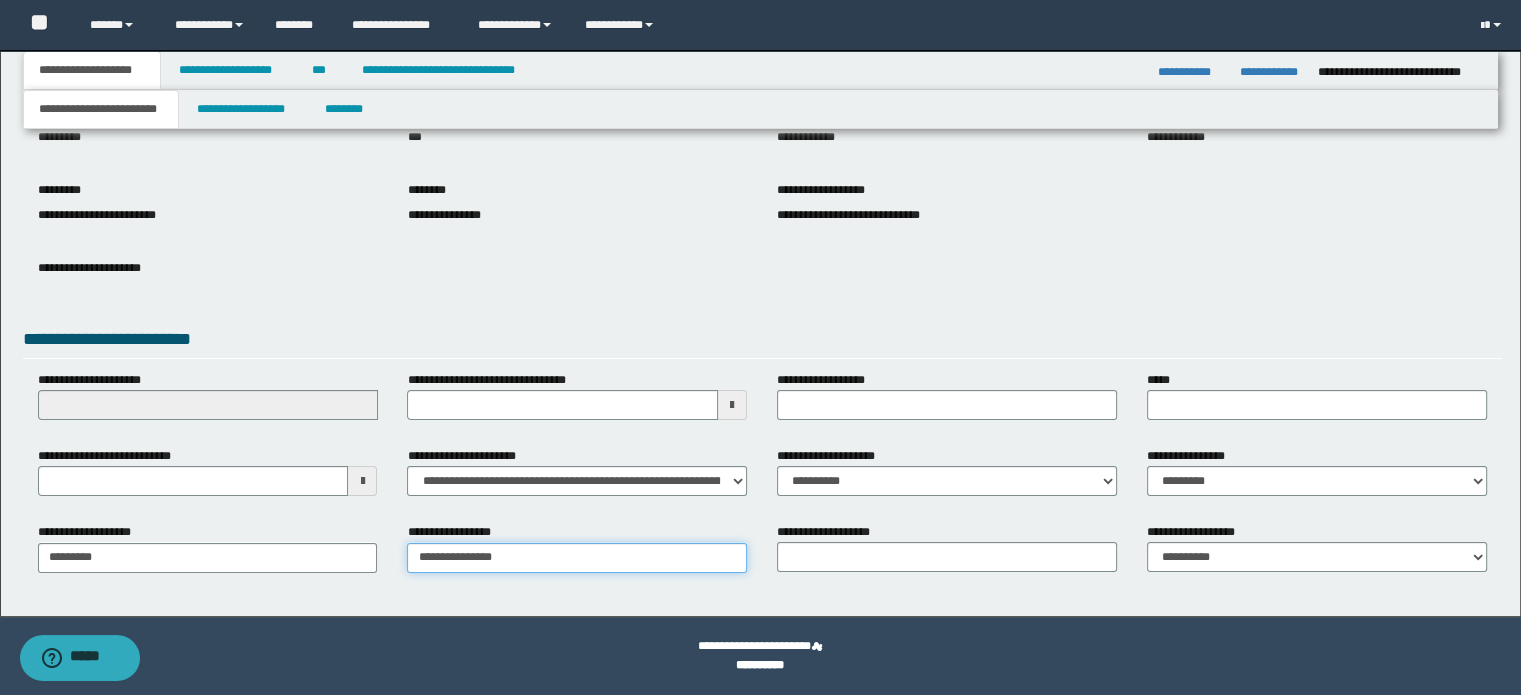 type on "**********" 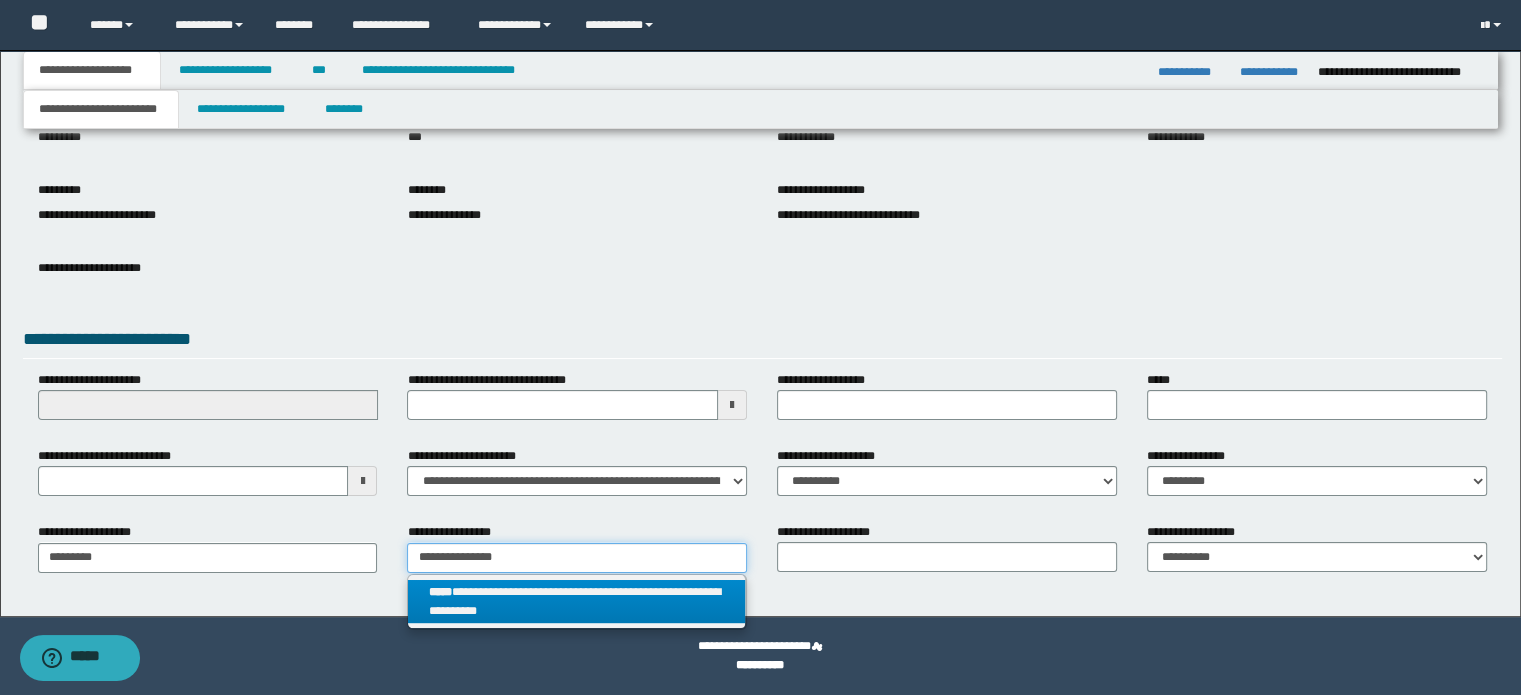 type on "**********" 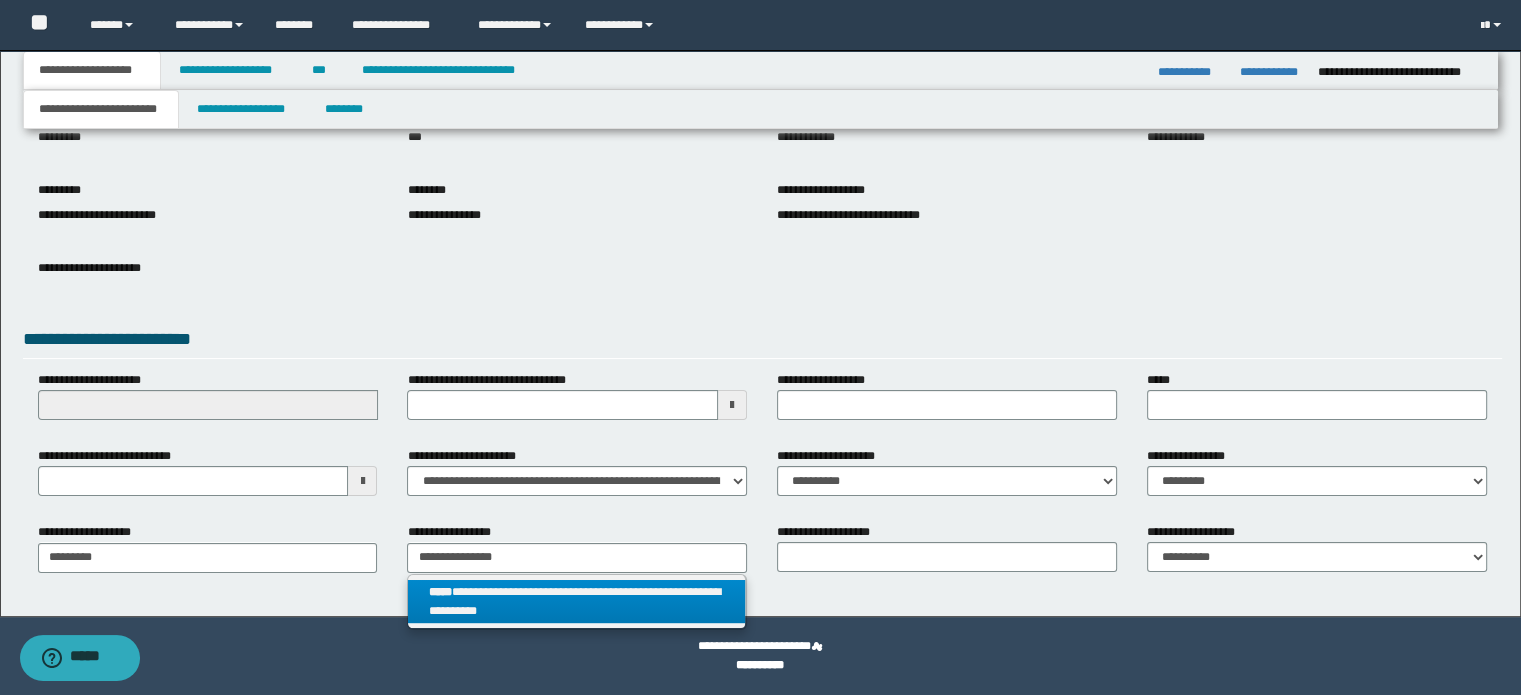 click on "**********" at bounding box center (577, 602) 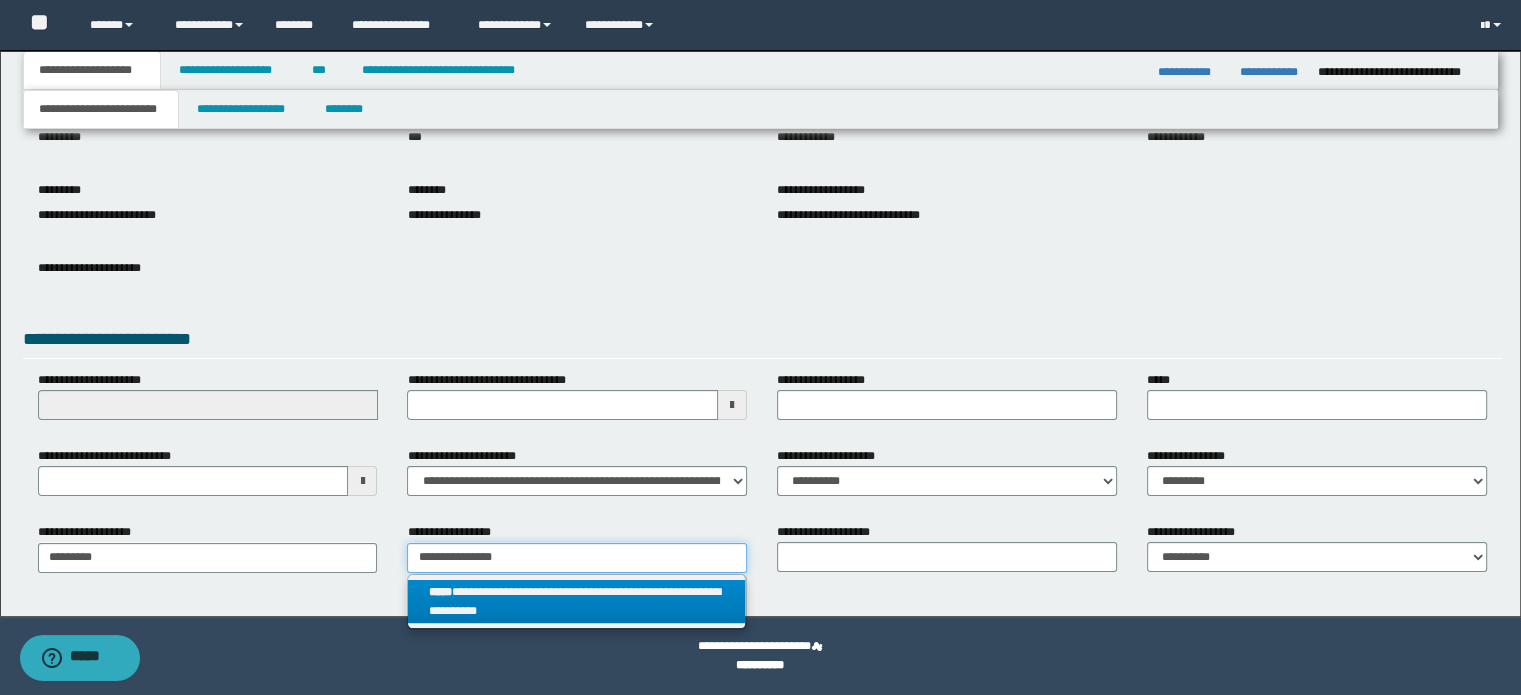 type 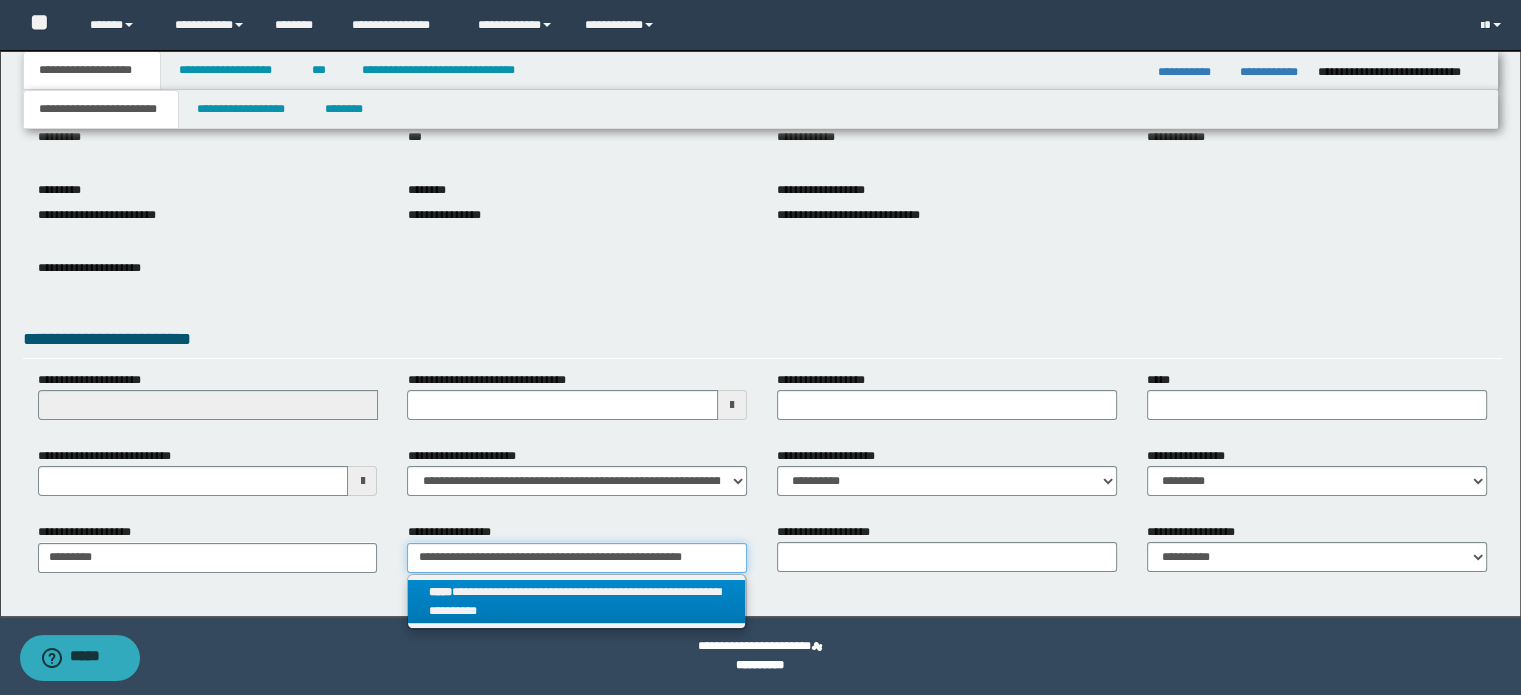 scroll, scrollTop: 0, scrollLeft: 12, axis: horizontal 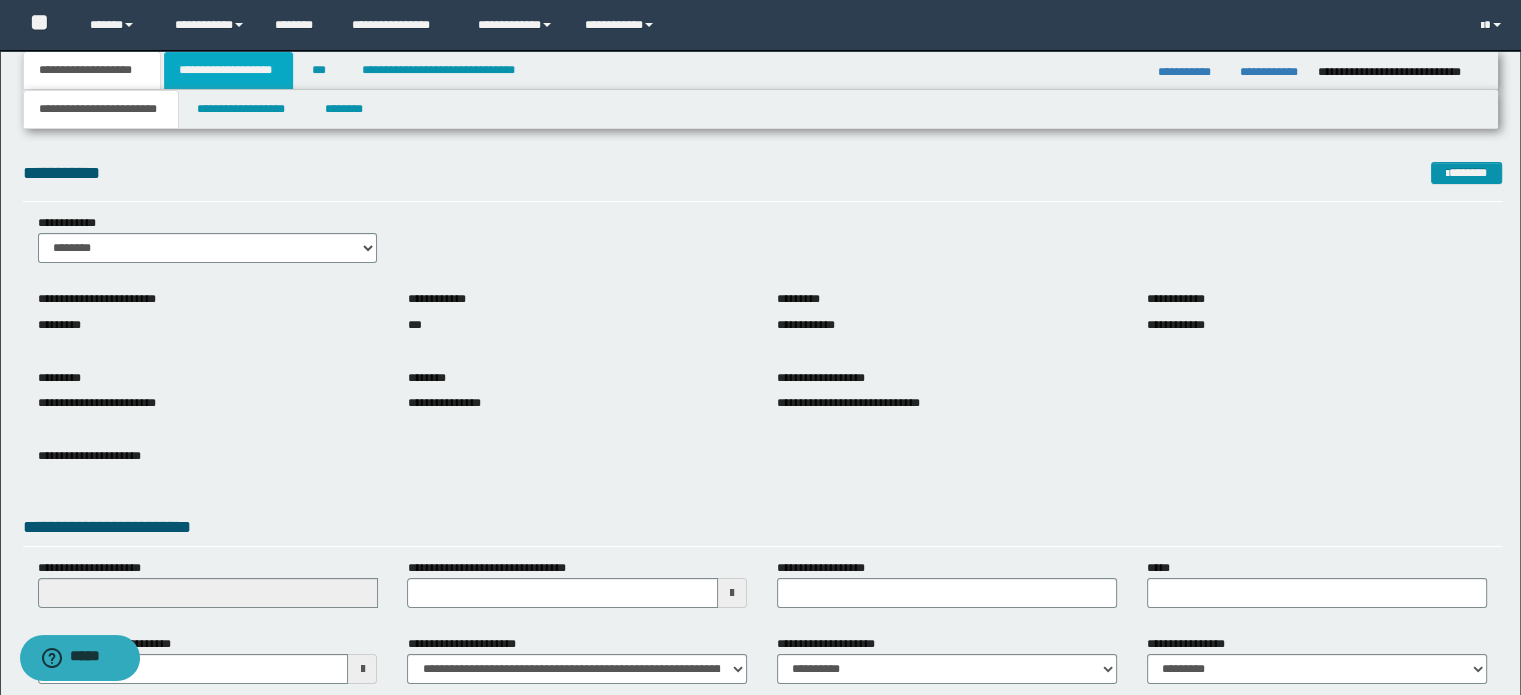 click on "**********" at bounding box center [228, 70] 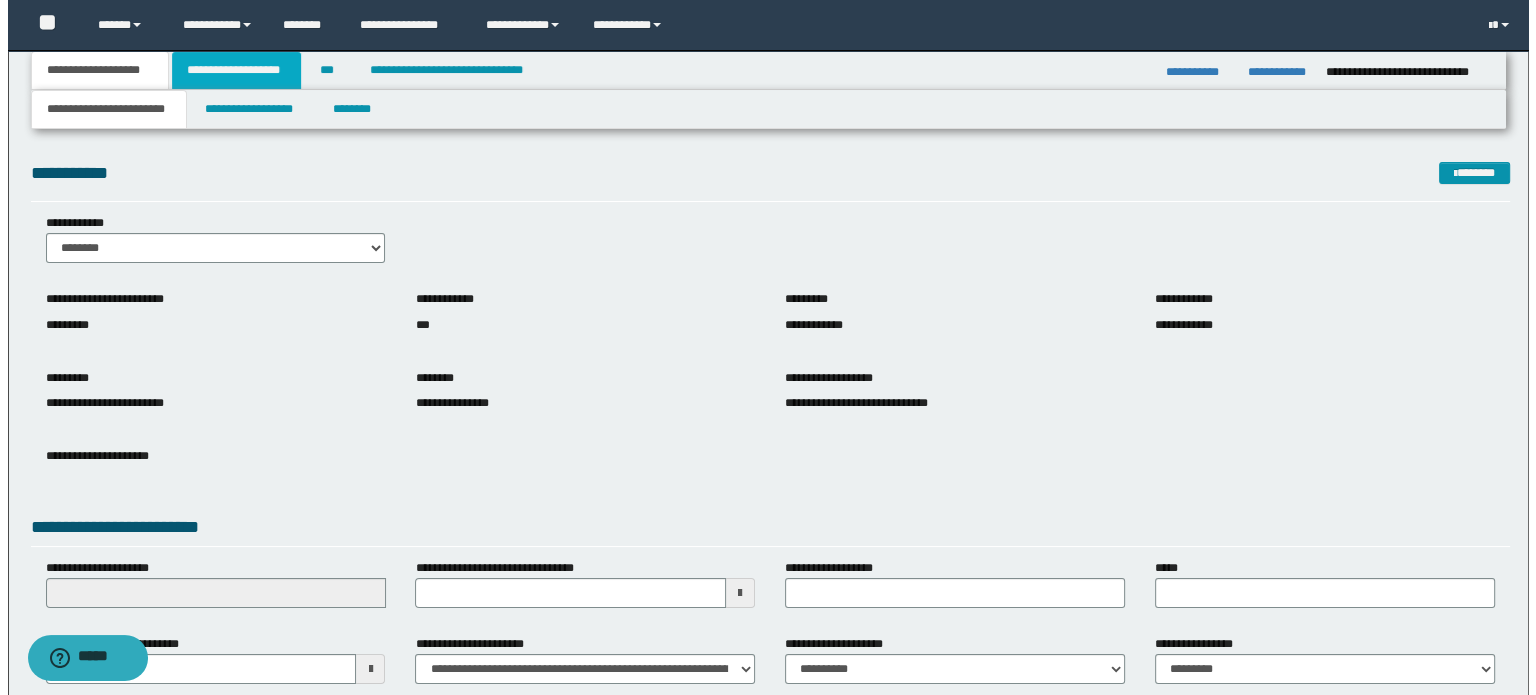scroll, scrollTop: 0, scrollLeft: 0, axis: both 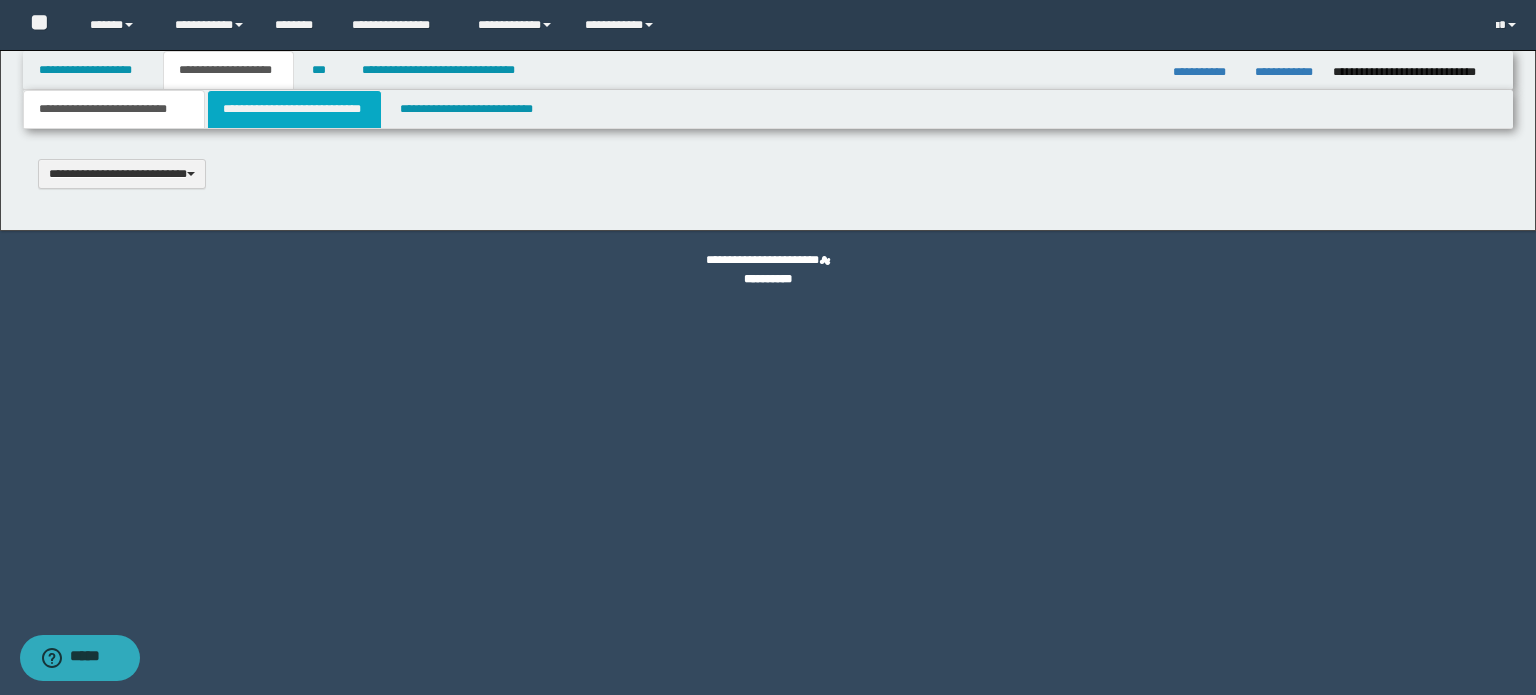 click on "**********" at bounding box center (294, 109) 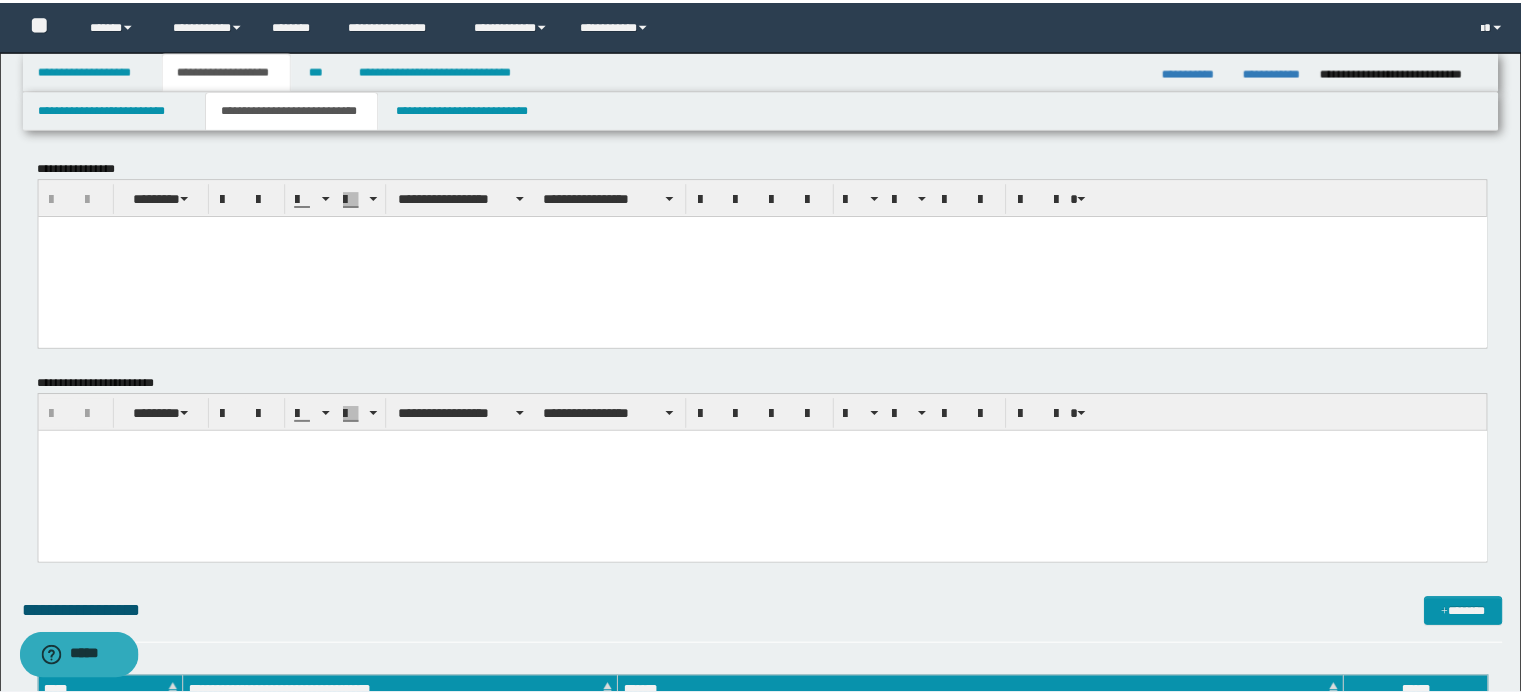 scroll, scrollTop: 0, scrollLeft: 0, axis: both 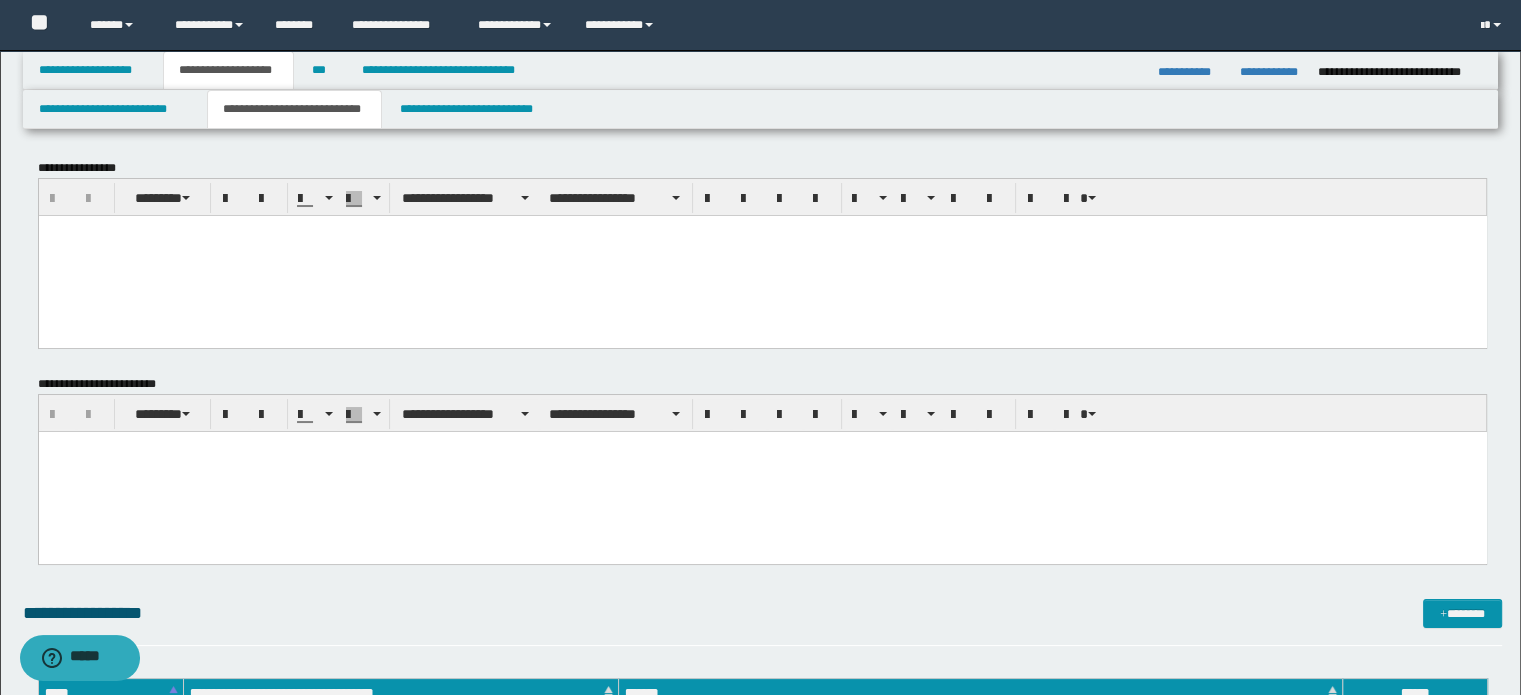 click at bounding box center [762, 255] 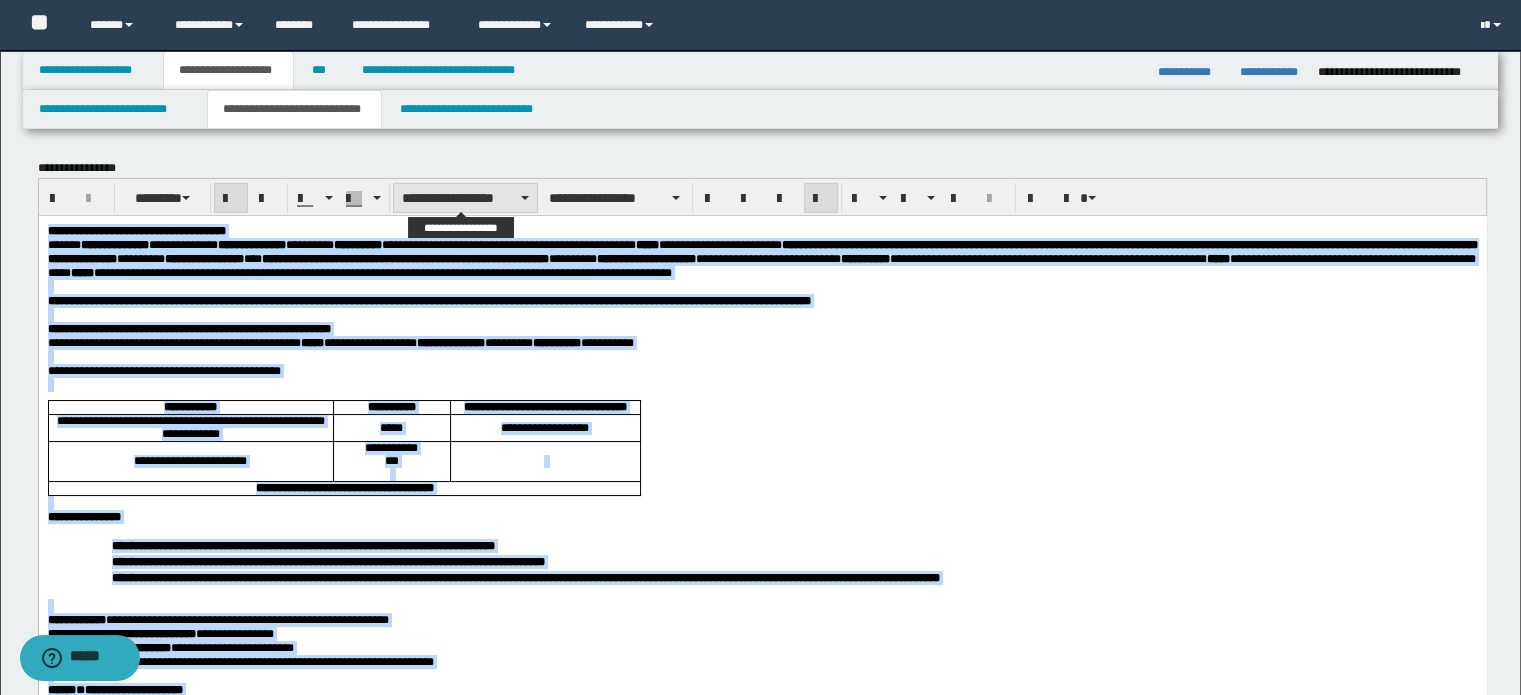 click on "**********" at bounding box center [465, 198] 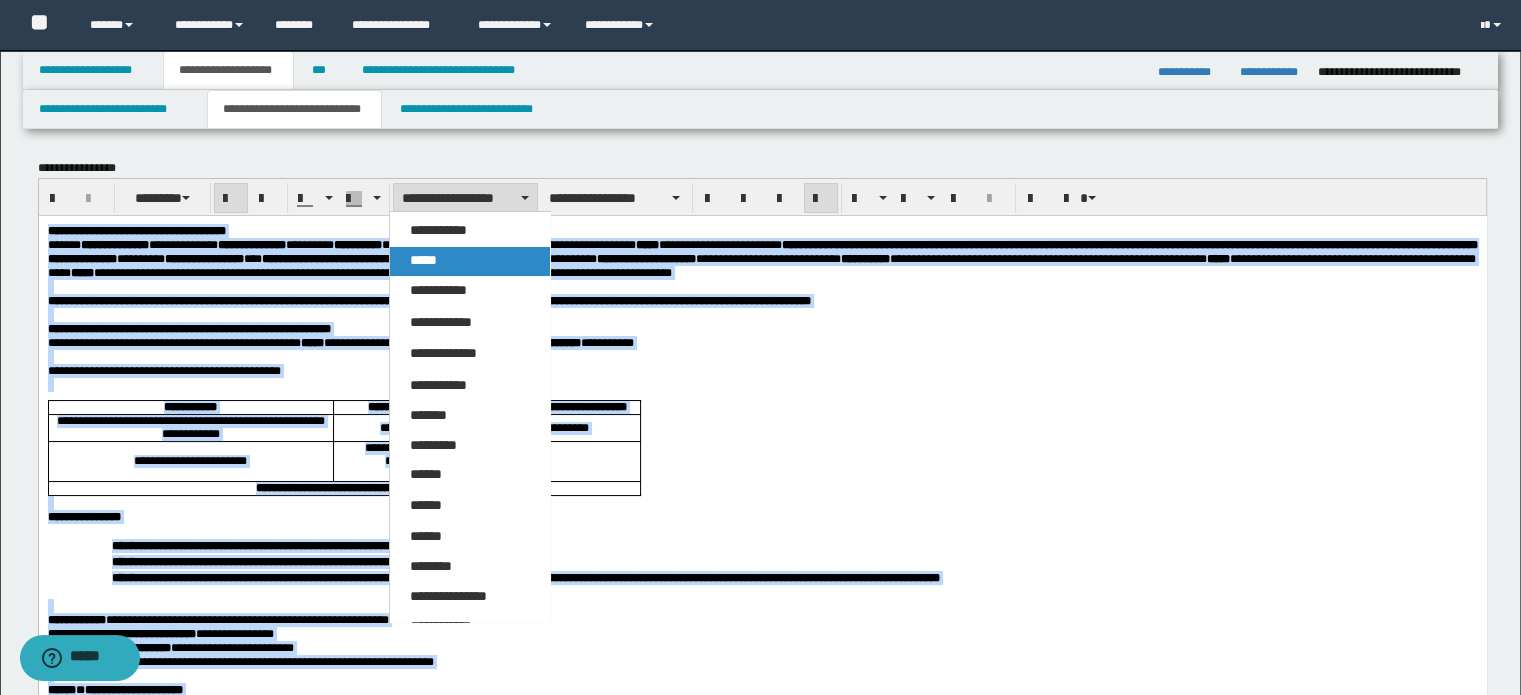 click on "*****" at bounding box center (470, 261) 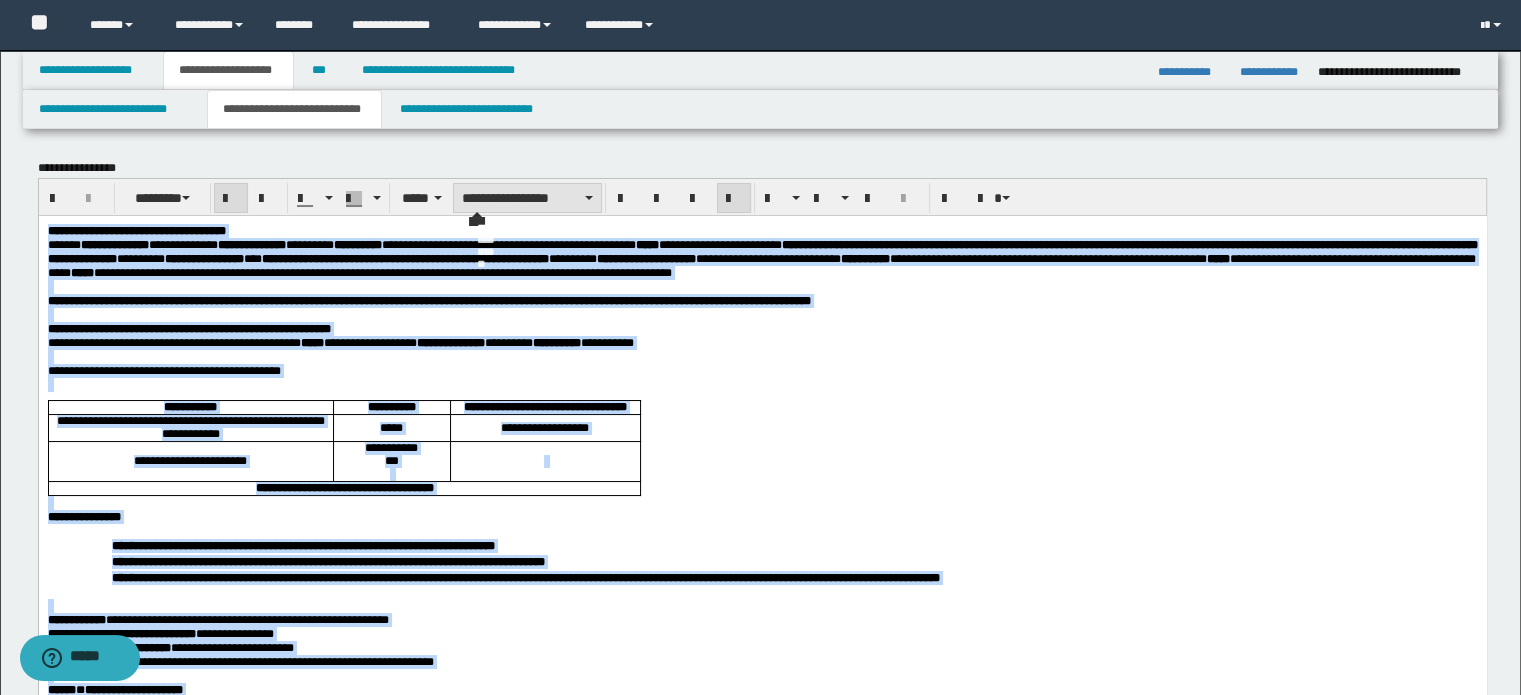 click on "**********" at bounding box center [527, 198] 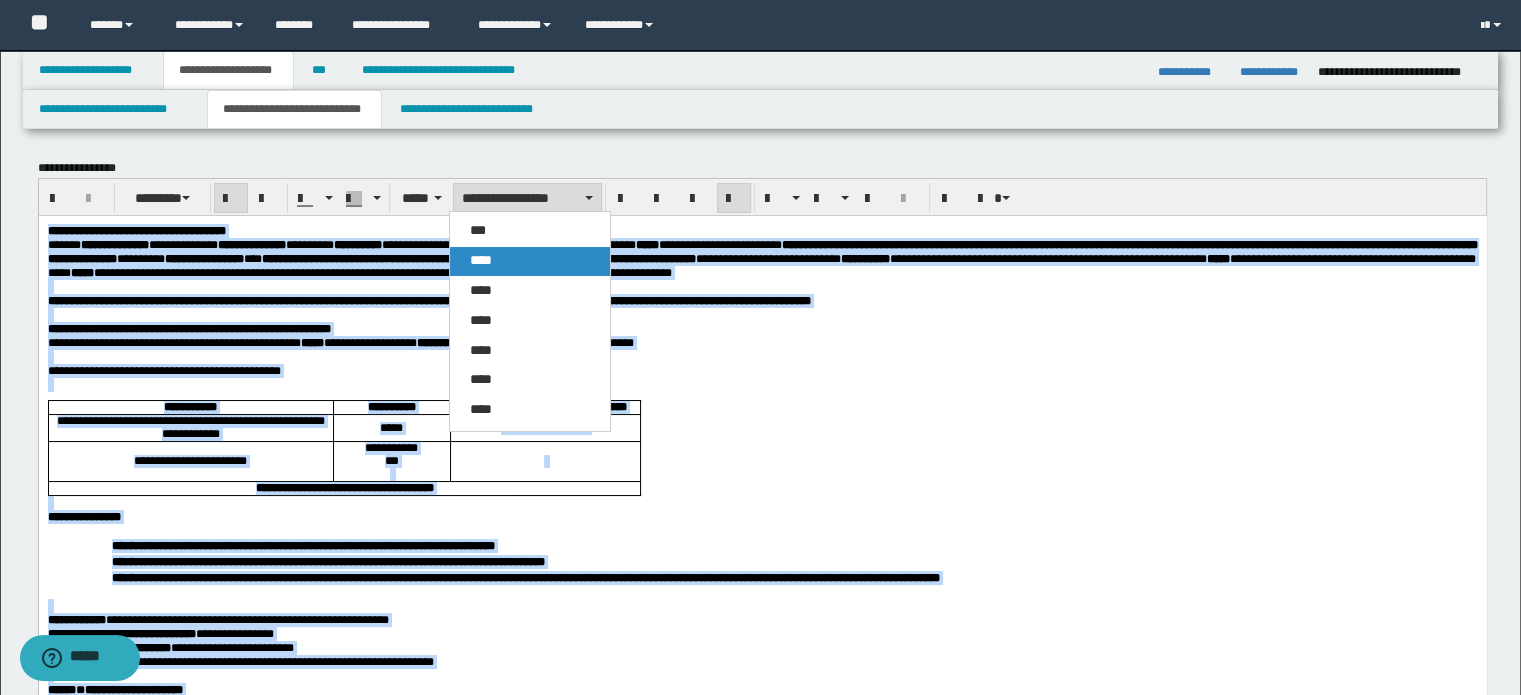 click on "****" at bounding box center (530, 261) 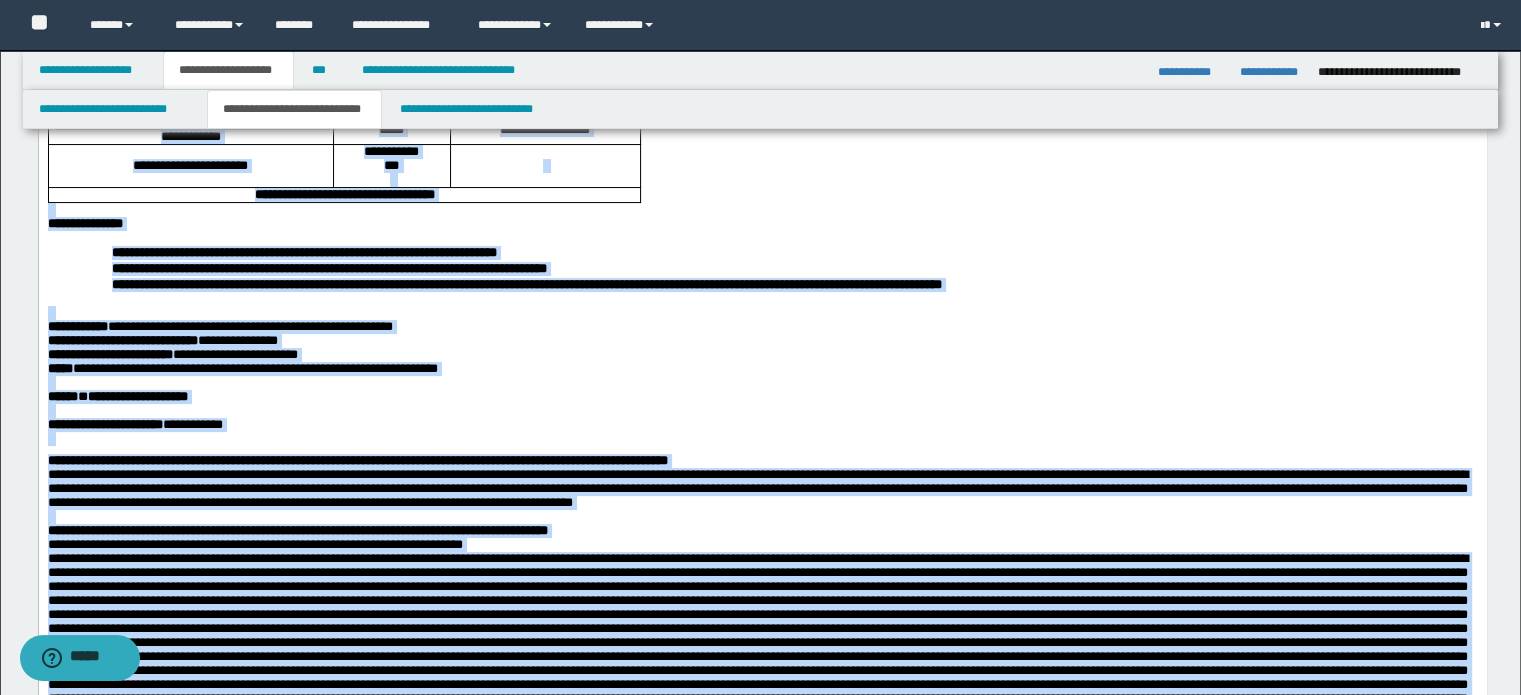scroll, scrollTop: 0, scrollLeft: 0, axis: both 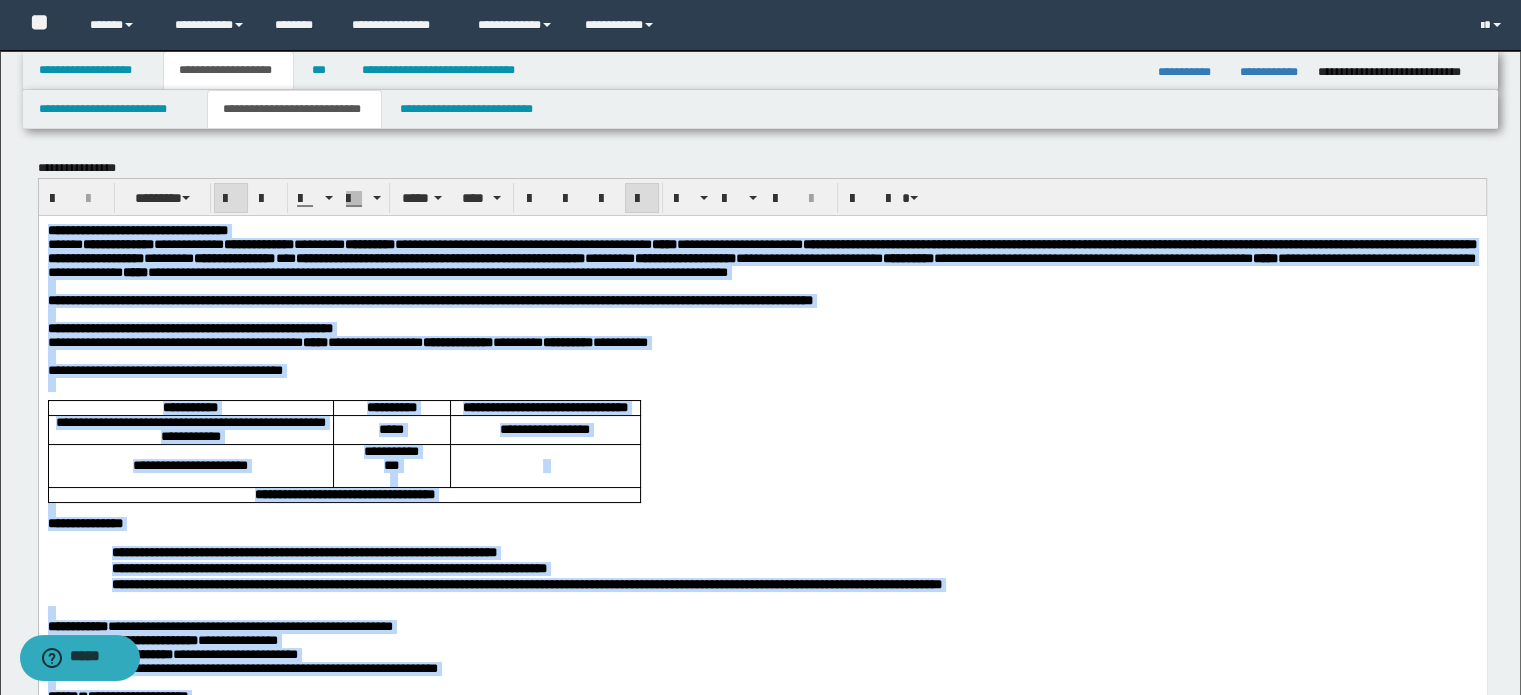 click at bounding box center (642, 199) 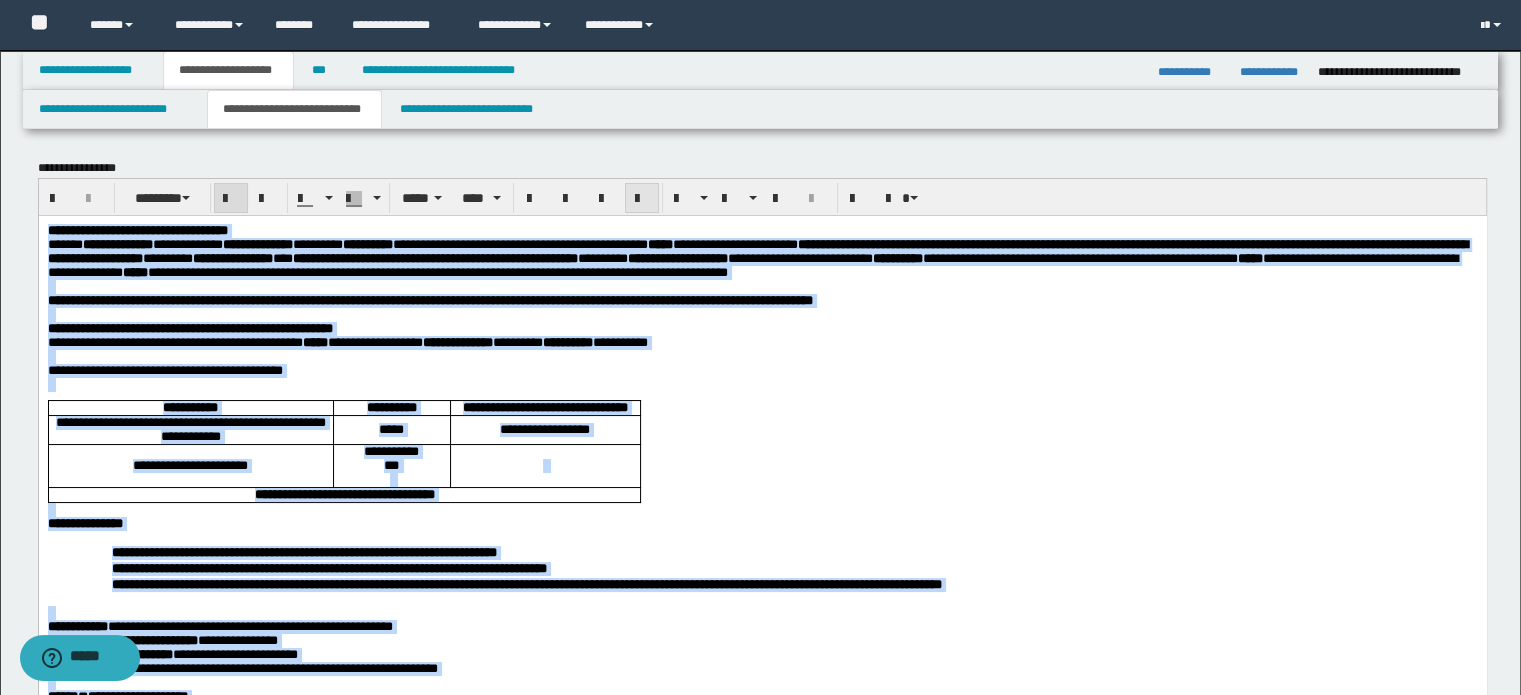 click at bounding box center (642, 199) 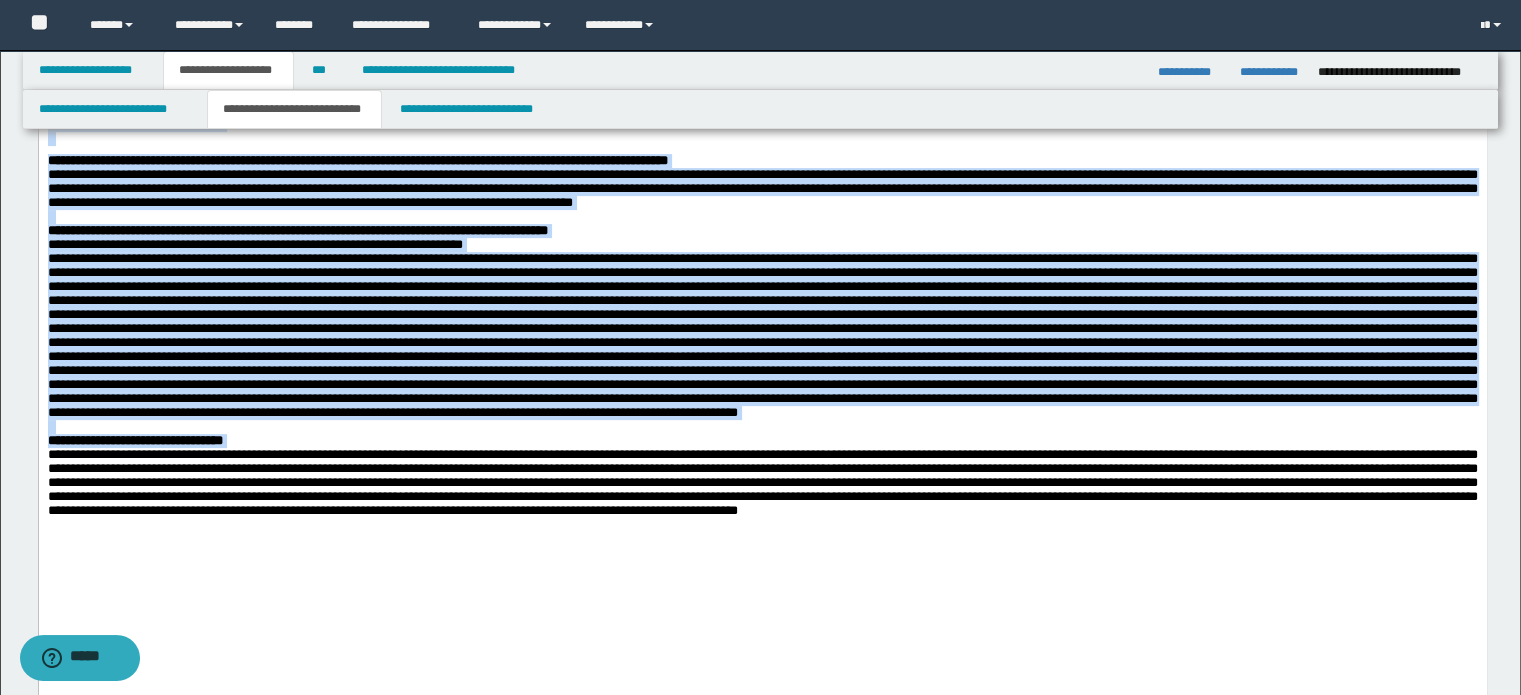 scroll, scrollTop: 900, scrollLeft: 0, axis: vertical 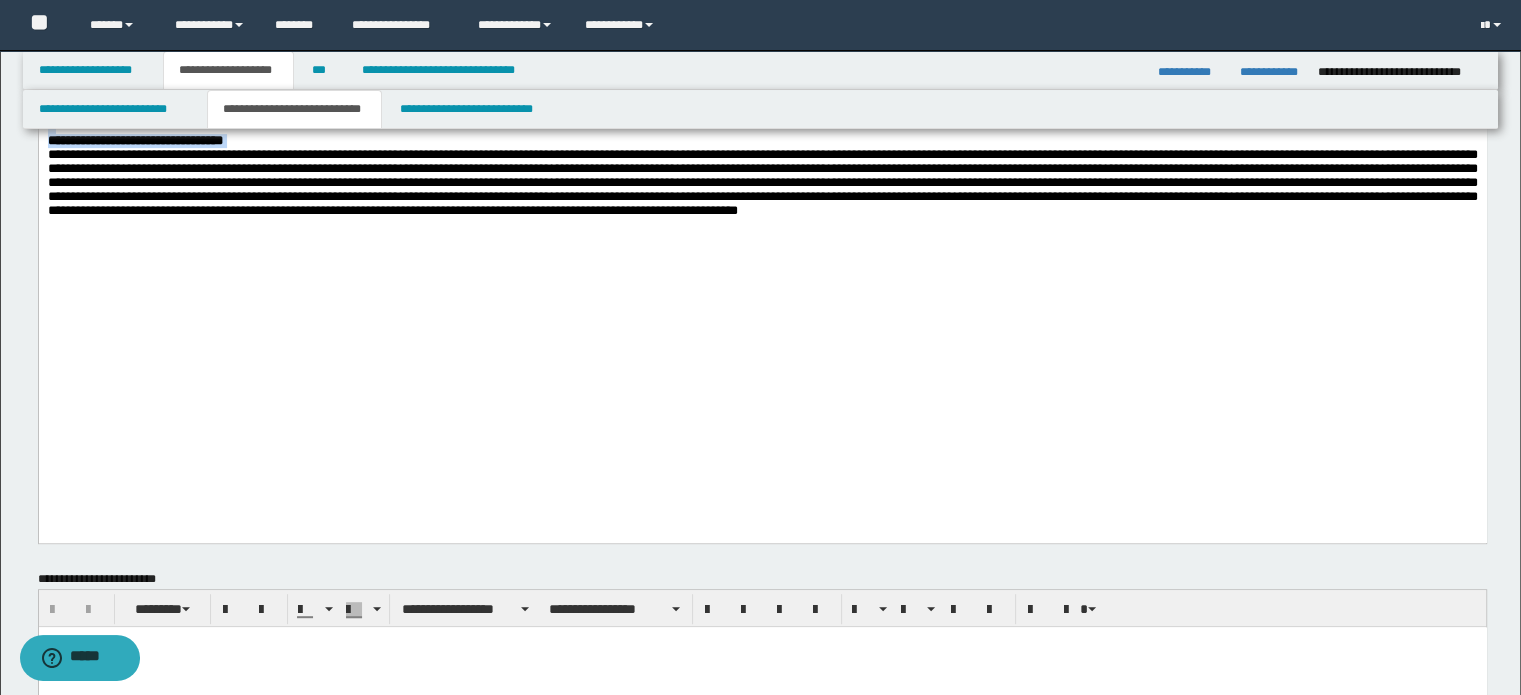 click on "**********" at bounding box center (762, -200) 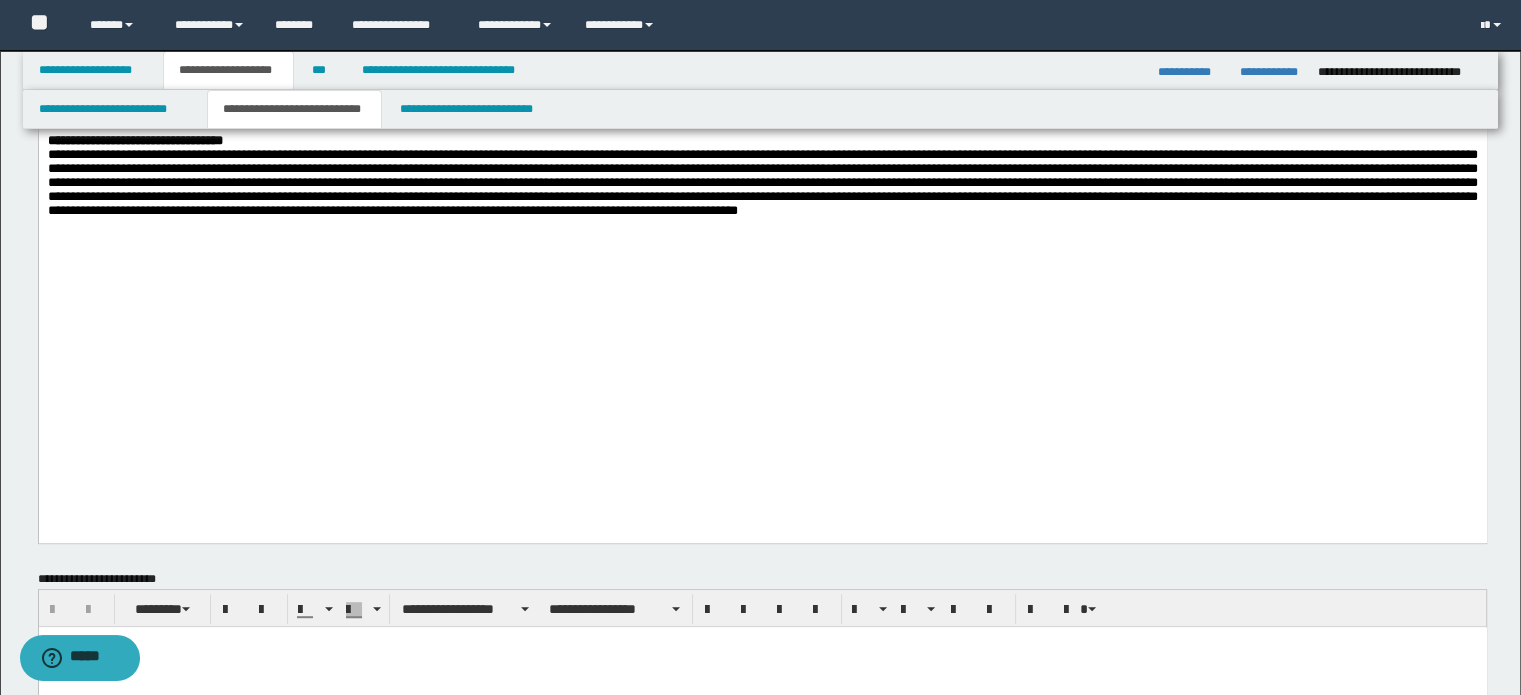 scroll, scrollTop: 1300, scrollLeft: 0, axis: vertical 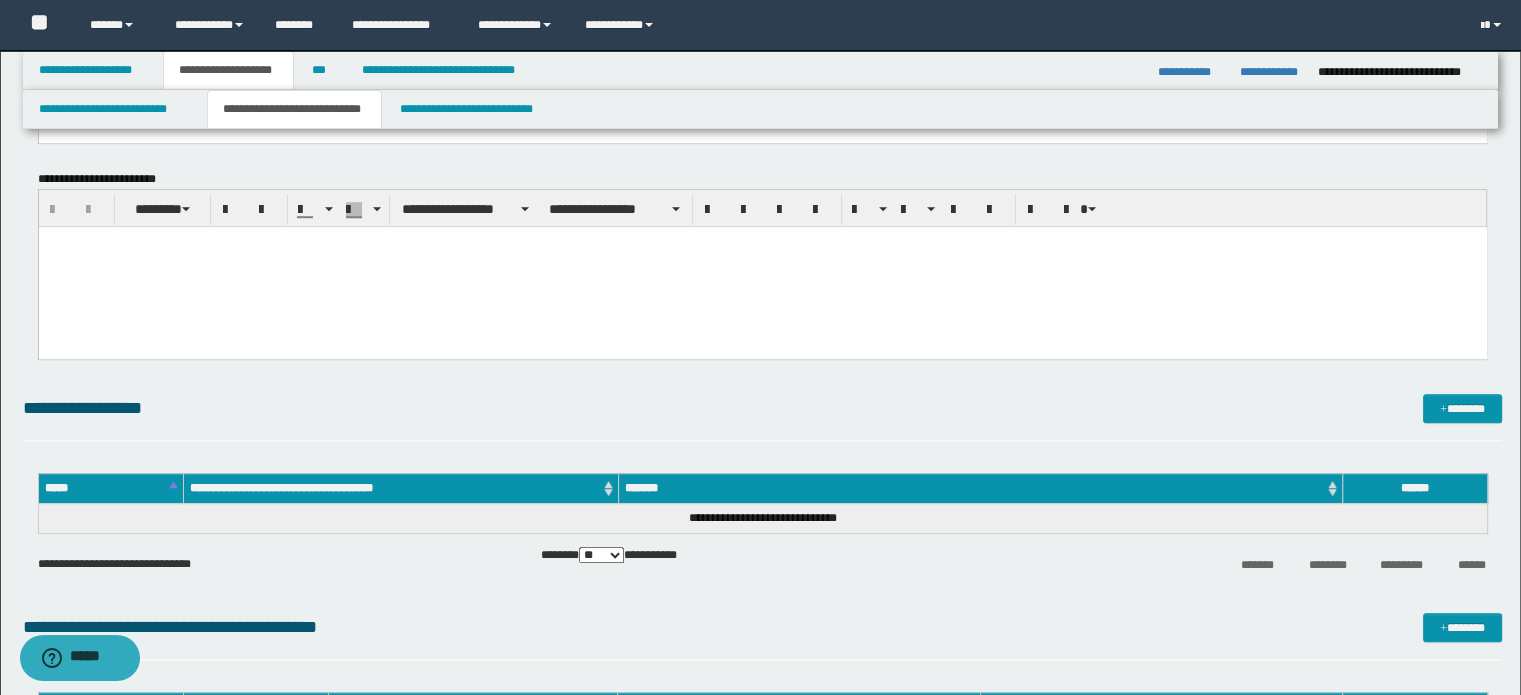 click at bounding box center [762, 266] 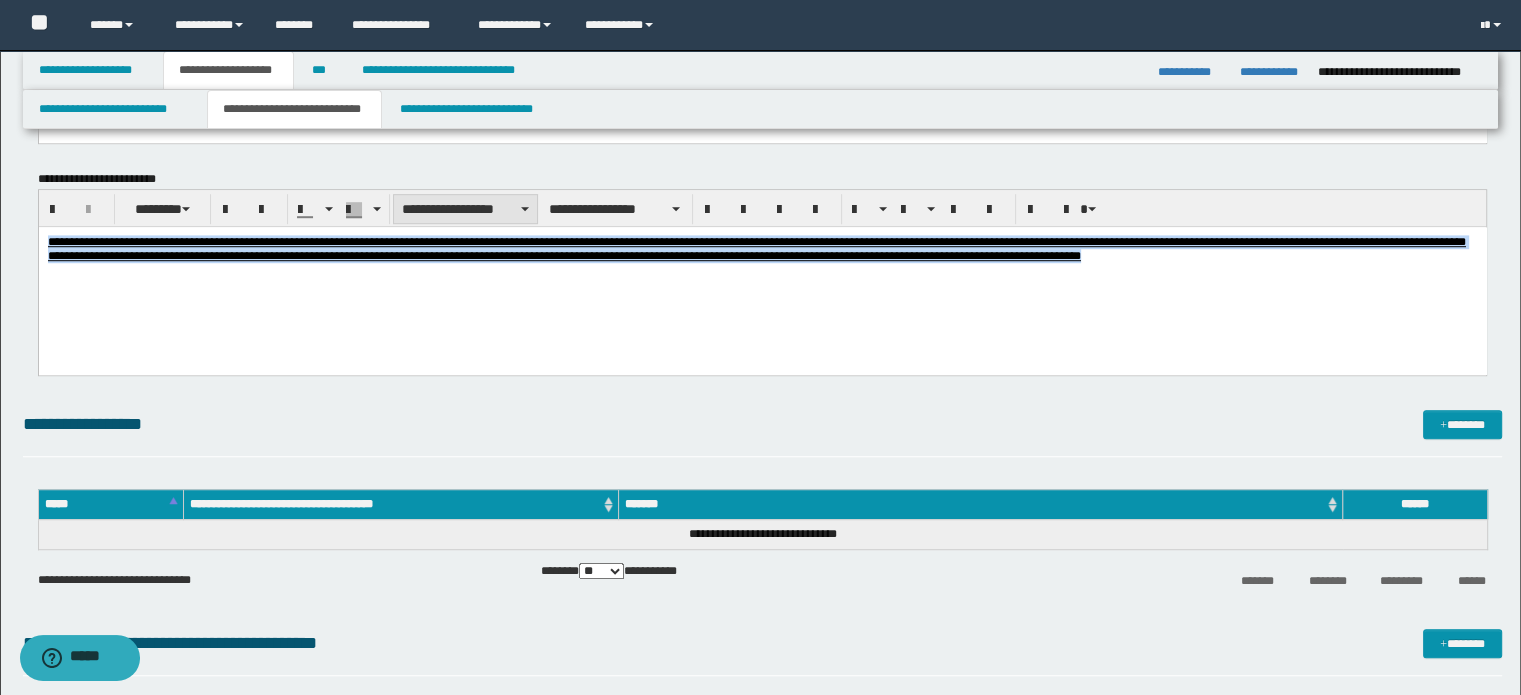 click on "**********" at bounding box center [465, 209] 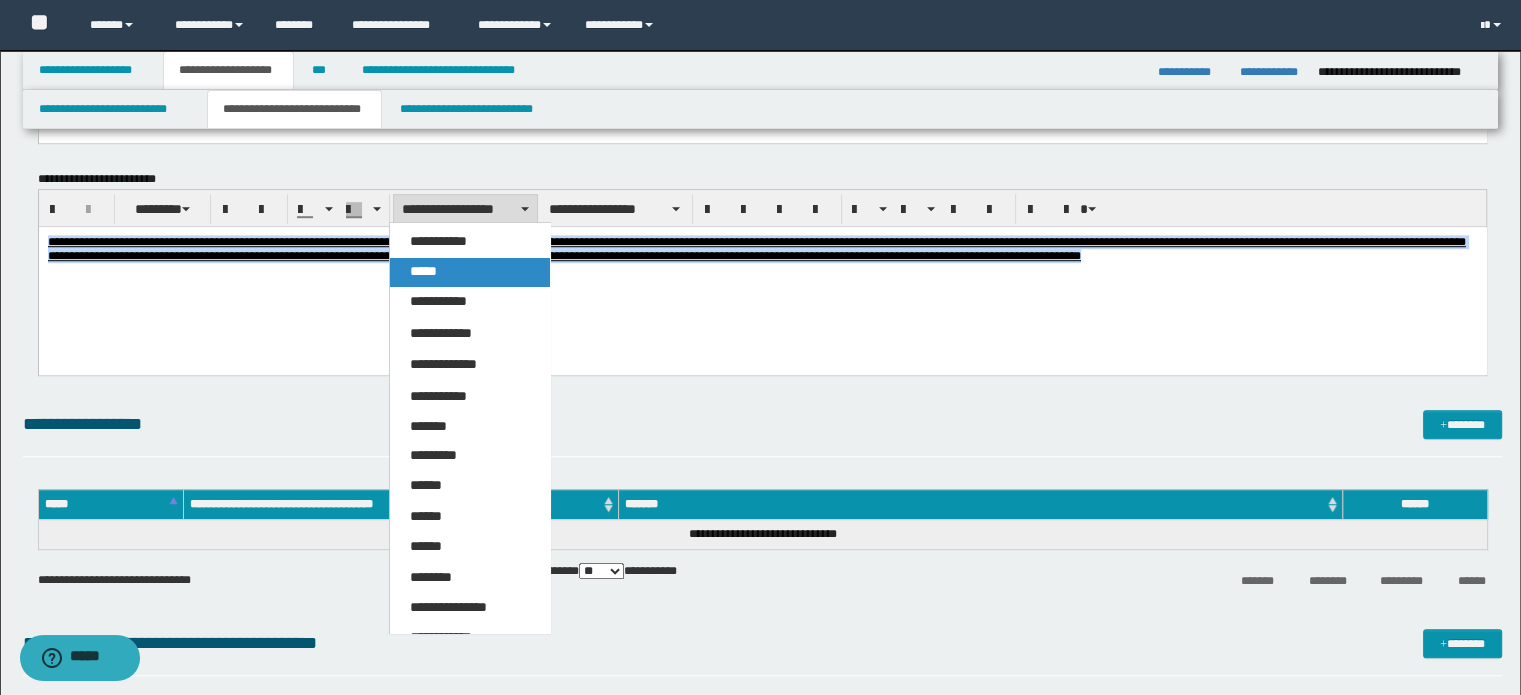 click on "*****" at bounding box center (470, 272) 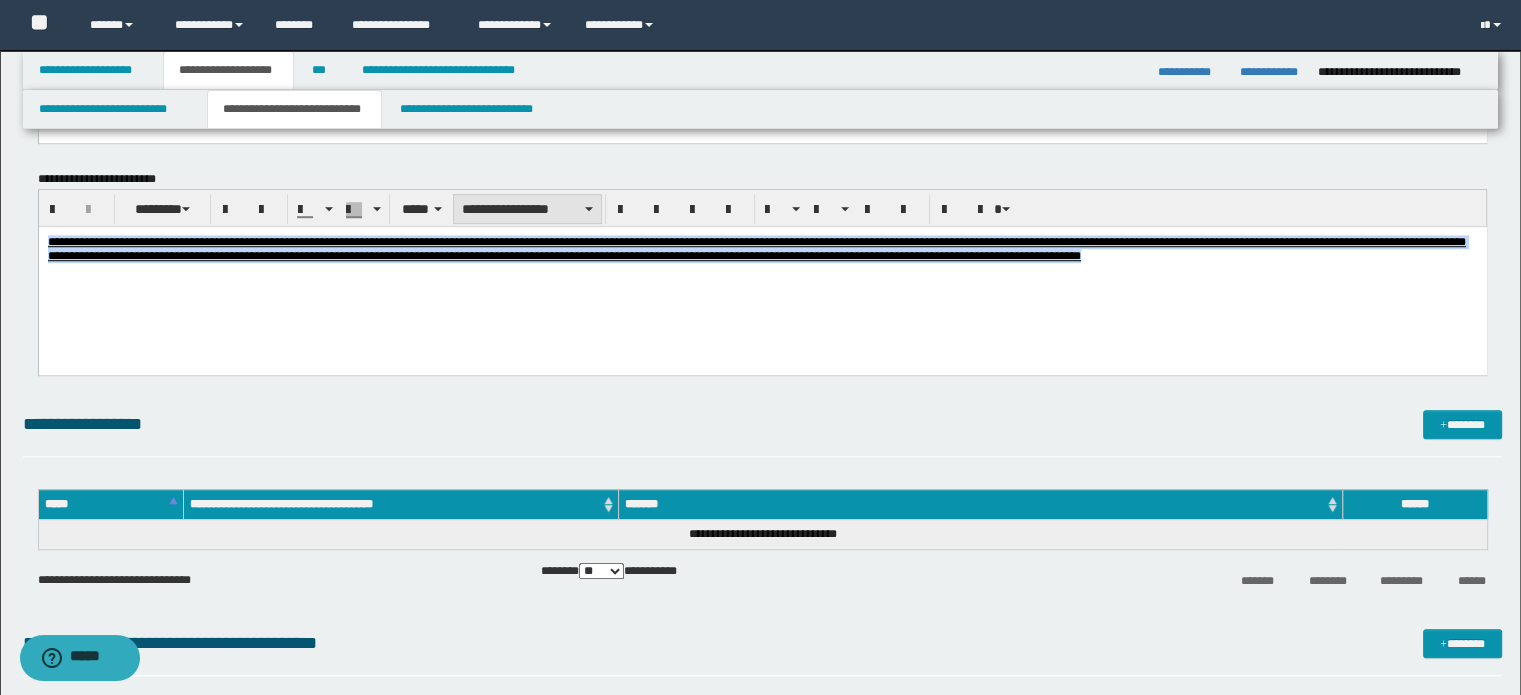 click on "**********" at bounding box center (527, 209) 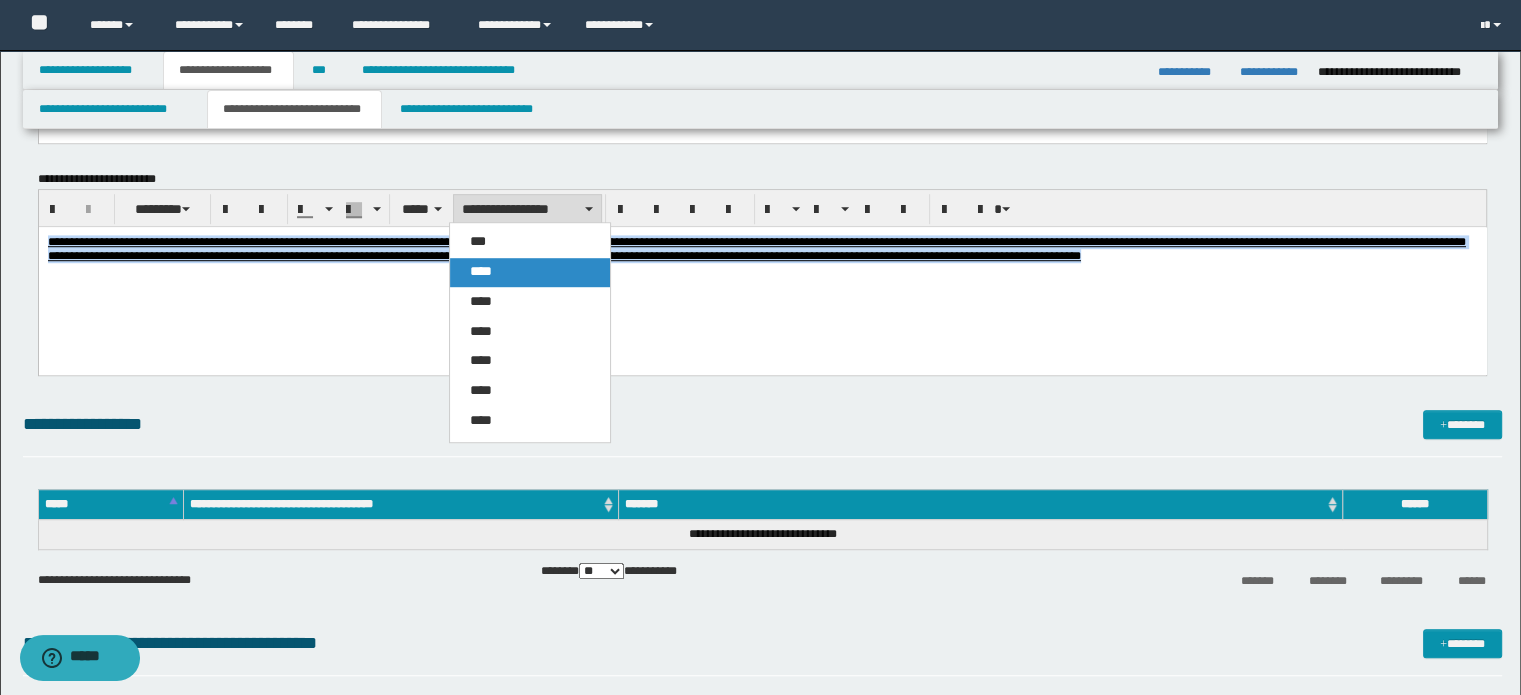 click on "****" at bounding box center (530, 272) 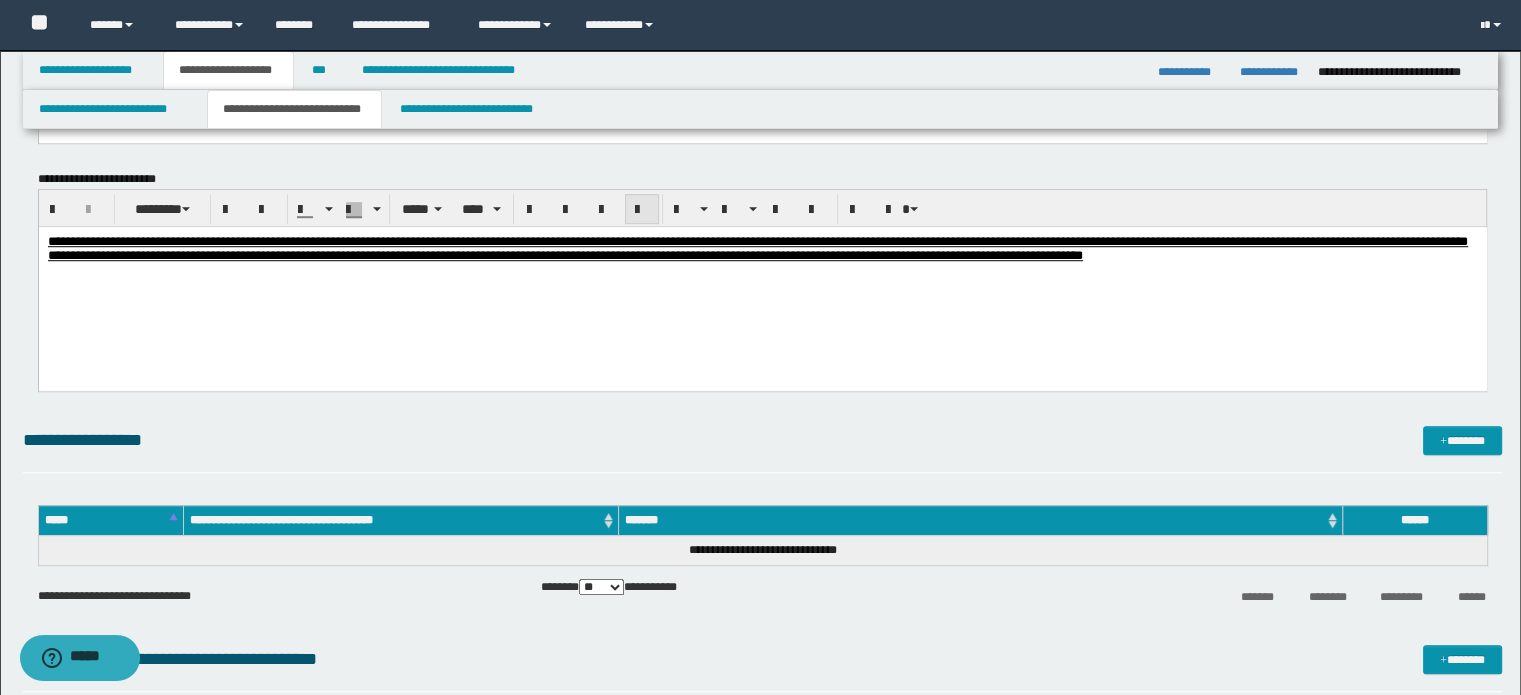 click at bounding box center [642, 210] 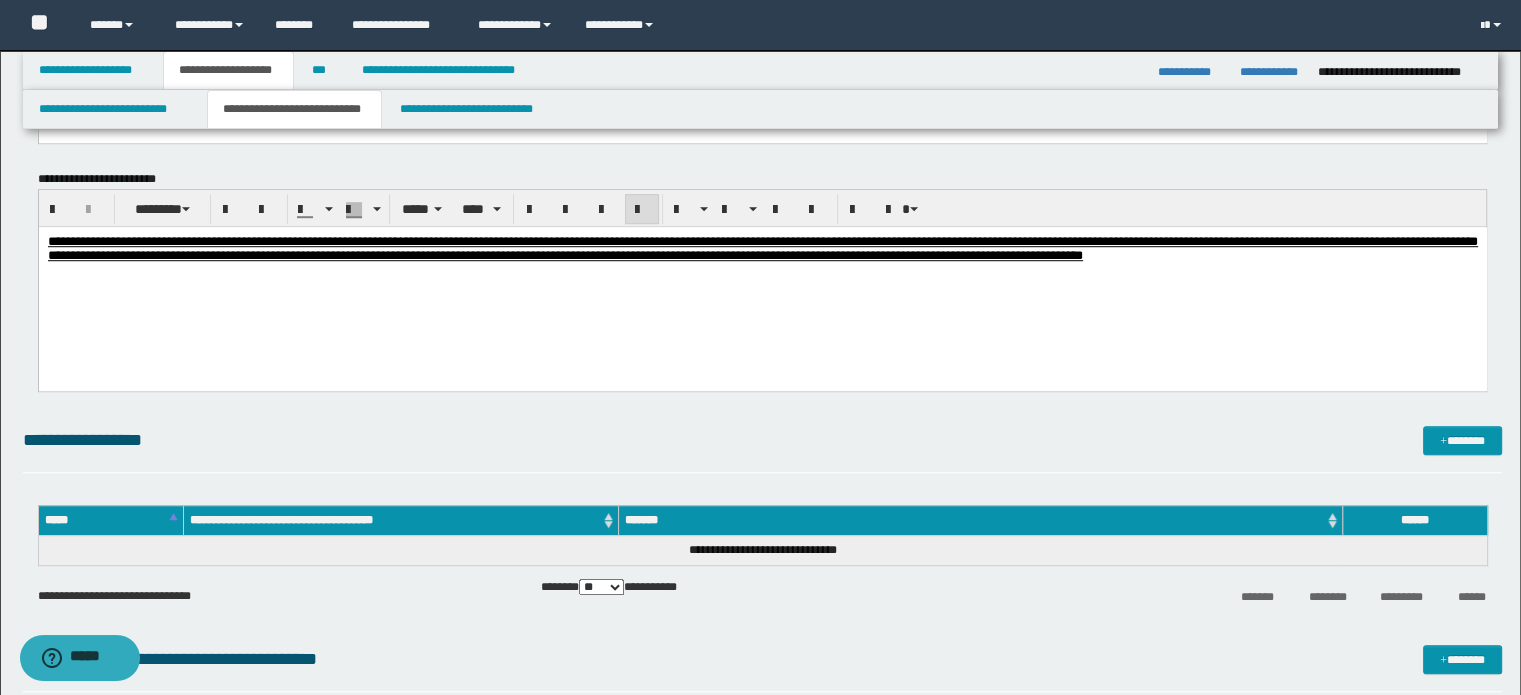 click on "**********" at bounding box center [762, 273] 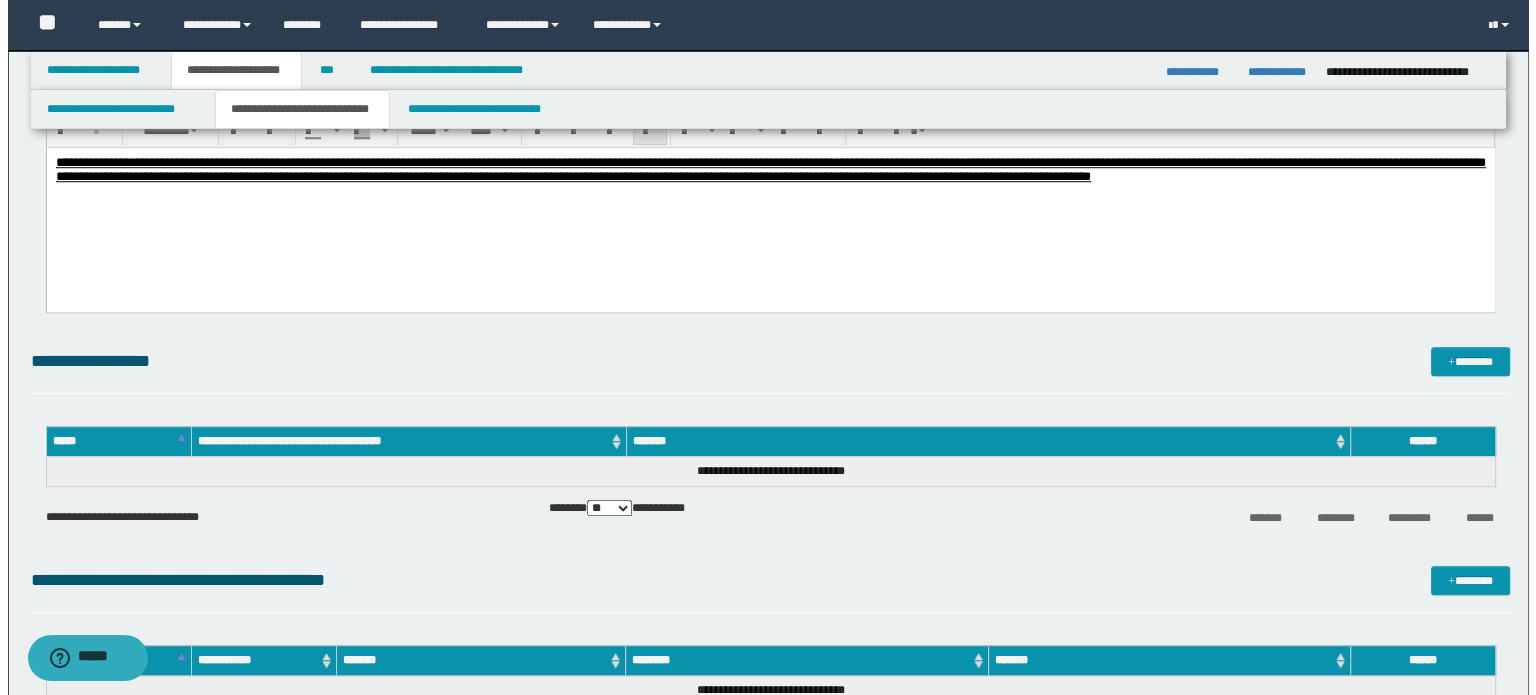 scroll, scrollTop: 1500, scrollLeft: 0, axis: vertical 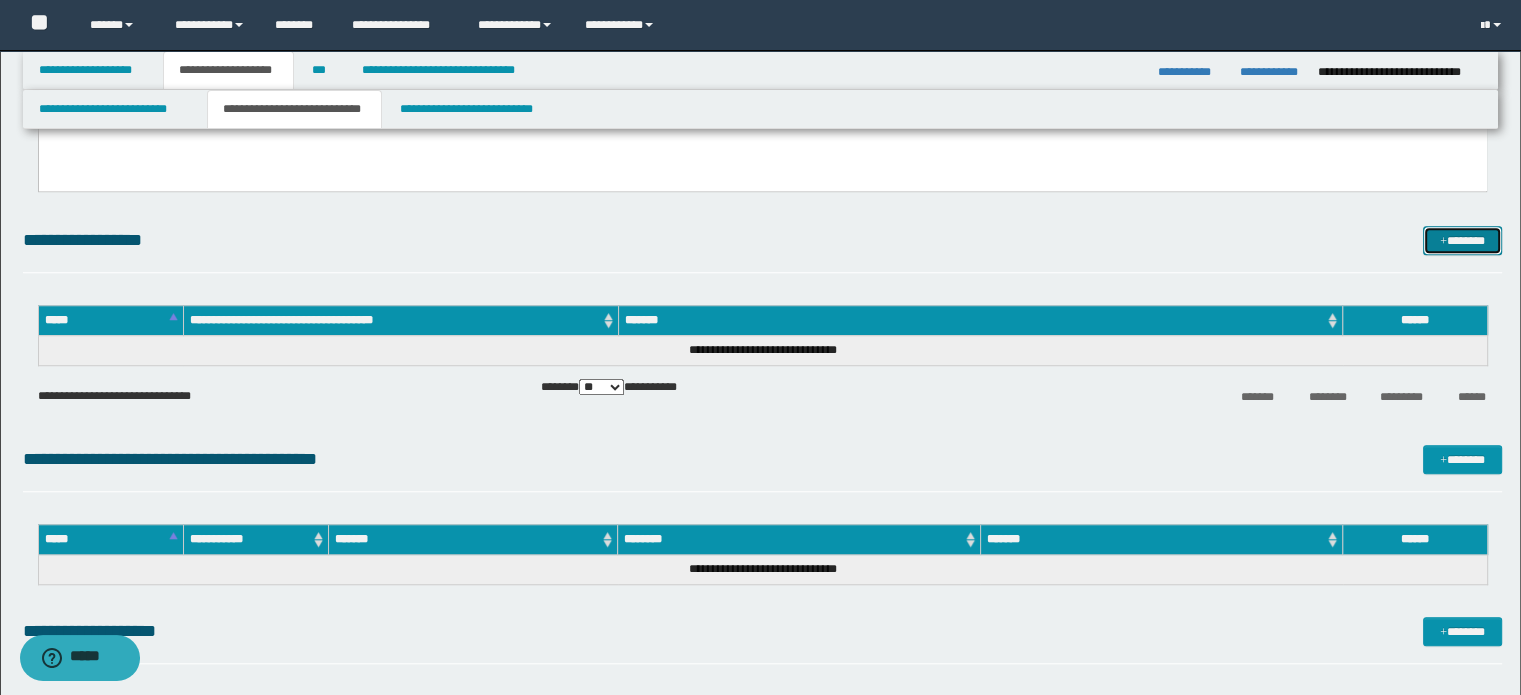 drag, startPoint x: 1447, startPoint y: 239, endPoint x: 1398, endPoint y: 242, distance: 49.09175 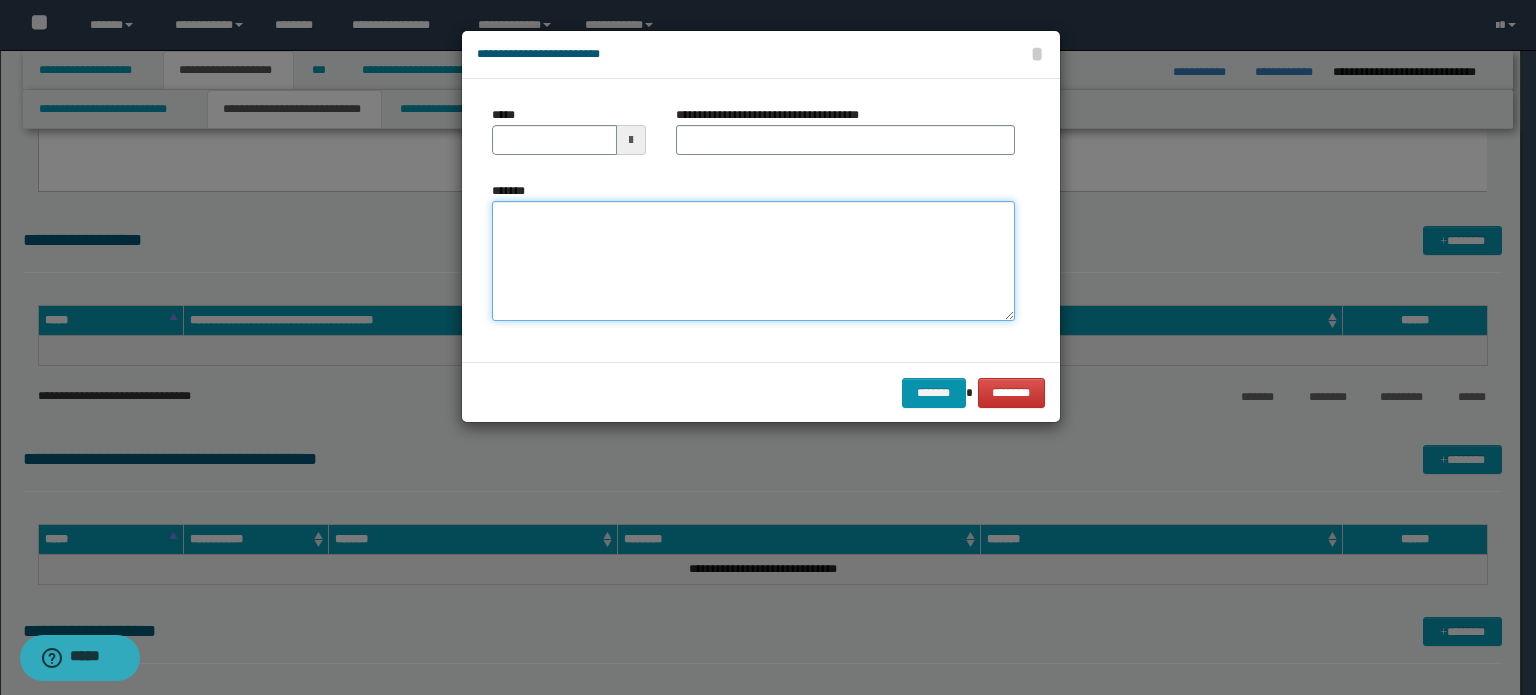 click on "*******" at bounding box center [753, 261] 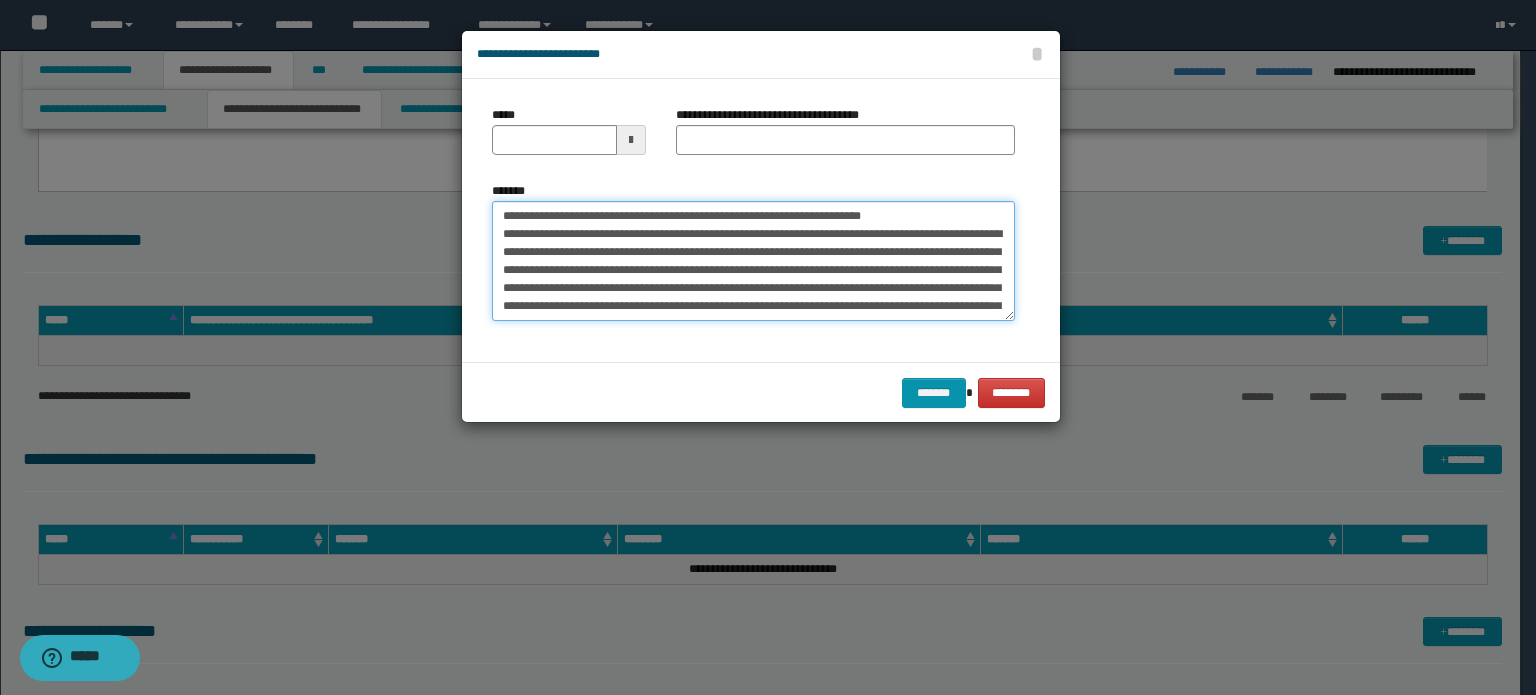 scroll, scrollTop: 282, scrollLeft: 0, axis: vertical 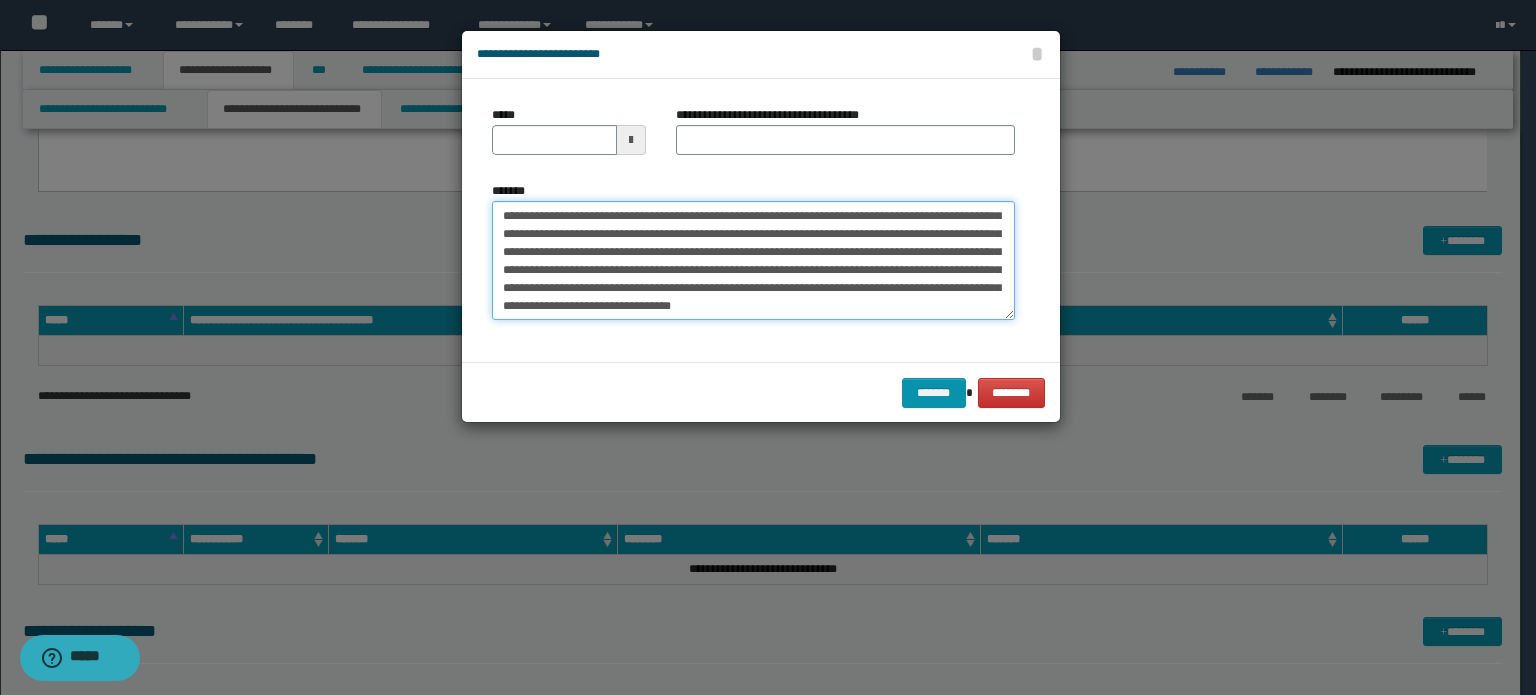 click on "*******" at bounding box center (753, 261) 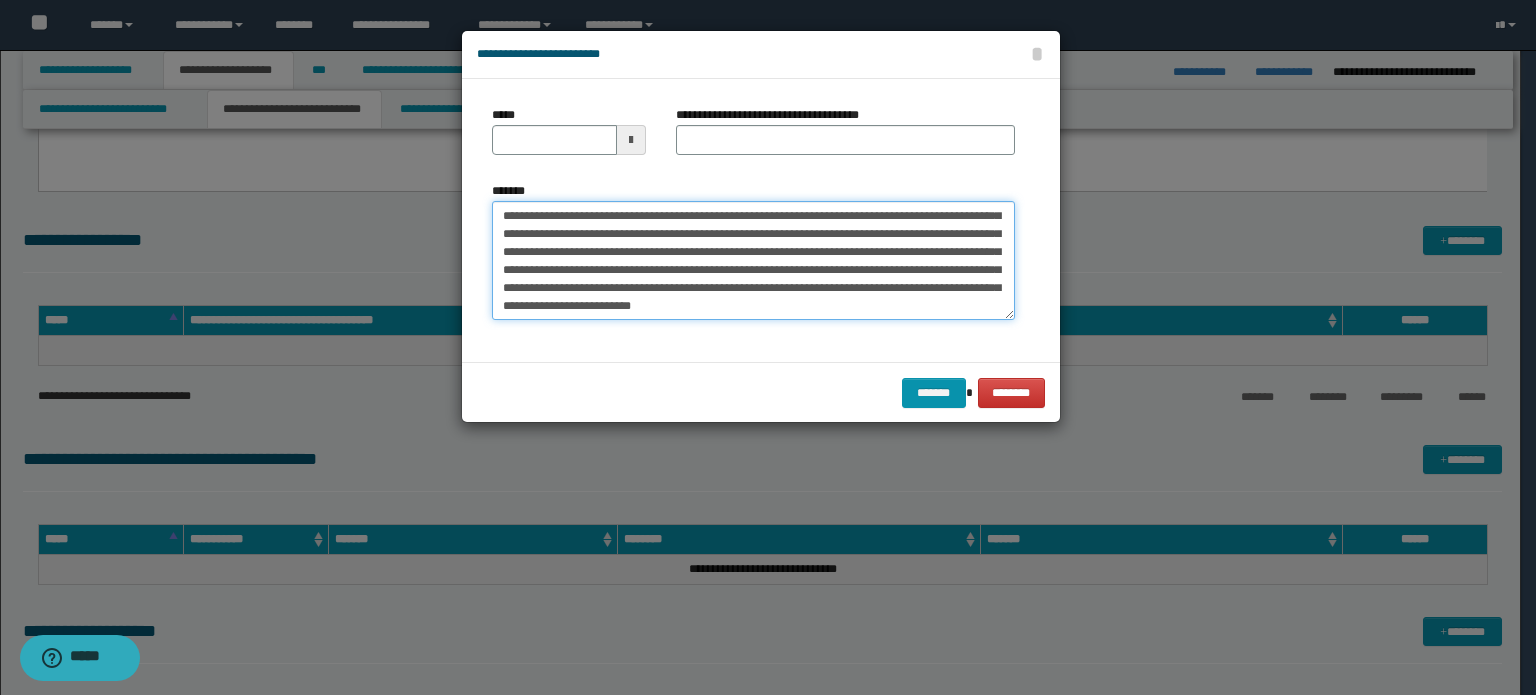 scroll, scrollTop: 0, scrollLeft: 0, axis: both 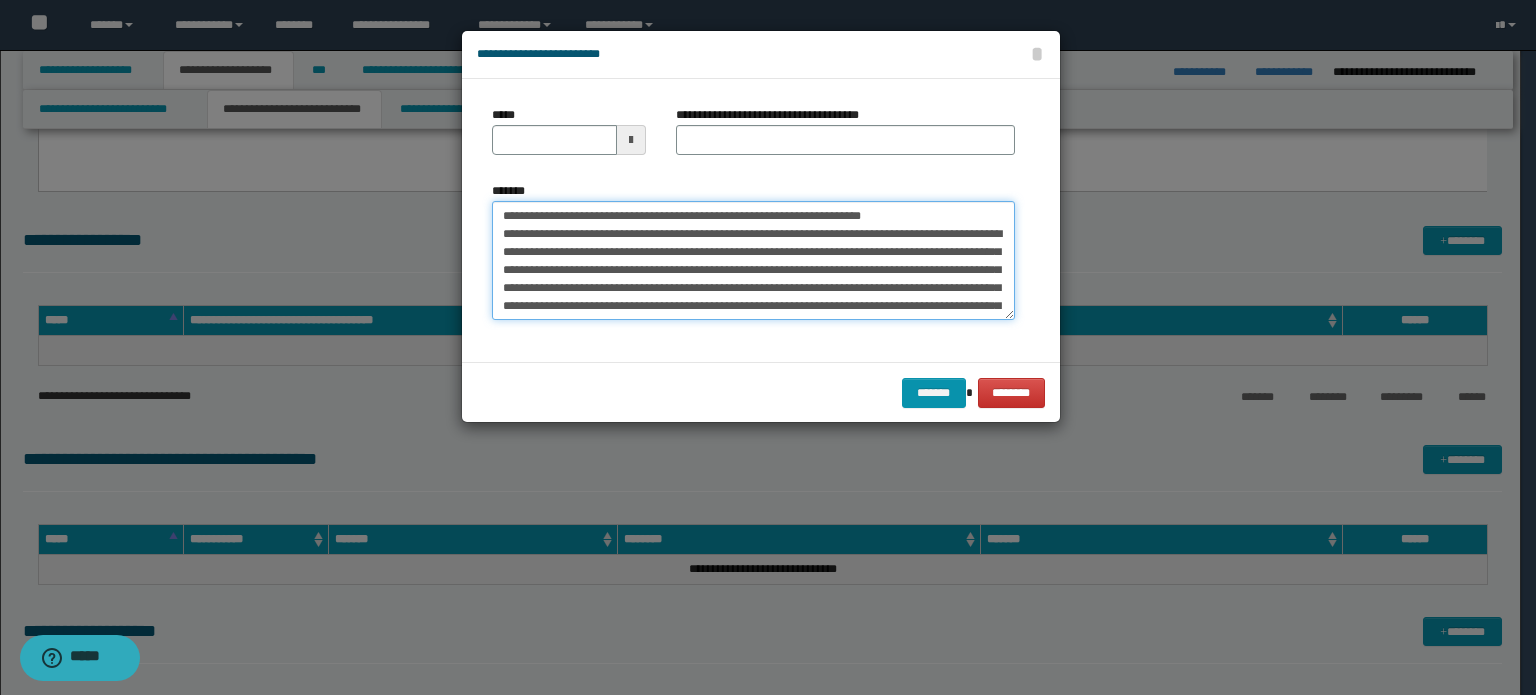 drag, startPoint x: 498, startPoint y: 217, endPoint x: 600, endPoint y: 221, distance: 102.0784 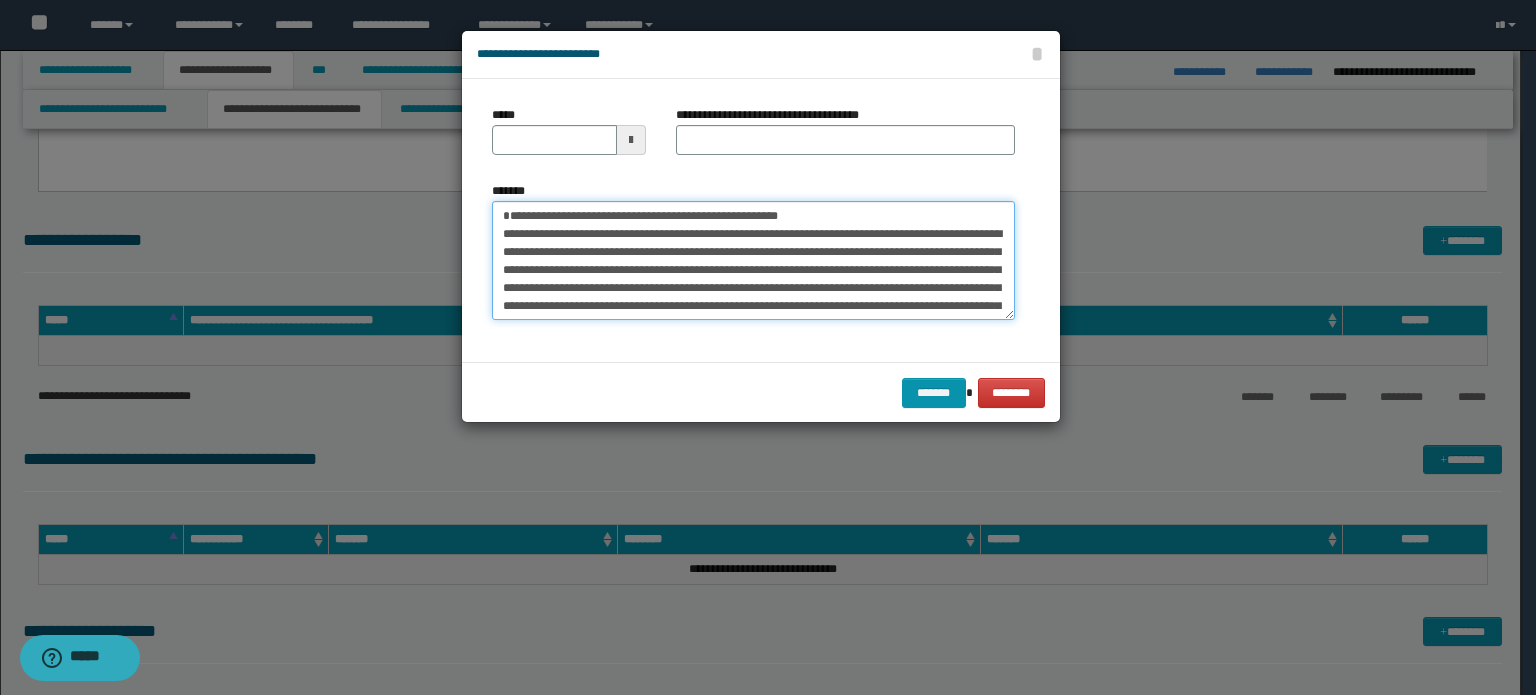 type 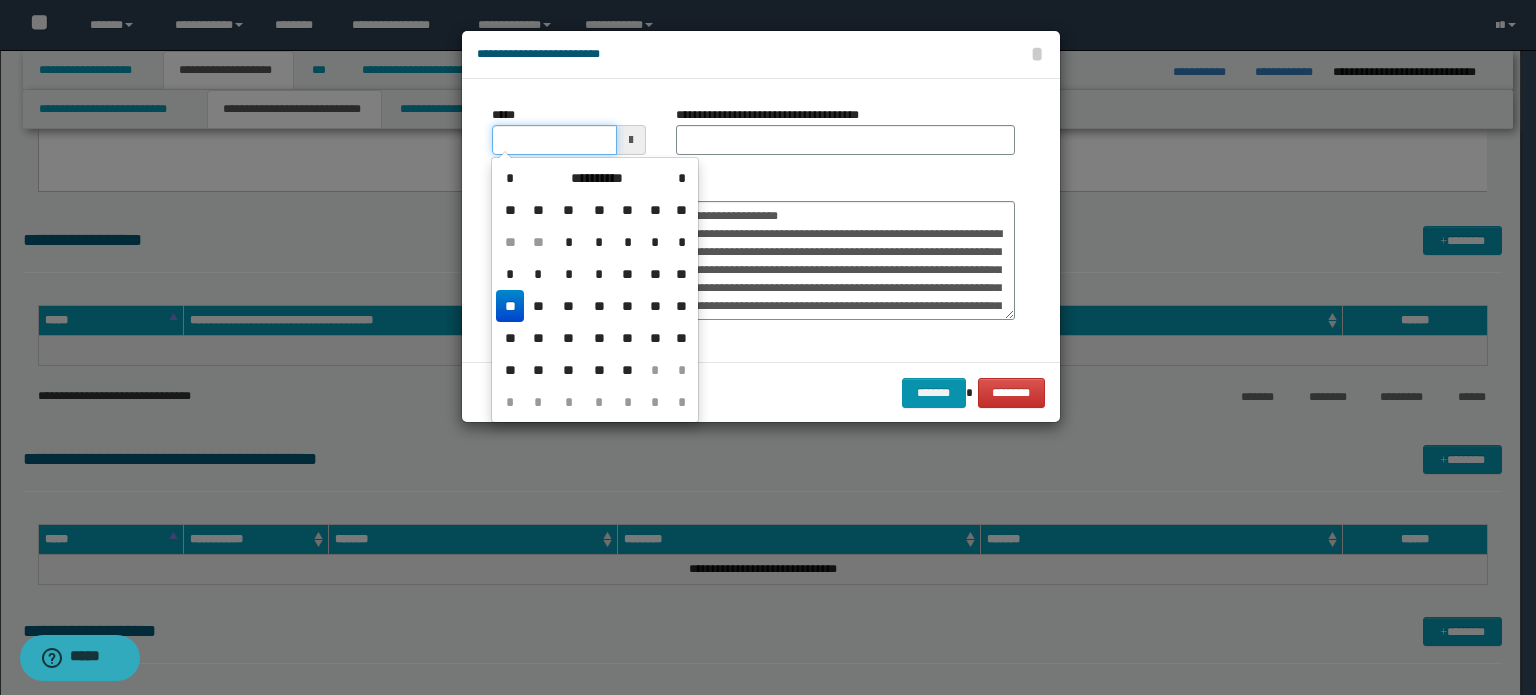 click on "*****" at bounding box center (554, 140) 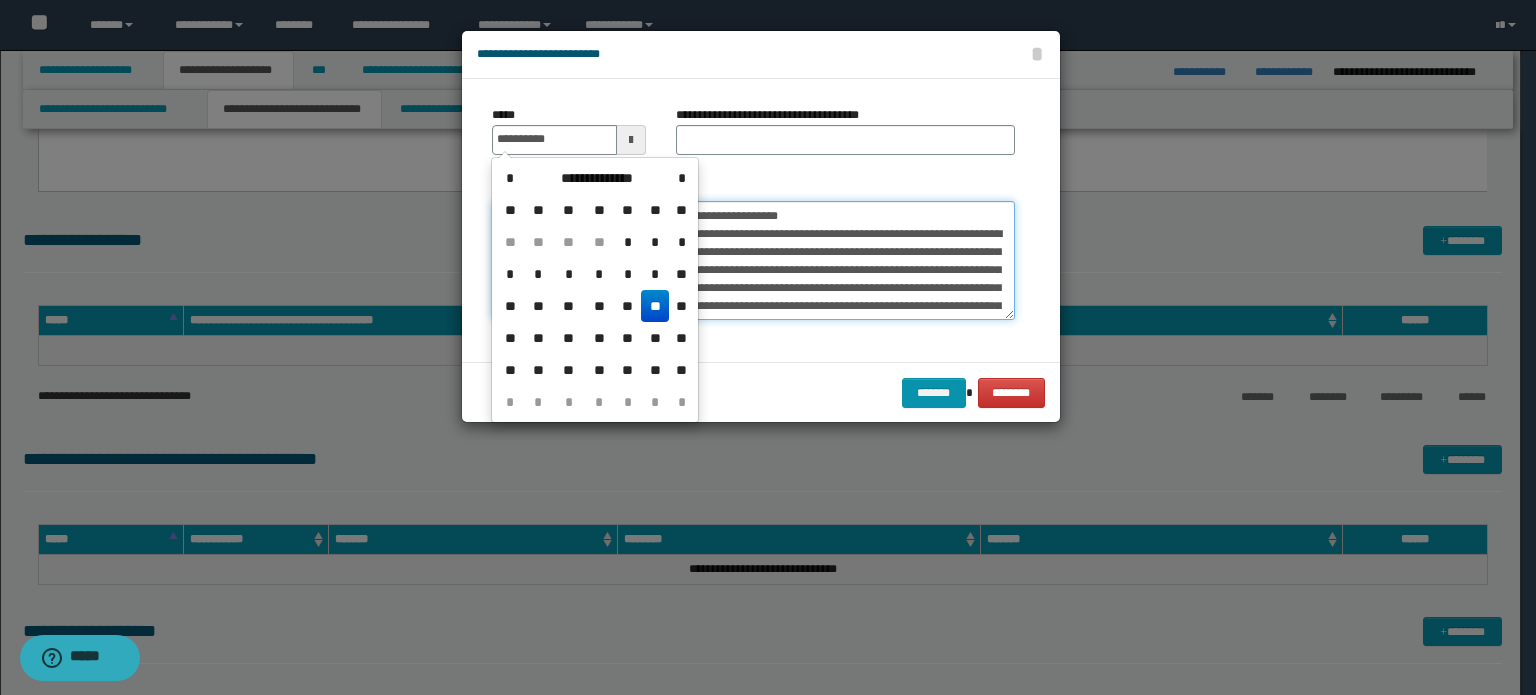 type on "**********" 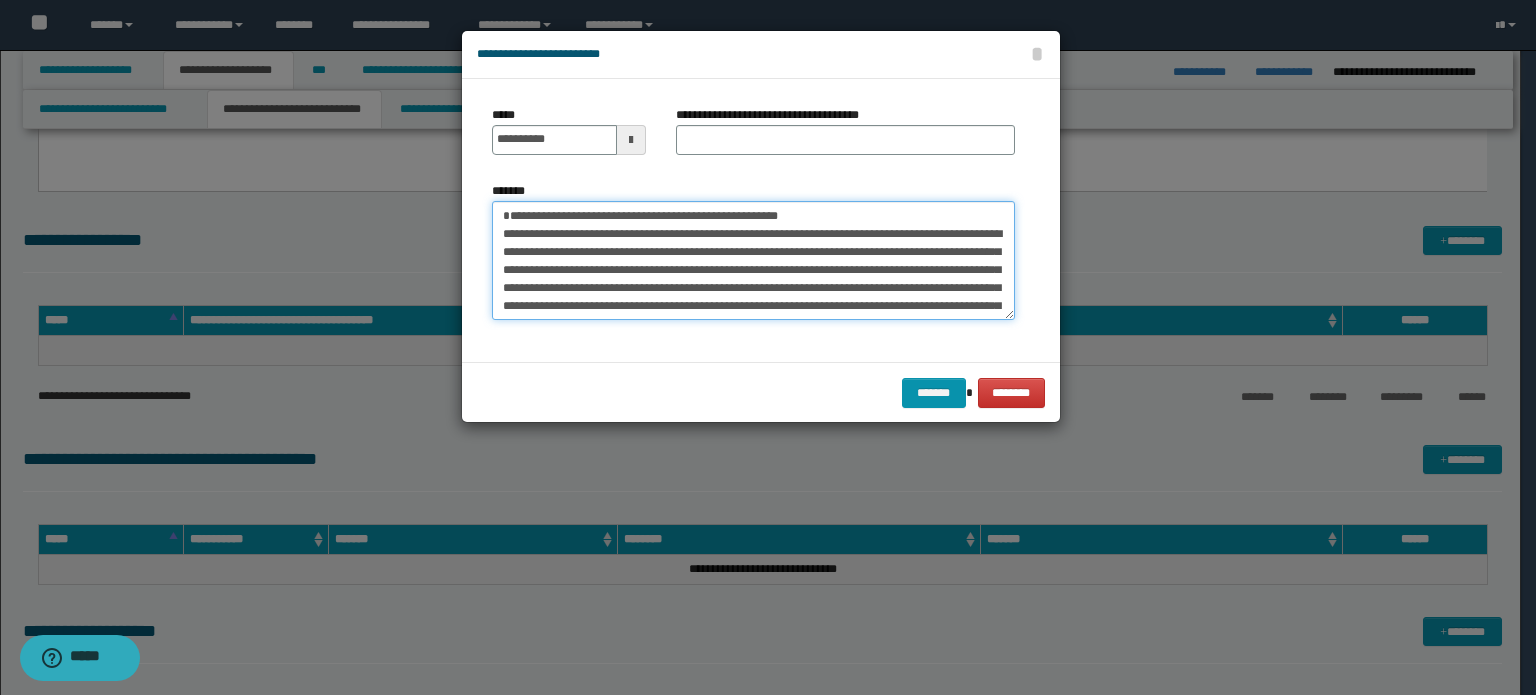 click on "*******" at bounding box center [753, 261] 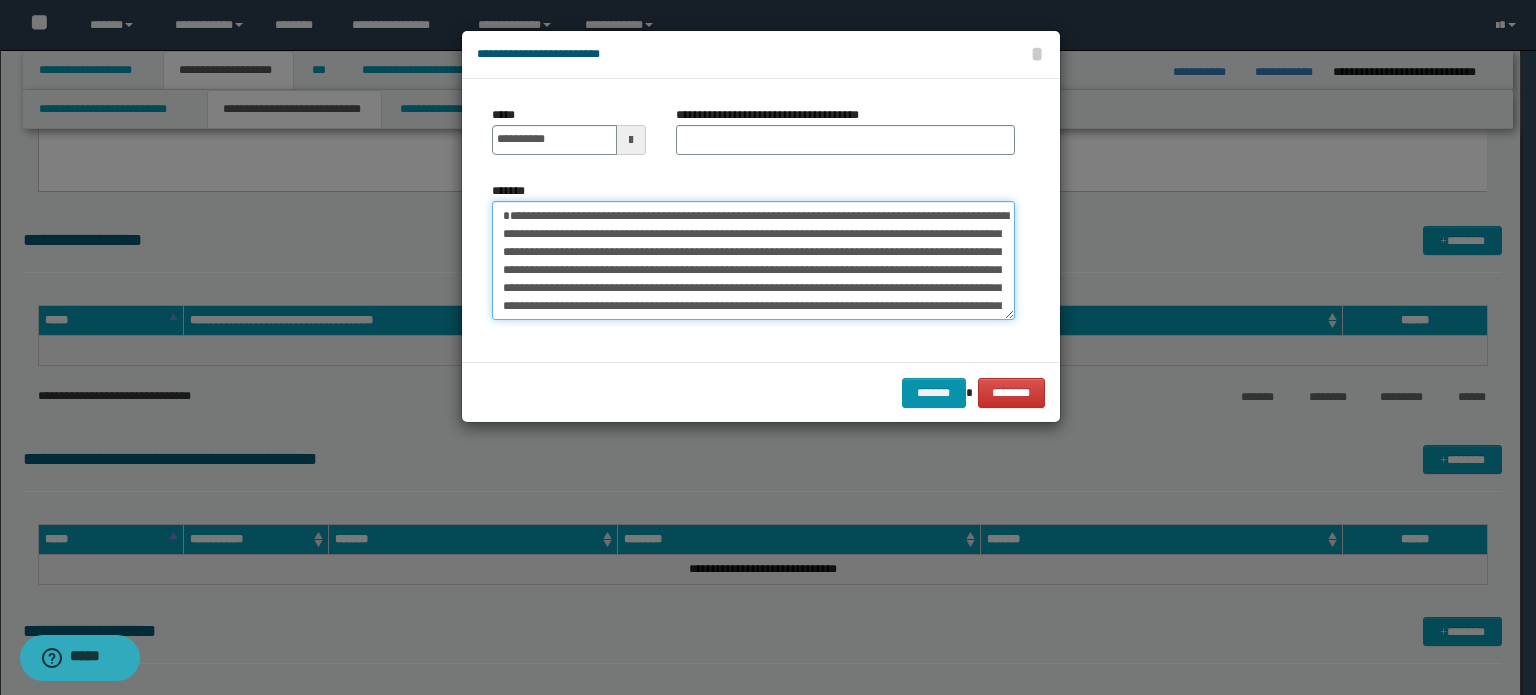type on "**********" 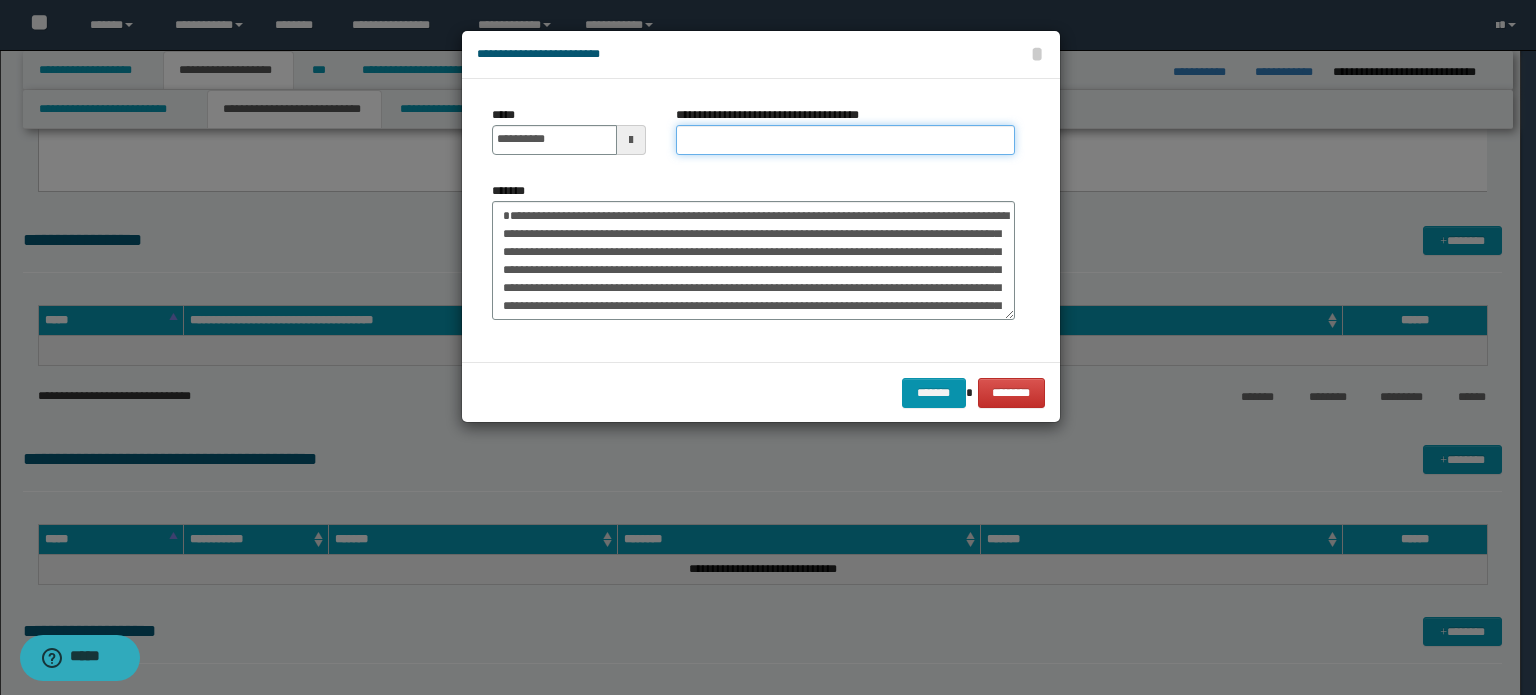 click on "**********" at bounding box center (845, 140) 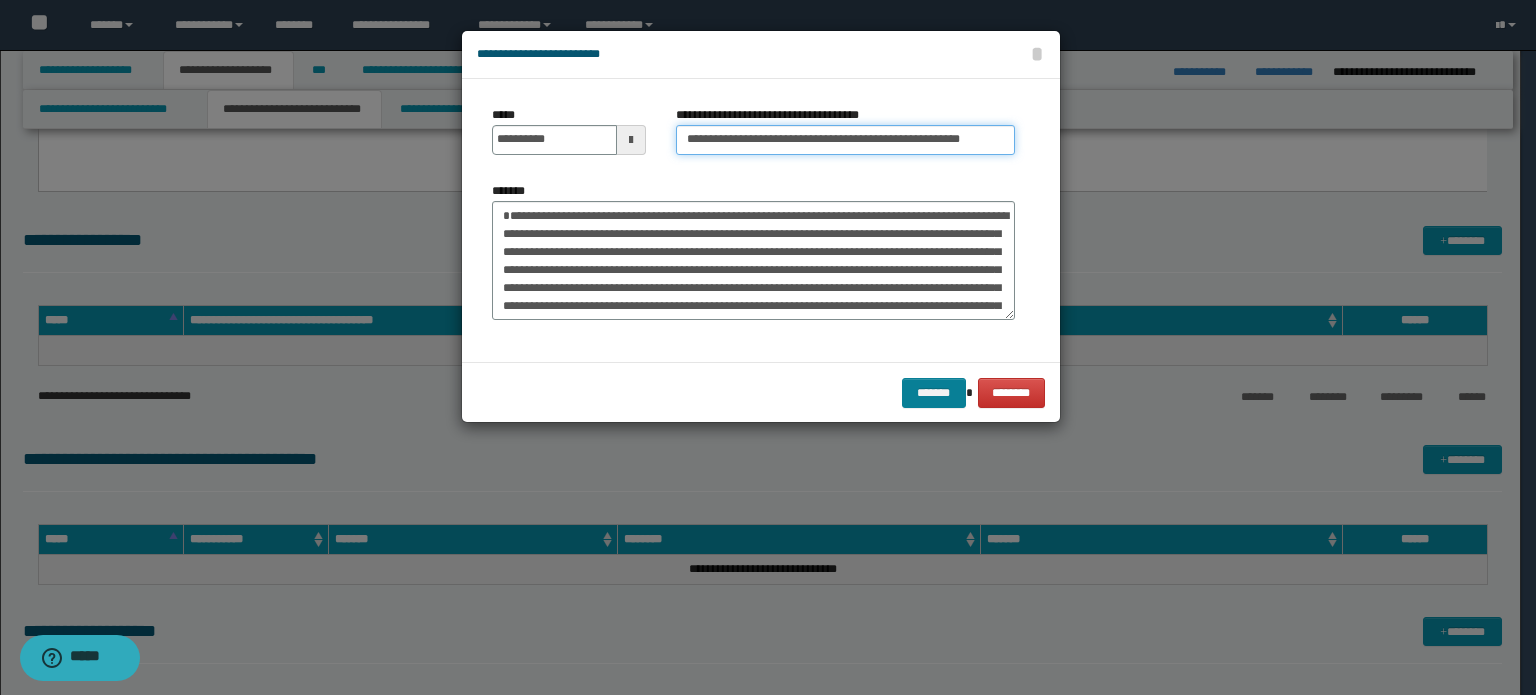 type on "**********" 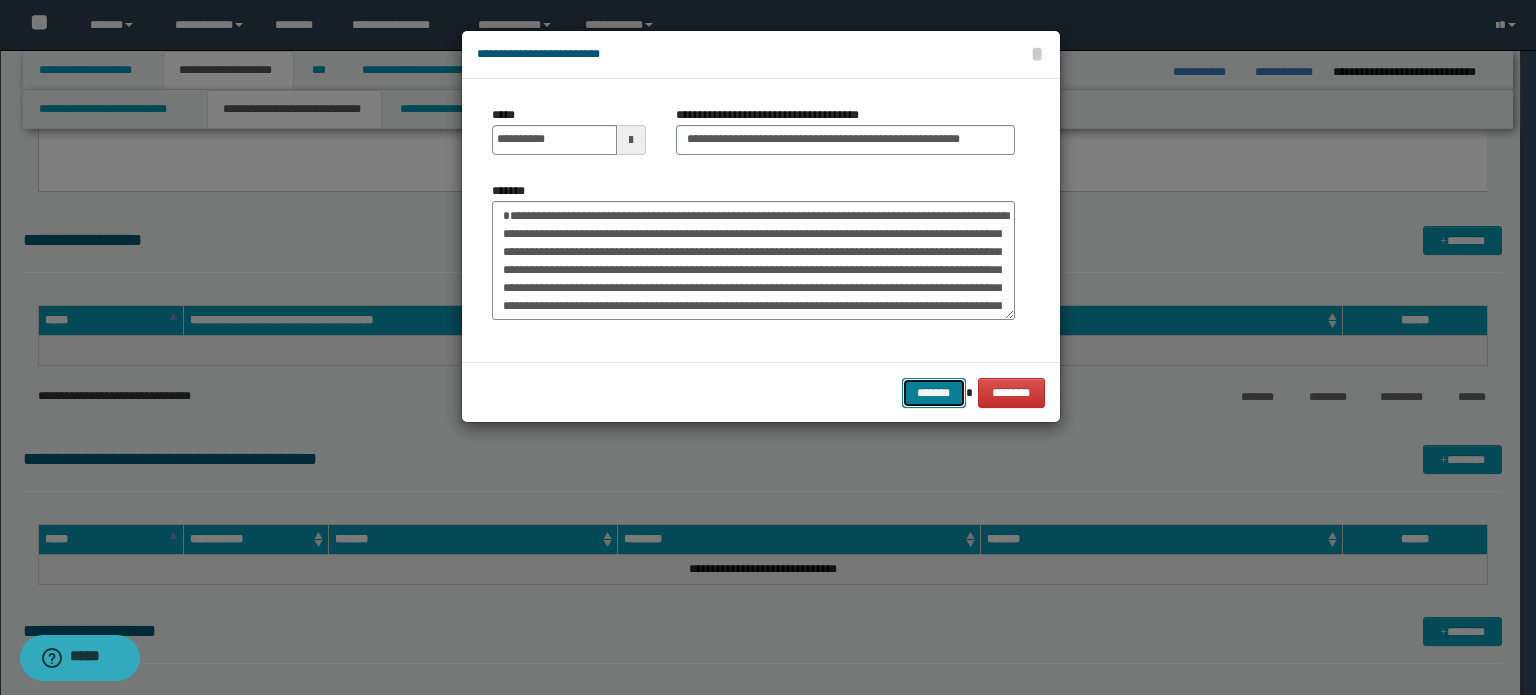 click on "*******" at bounding box center [934, 393] 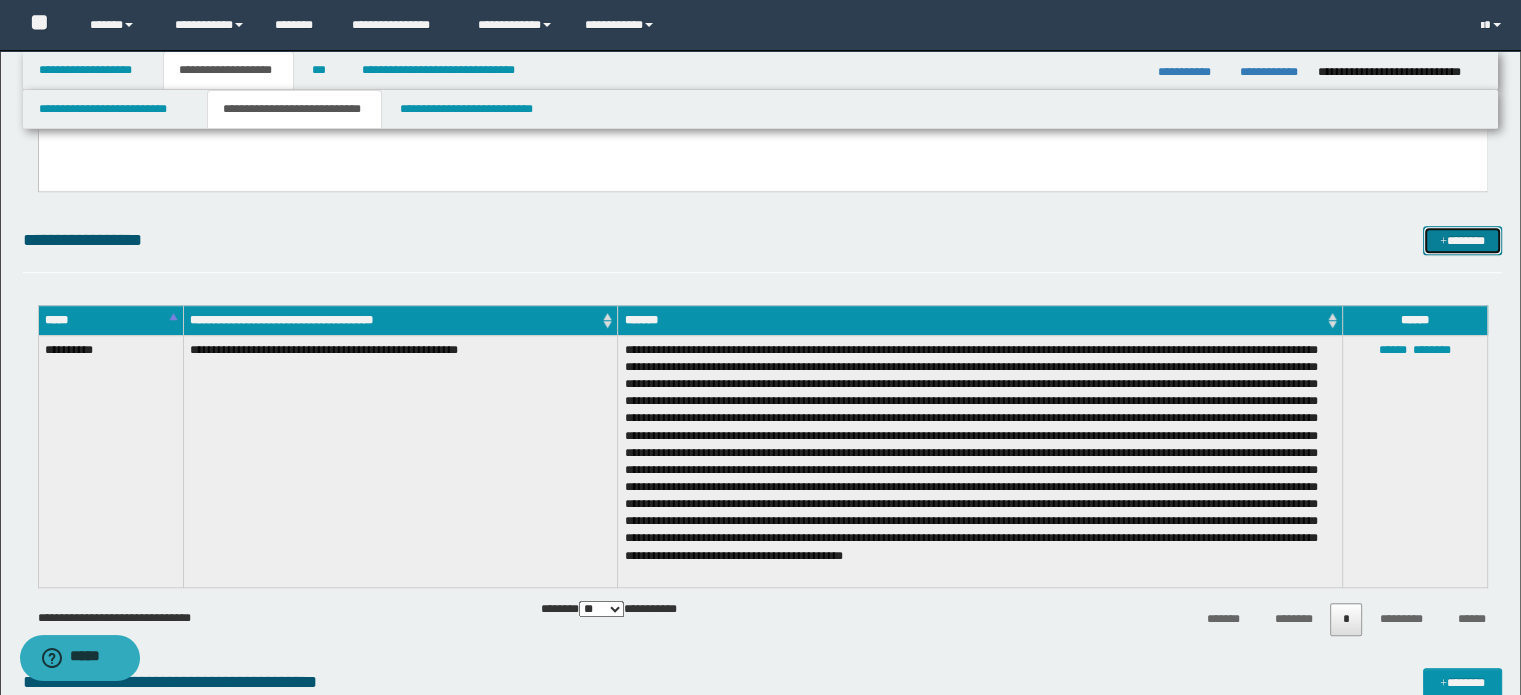 click on "*******" at bounding box center (1462, 241) 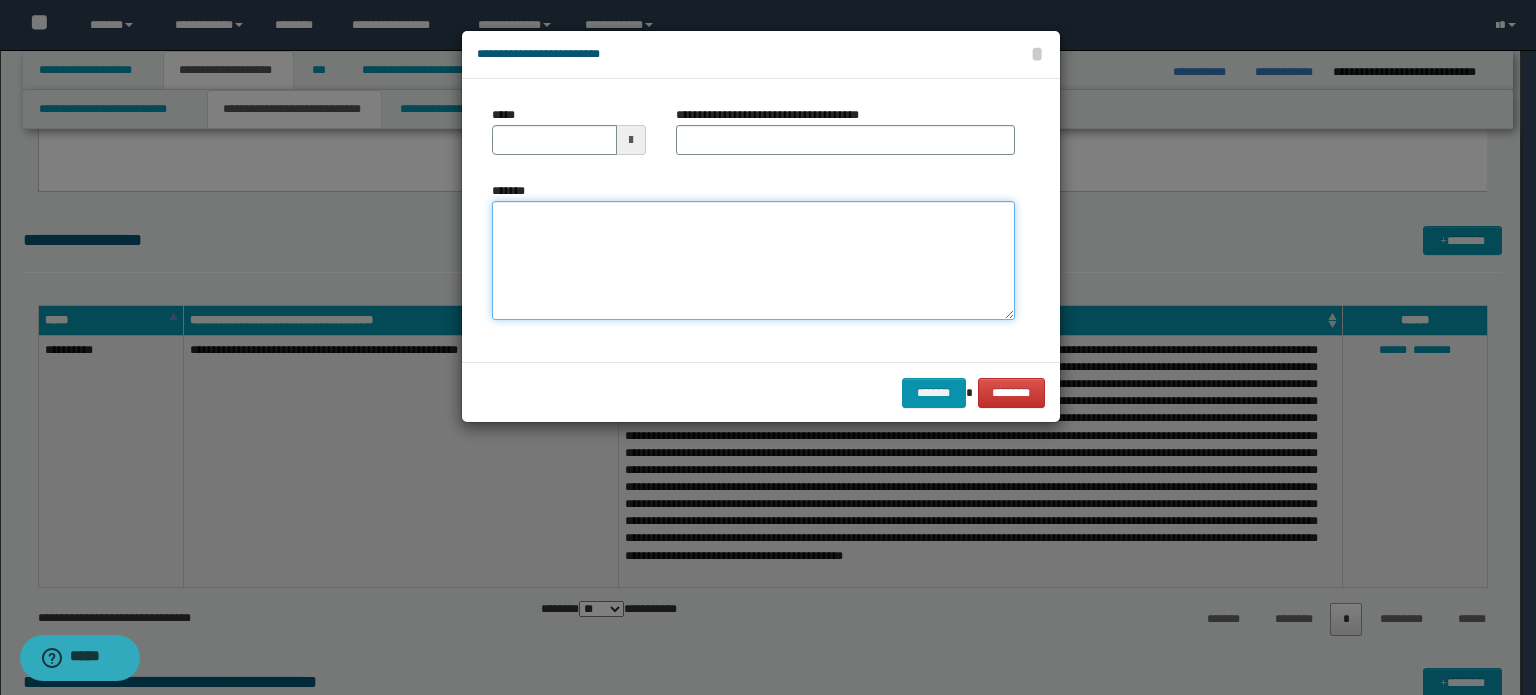 click on "*******" at bounding box center (753, 261) 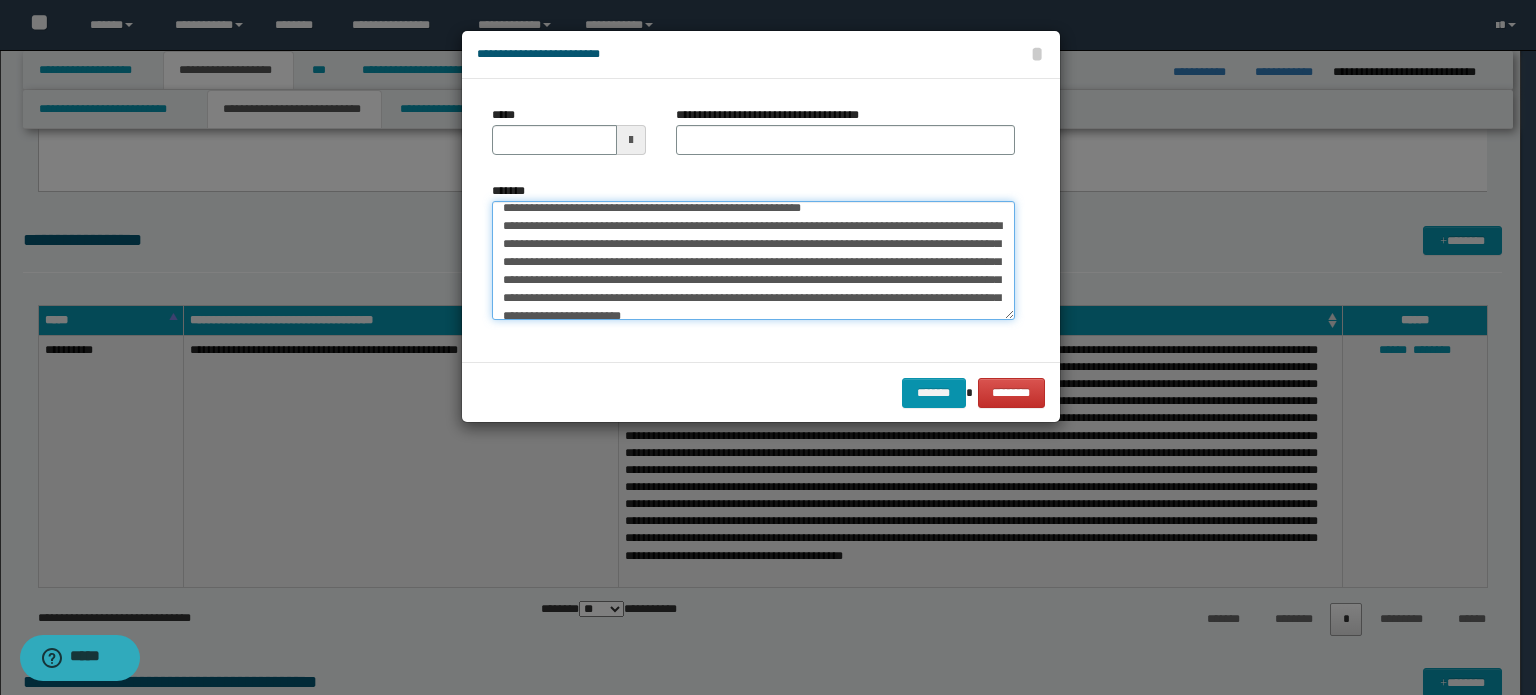 scroll, scrollTop: 0, scrollLeft: 0, axis: both 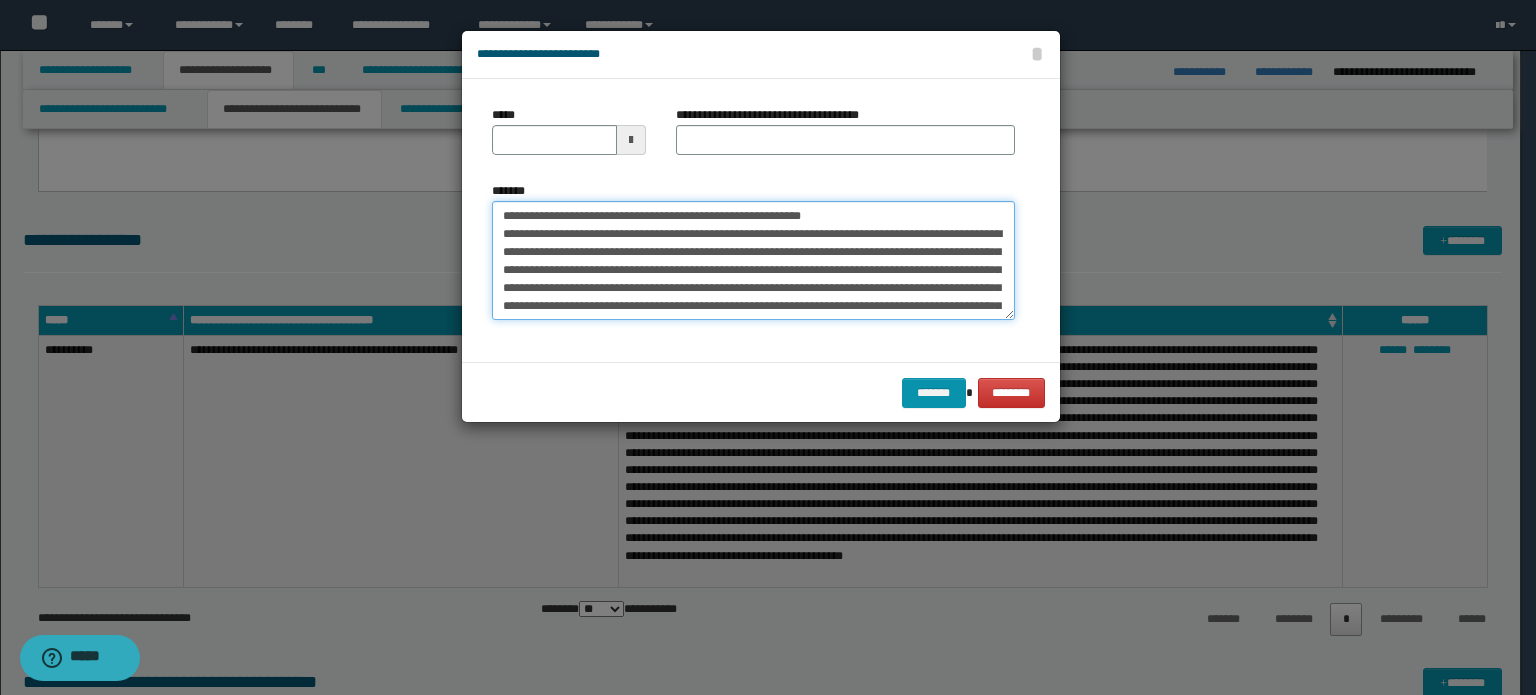 drag, startPoint x: 497, startPoint y: 216, endPoint x: 600, endPoint y: 215, distance: 103.00485 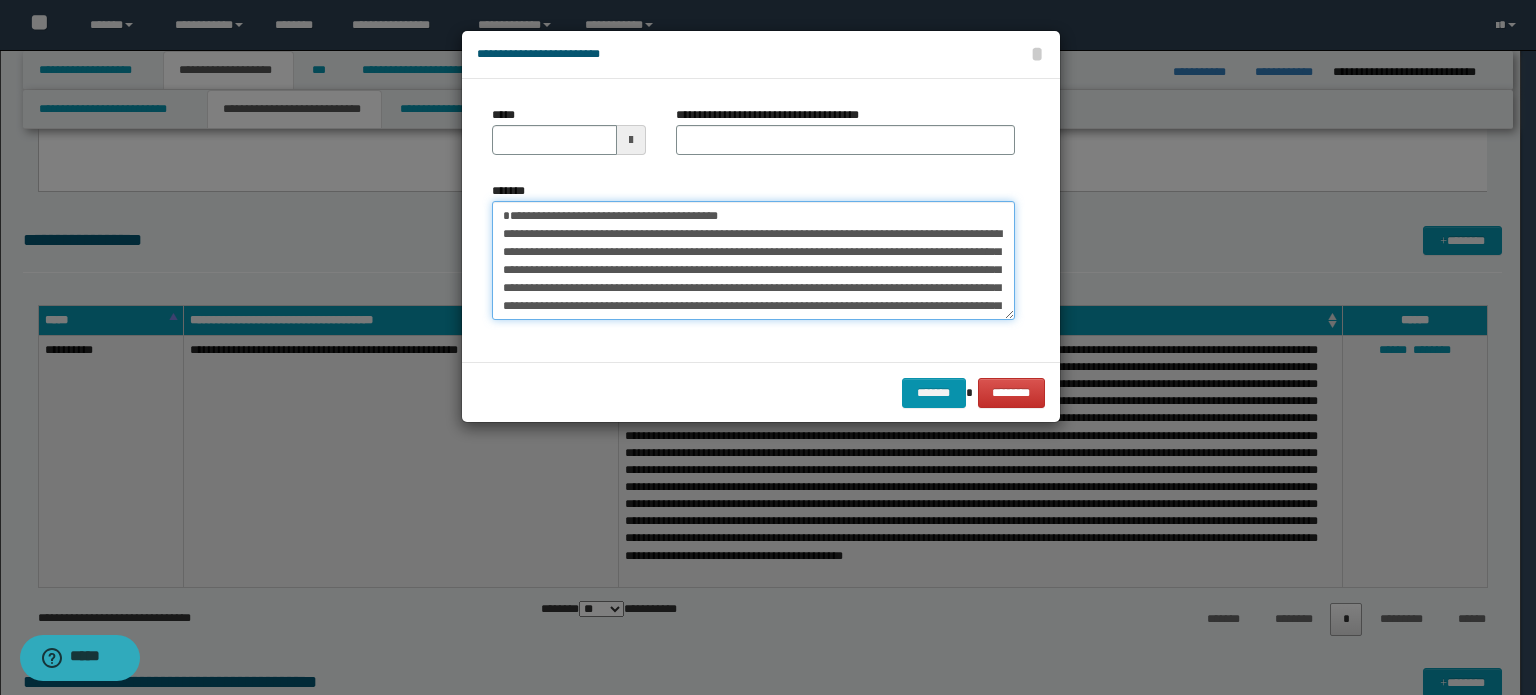 type 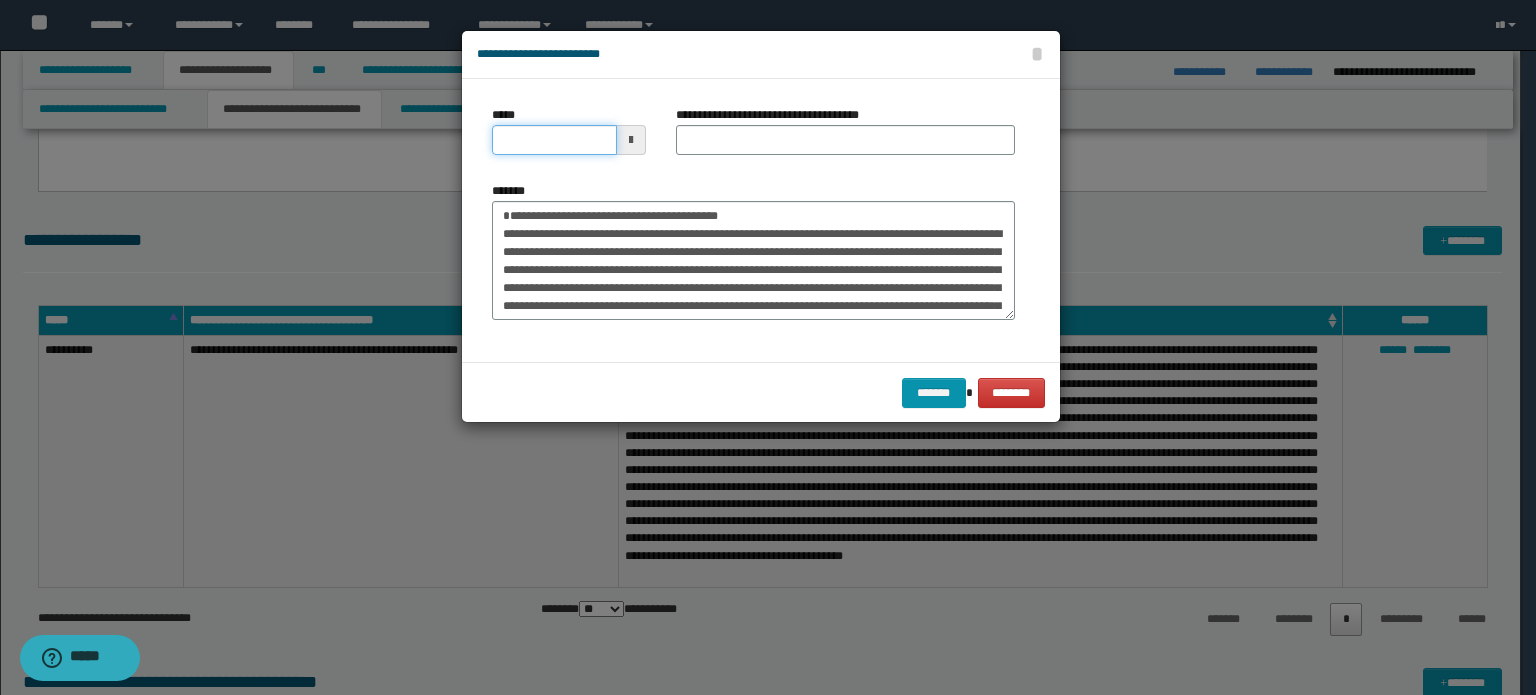 click on "*****" at bounding box center [554, 140] 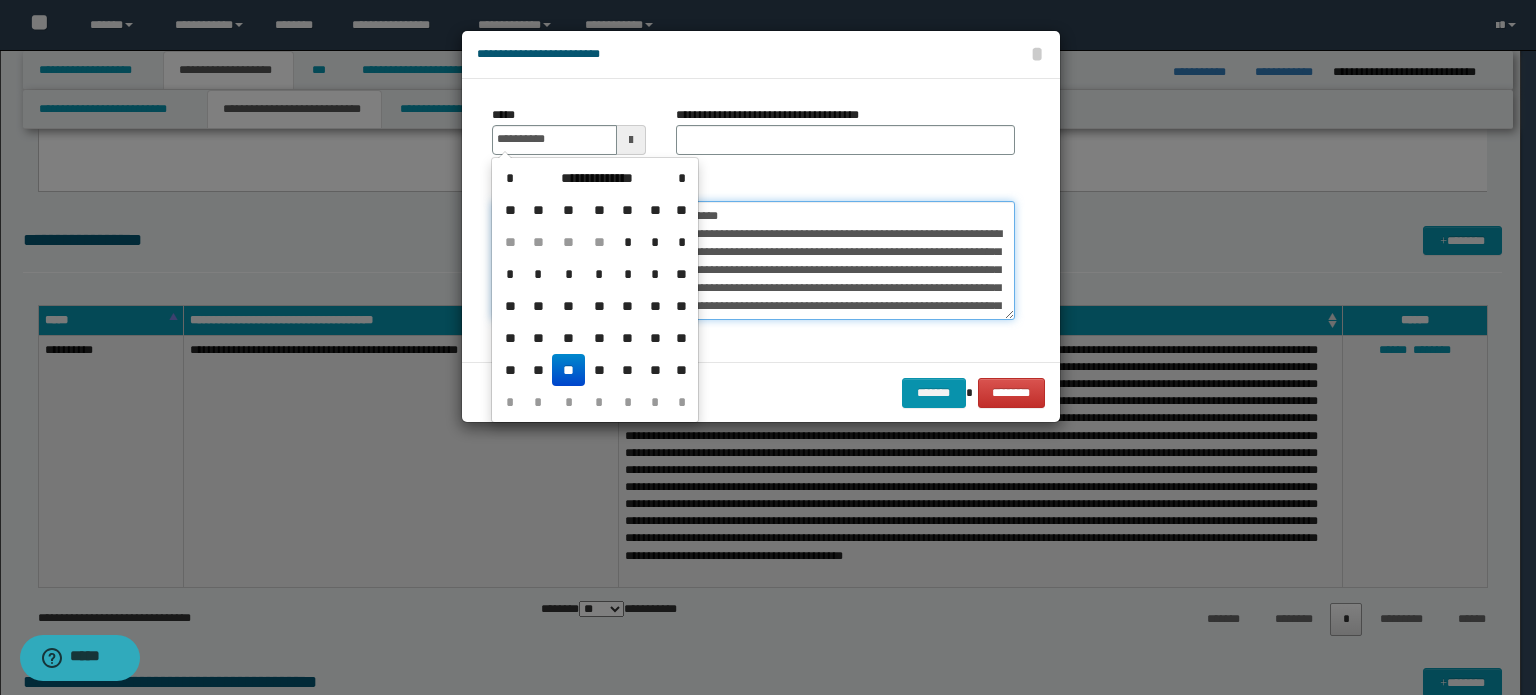 type on "**********" 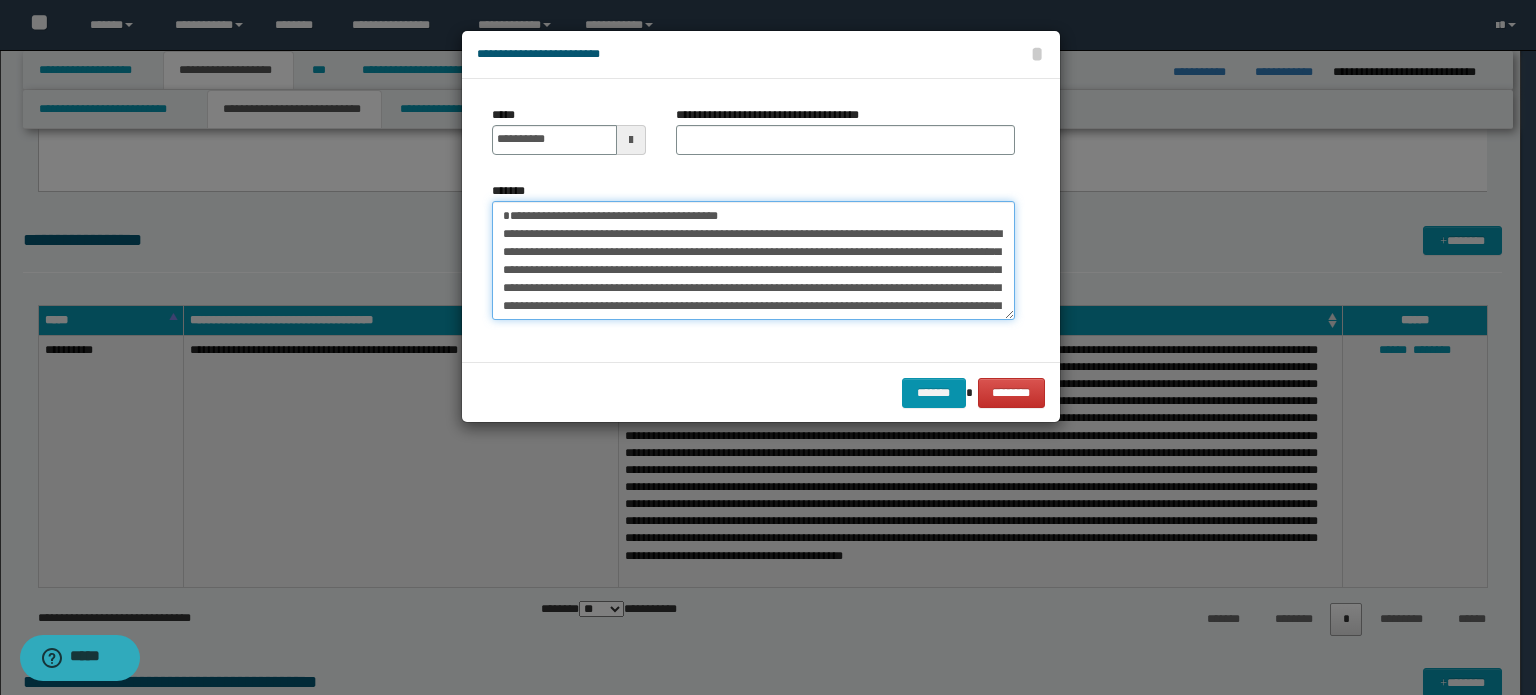 click on "**********" at bounding box center [753, 261] 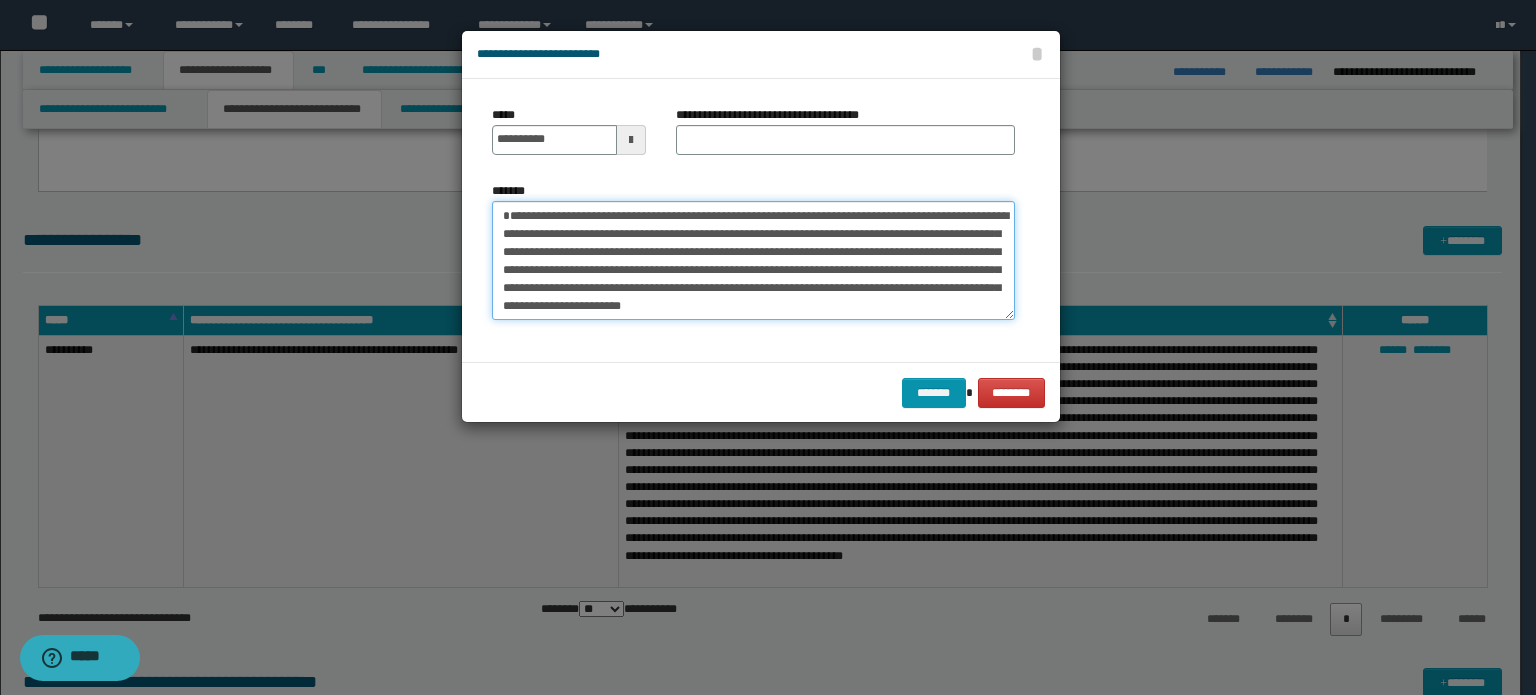 type on "**********" 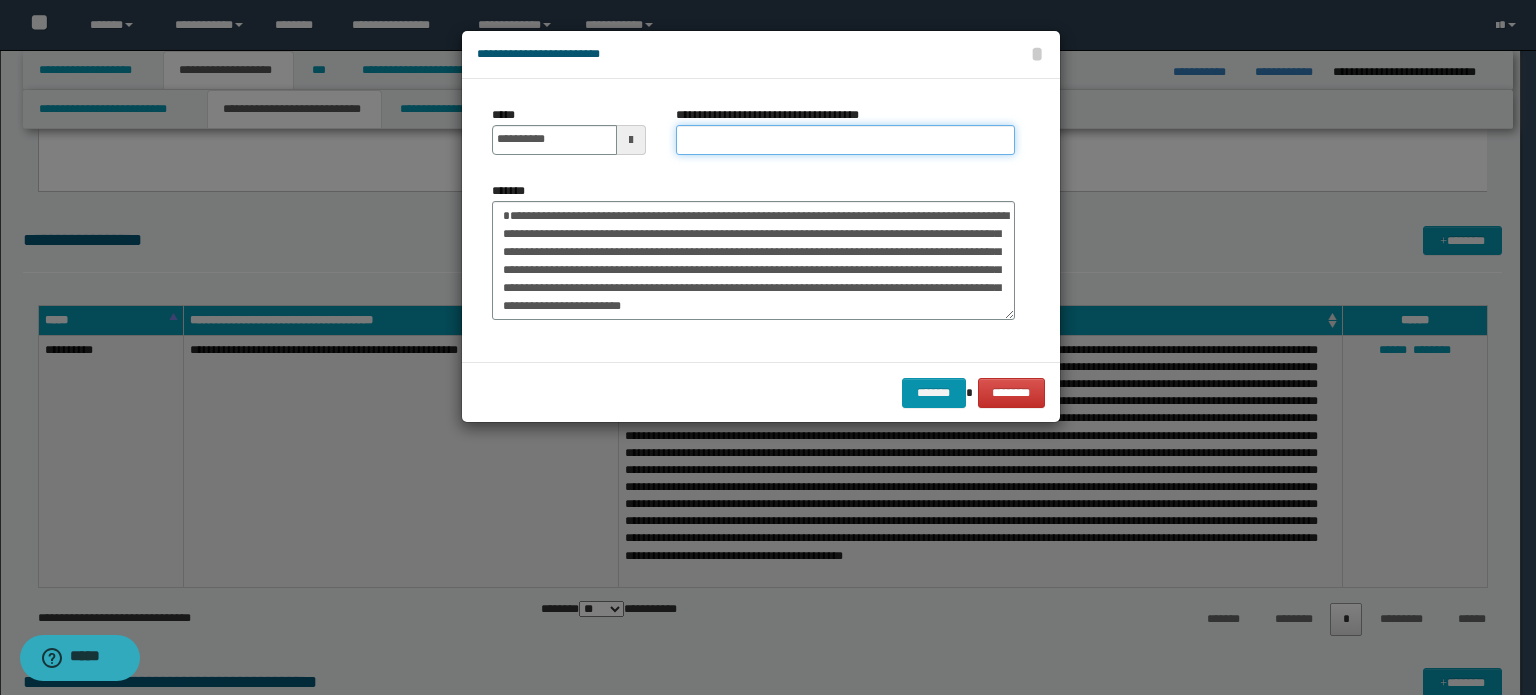 click on "**********" at bounding box center [845, 140] 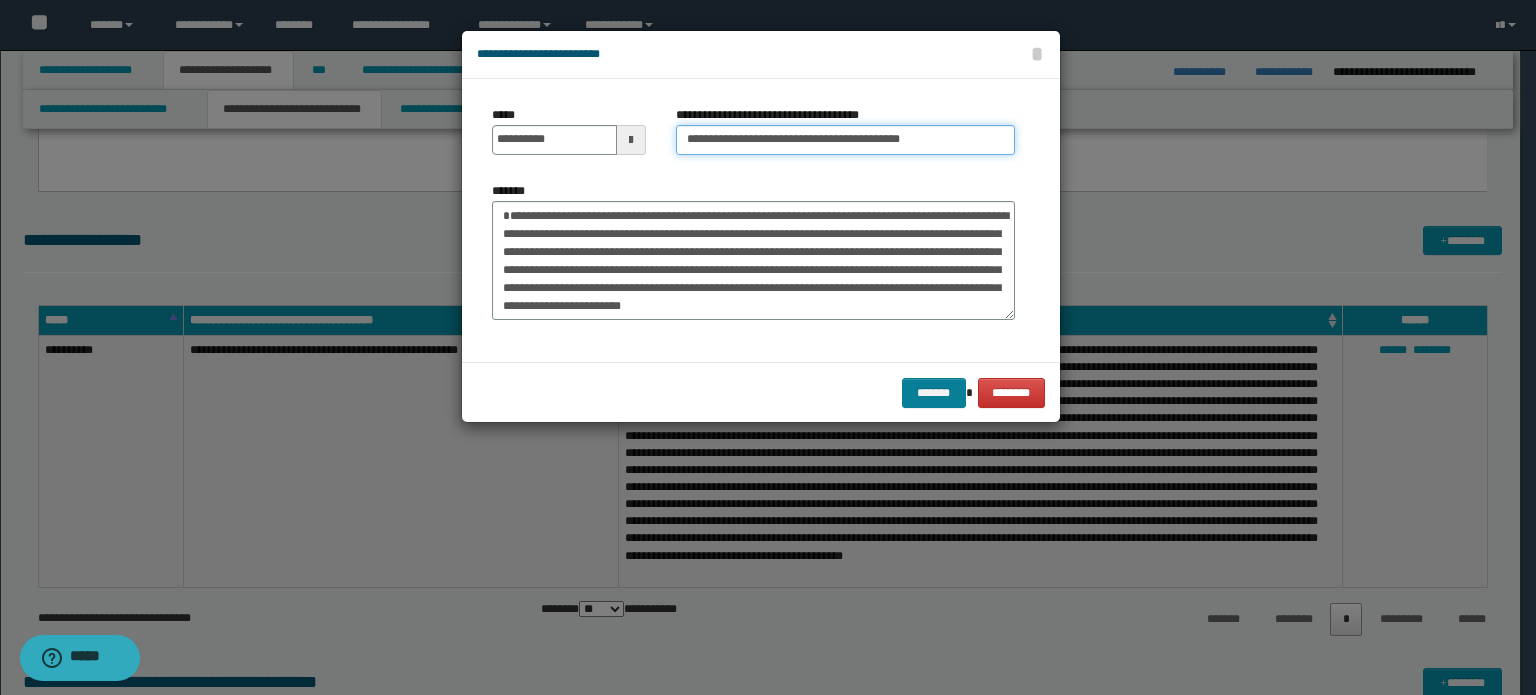 type on "**********" 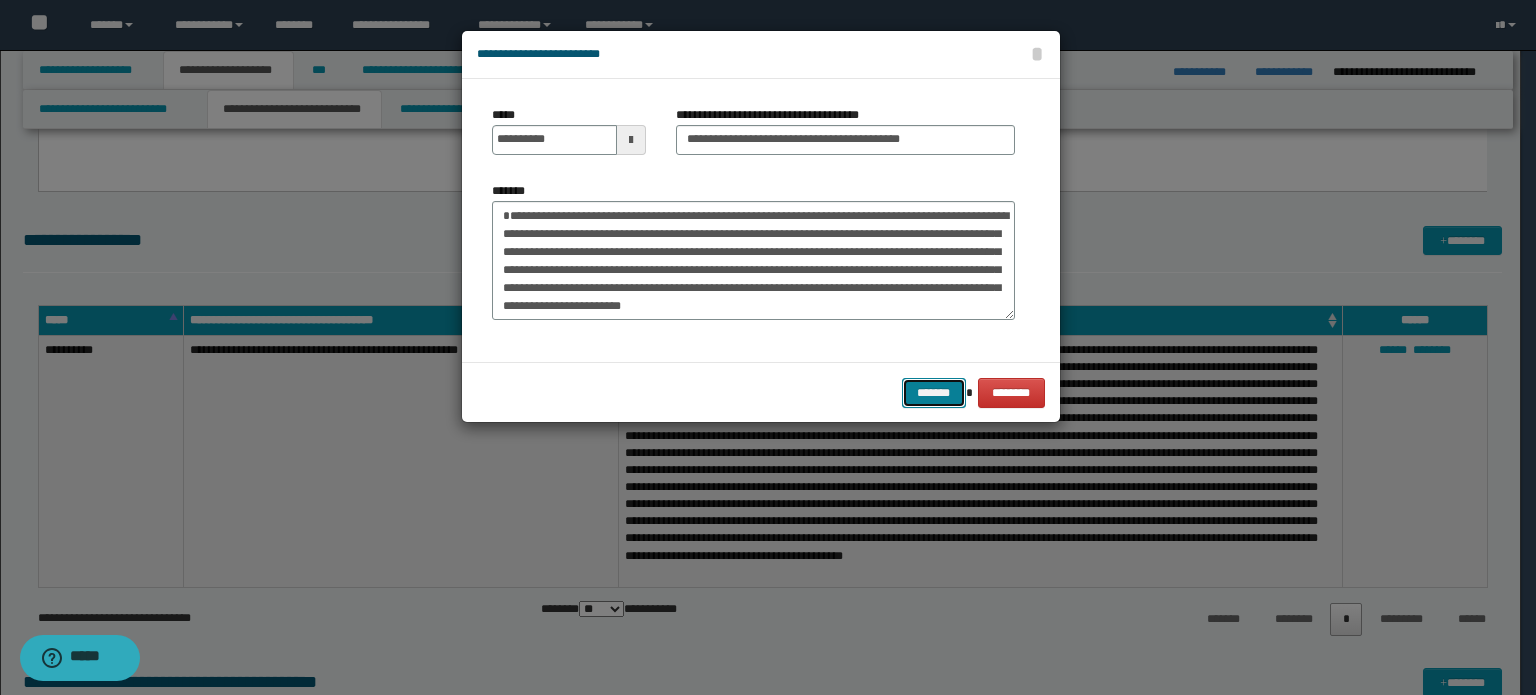 click on "*******" at bounding box center (934, 393) 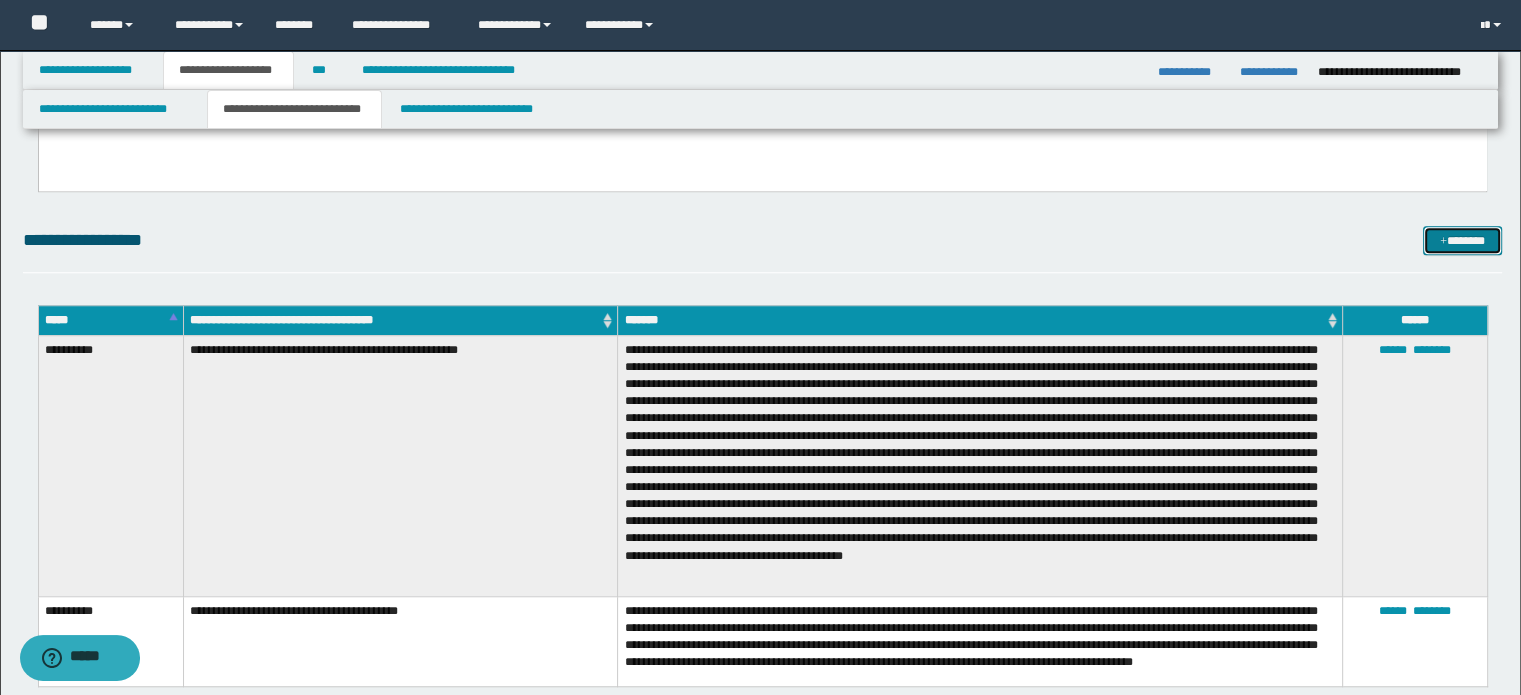 click on "*******" at bounding box center (1462, 241) 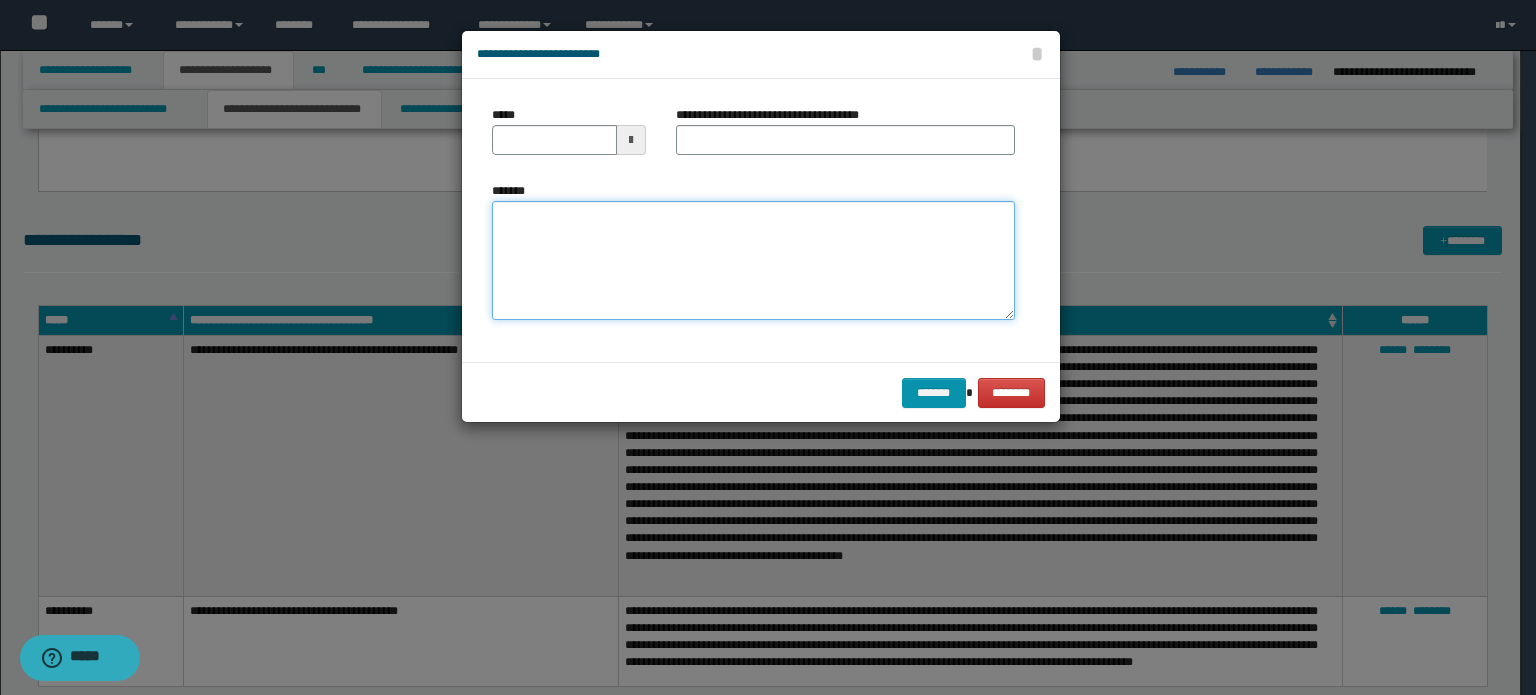 click on "*******" at bounding box center (753, 261) 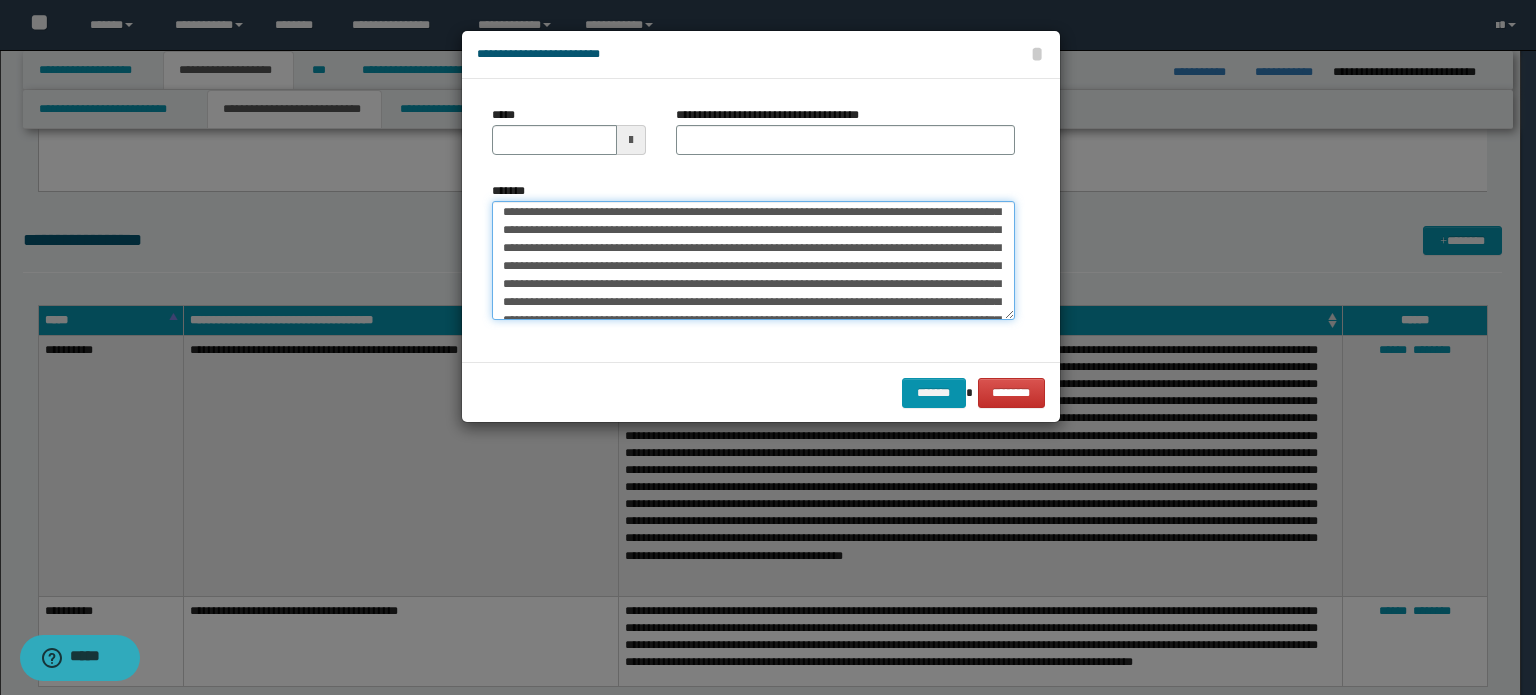 scroll, scrollTop: 0, scrollLeft: 0, axis: both 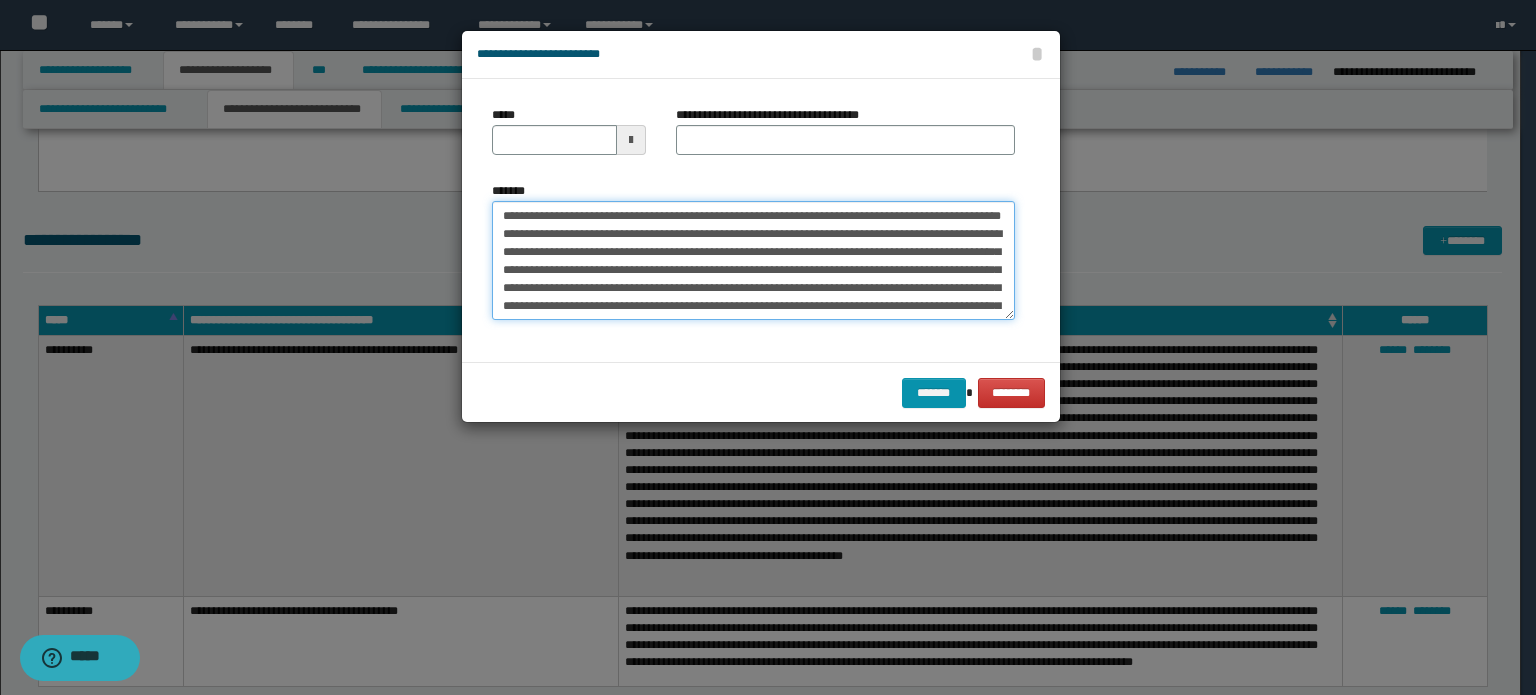 drag, startPoint x: 497, startPoint y: 214, endPoint x: 597, endPoint y: 219, distance: 100.12492 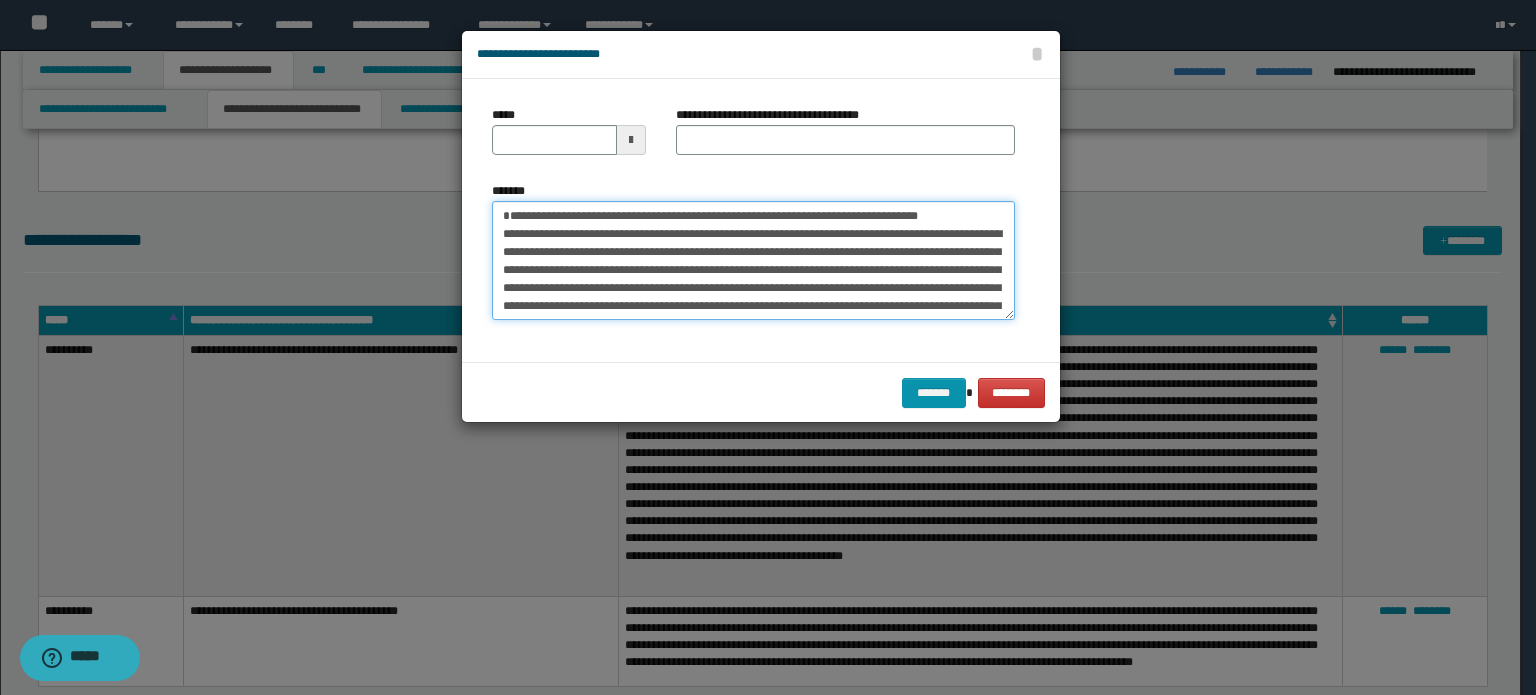 type 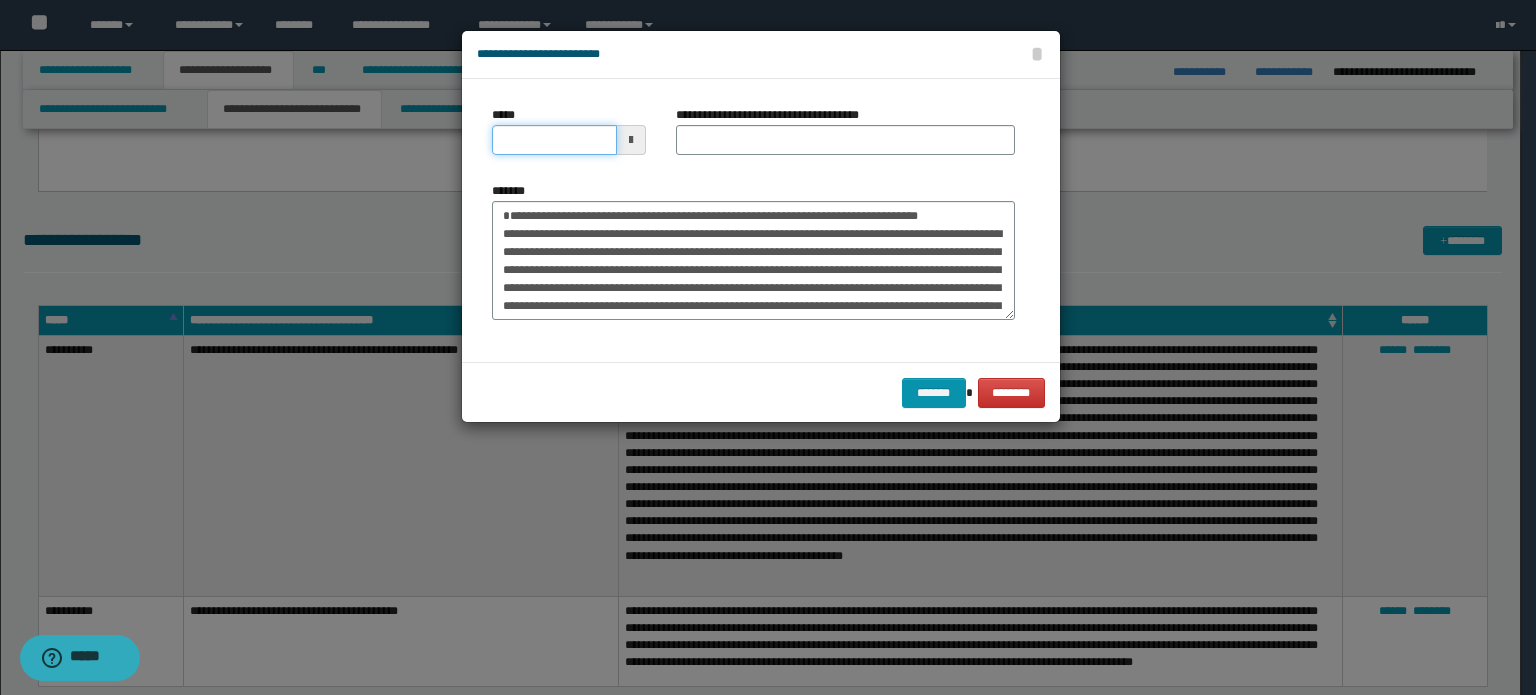 click on "*****" at bounding box center [554, 140] 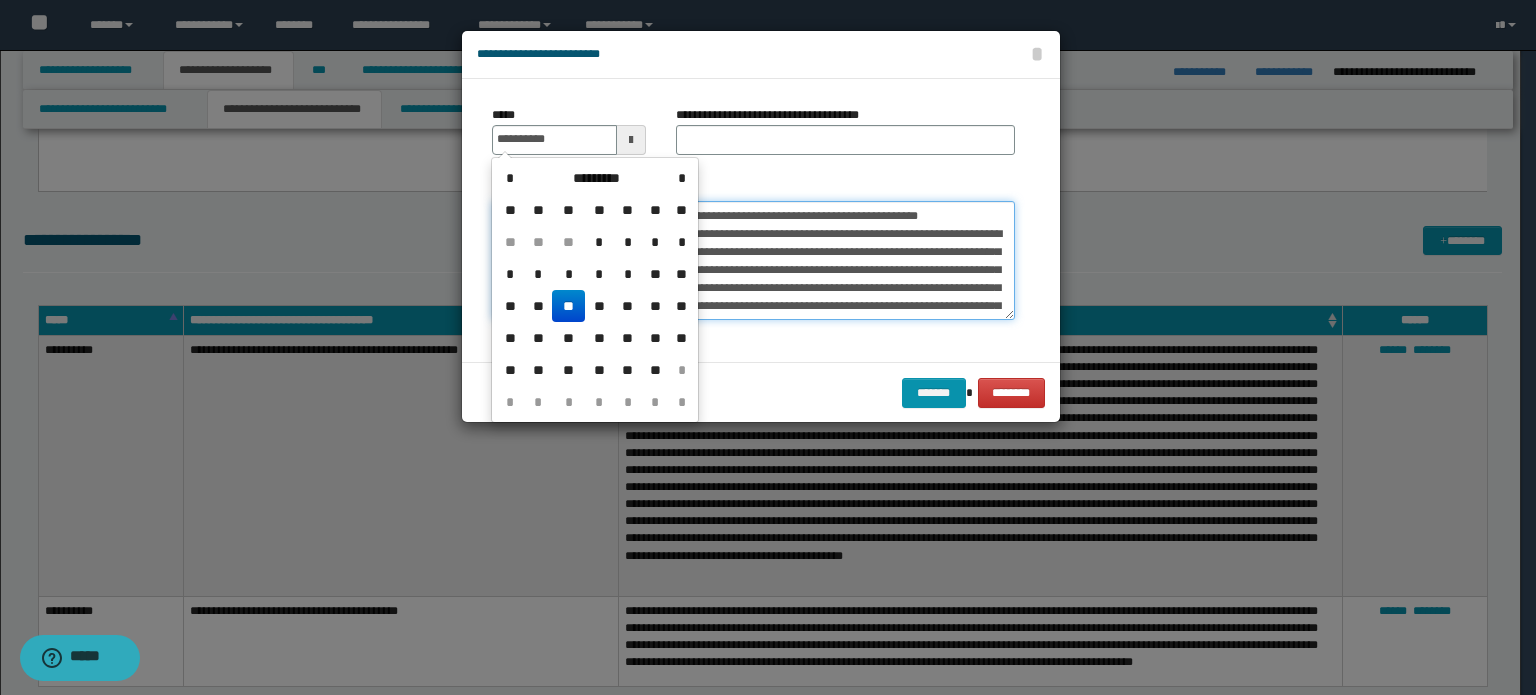type on "**********" 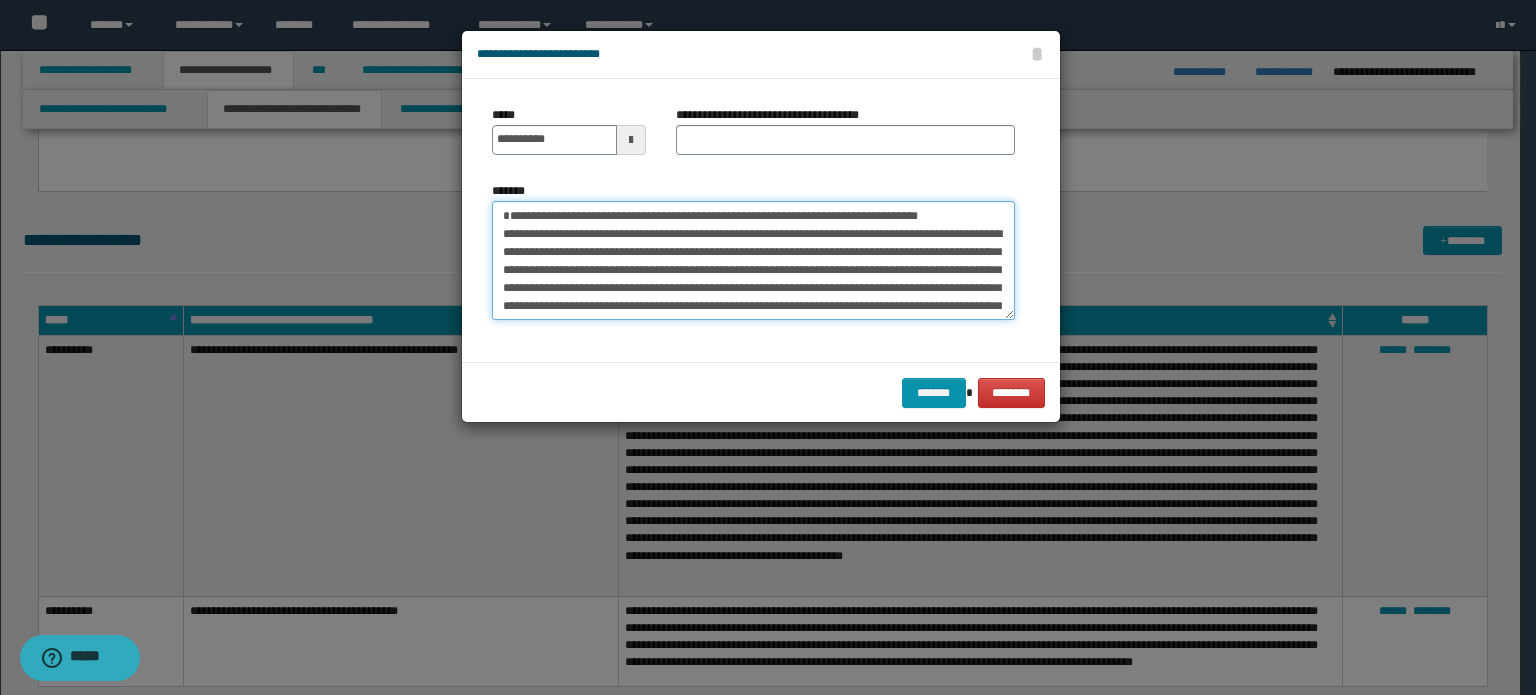 drag, startPoint x: 501, startPoint y: 215, endPoint x: 968, endPoint y: 222, distance: 467.05246 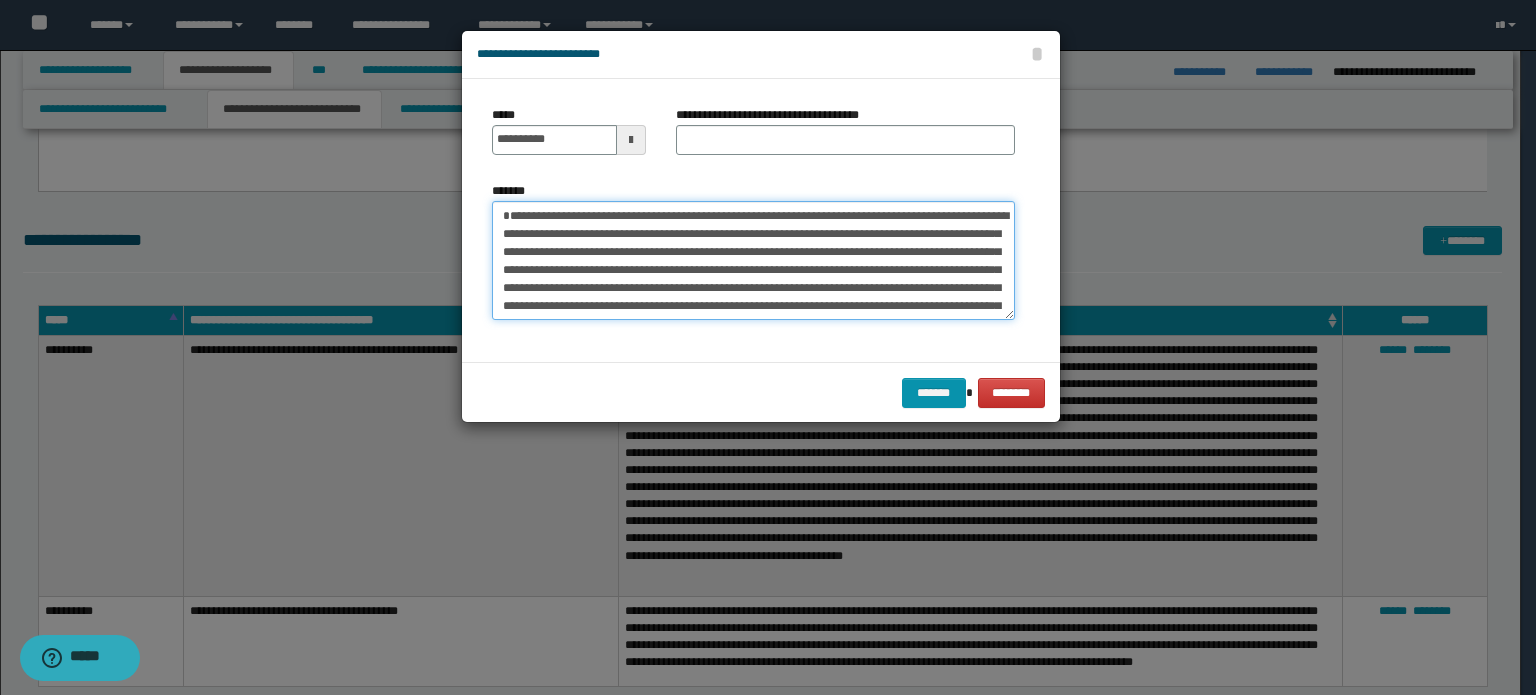 type on "**********" 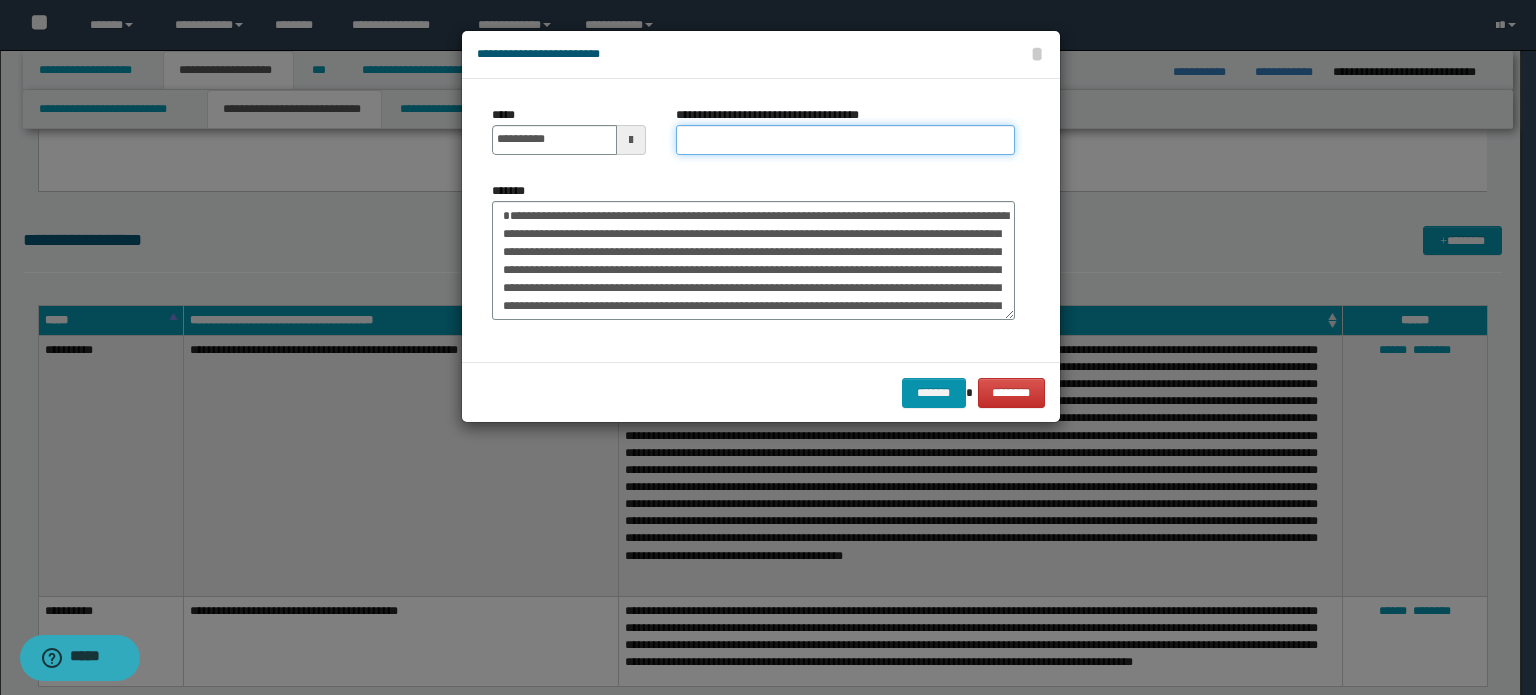 click on "**********" at bounding box center (845, 140) 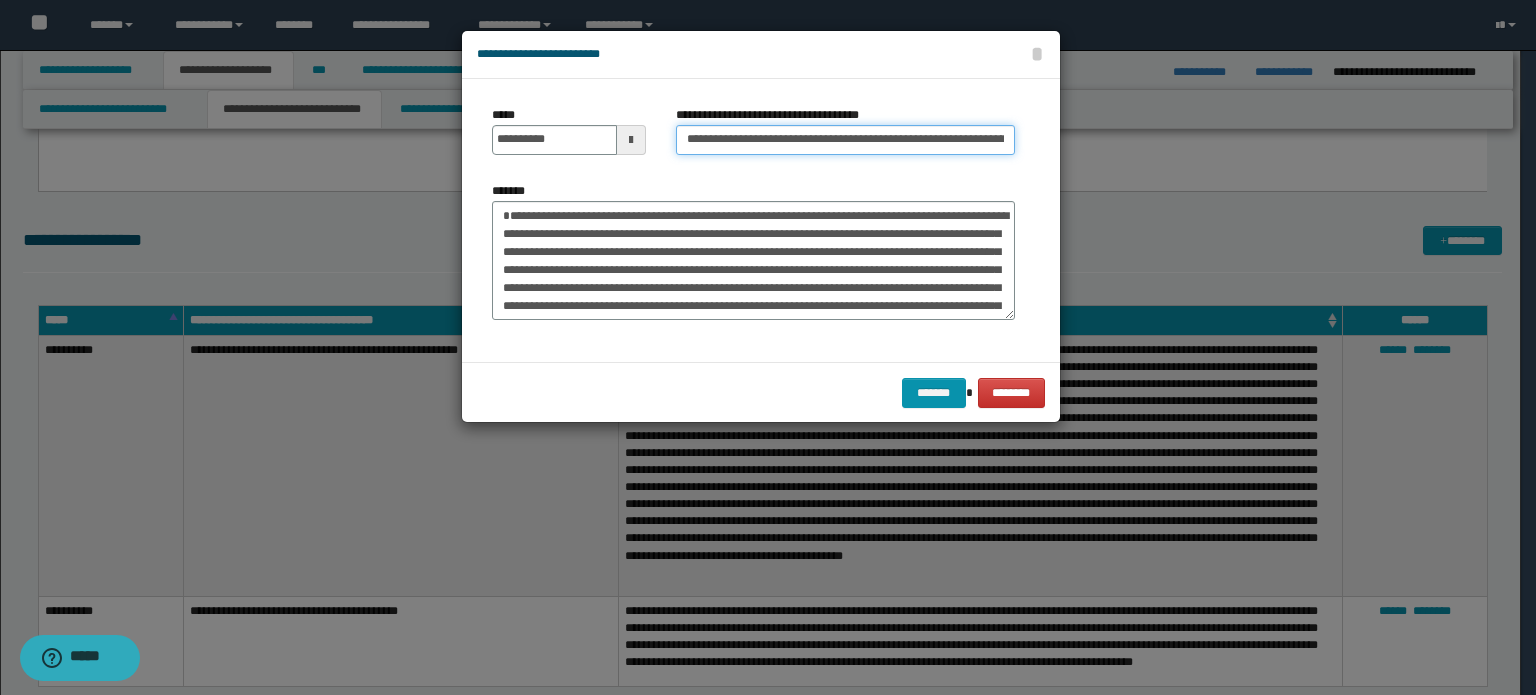 scroll, scrollTop: 0, scrollLeft: 136, axis: horizontal 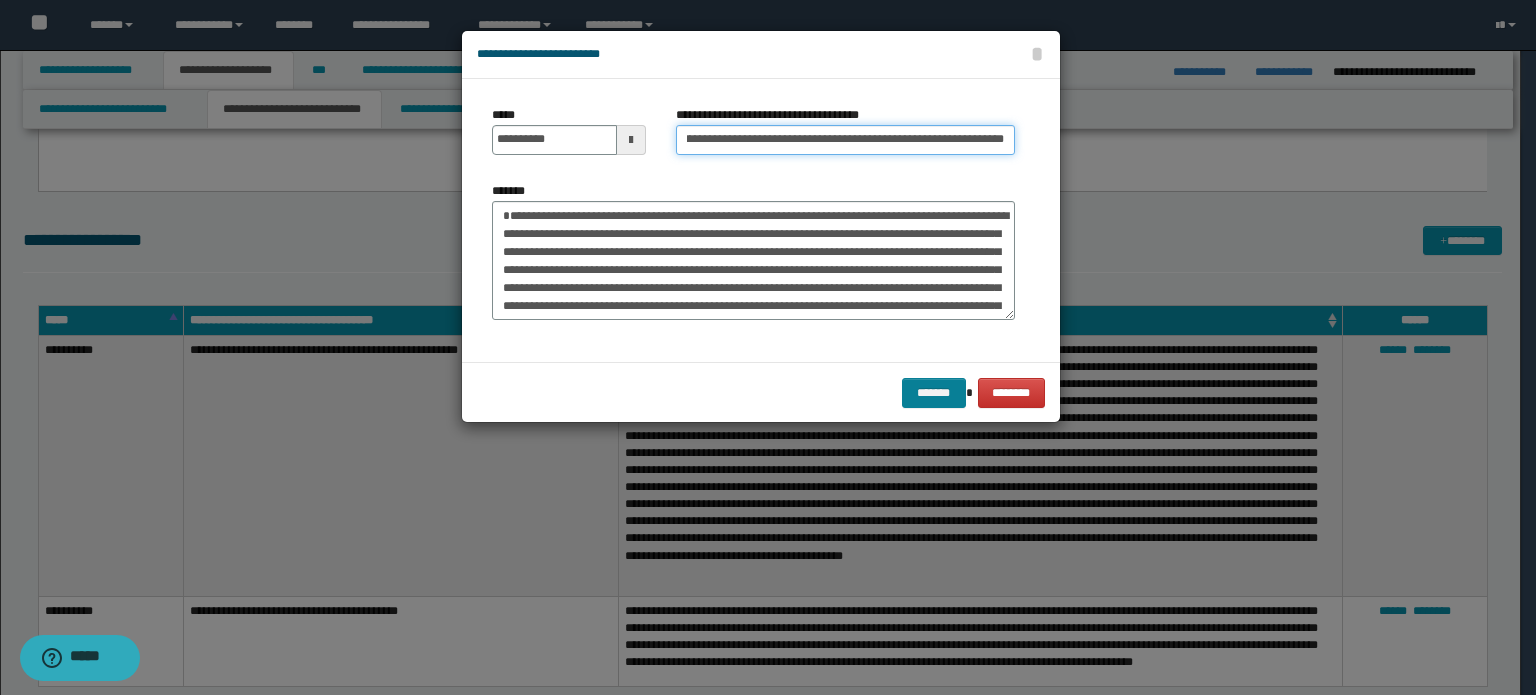type on "**********" 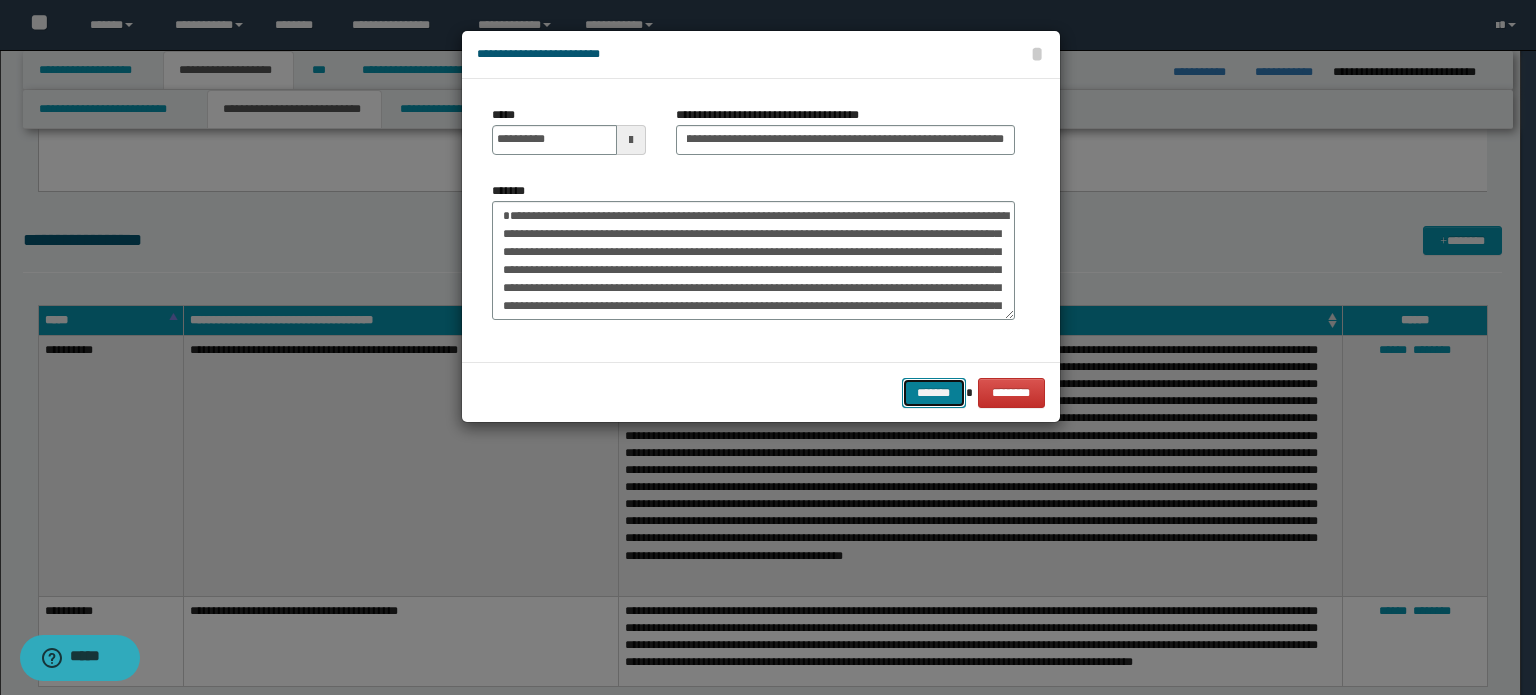 click on "*******" at bounding box center [934, 393] 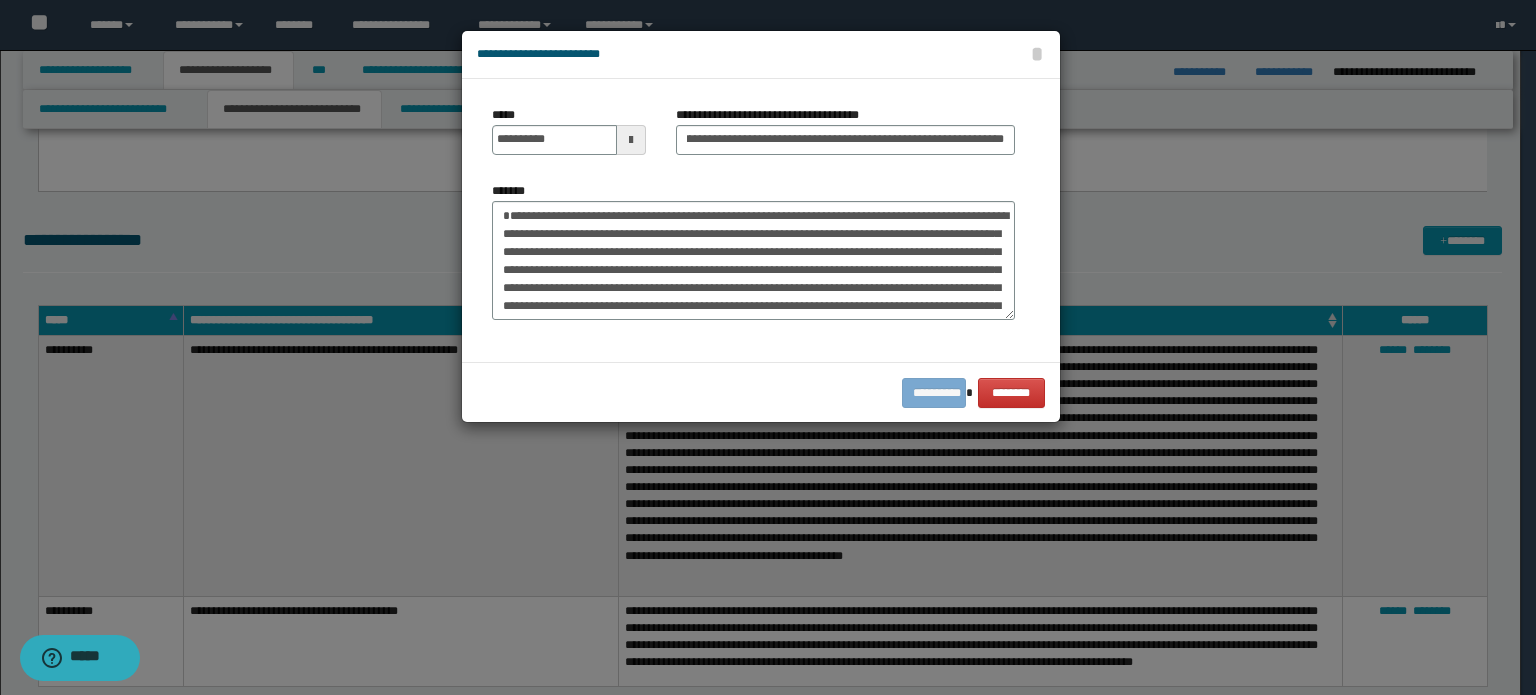 scroll, scrollTop: 0, scrollLeft: 0, axis: both 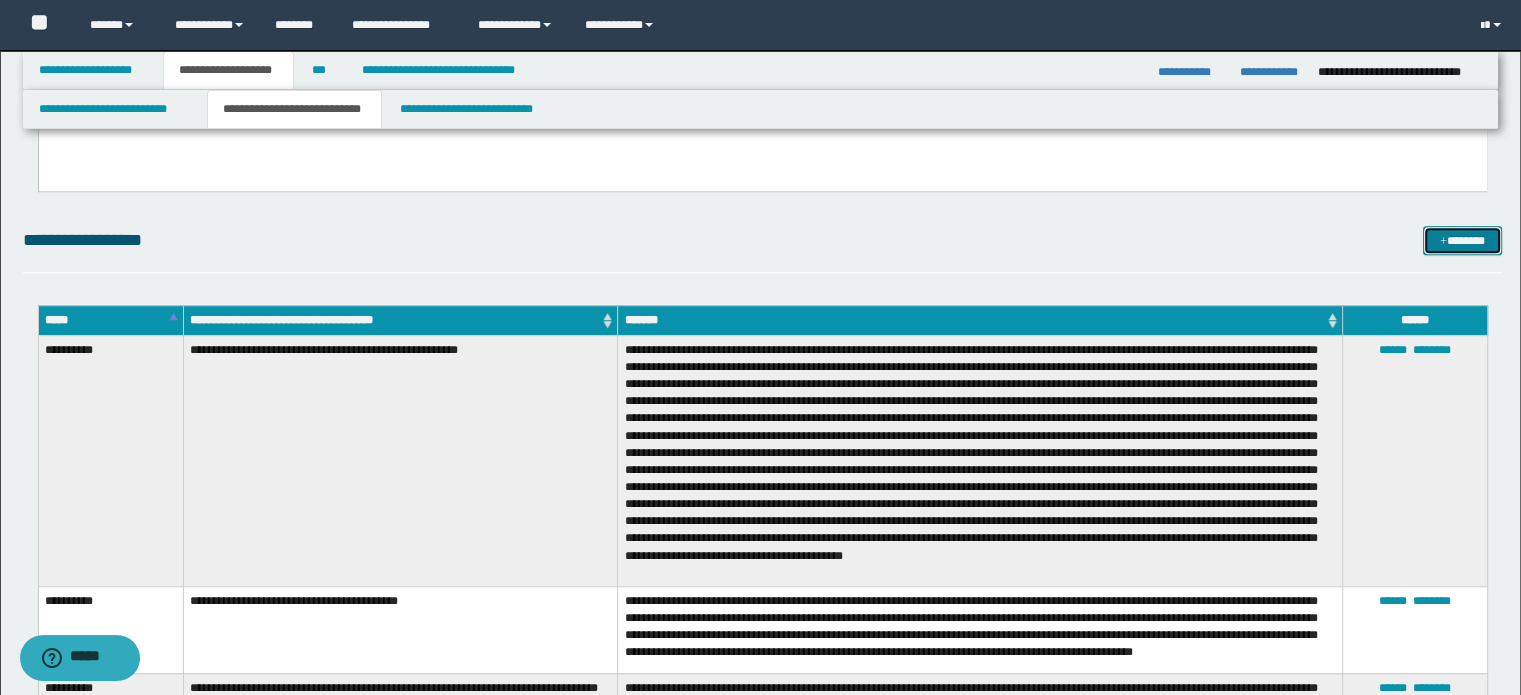 click on "*******" at bounding box center [1462, 241] 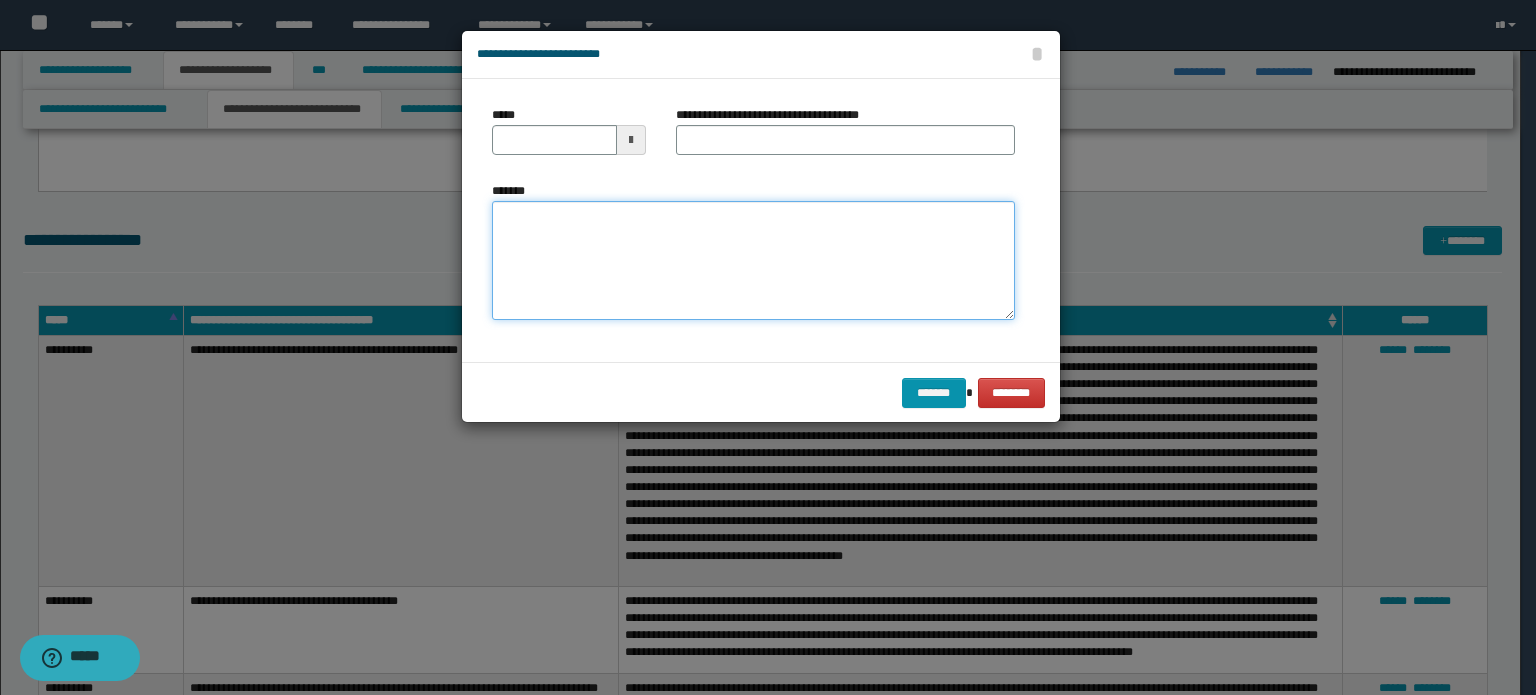 click on "*******" at bounding box center [753, 261] 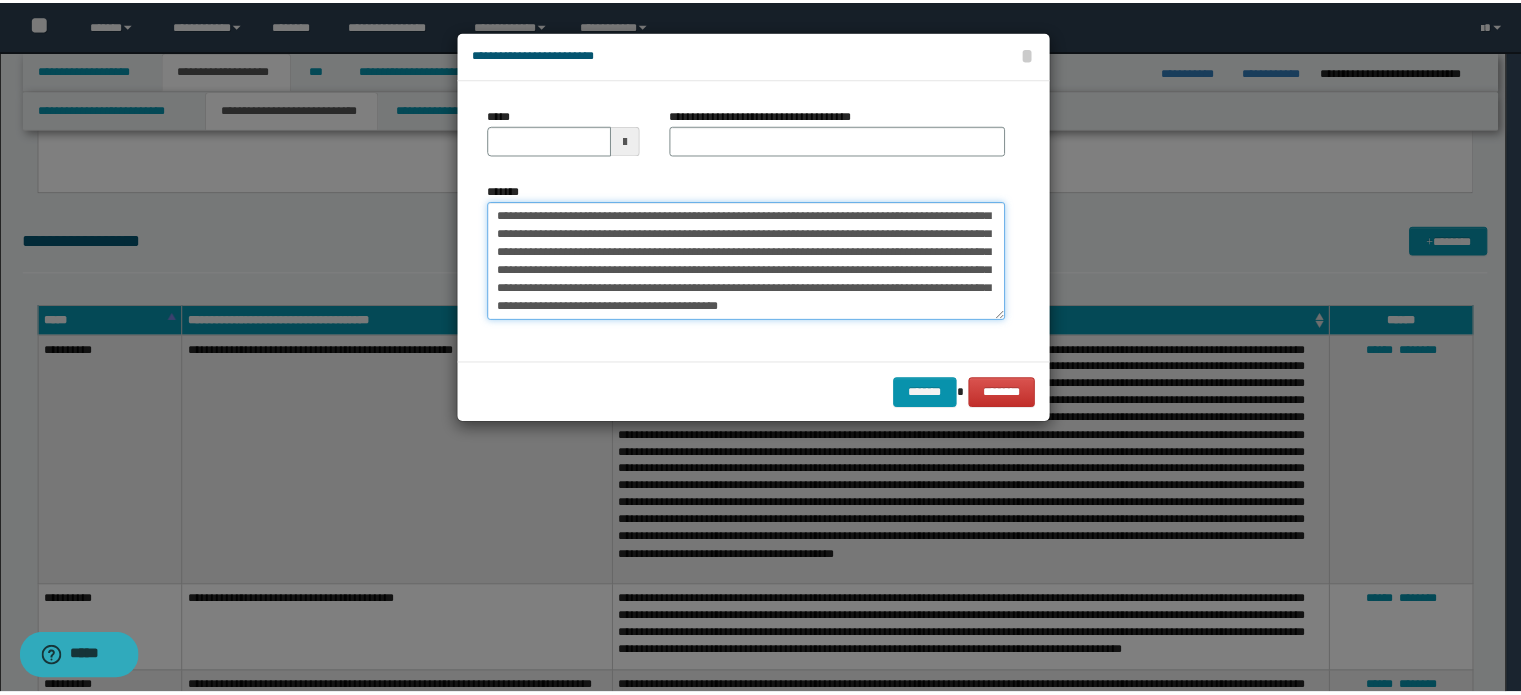 scroll, scrollTop: 0, scrollLeft: 0, axis: both 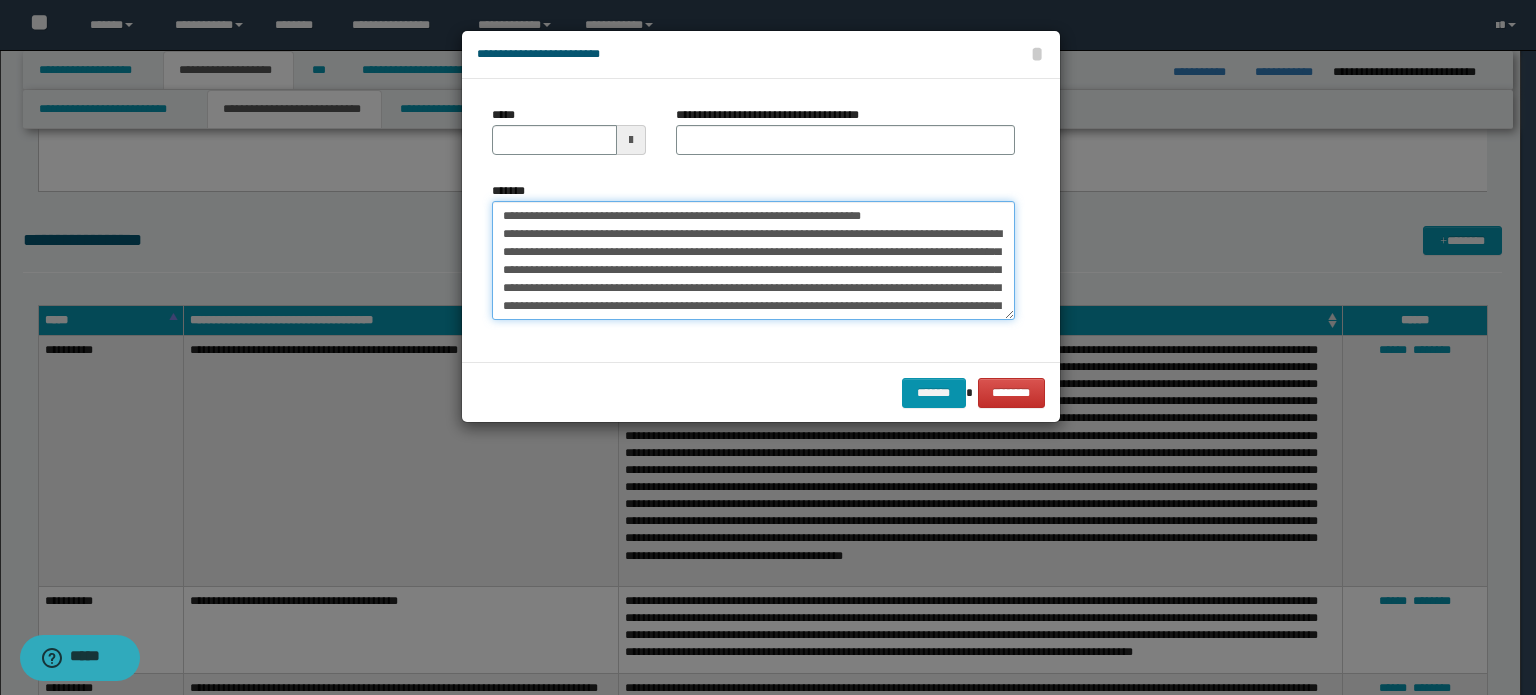 drag, startPoint x: 497, startPoint y: 215, endPoint x: 602, endPoint y: 216, distance: 105.00476 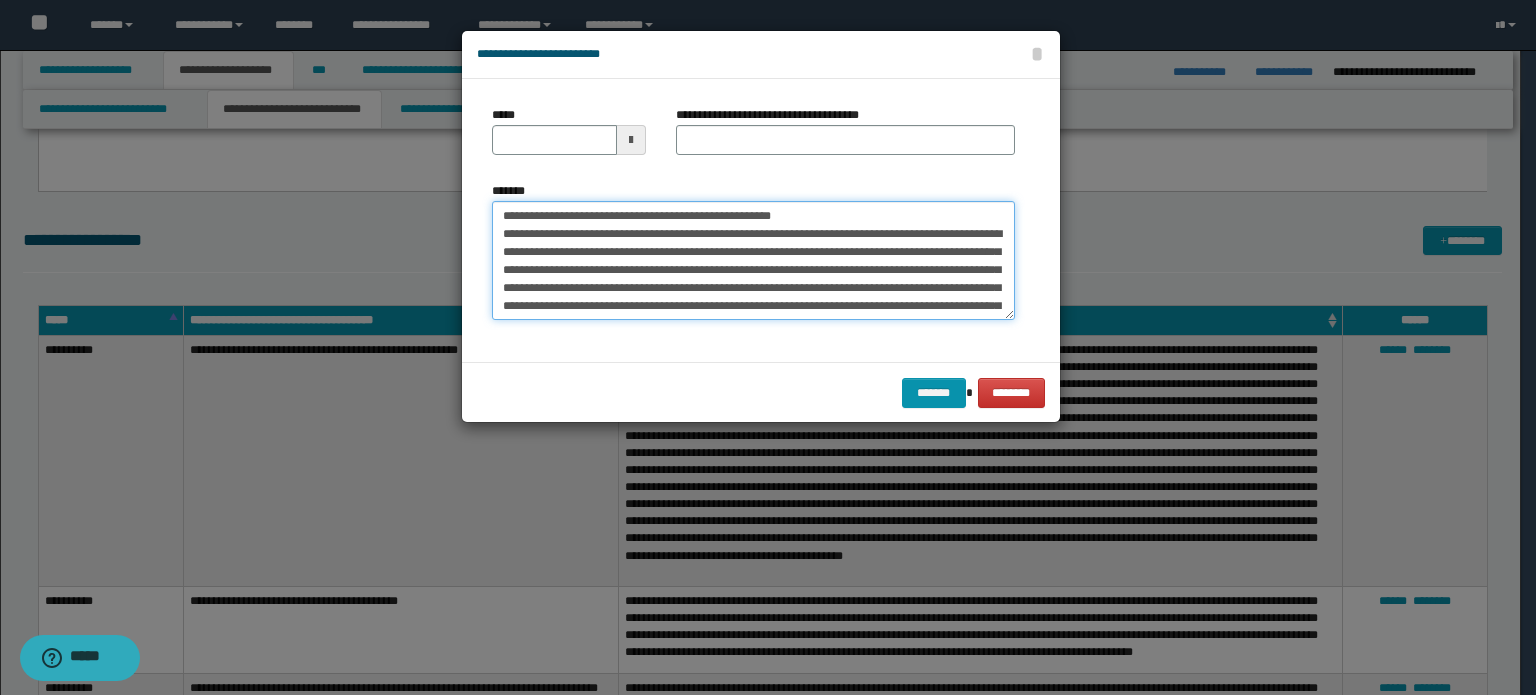 type 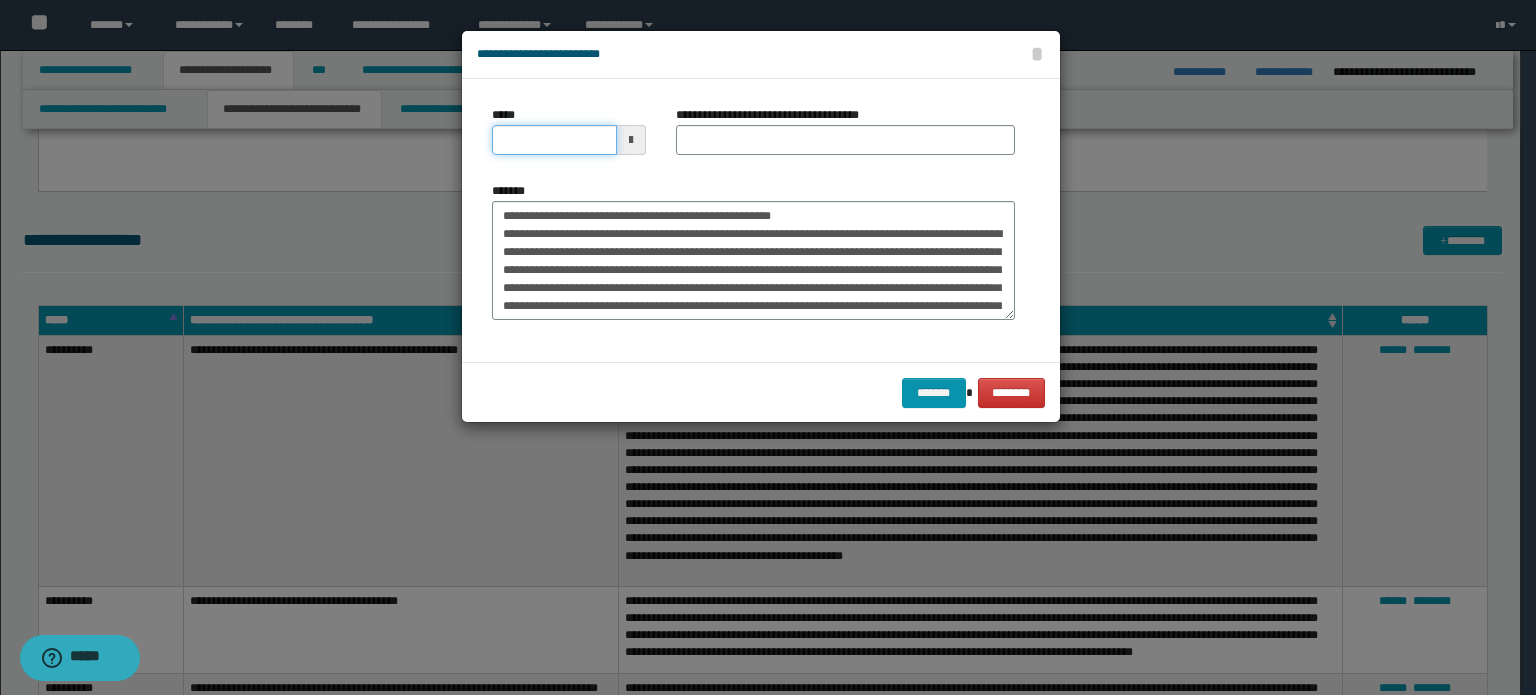 click on "*****" at bounding box center (554, 140) 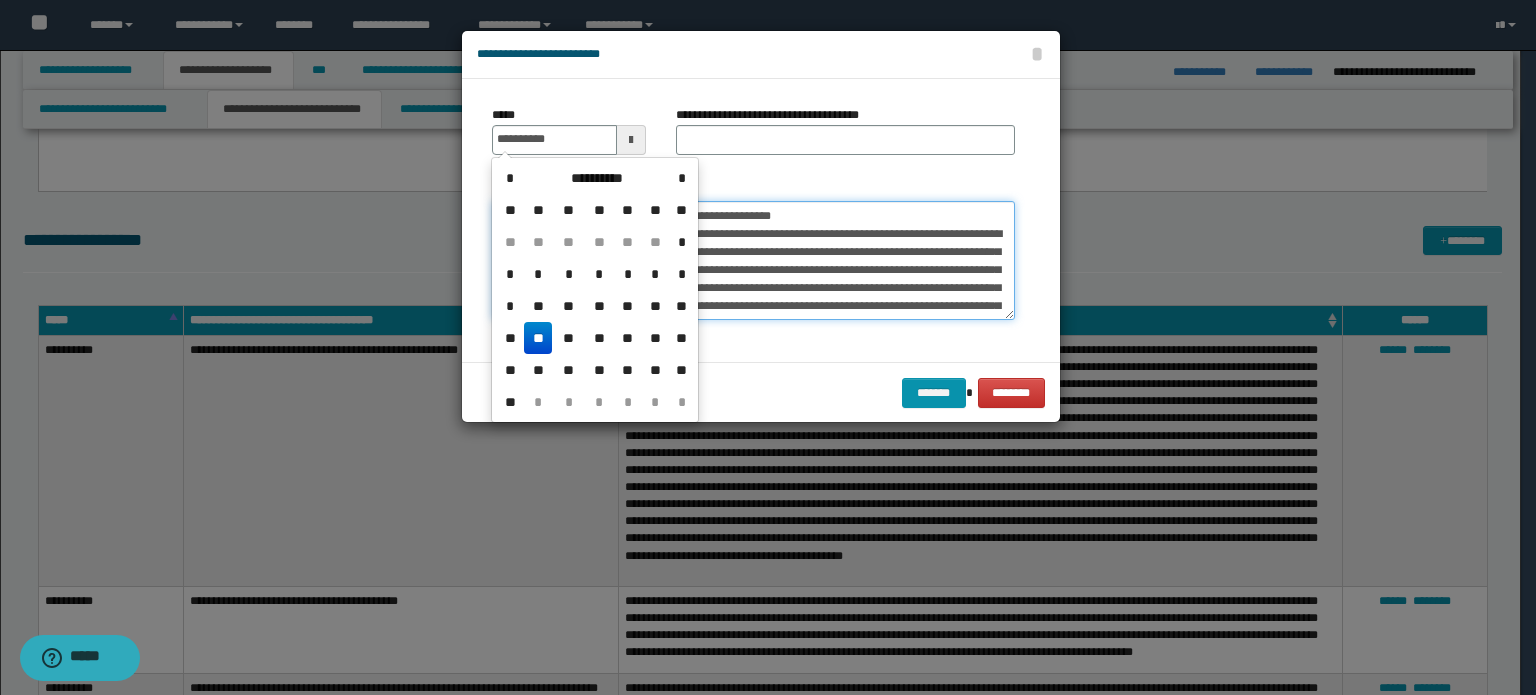 type on "**********" 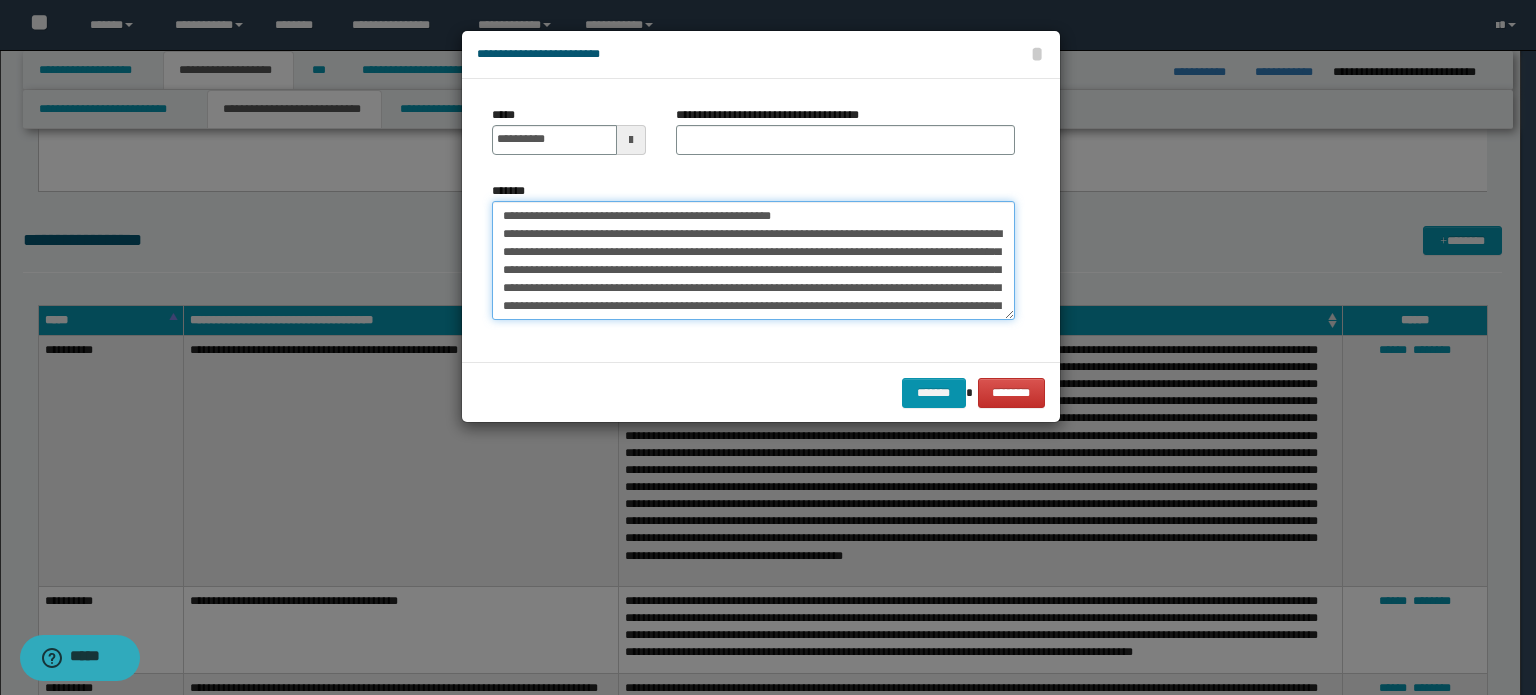 drag, startPoint x: 804, startPoint y: 218, endPoint x: 478, endPoint y: 199, distance: 326.55322 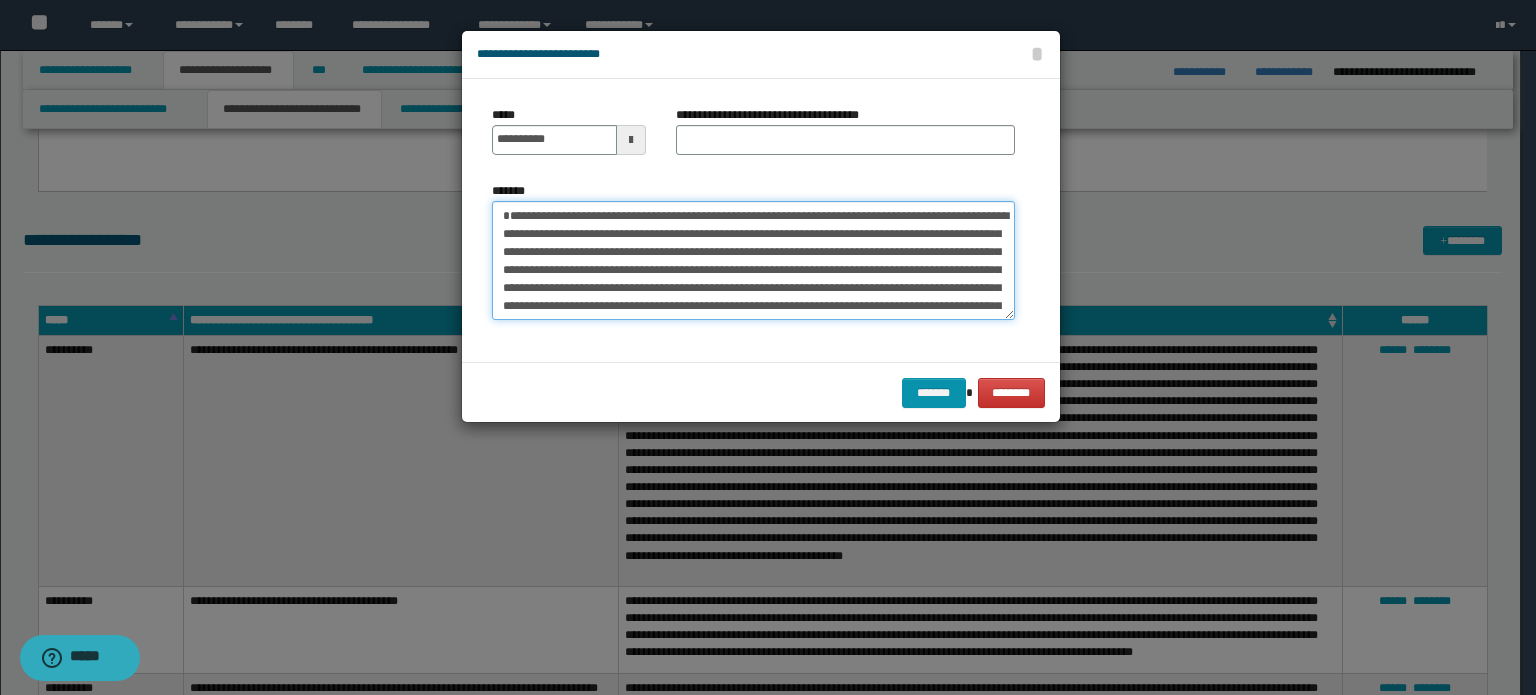 type on "**********" 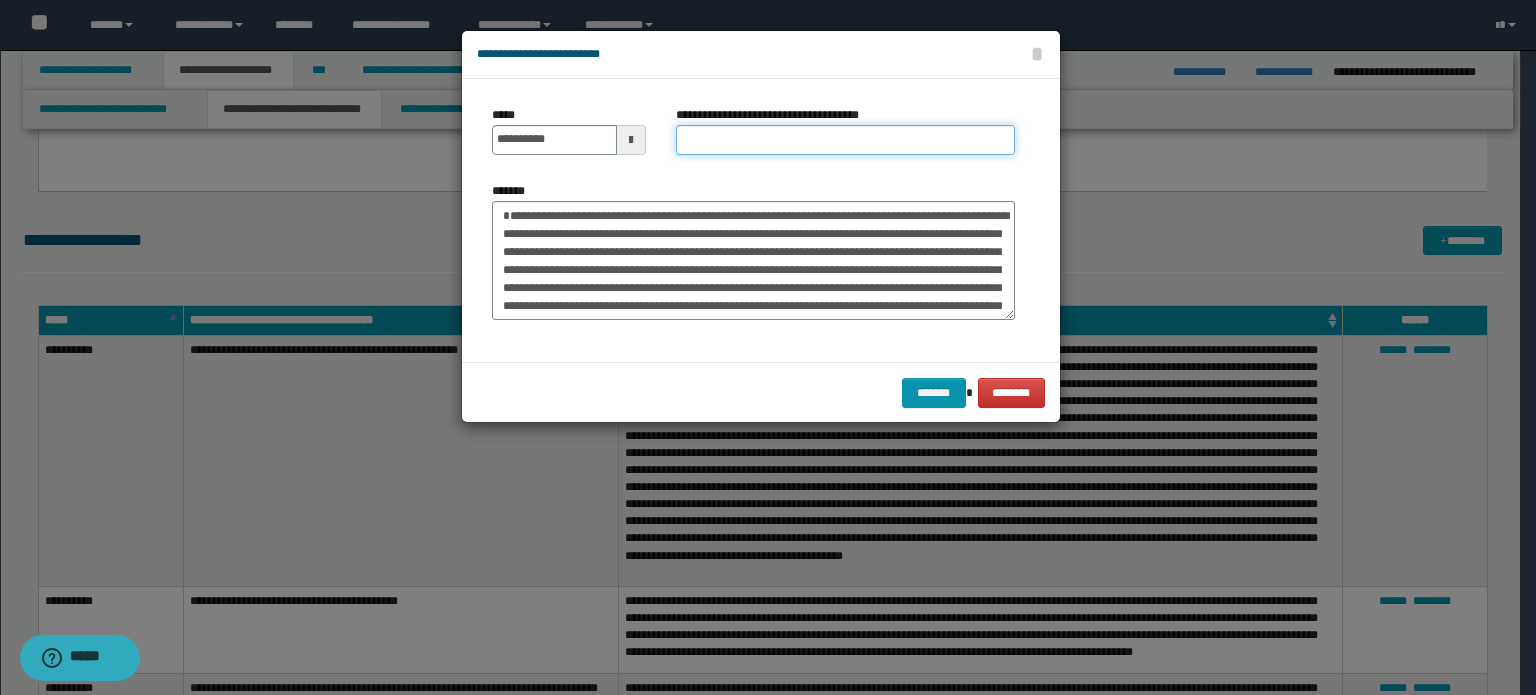 click on "**********" at bounding box center (845, 140) 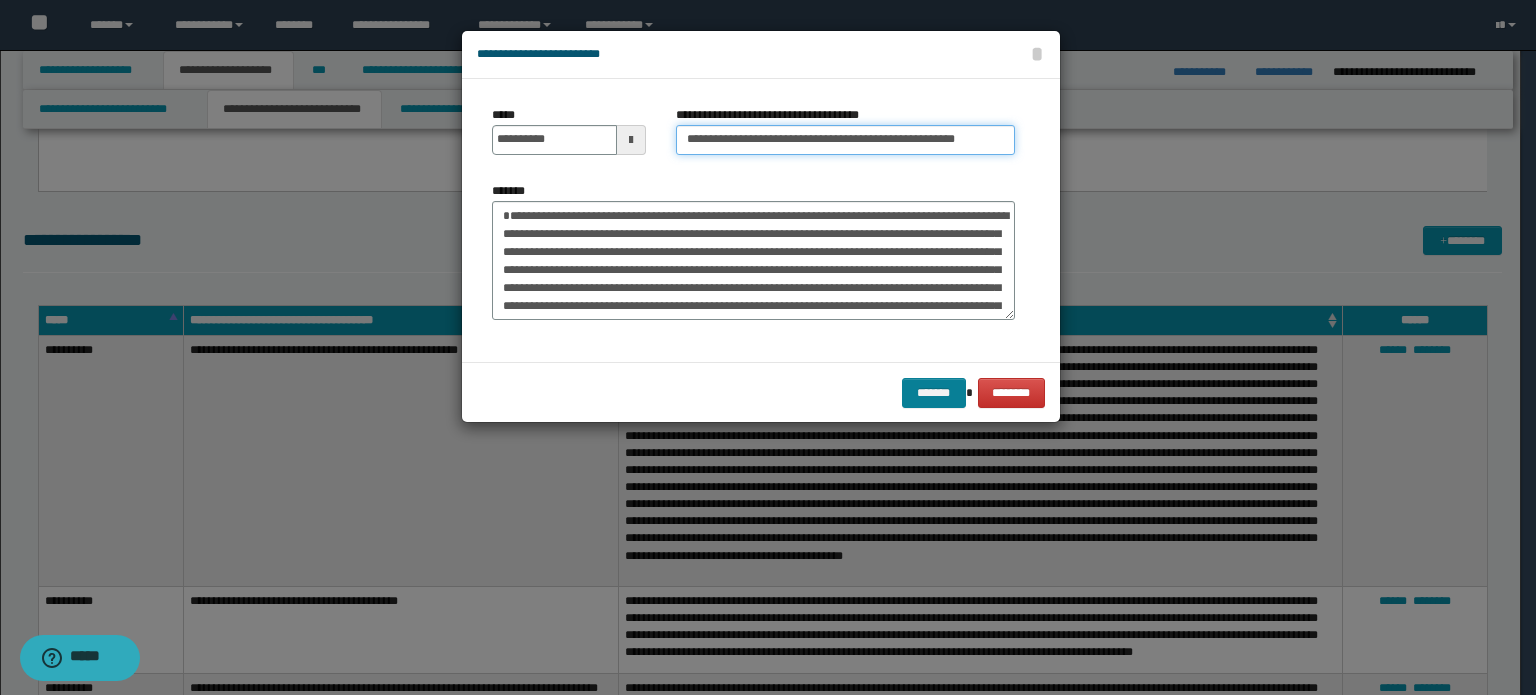 type on "**********" 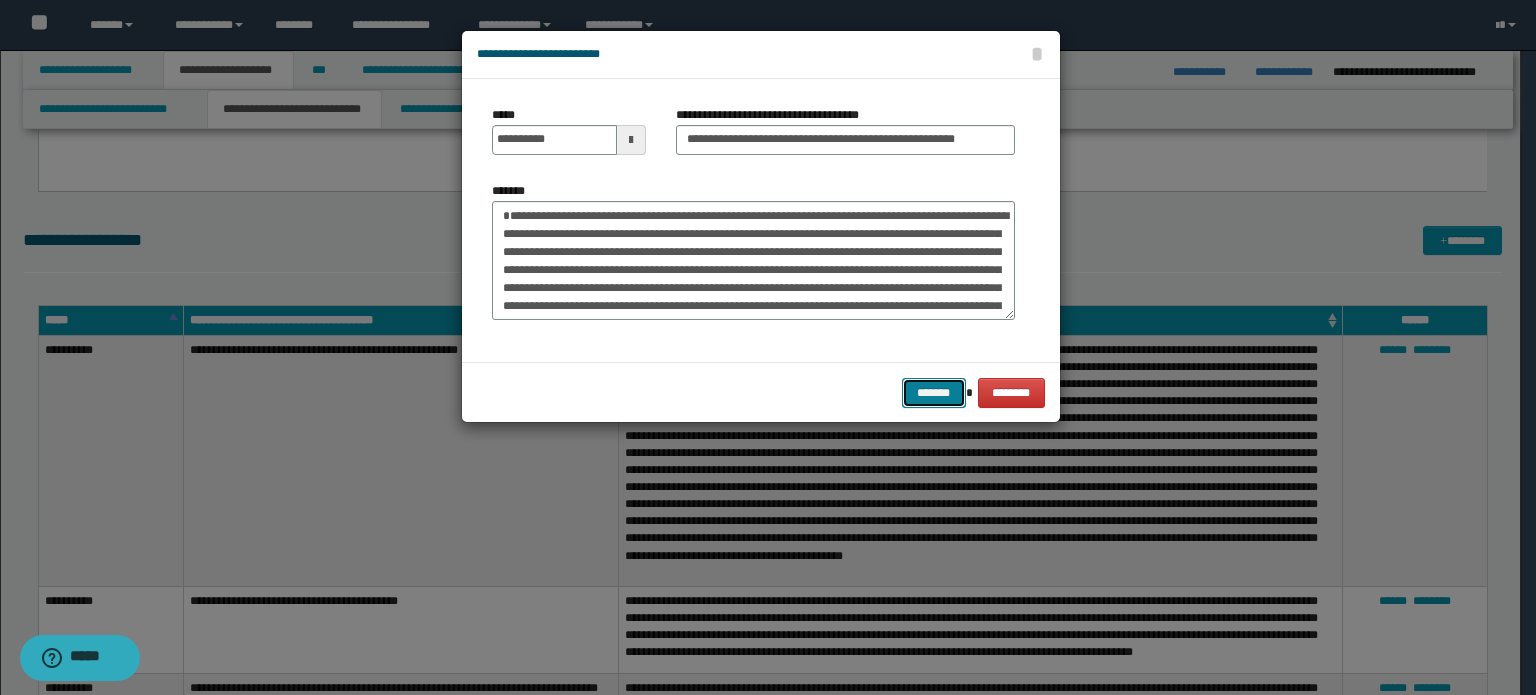 click on "*******" at bounding box center [934, 393] 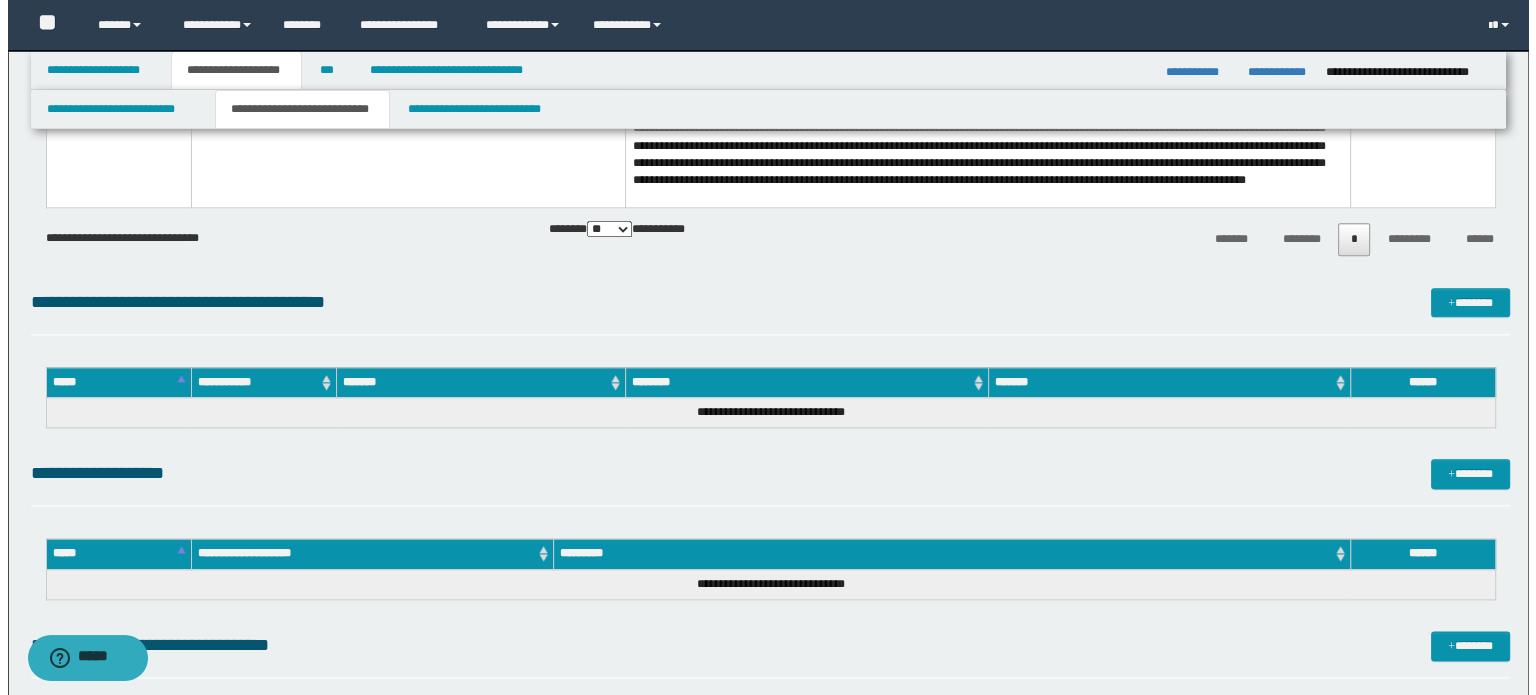 scroll, scrollTop: 2600, scrollLeft: 0, axis: vertical 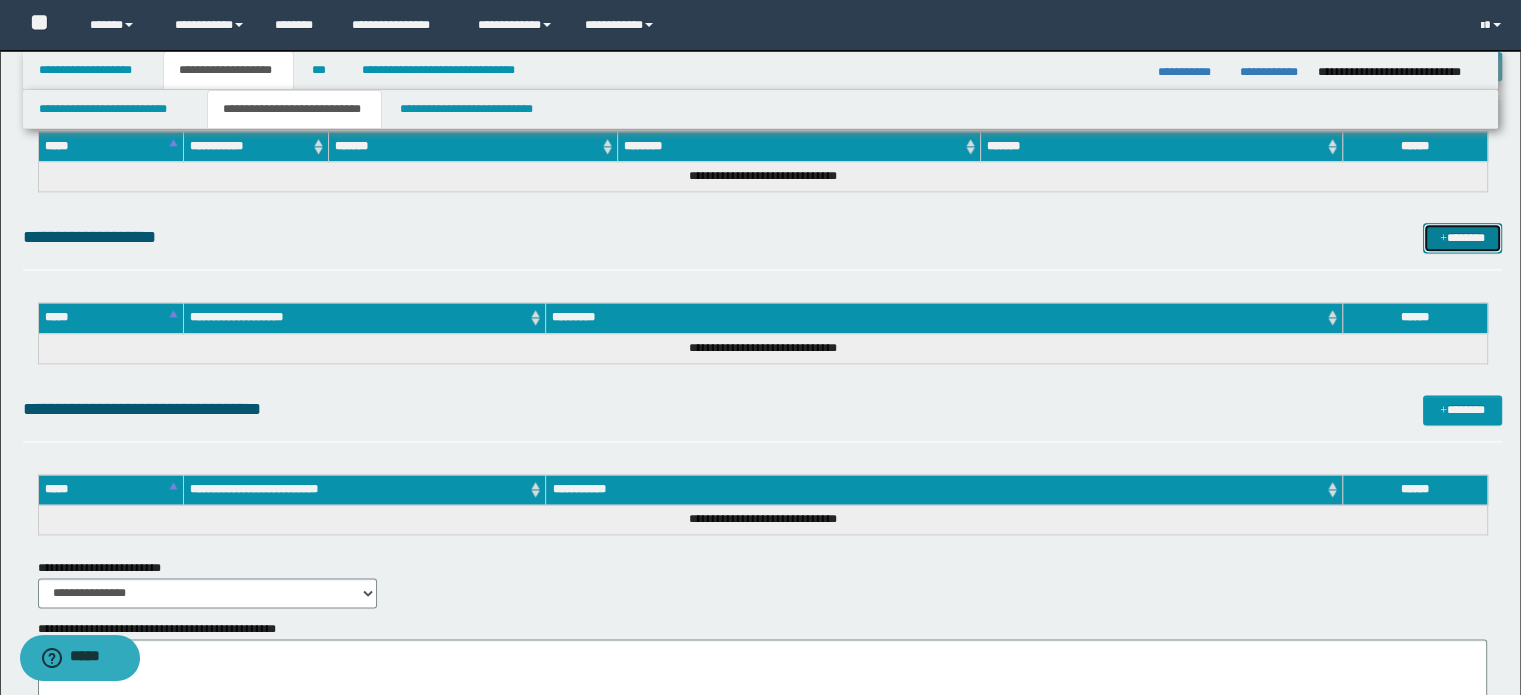 click at bounding box center [1443, 239] 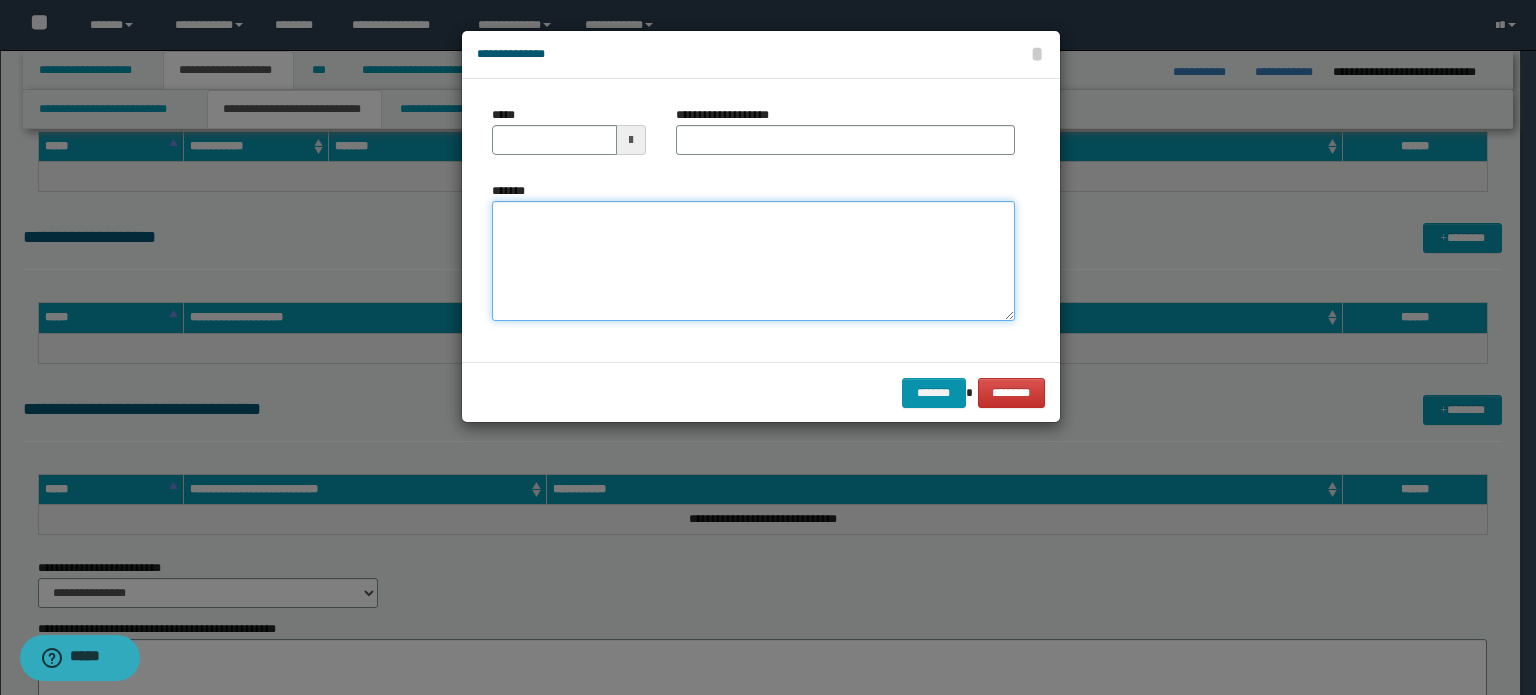 click on "*******" at bounding box center [753, 261] 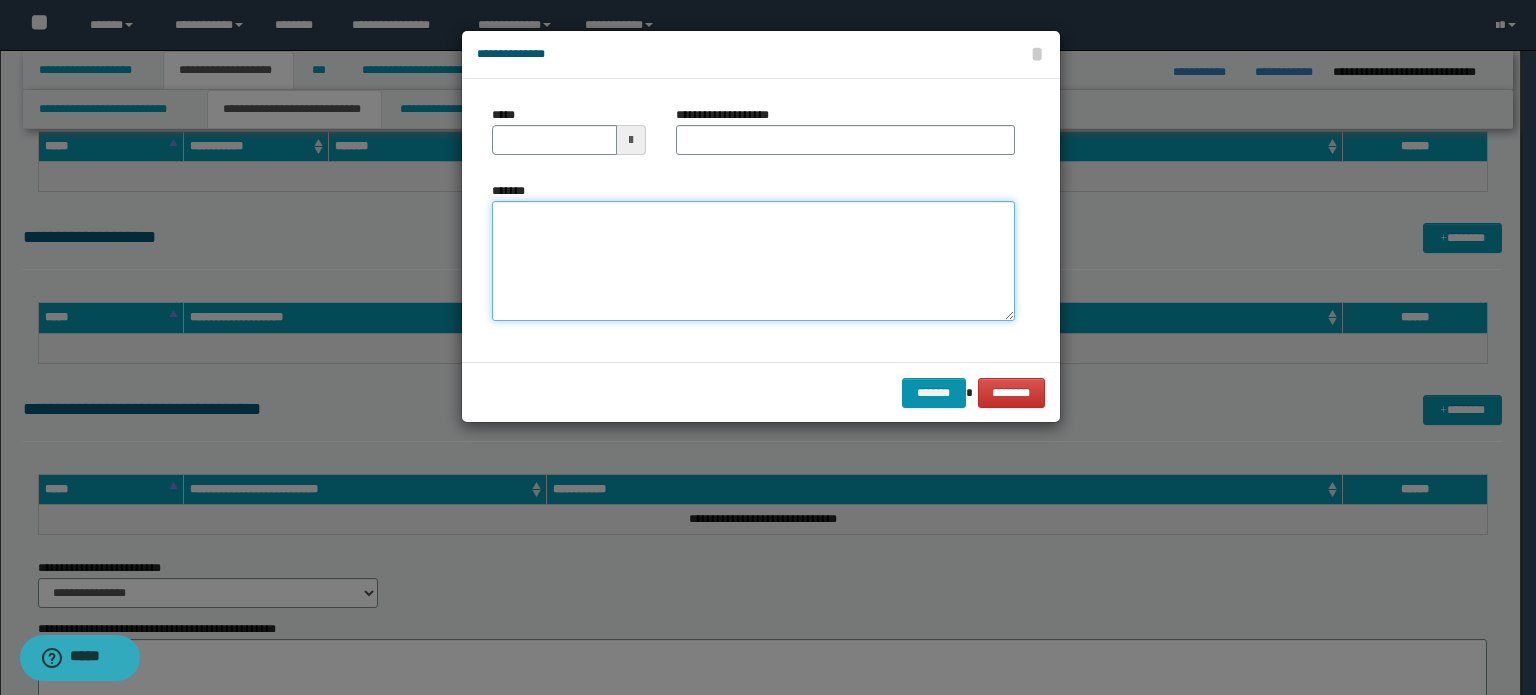 paste on "**********" 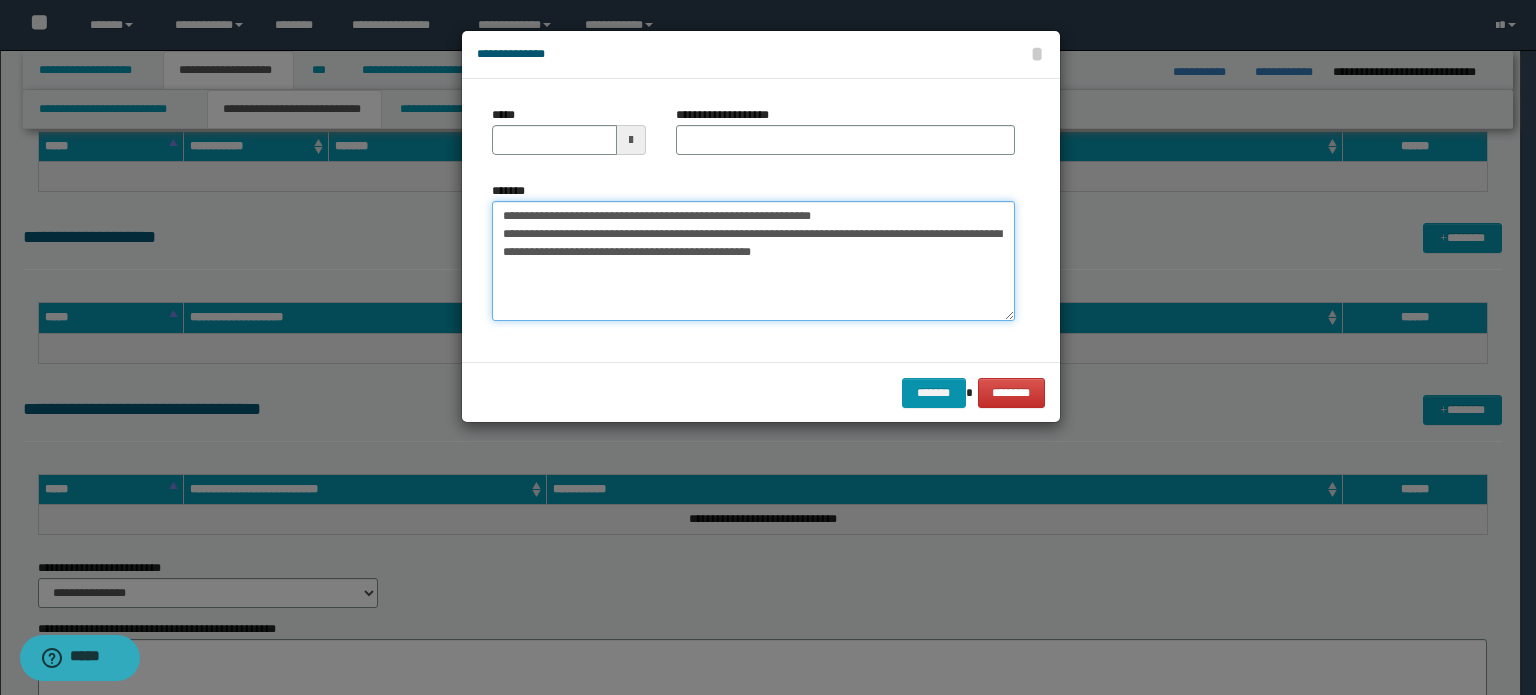 drag, startPoint x: 602, startPoint y: 215, endPoint x: 467, endPoint y: 215, distance: 135 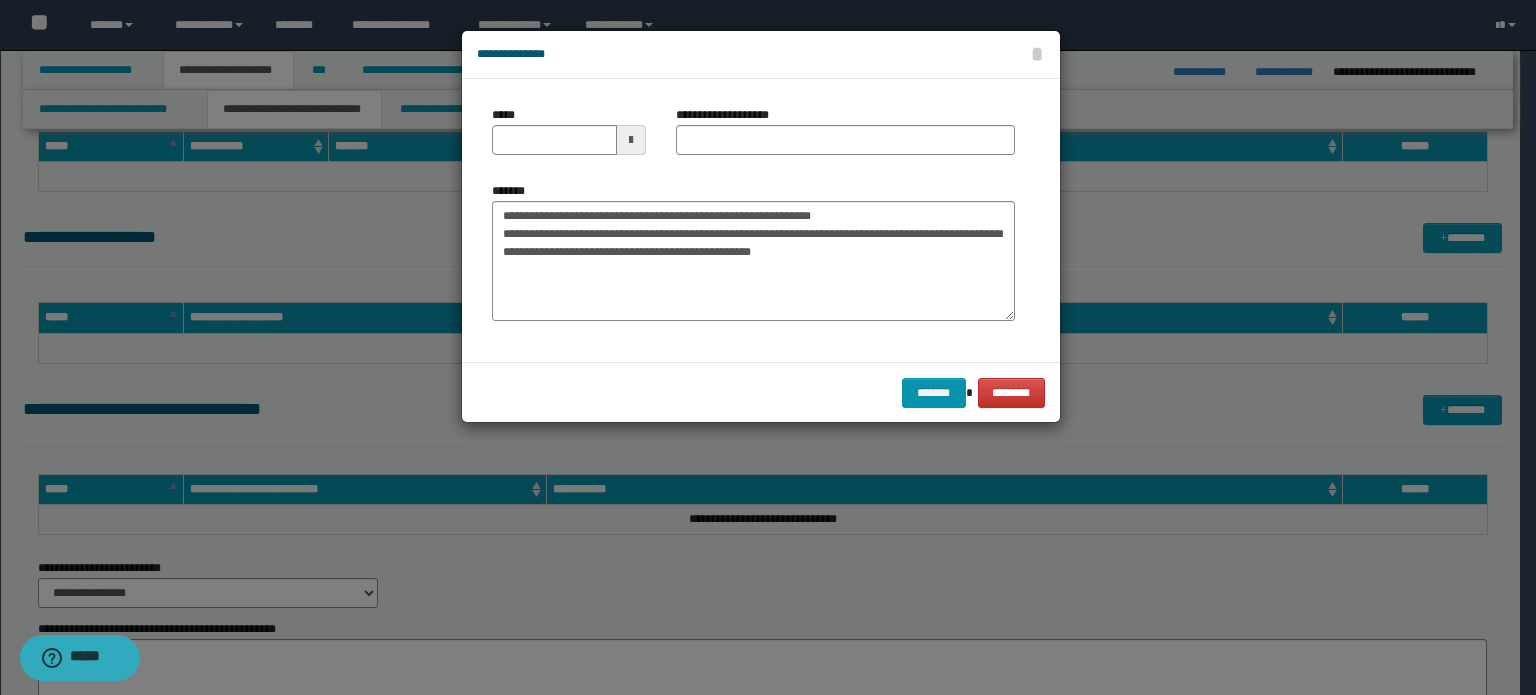 click on "**********" at bounding box center [761, 220] 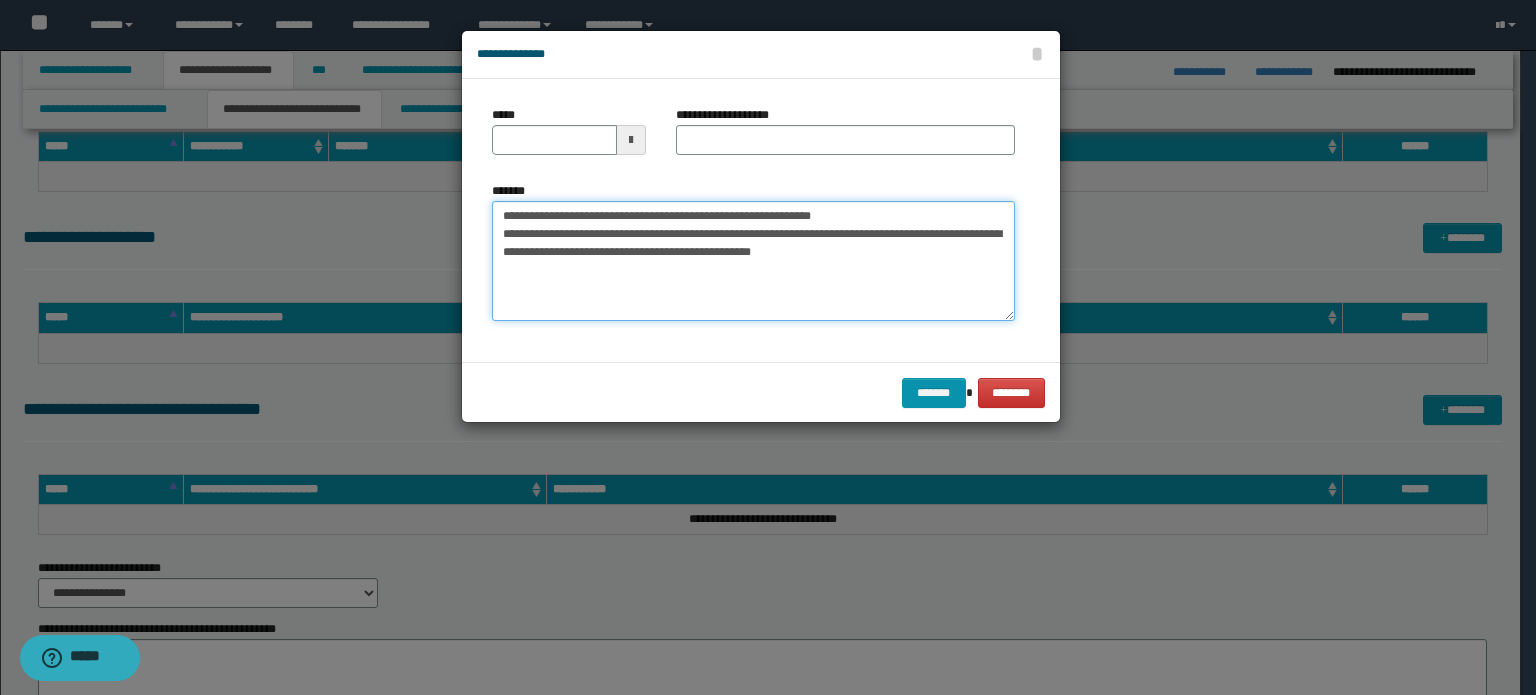 drag, startPoint x: 604, startPoint y: 213, endPoint x: 409, endPoint y: 213, distance: 195 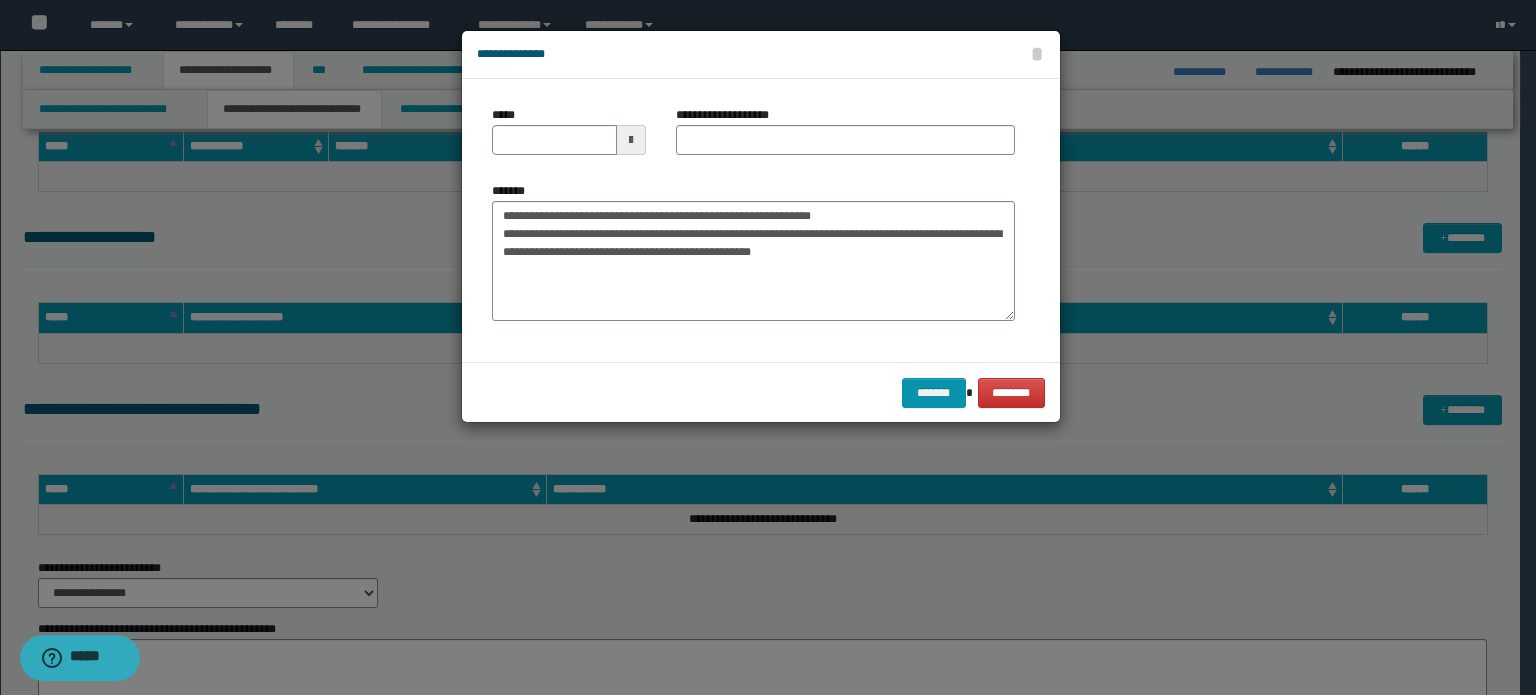 click at bounding box center [768, 347] 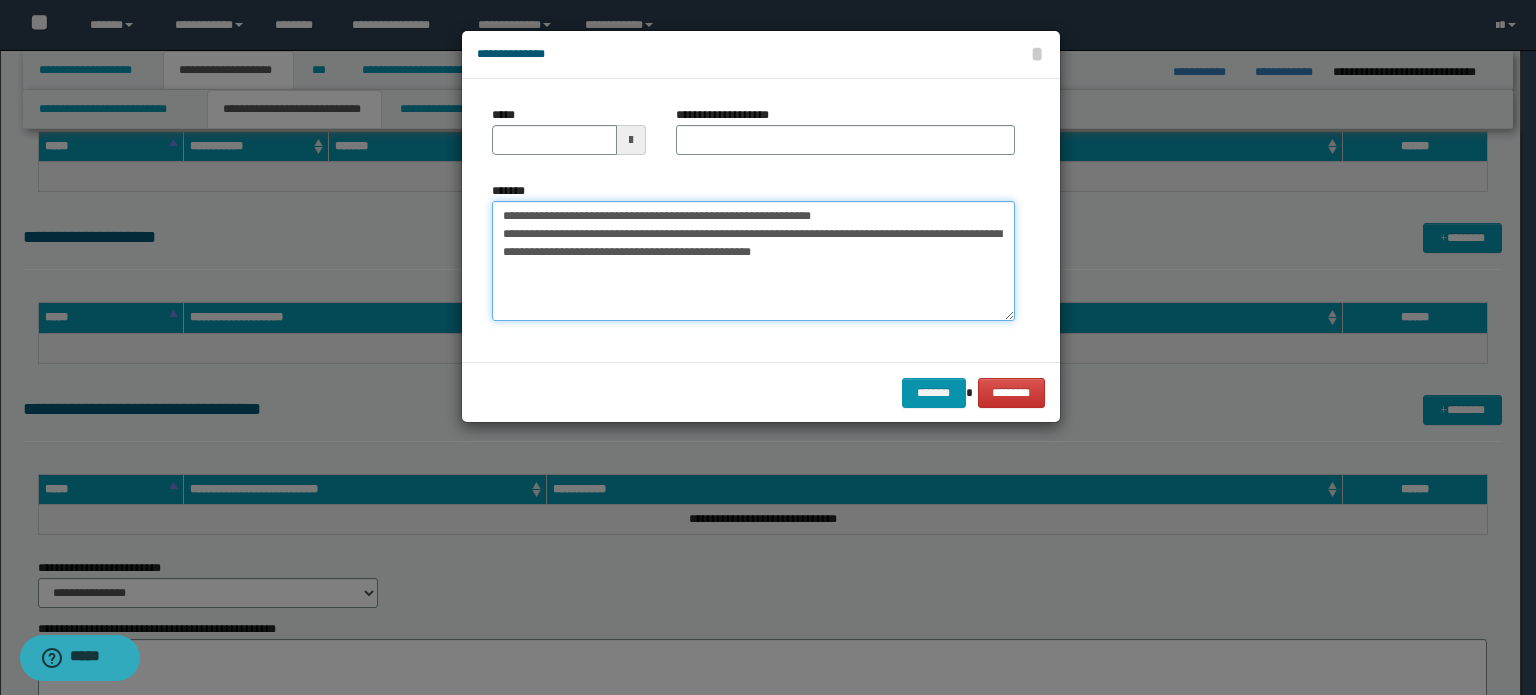 drag, startPoint x: 601, startPoint y: 215, endPoint x: 469, endPoint y: 215, distance: 132 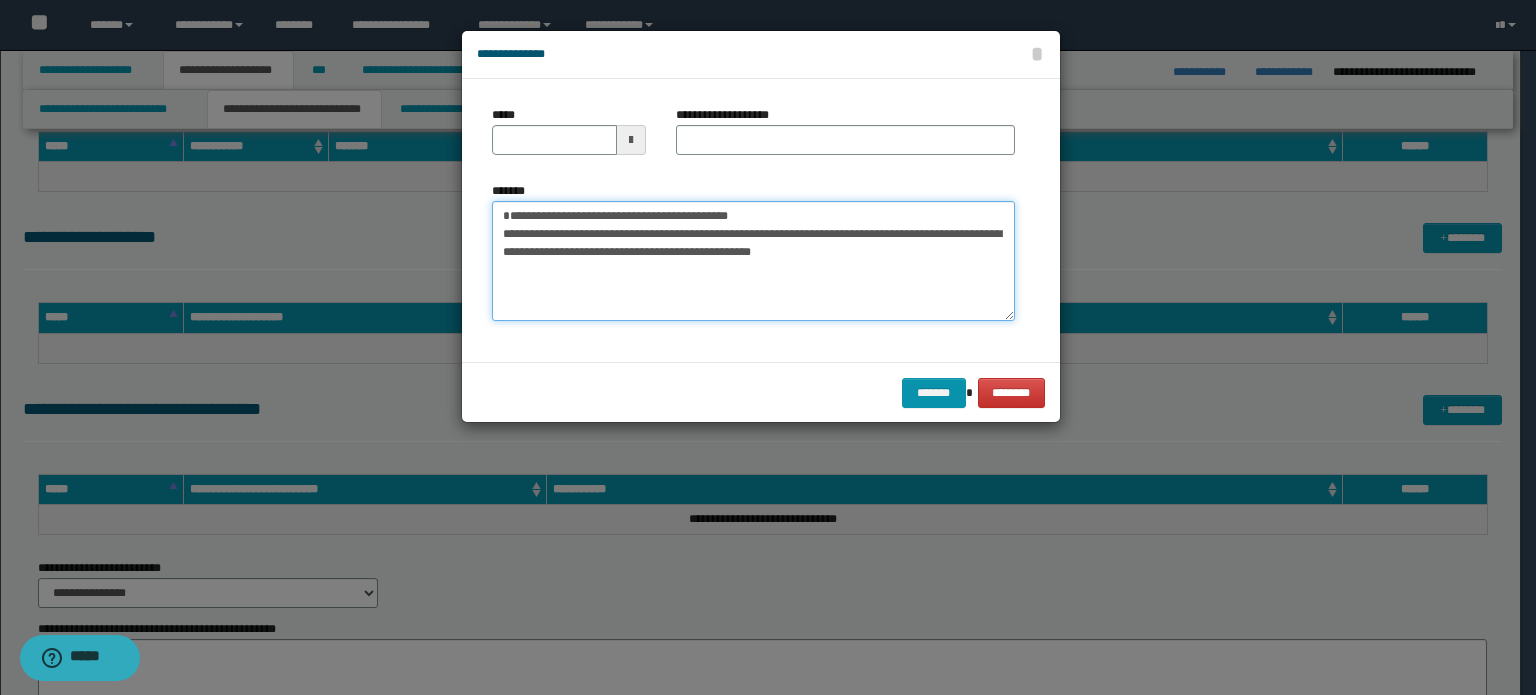 type 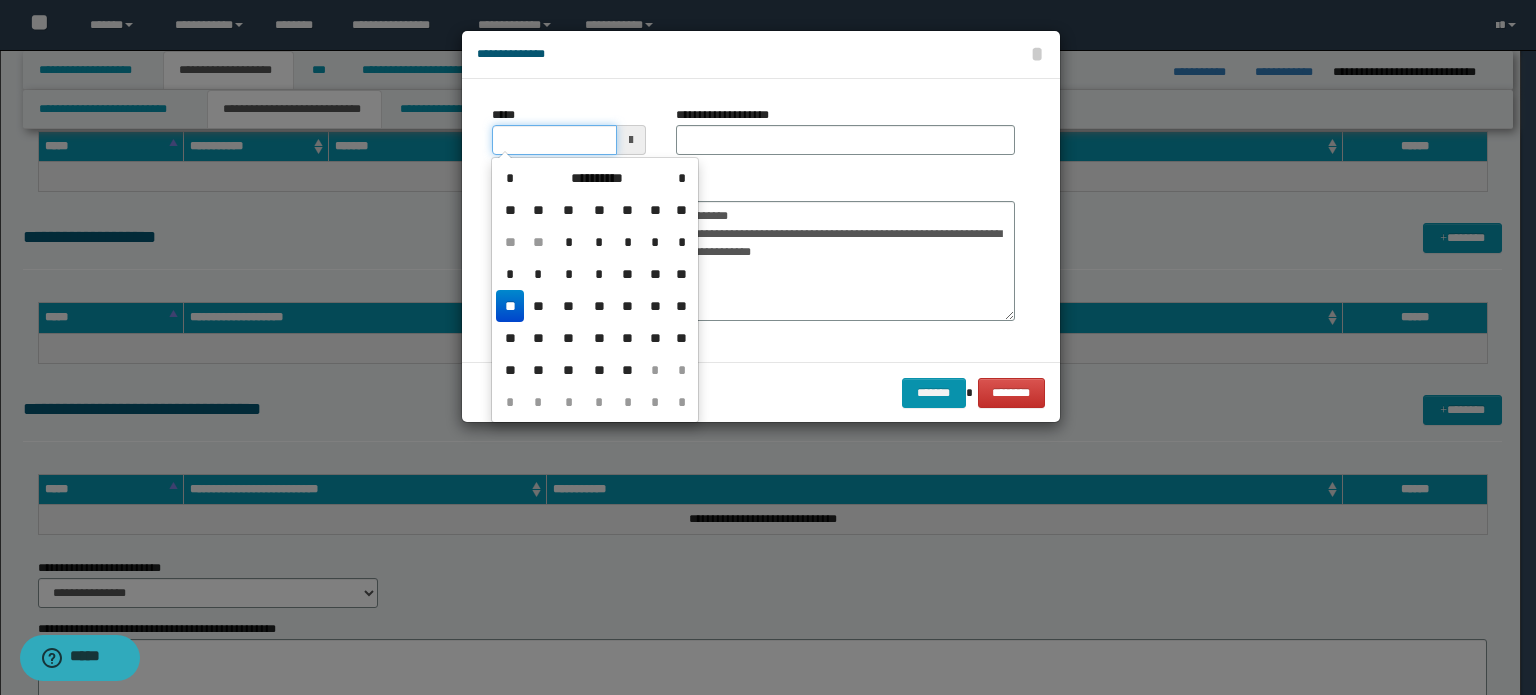 click on "*****" at bounding box center [554, 140] 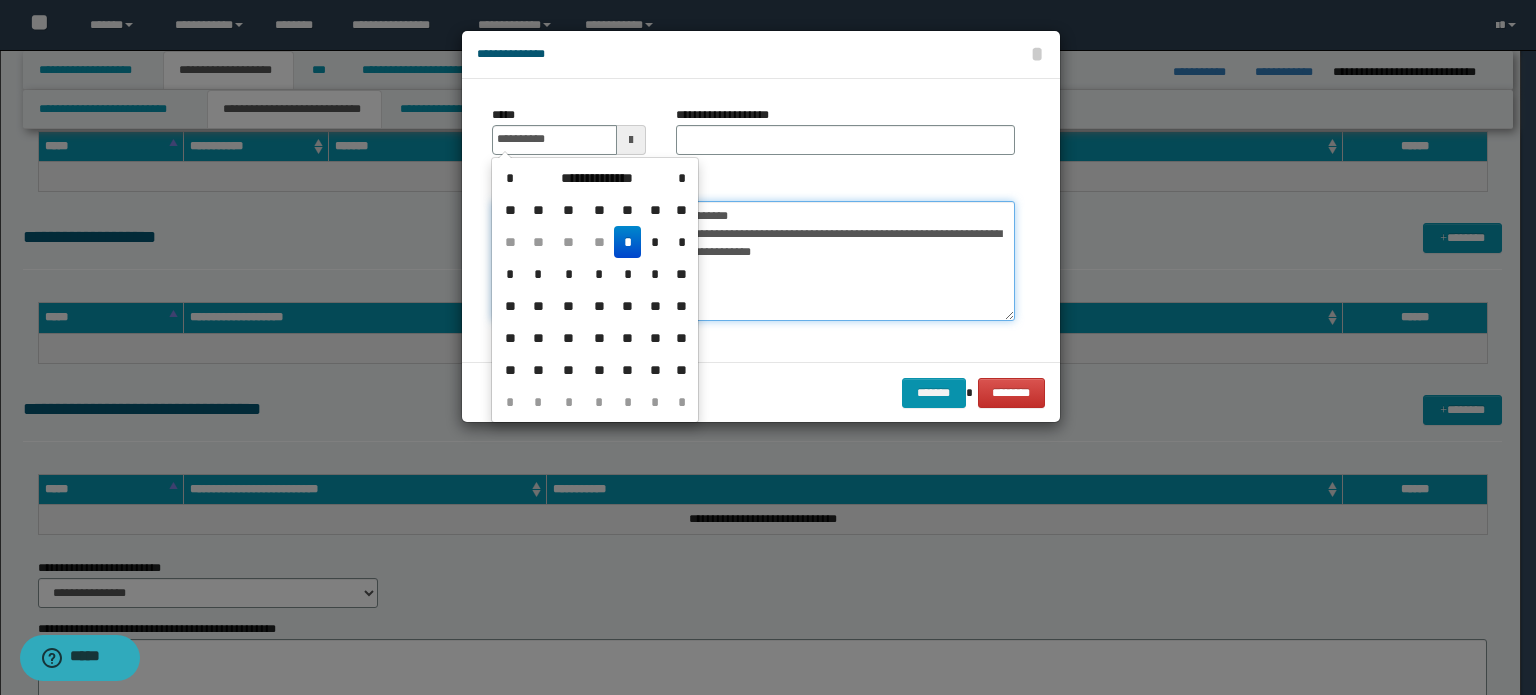 type on "**********" 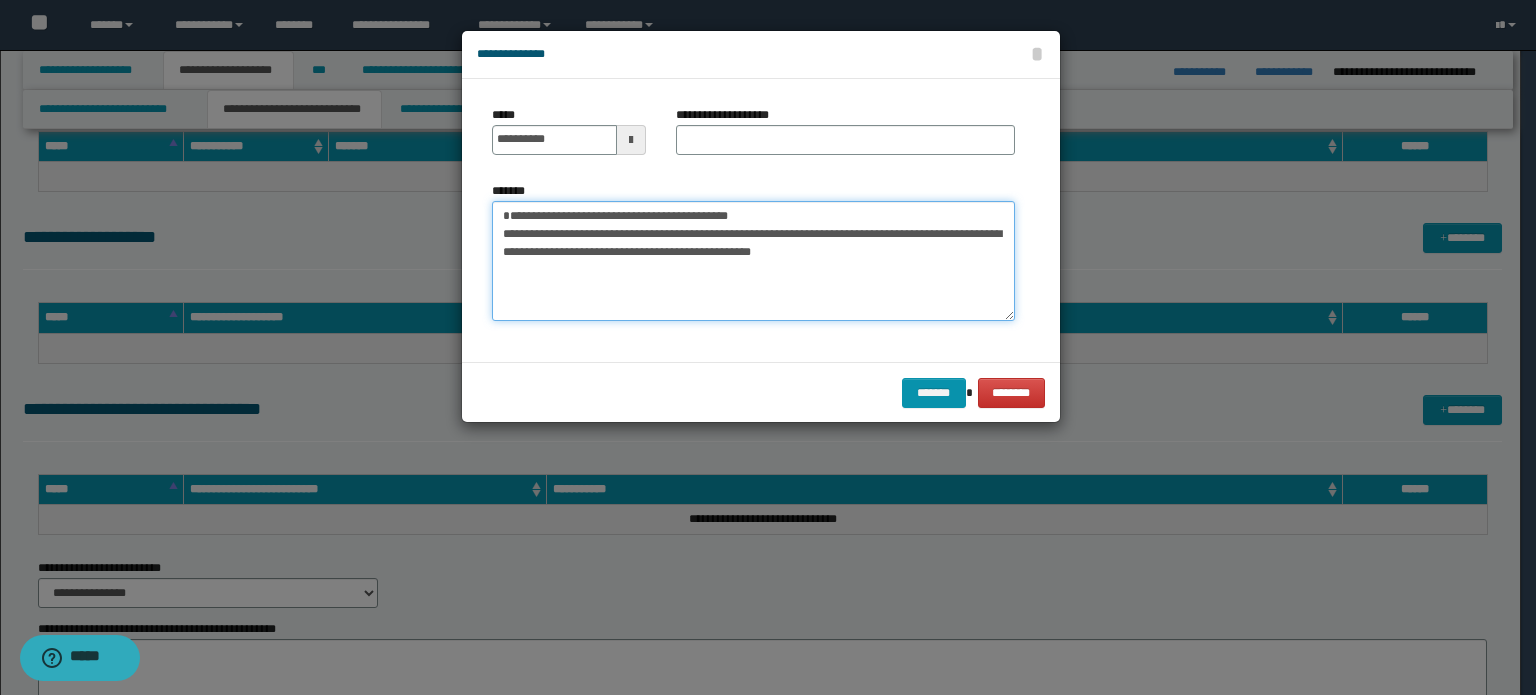 drag, startPoint x: 813, startPoint y: 211, endPoint x: 489, endPoint y: 204, distance: 324.07562 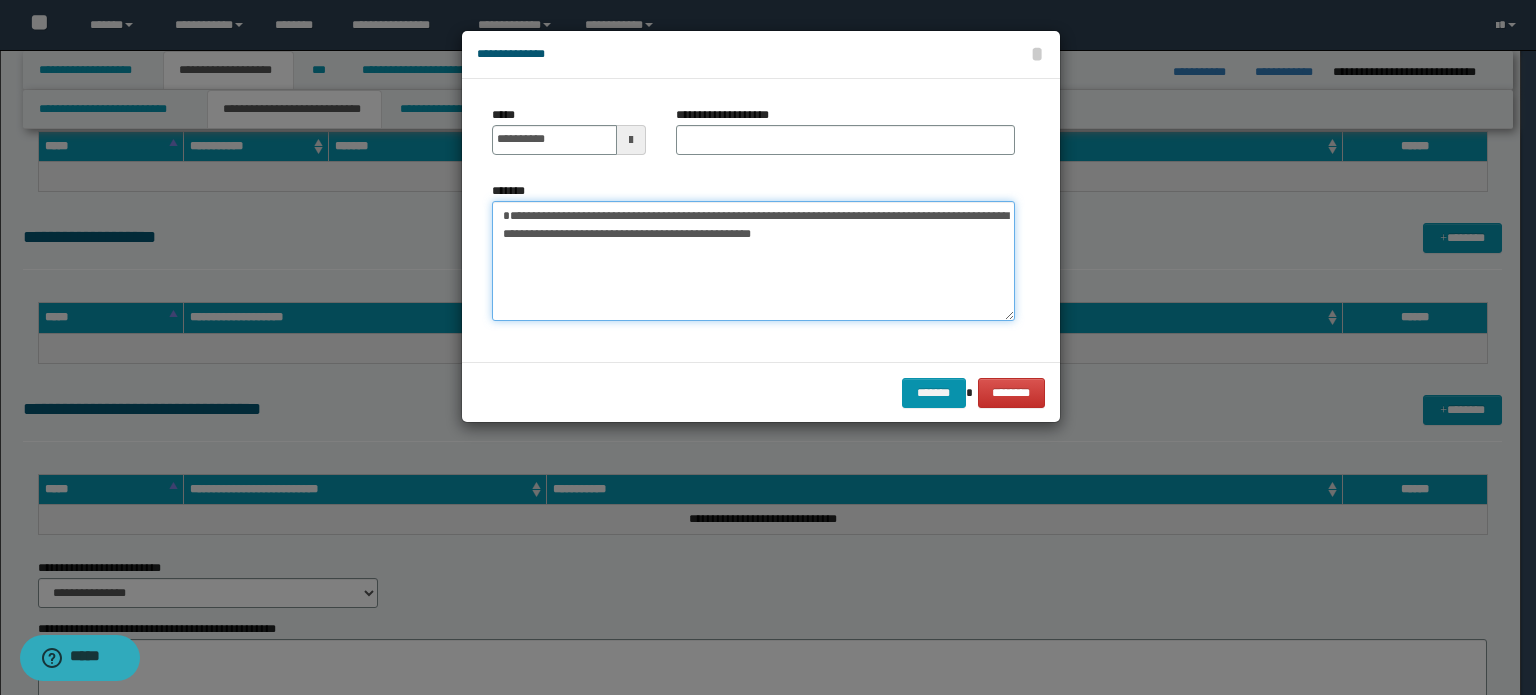 type on "**********" 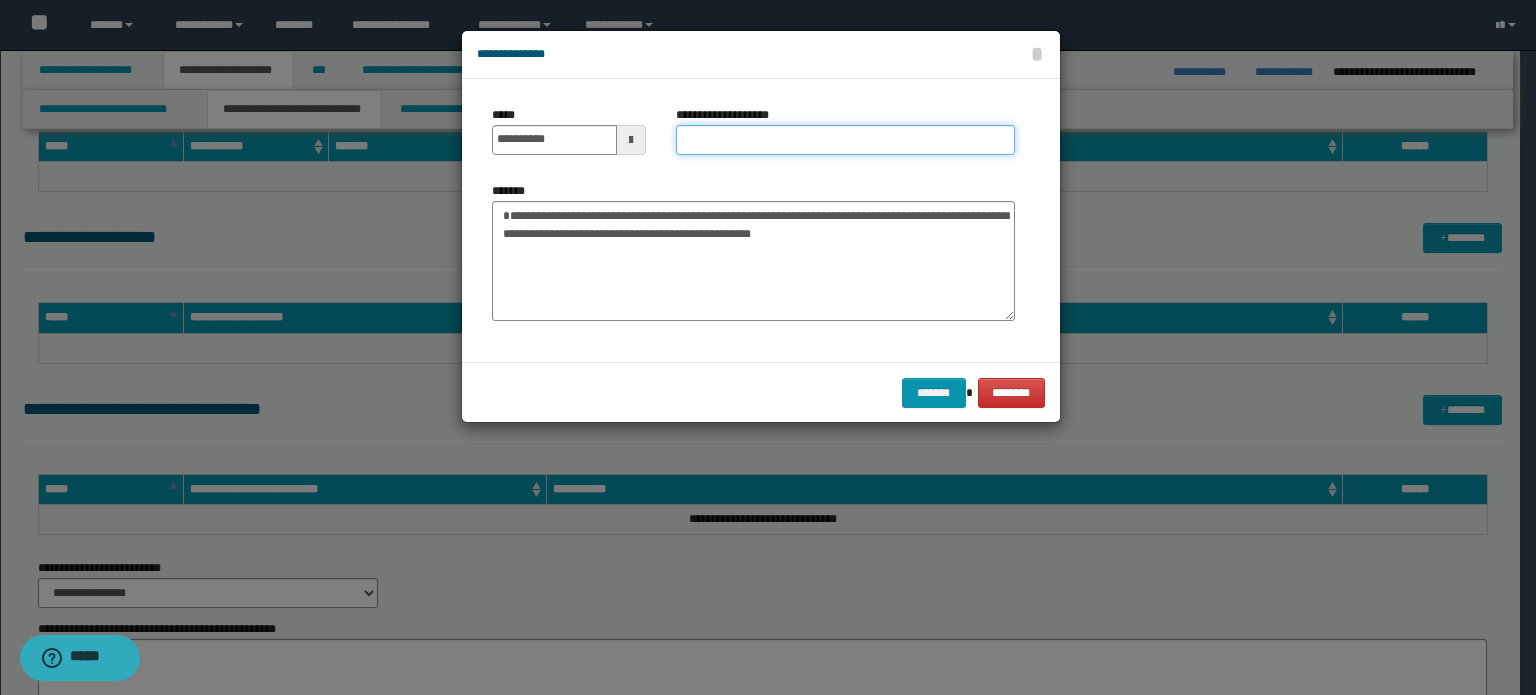 click on "**********" at bounding box center [845, 140] 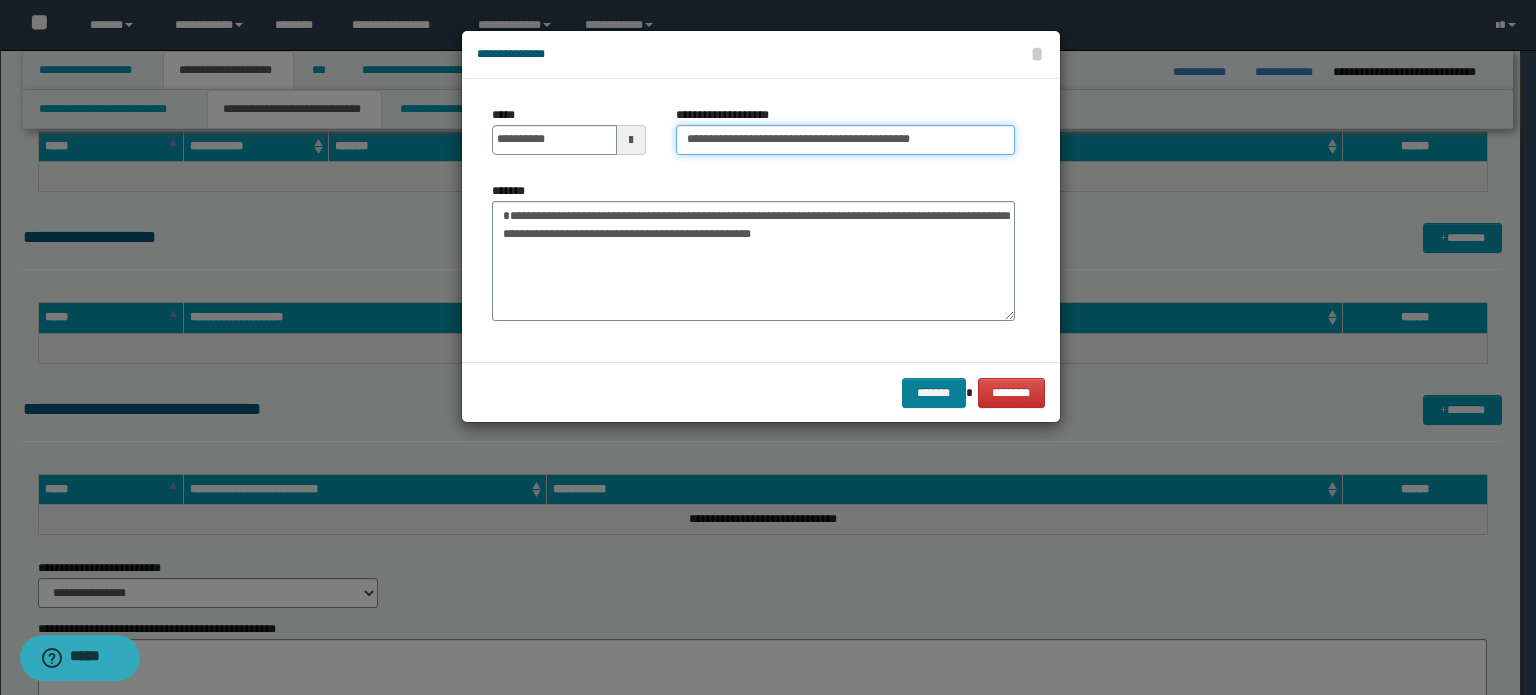 type on "**********" 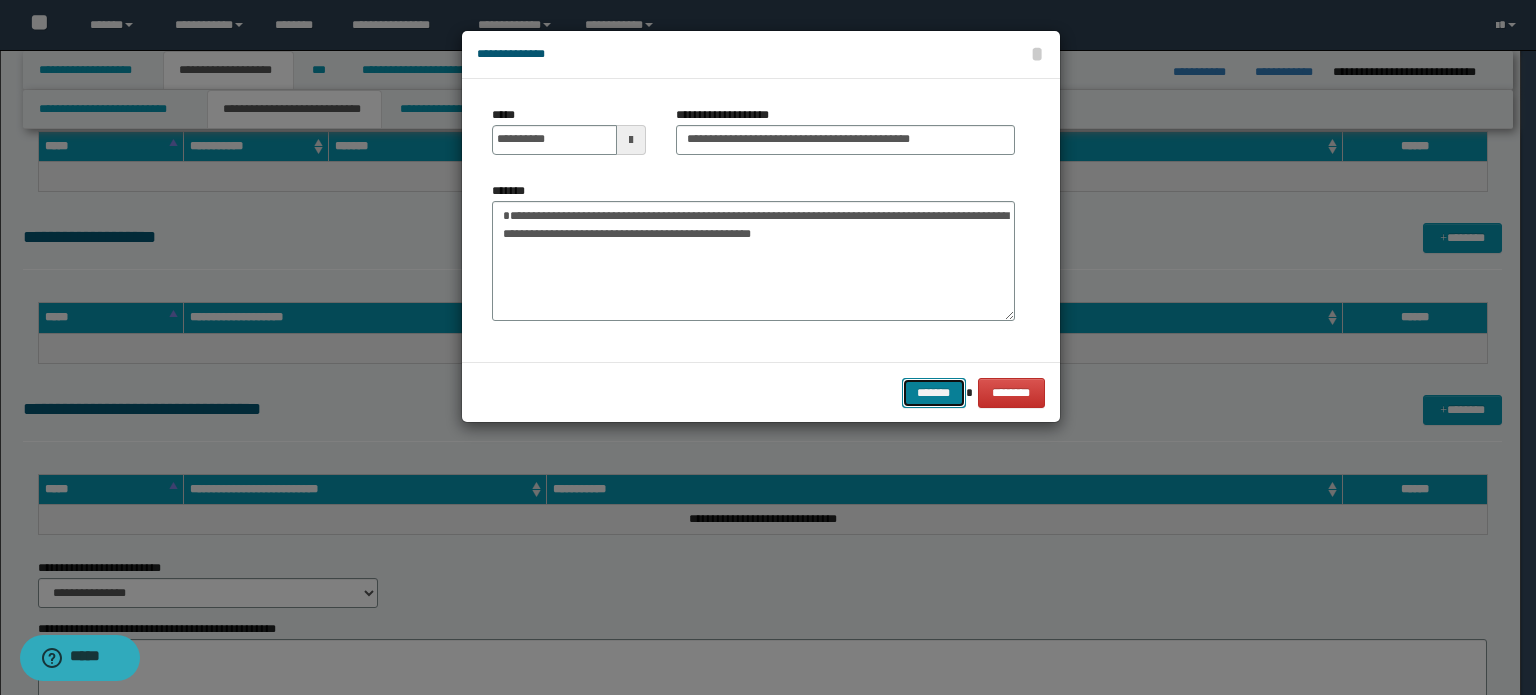 click on "*******" at bounding box center [934, 393] 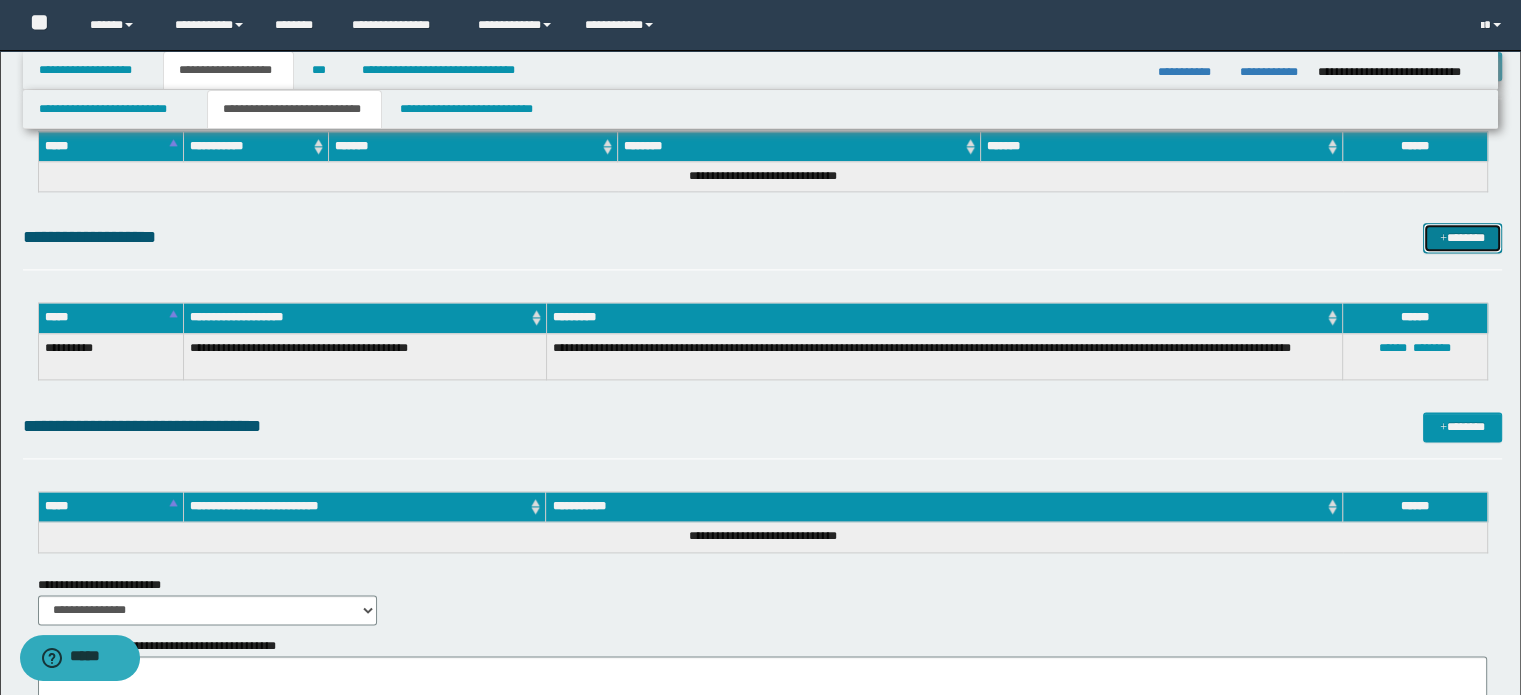click on "*******" at bounding box center [1462, 238] 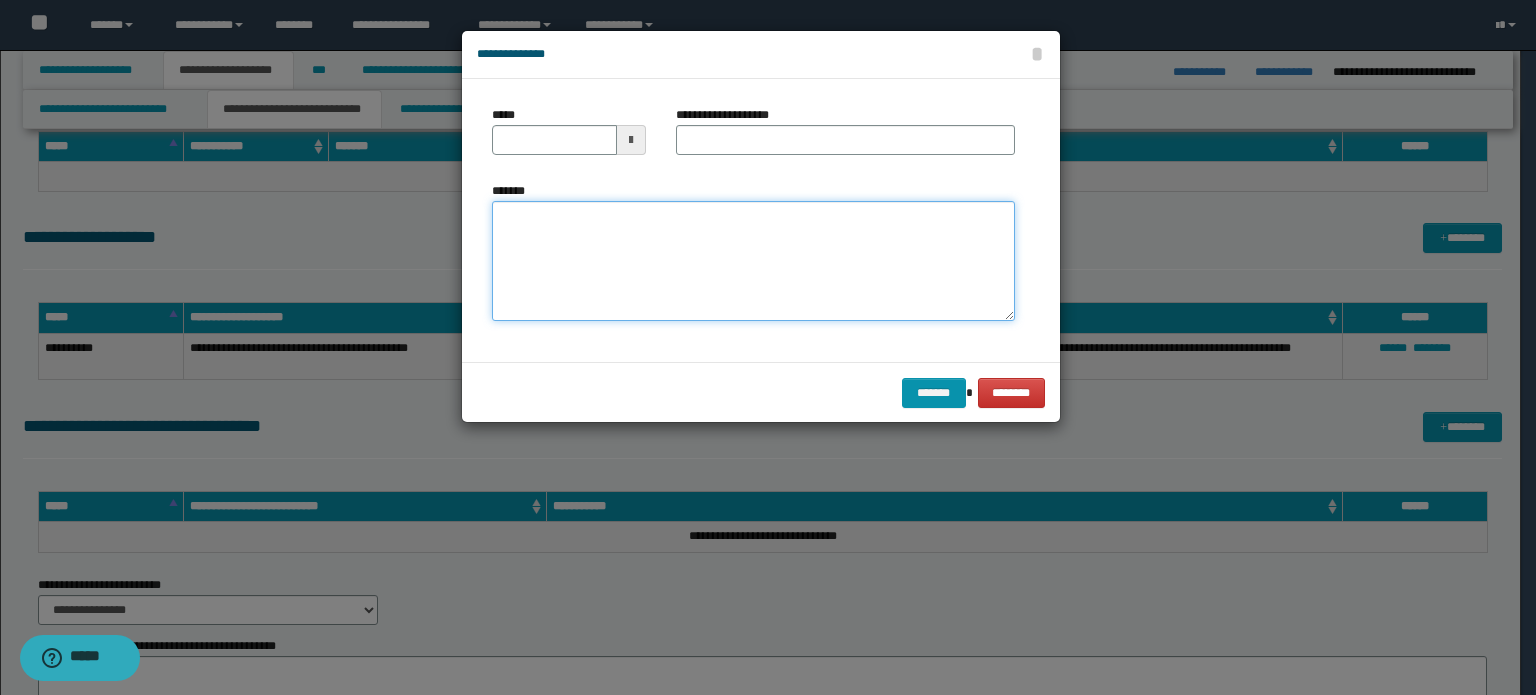 click on "*******" at bounding box center [753, 261] 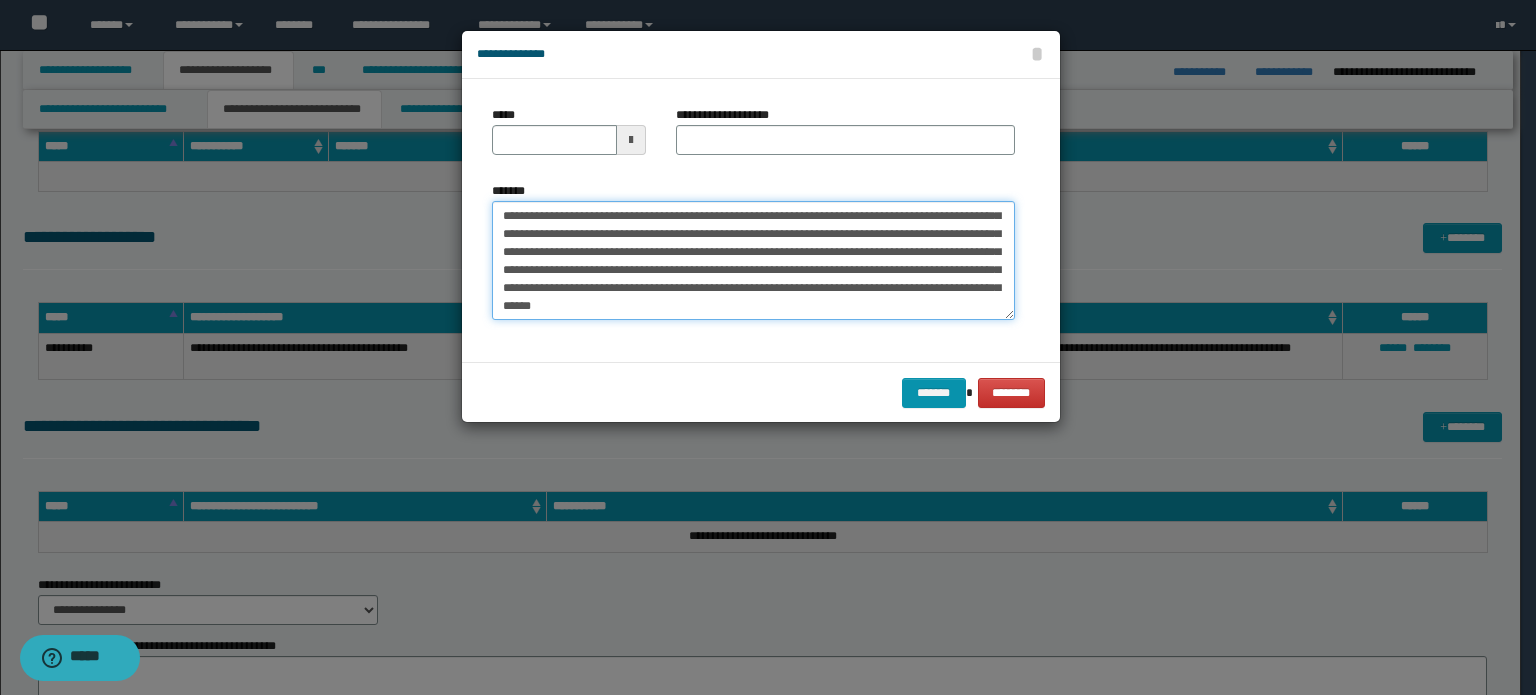 scroll, scrollTop: 0, scrollLeft: 0, axis: both 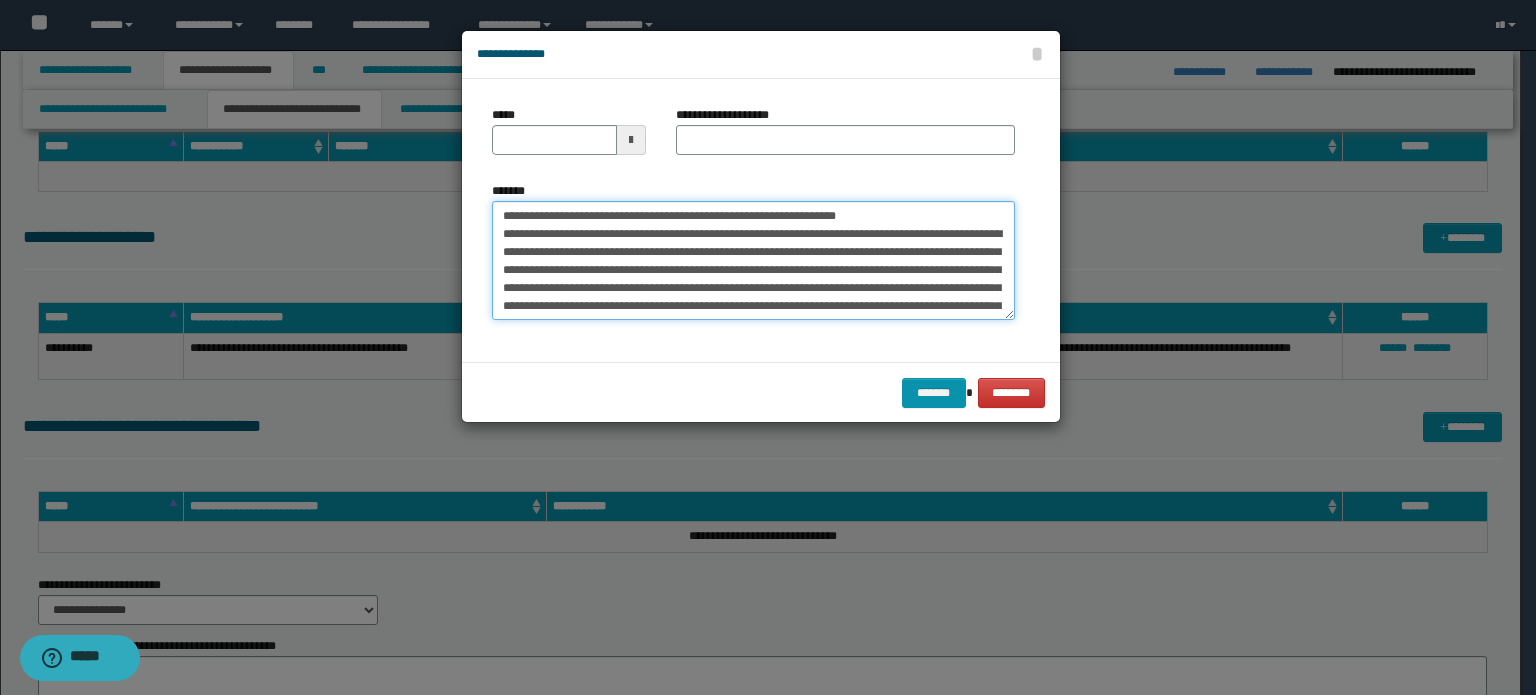 drag, startPoint x: 501, startPoint y: 215, endPoint x: 597, endPoint y: 218, distance: 96.04687 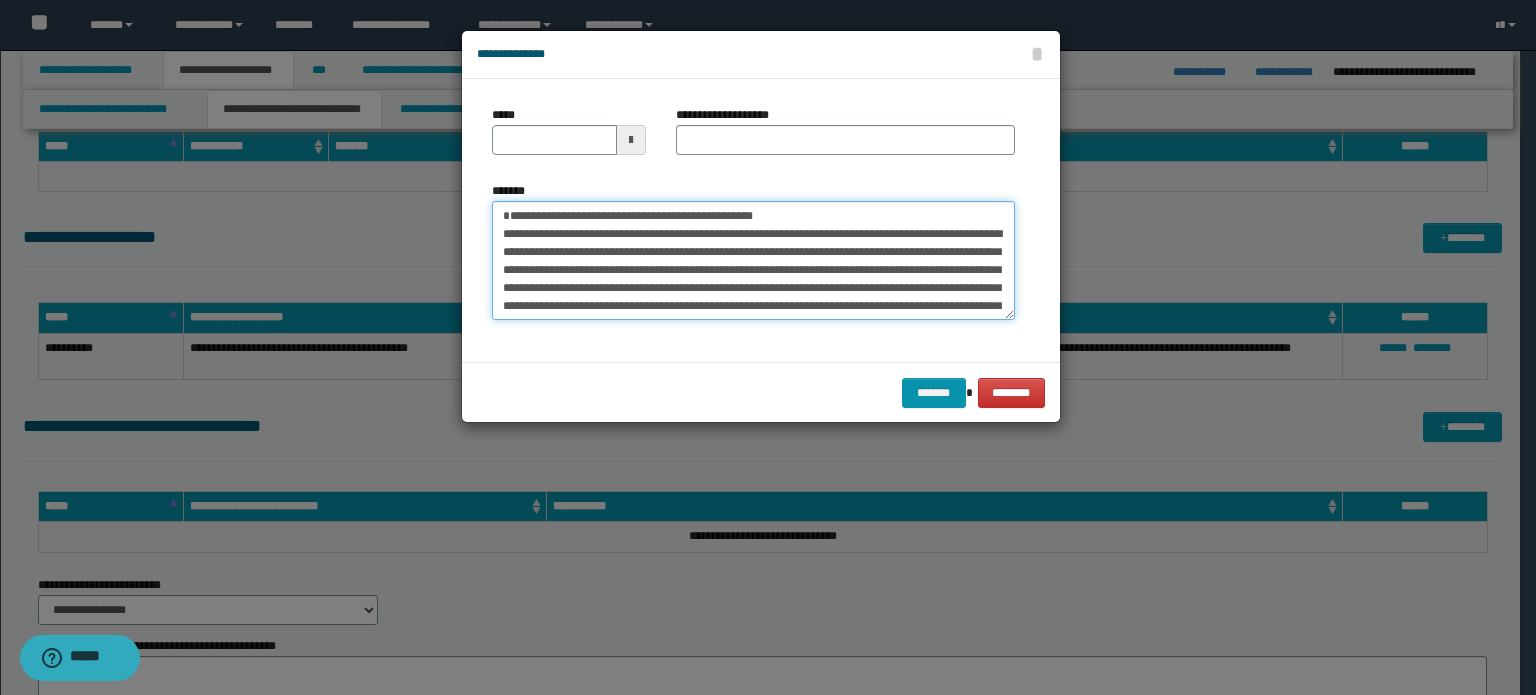 type 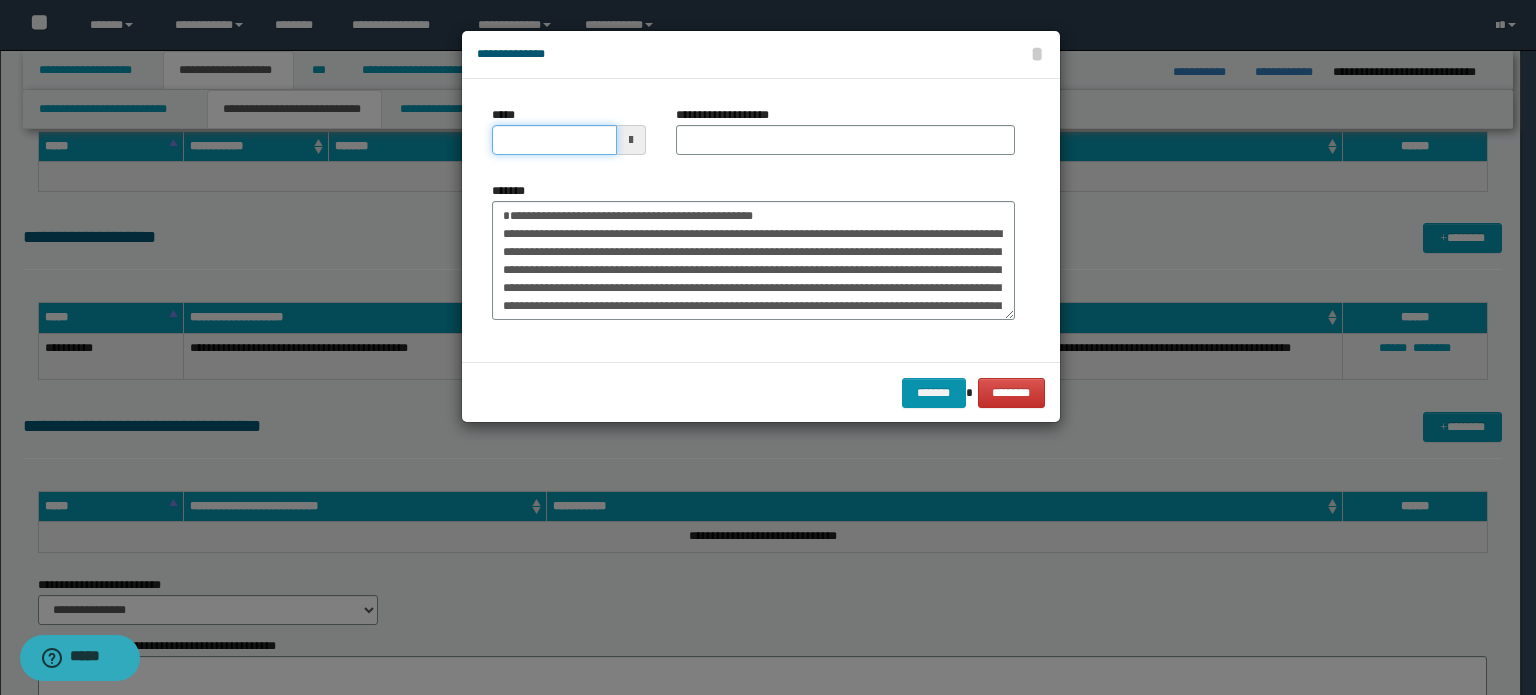 click on "*****" at bounding box center [554, 140] 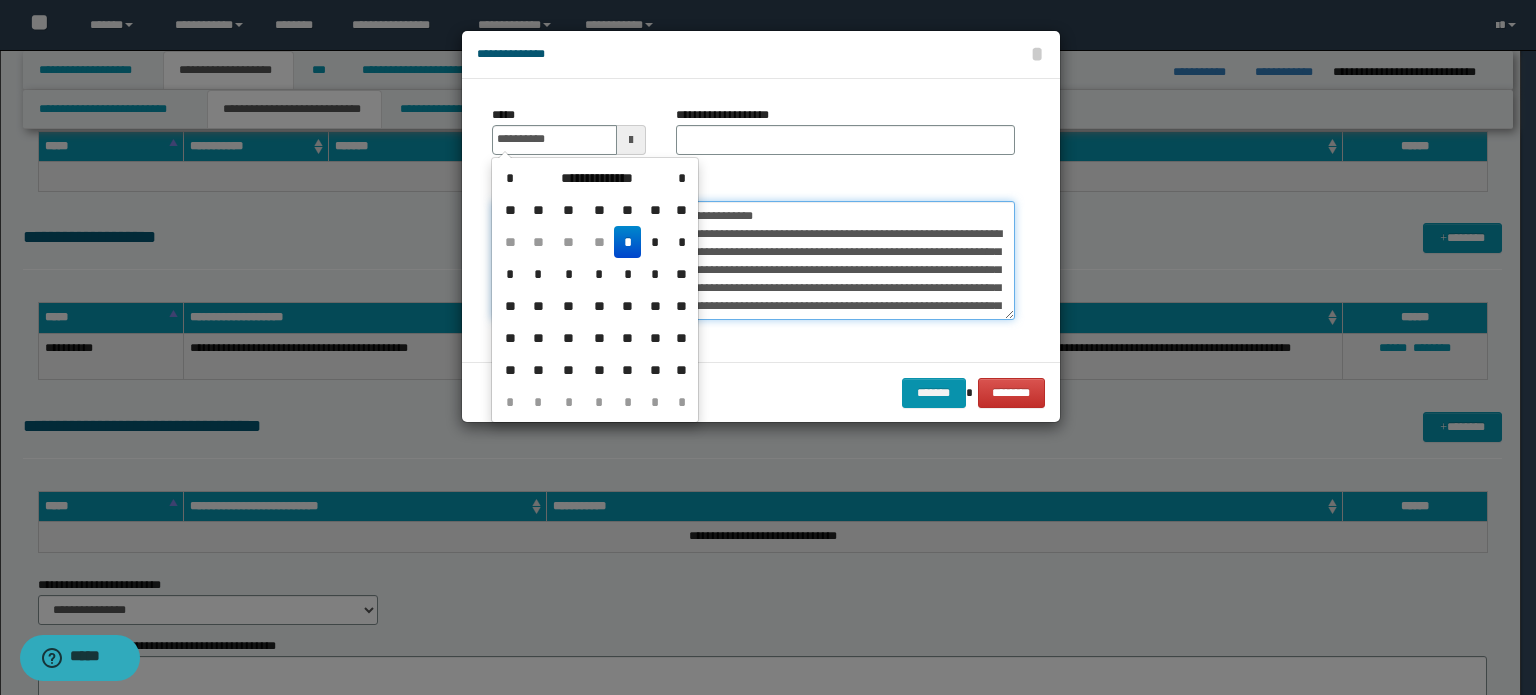 type on "**********" 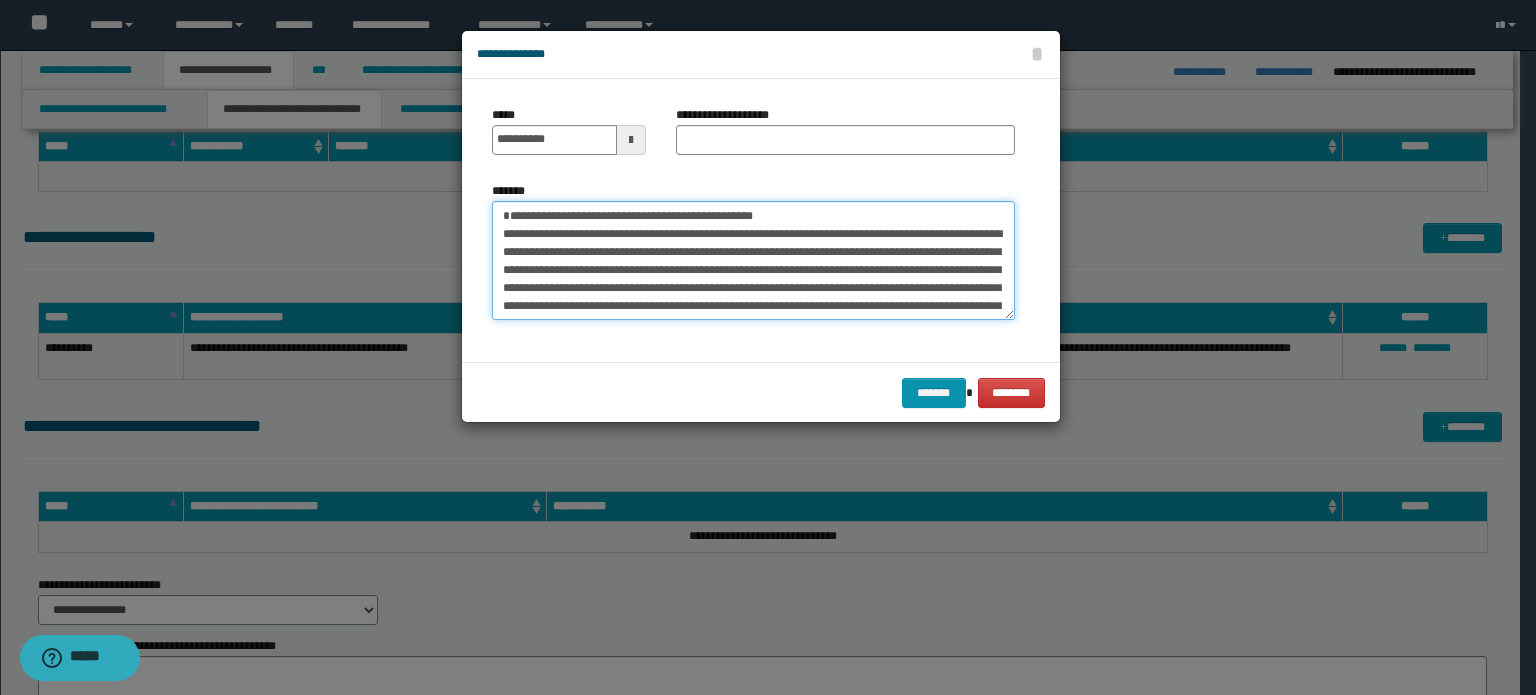 drag, startPoint x: 809, startPoint y: 217, endPoint x: 504, endPoint y: 203, distance: 305.32114 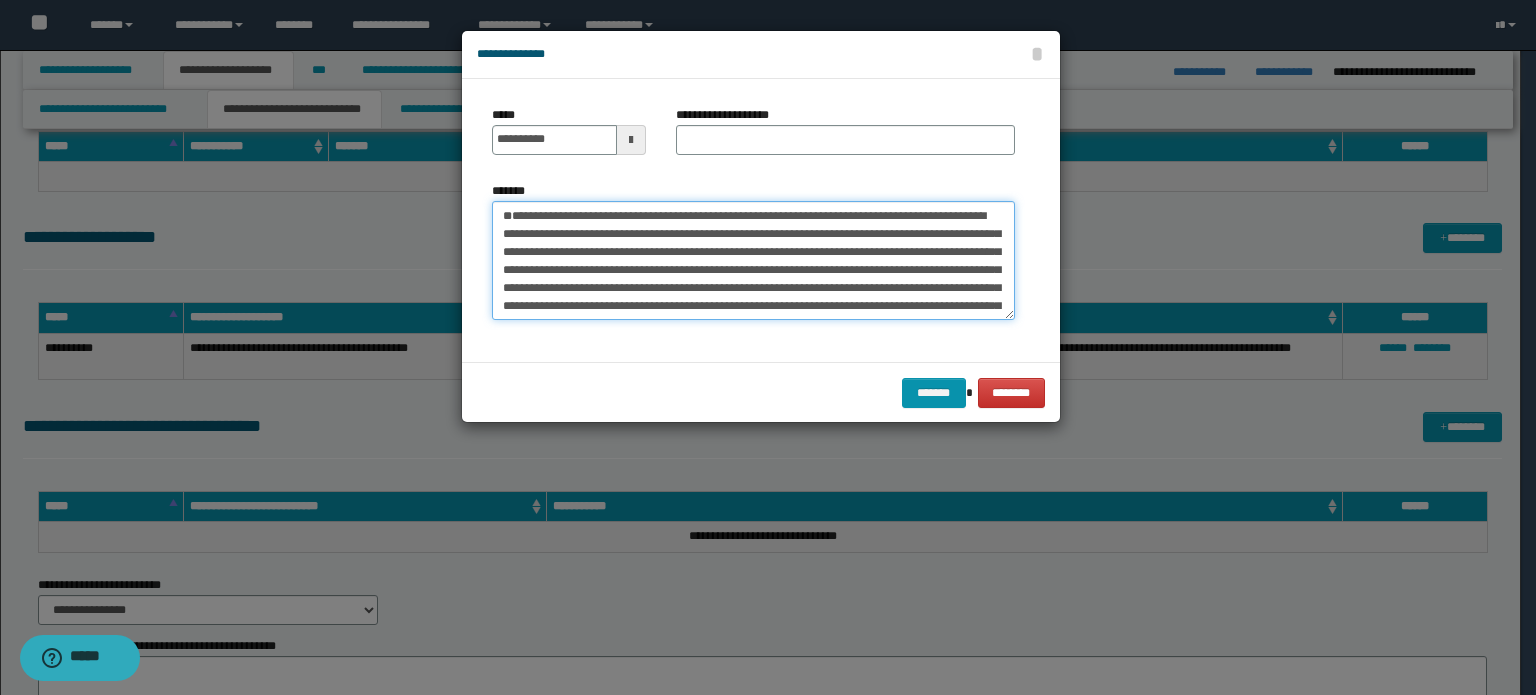 type on "**********" 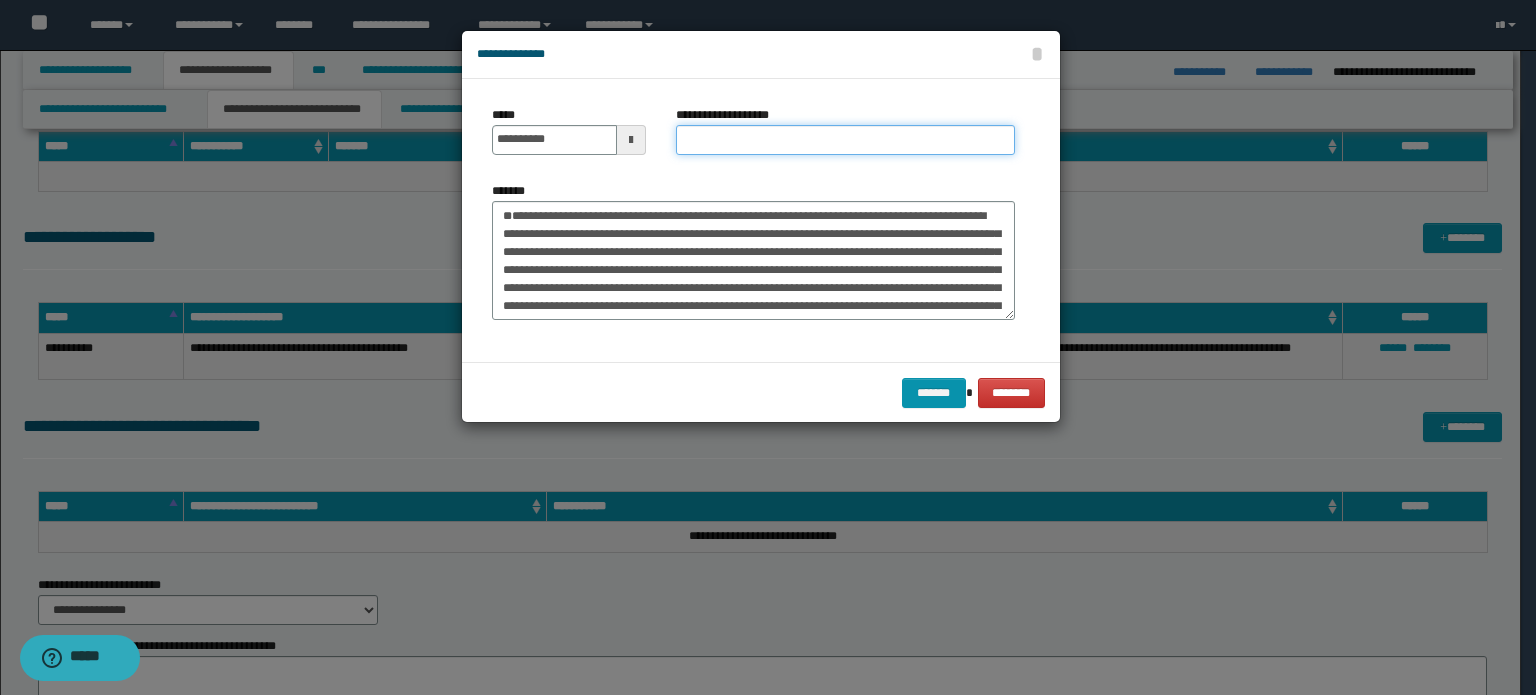 click on "**********" at bounding box center (845, 140) 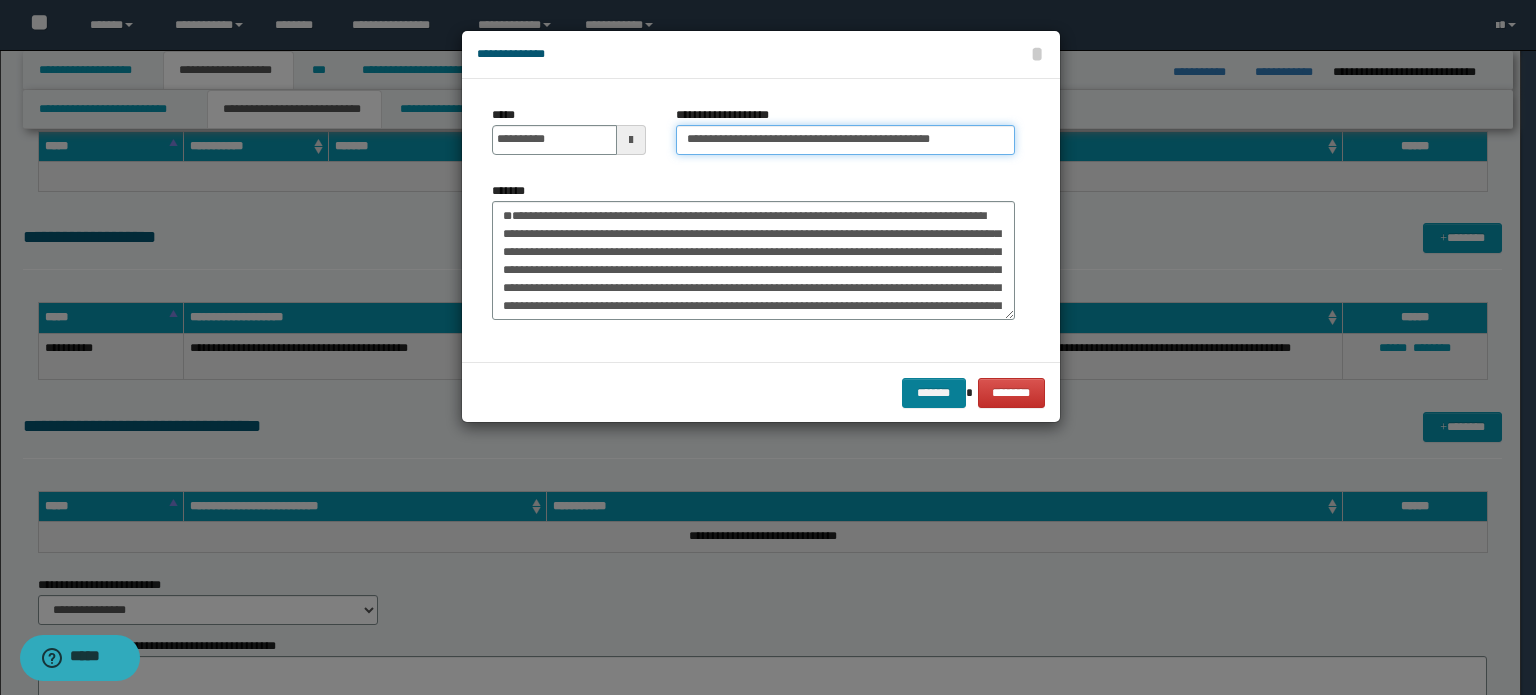 type on "**********" 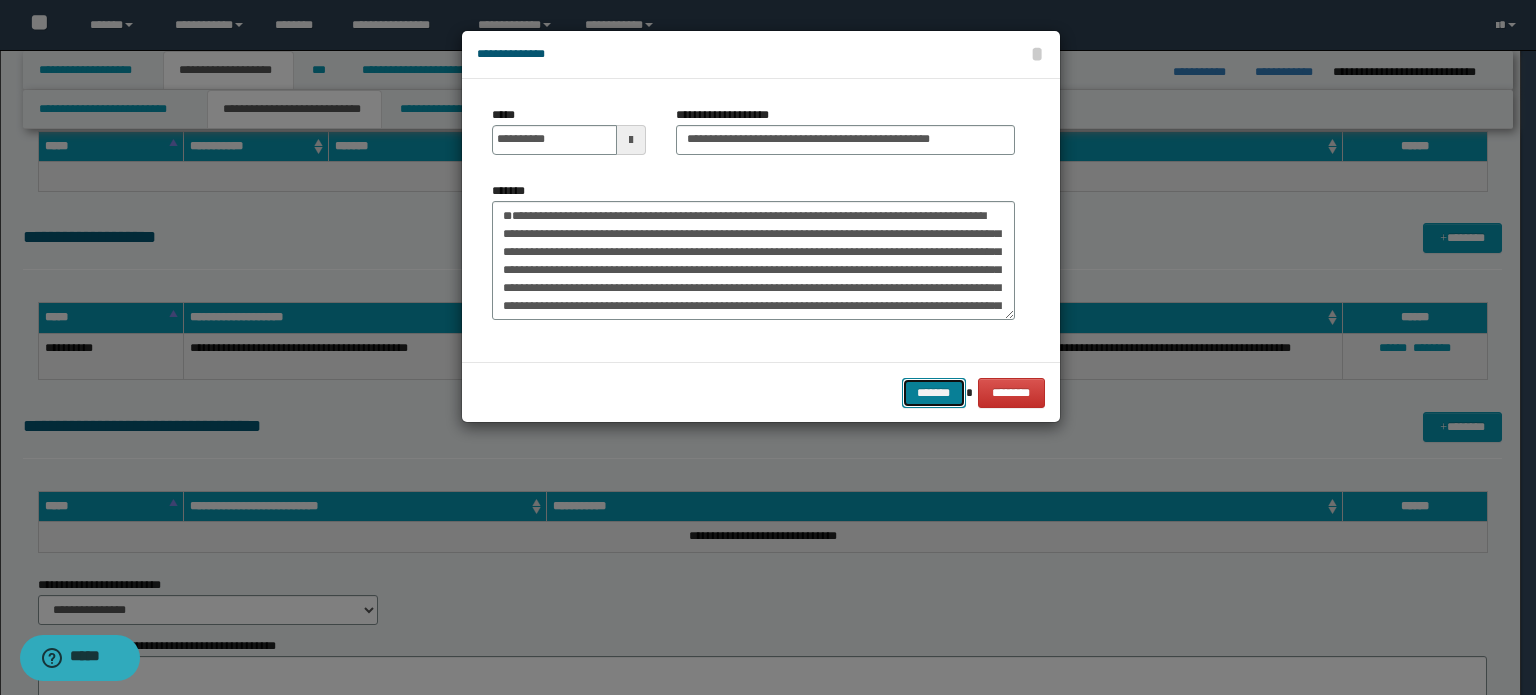 click on "*******" at bounding box center (934, 393) 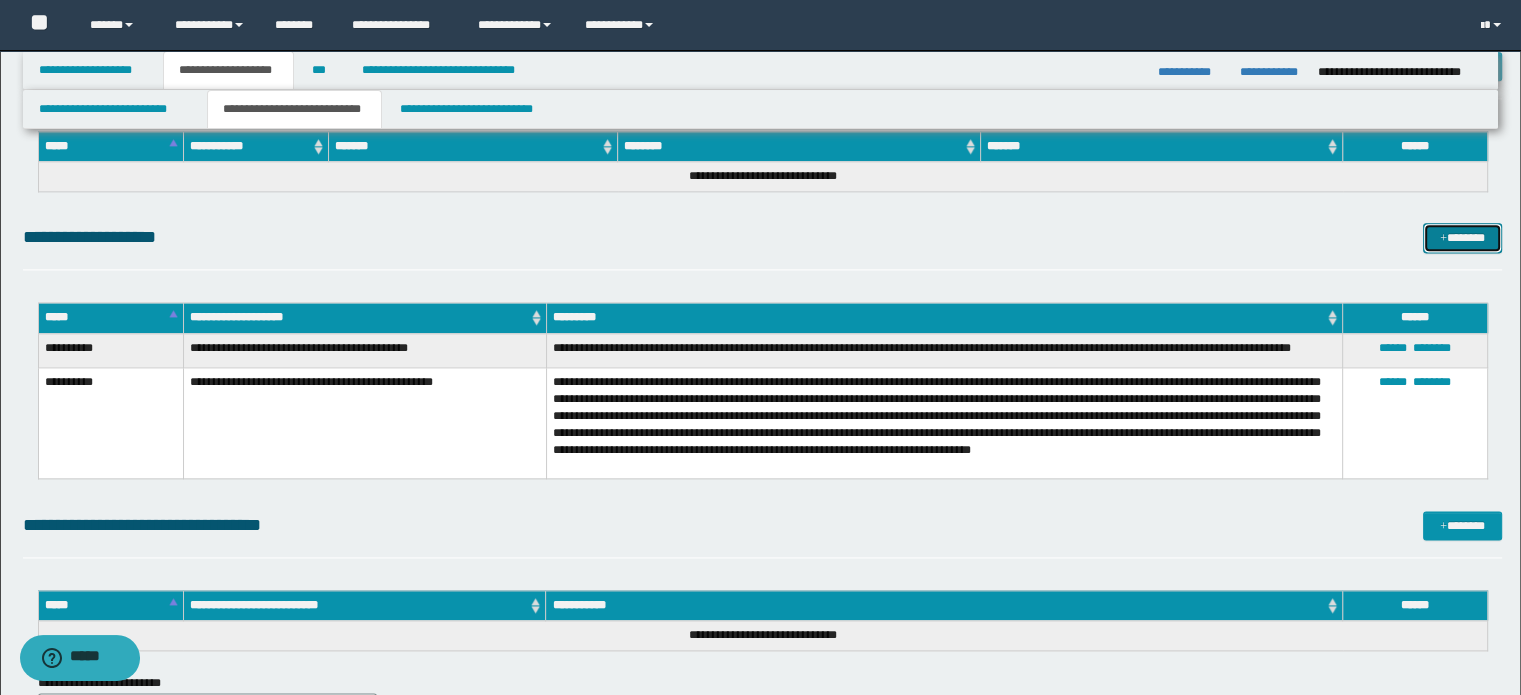 click on "*******" at bounding box center (1462, 238) 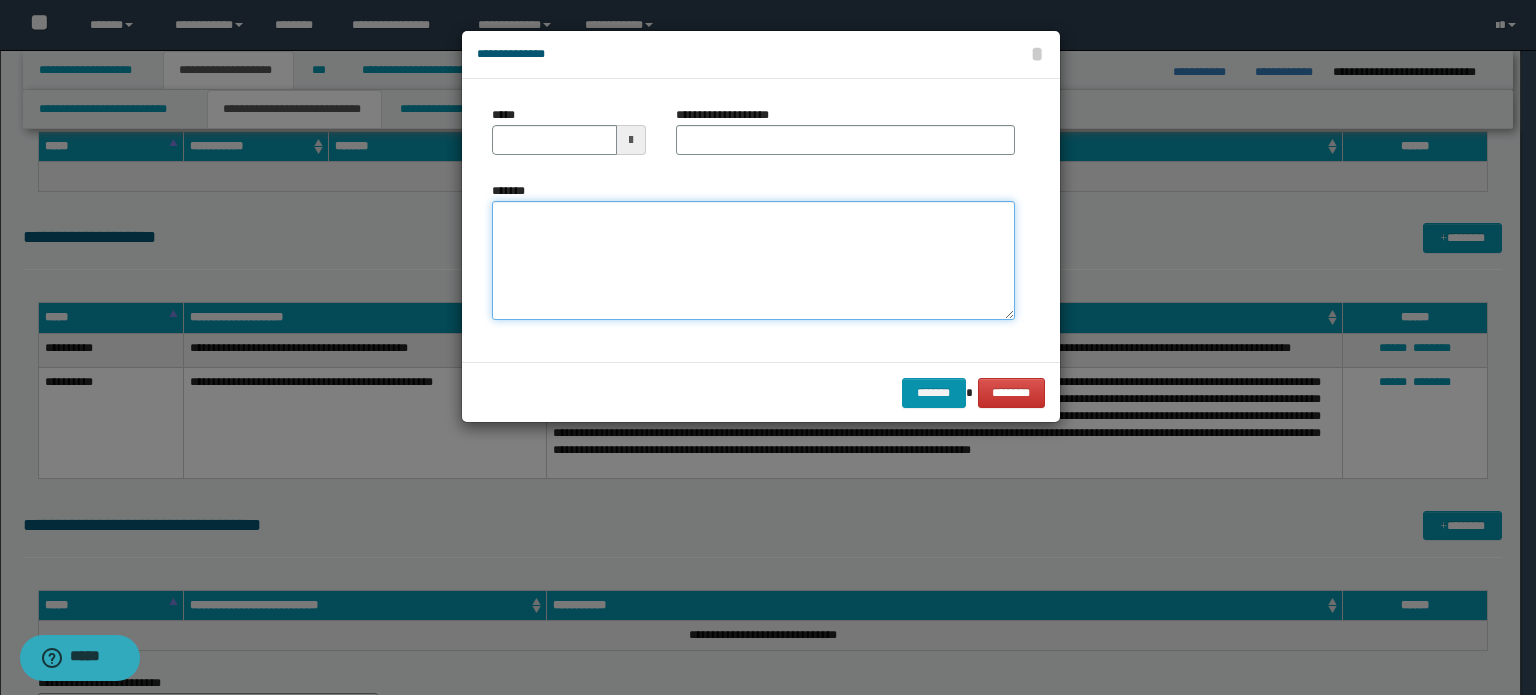 click on "*******" at bounding box center [753, 261] 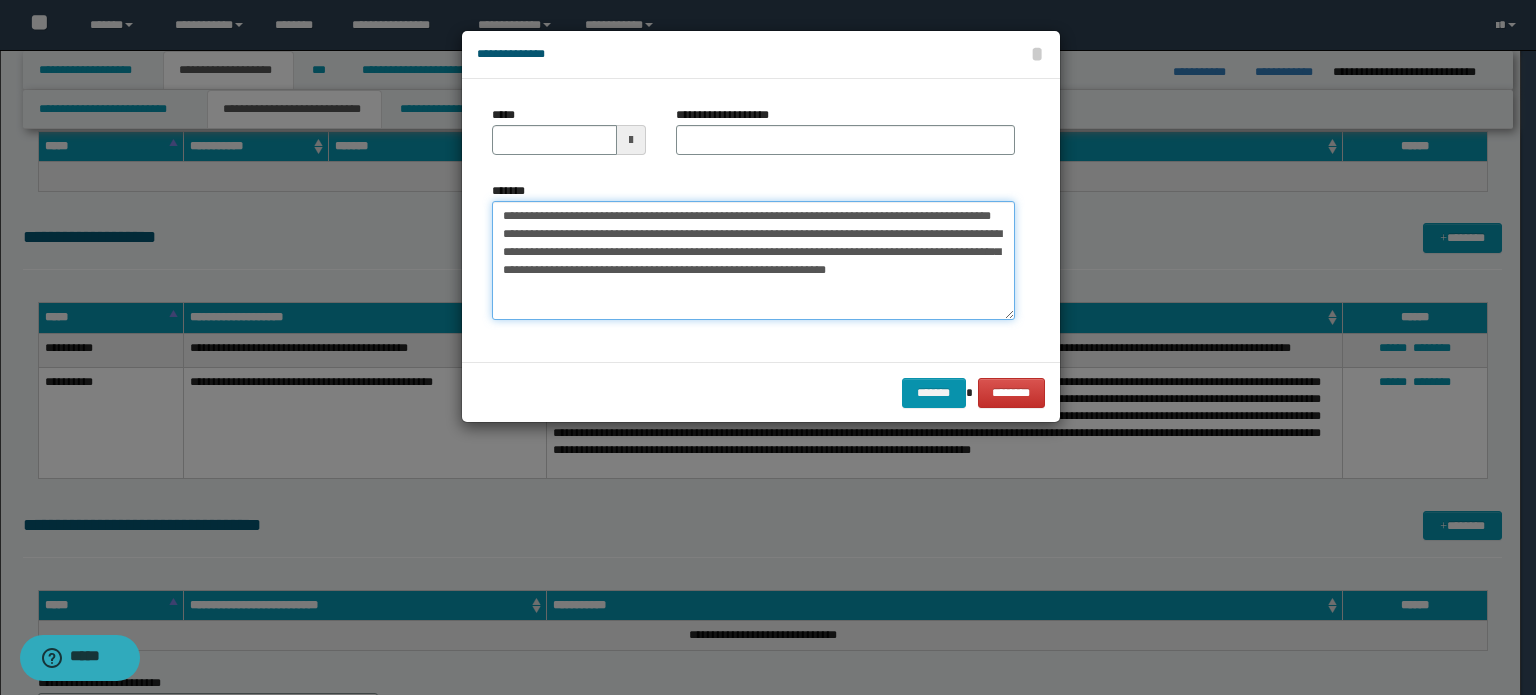 drag, startPoint x: 600, startPoint y: 214, endPoint x: 457, endPoint y: 214, distance: 143 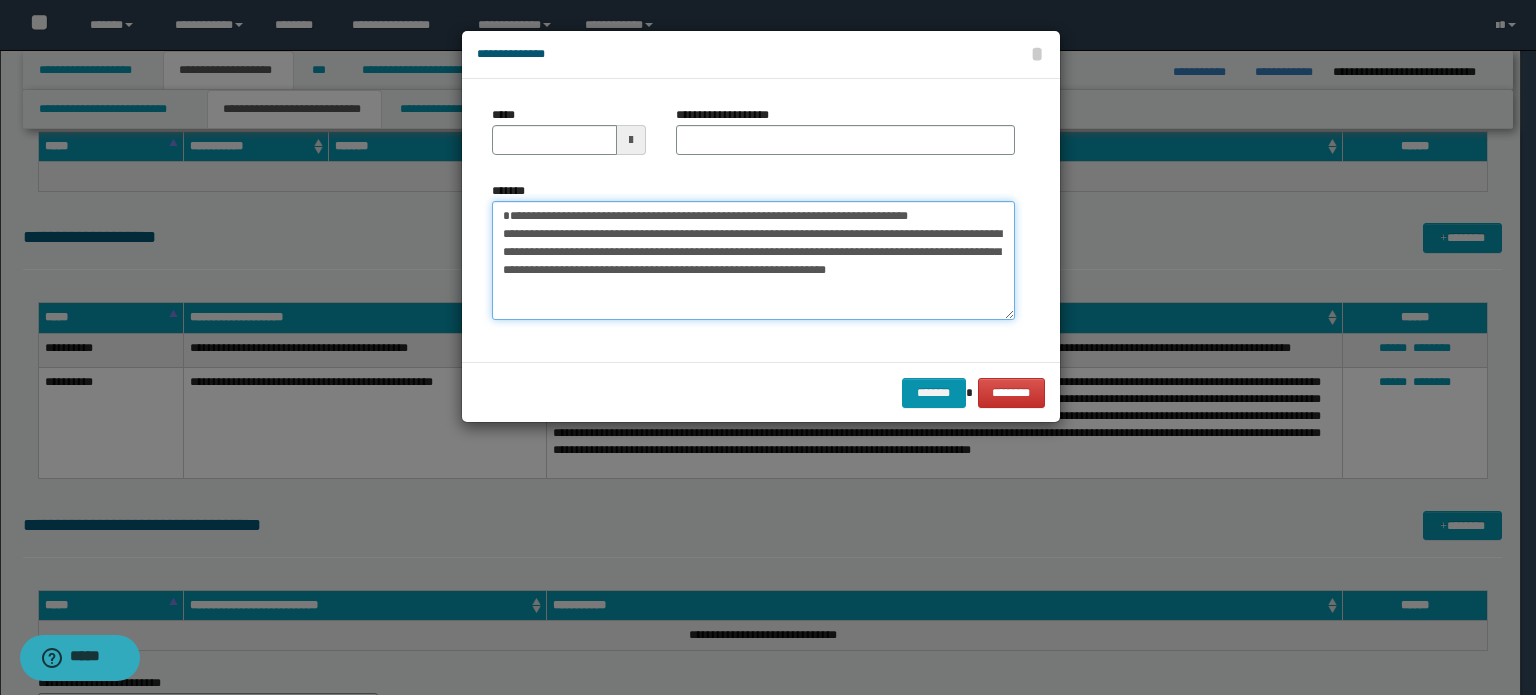 type 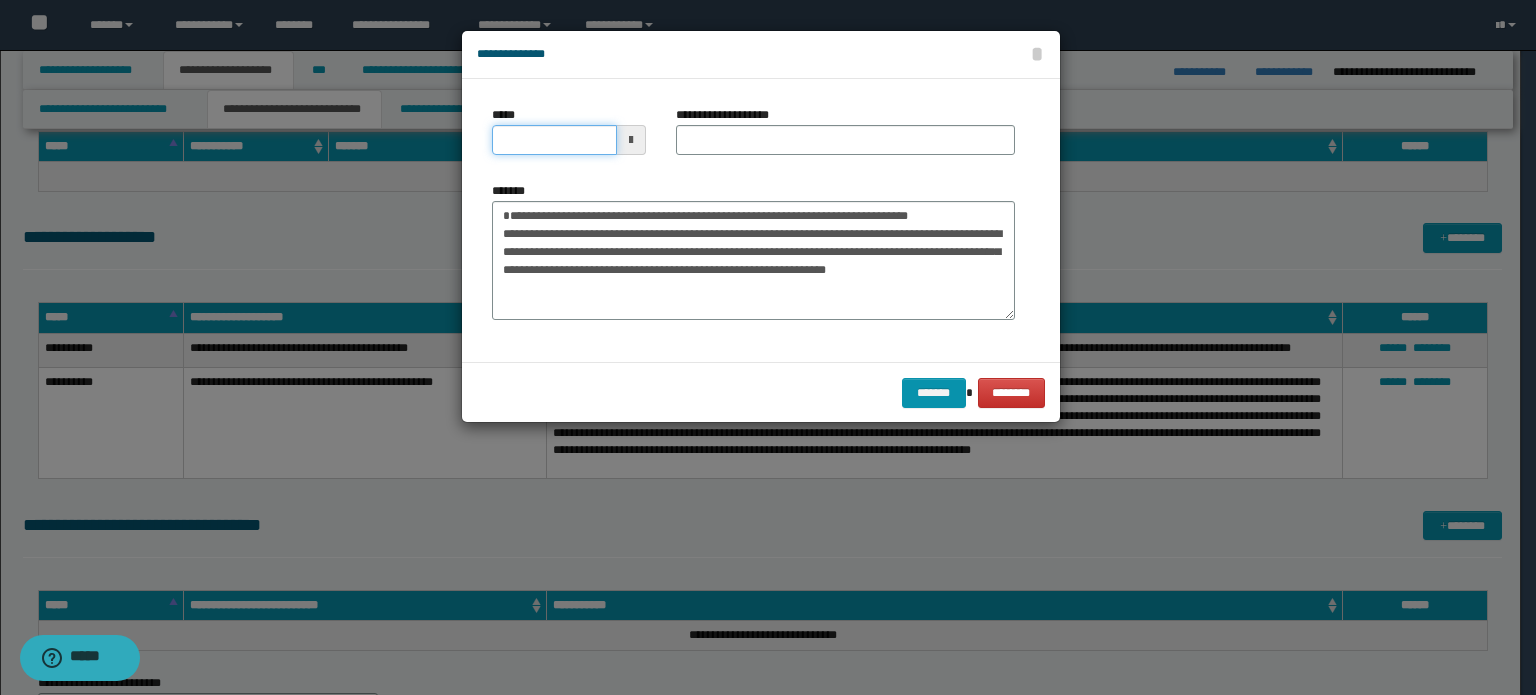 click on "*****" at bounding box center (554, 140) 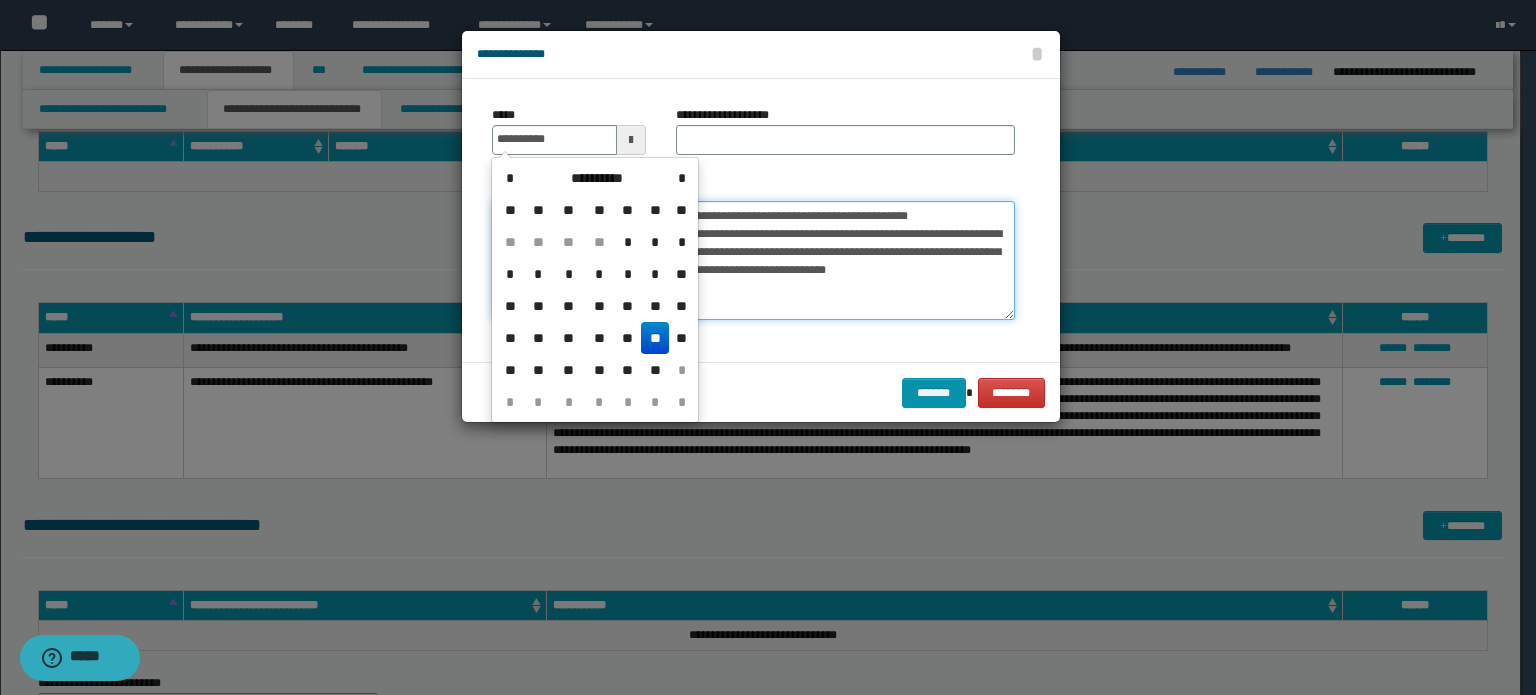 type on "**********" 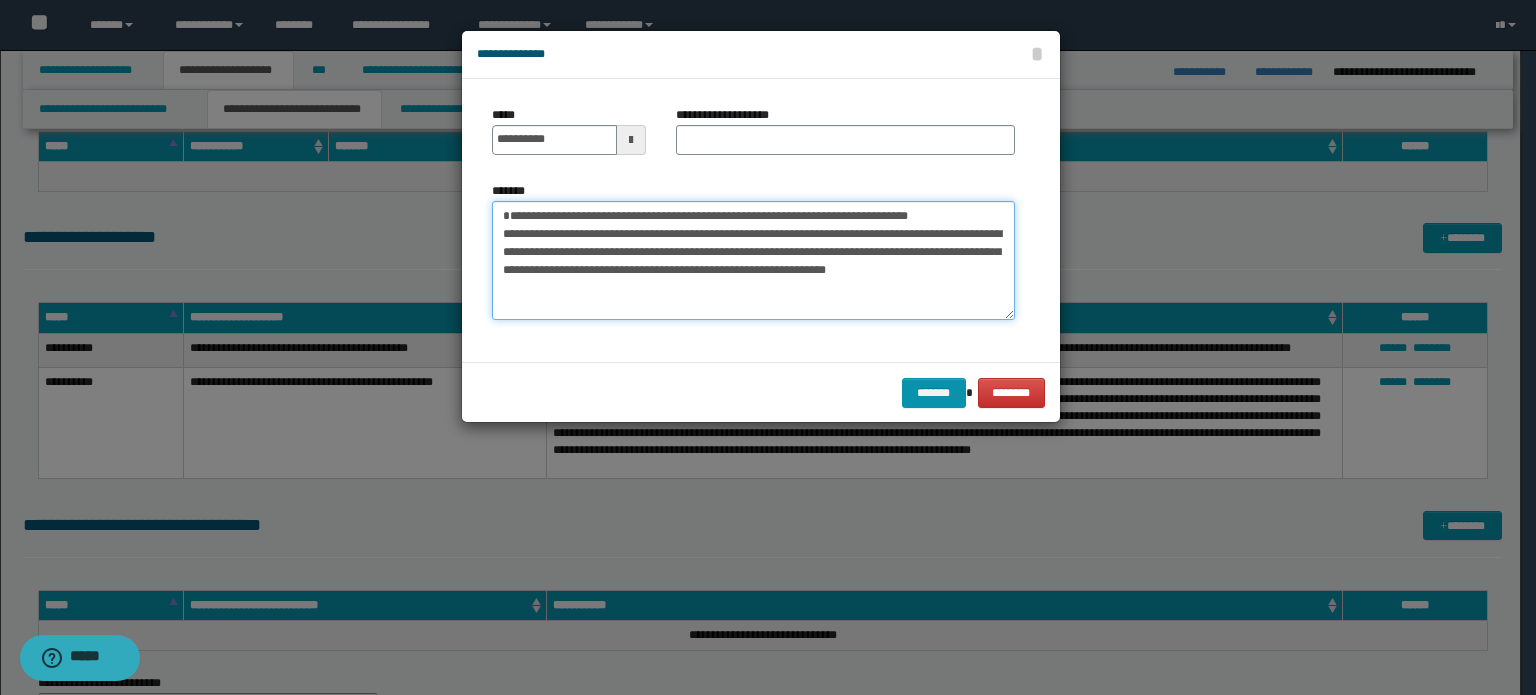 drag, startPoint x: 806, startPoint y: 211, endPoint x: 480, endPoint y: 207, distance: 326.02454 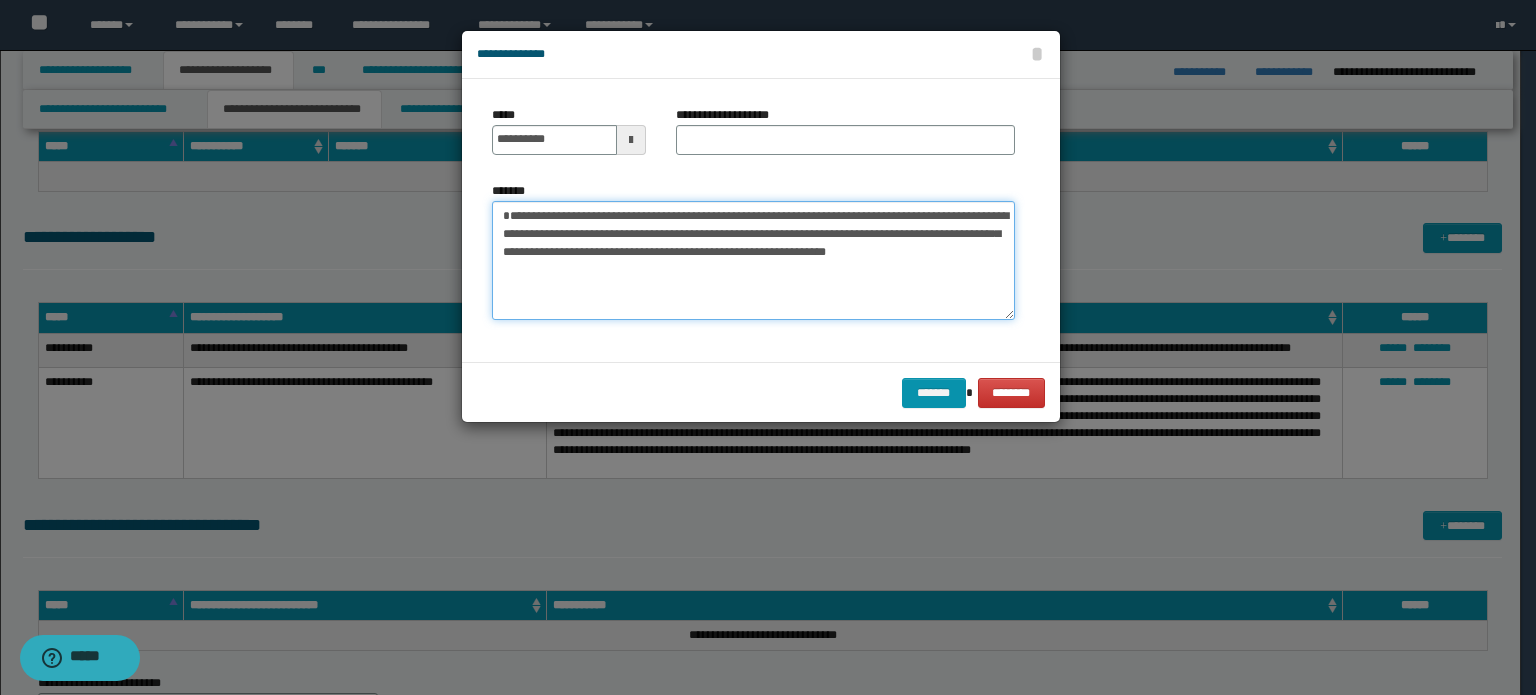 type on "**********" 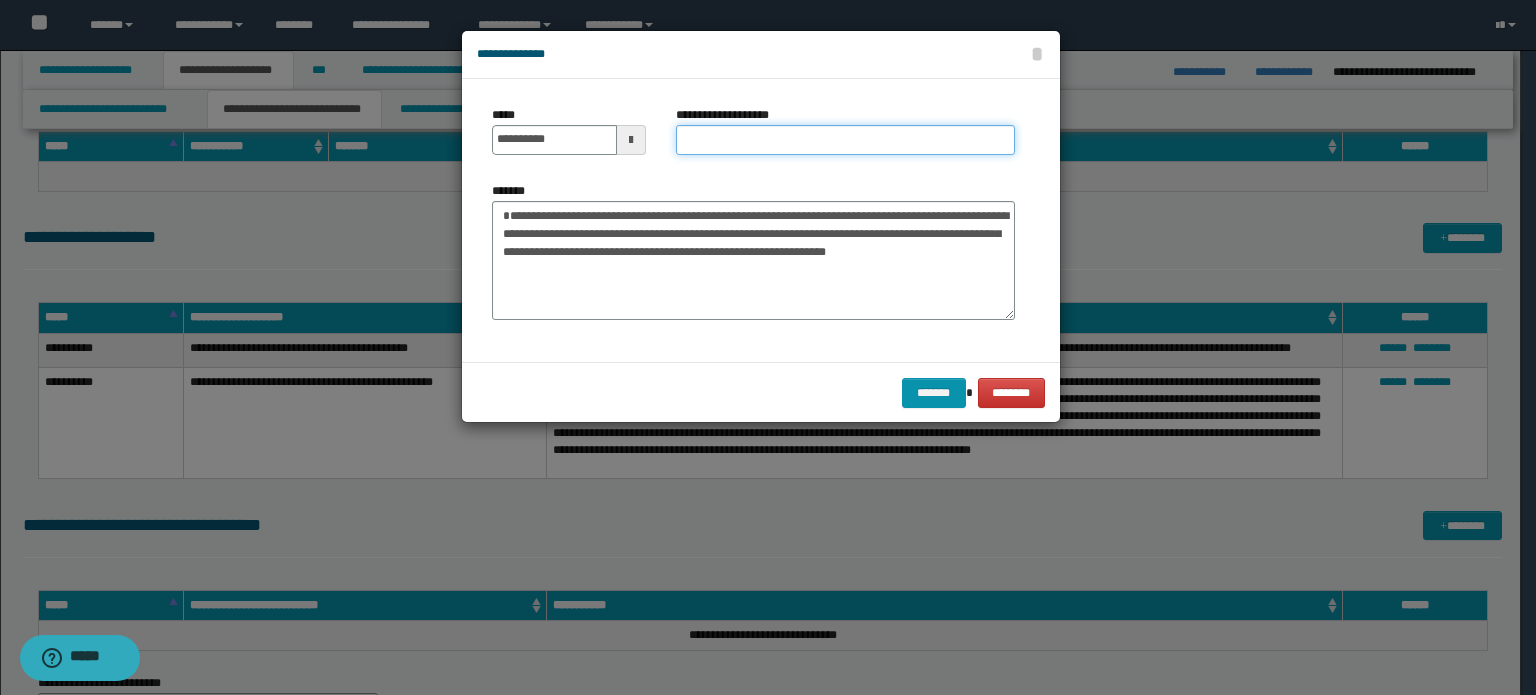 click on "**********" at bounding box center (845, 140) 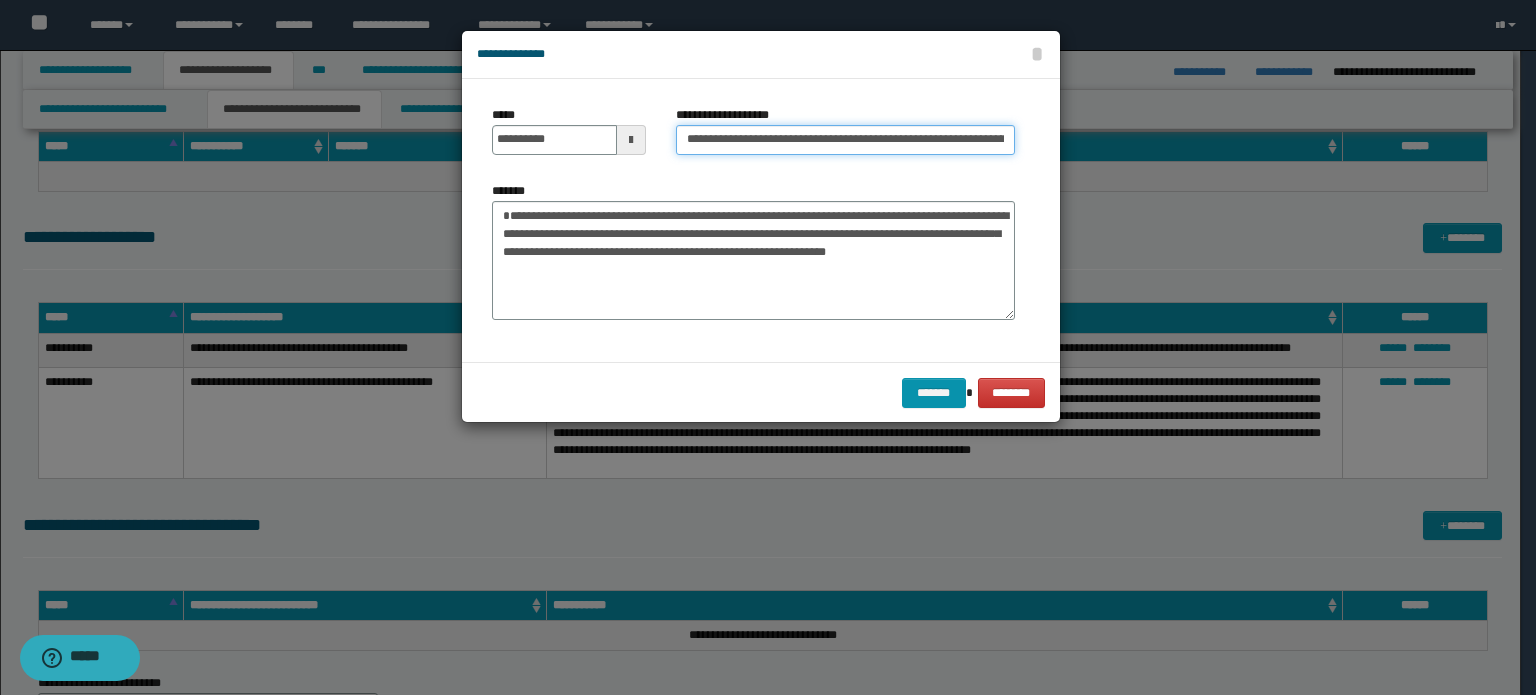 scroll, scrollTop: 0, scrollLeft: 143, axis: horizontal 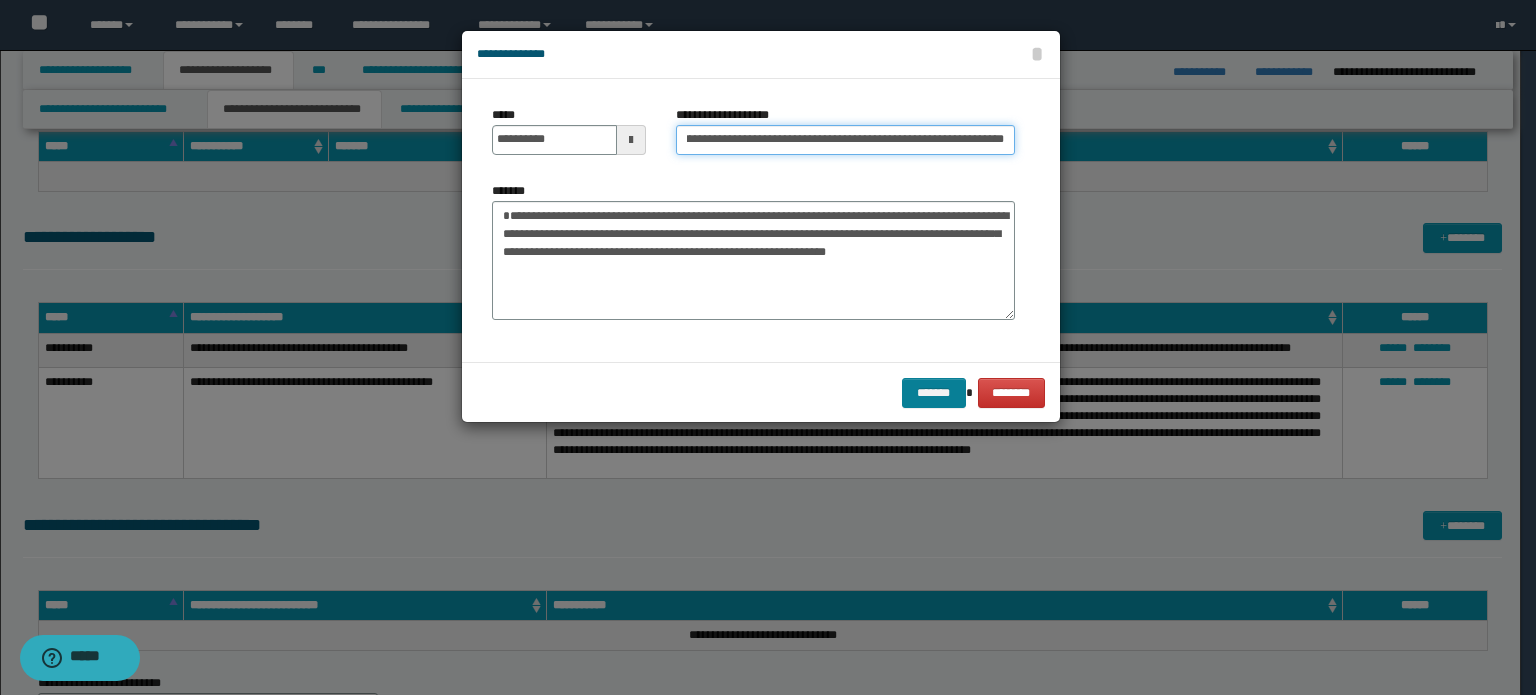 type on "**********" 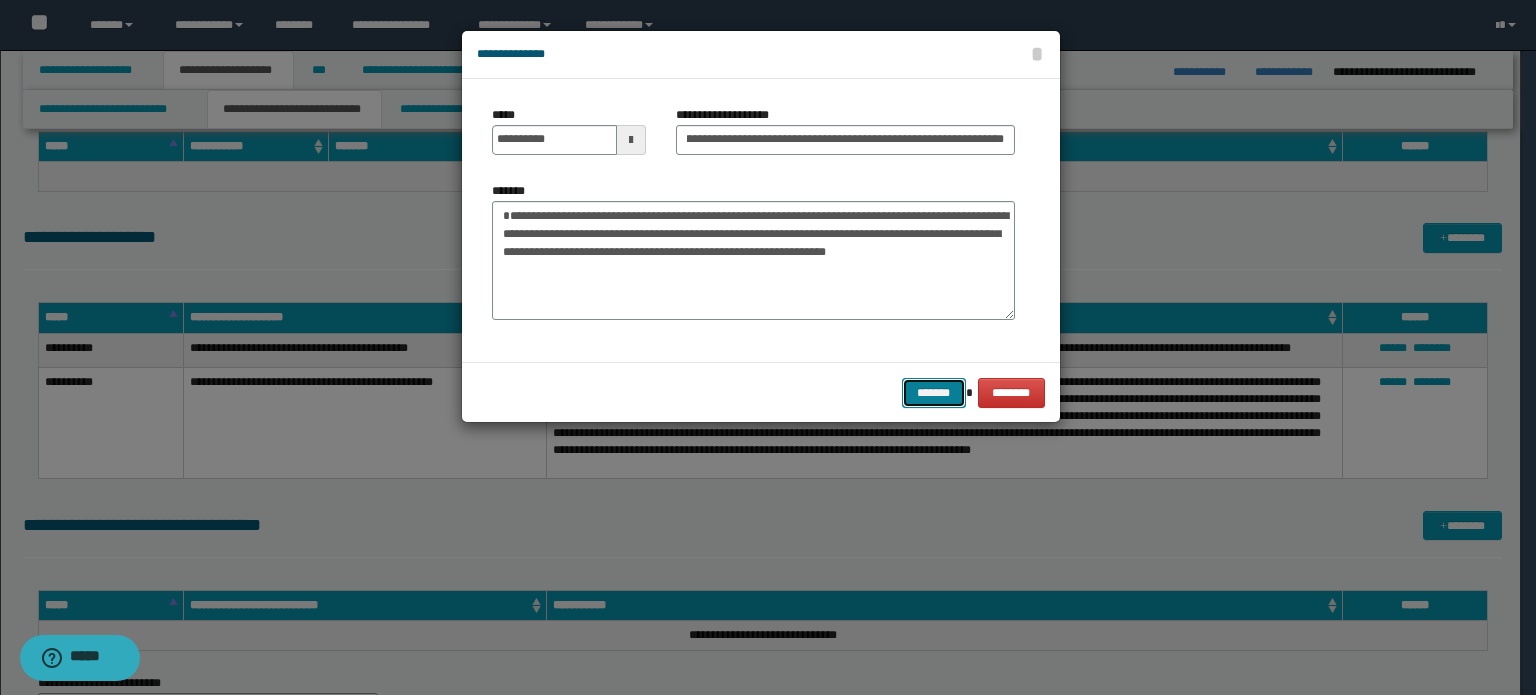 click on "*******" at bounding box center [934, 393] 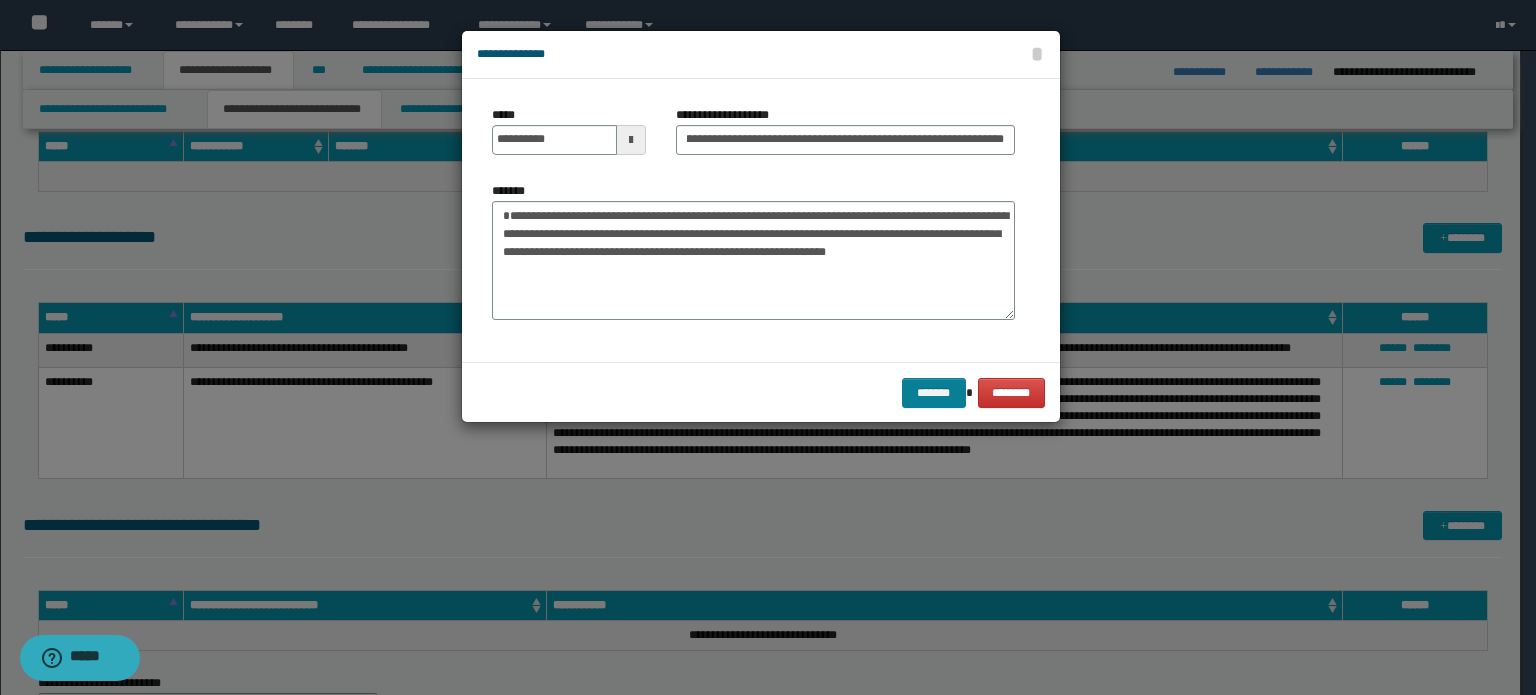 scroll, scrollTop: 0, scrollLeft: 0, axis: both 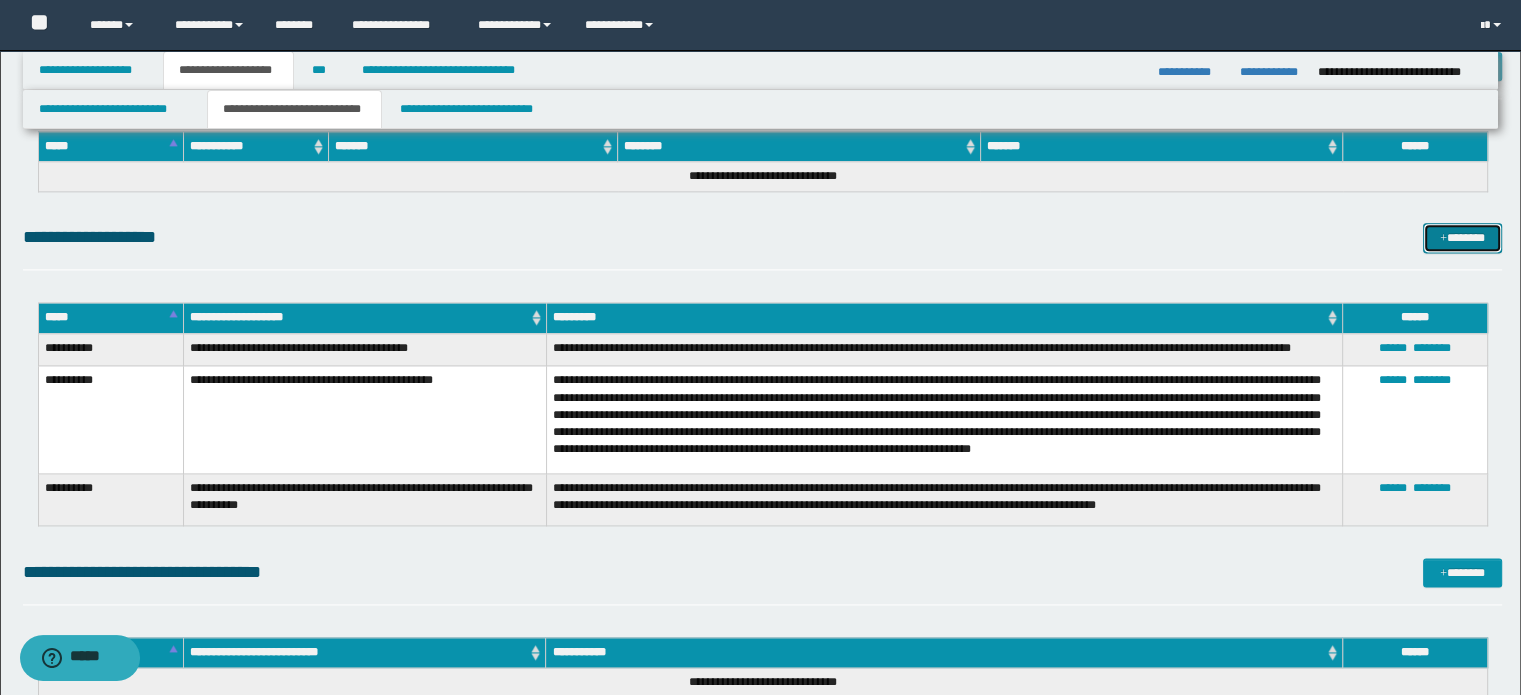 click on "*******" at bounding box center (1462, 238) 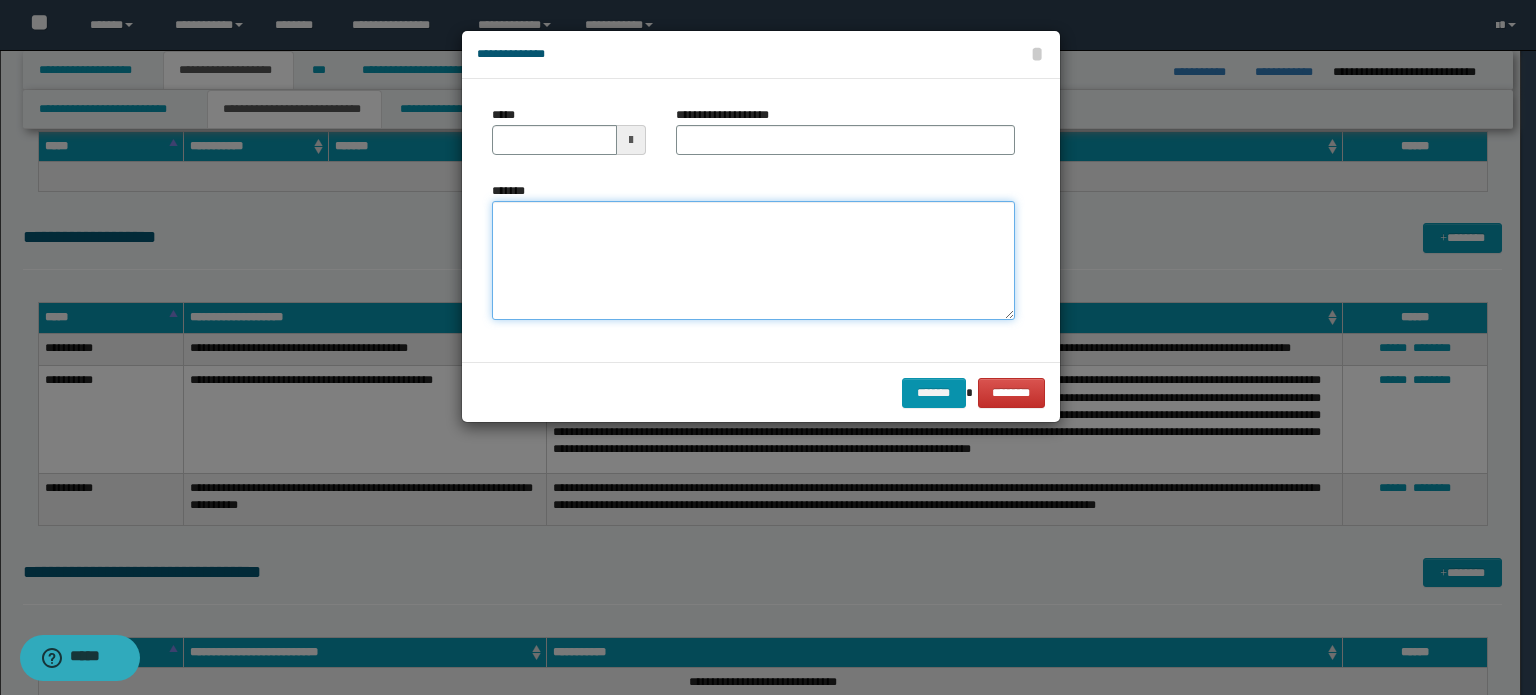 click on "*******" at bounding box center (753, 261) 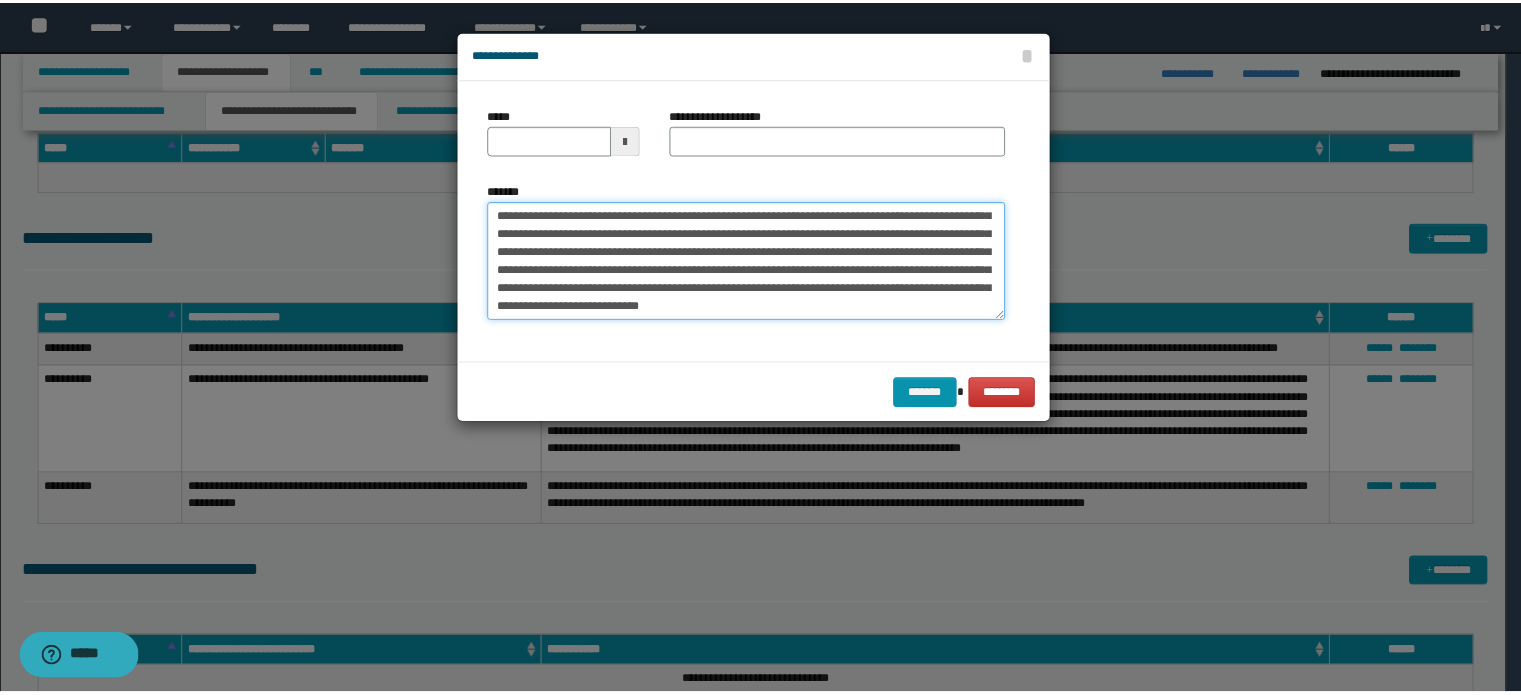 scroll, scrollTop: 0, scrollLeft: 0, axis: both 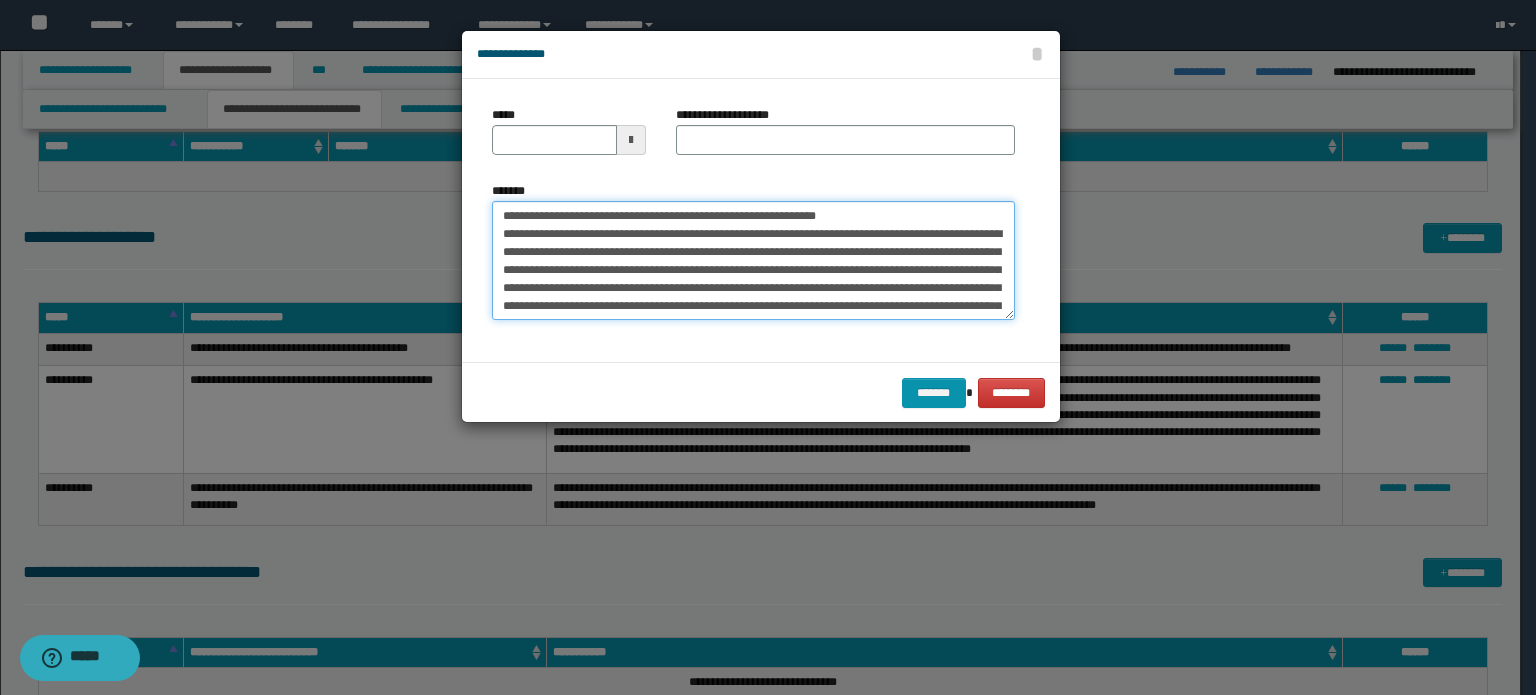 drag, startPoint x: 499, startPoint y: 211, endPoint x: 601, endPoint y: 220, distance: 102.396286 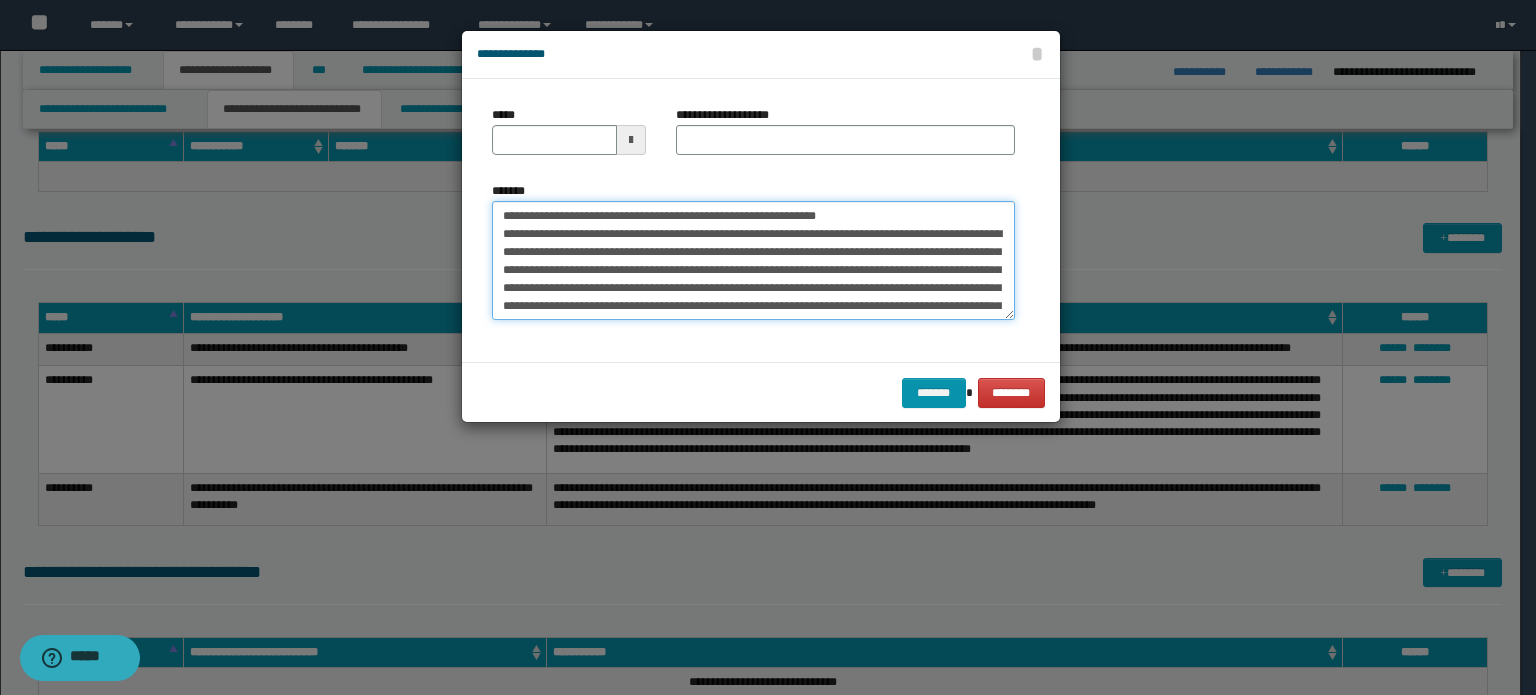 drag, startPoint x: 496, startPoint y: 215, endPoint x: 600, endPoint y: 216, distance: 104.00481 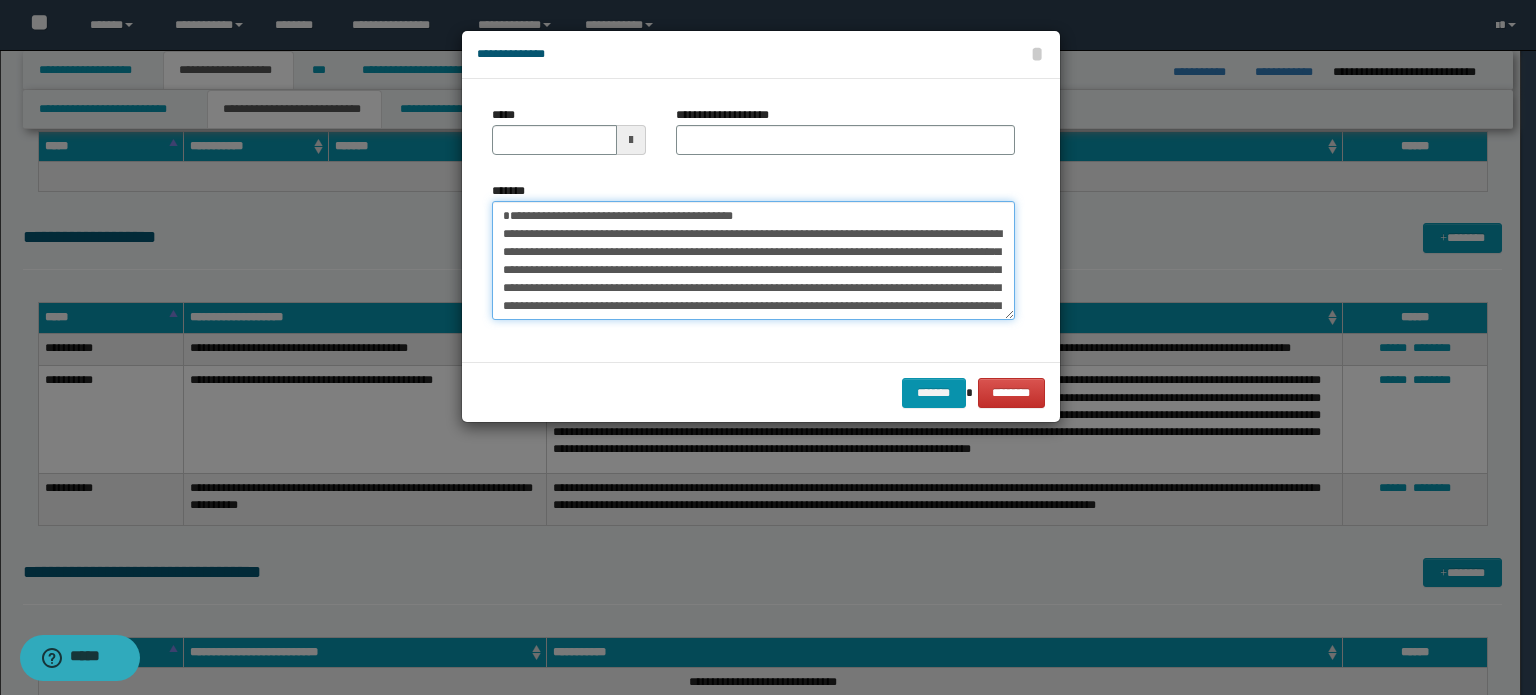 type 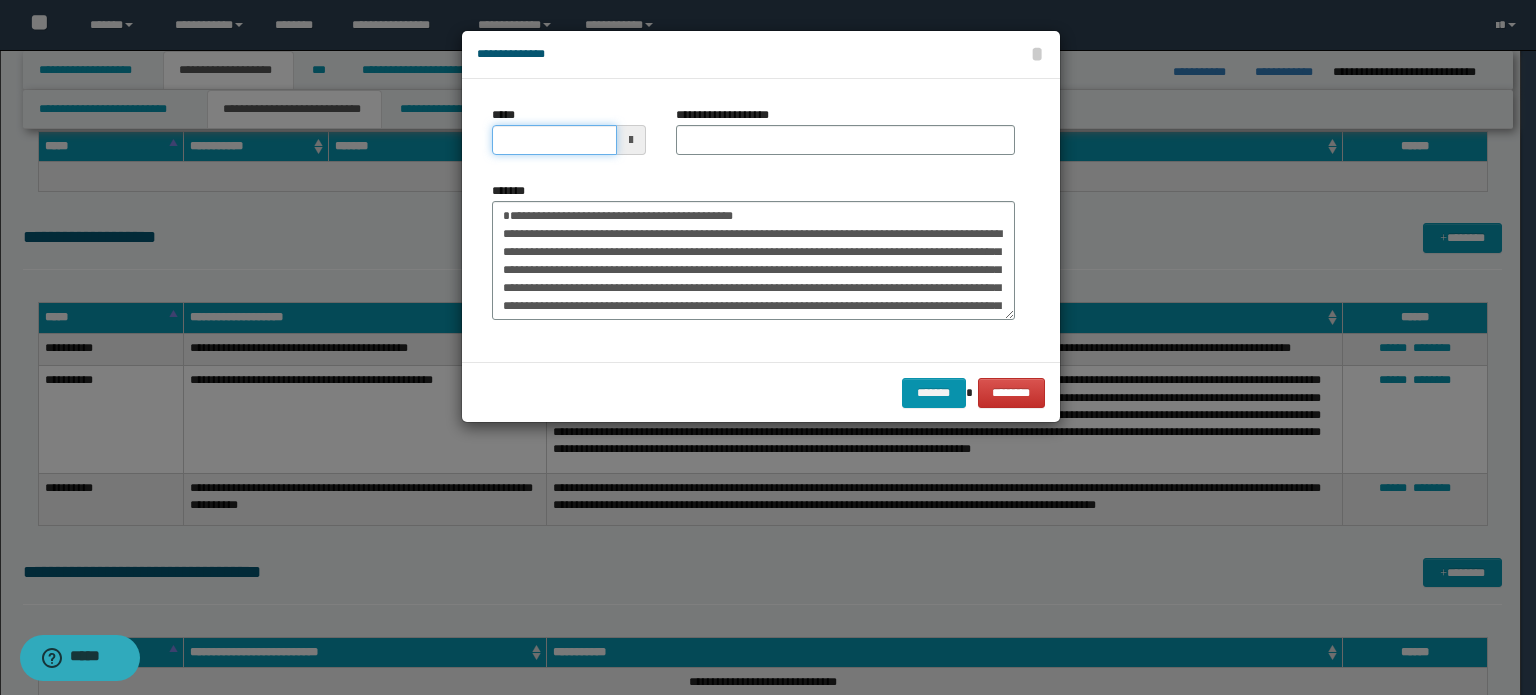click on "*****" at bounding box center (554, 140) 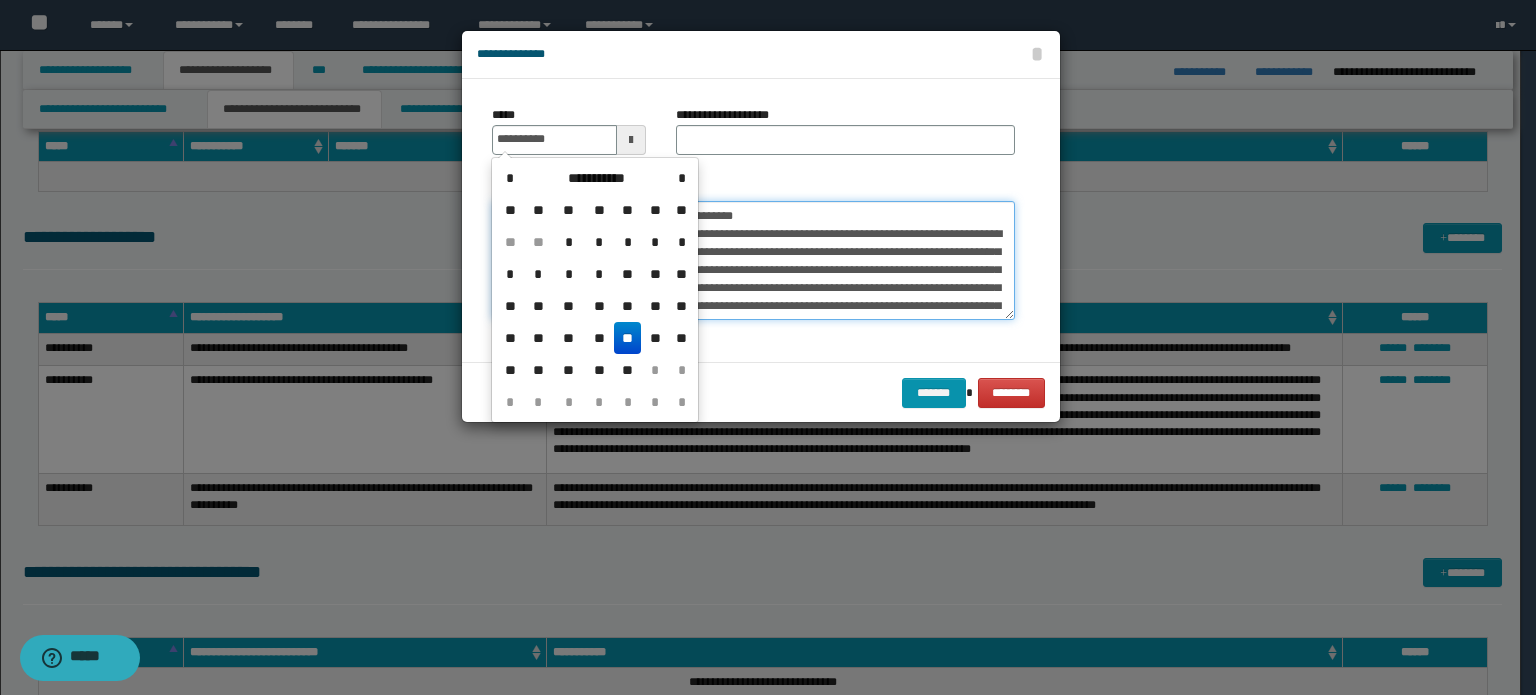 type on "**********" 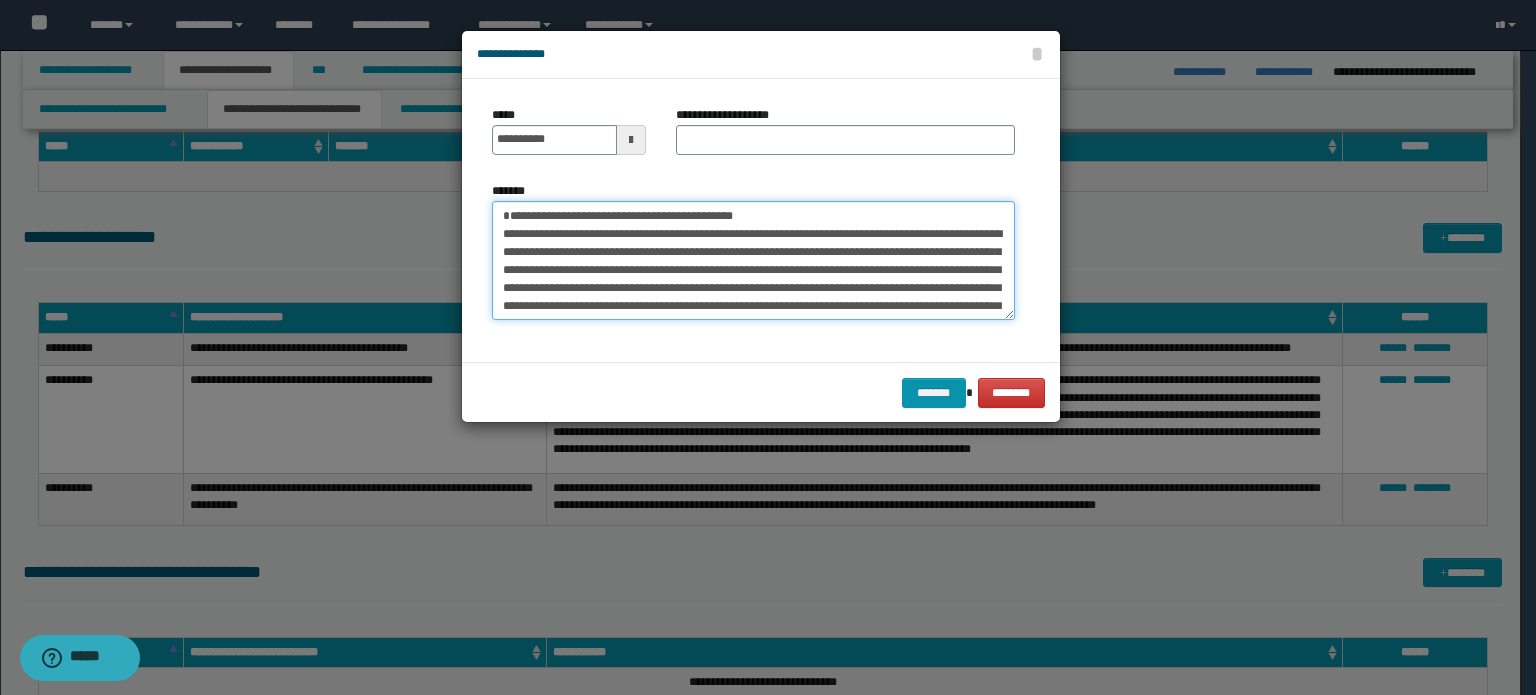 drag, startPoint x: 784, startPoint y: 212, endPoint x: 462, endPoint y: 207, distance: 322.03882 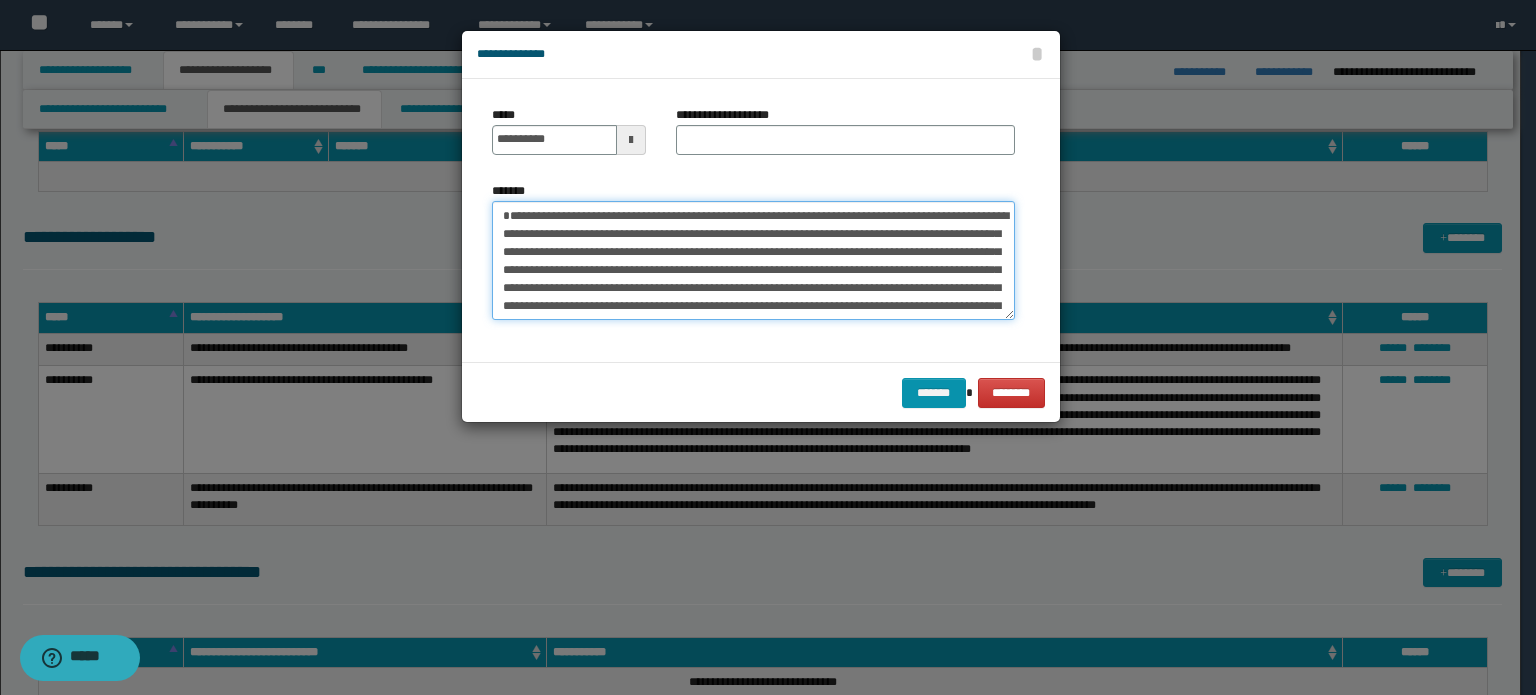 type on "**********" 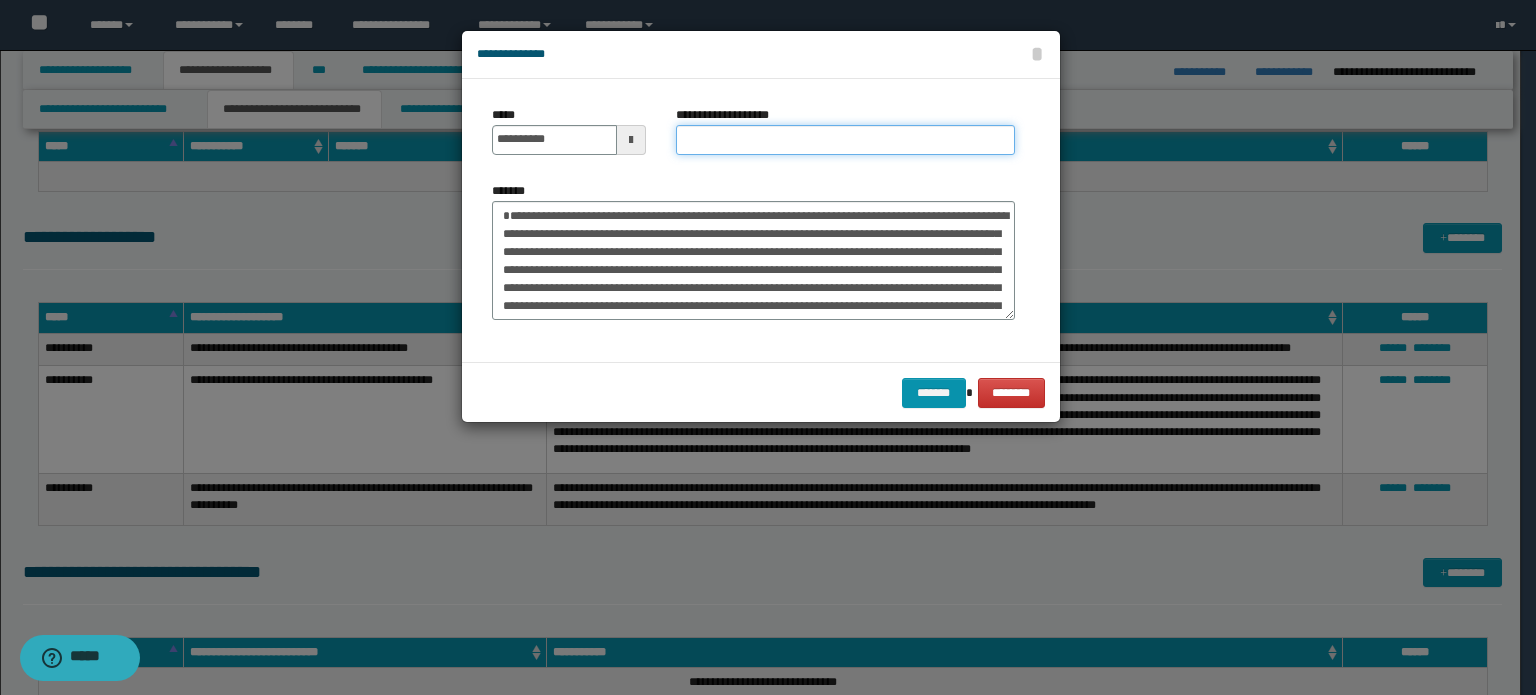 click on "**********" at bounding box center (845, 140) 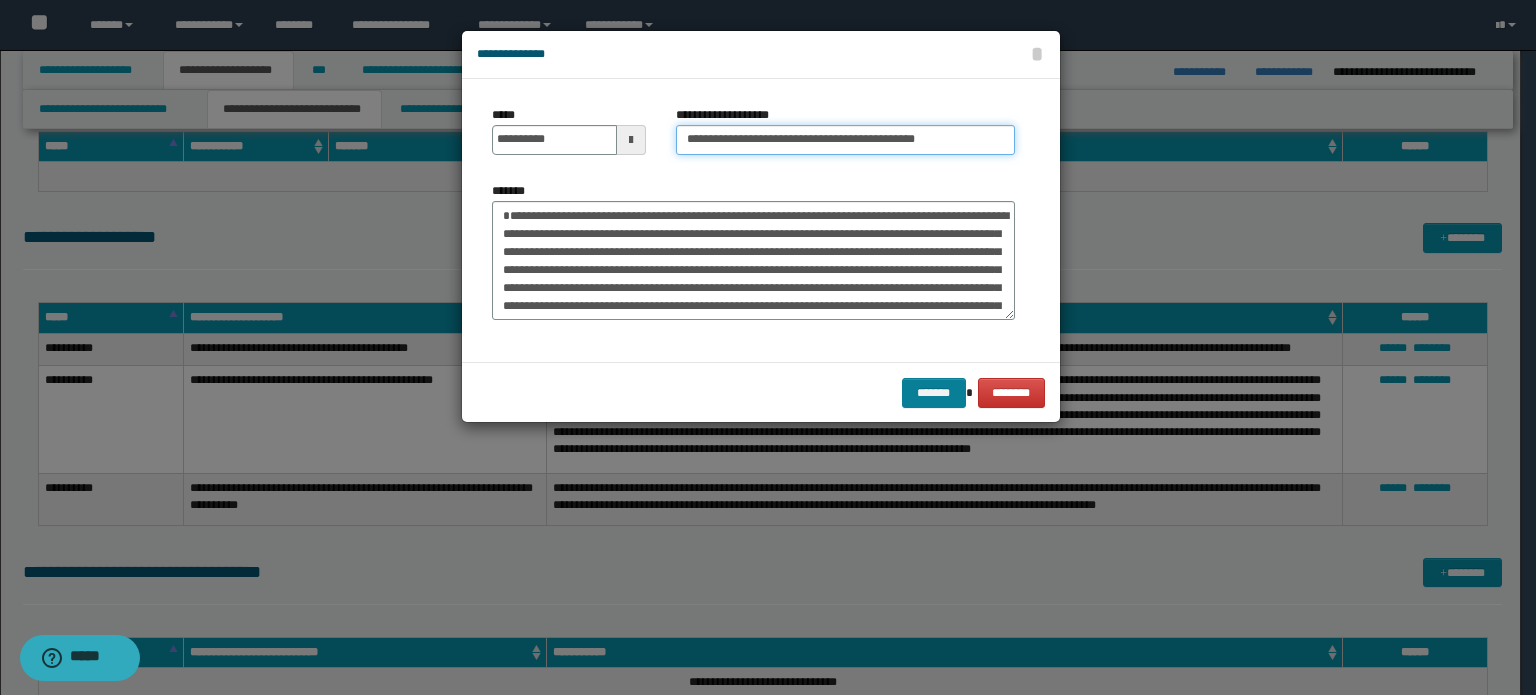type on "**********" 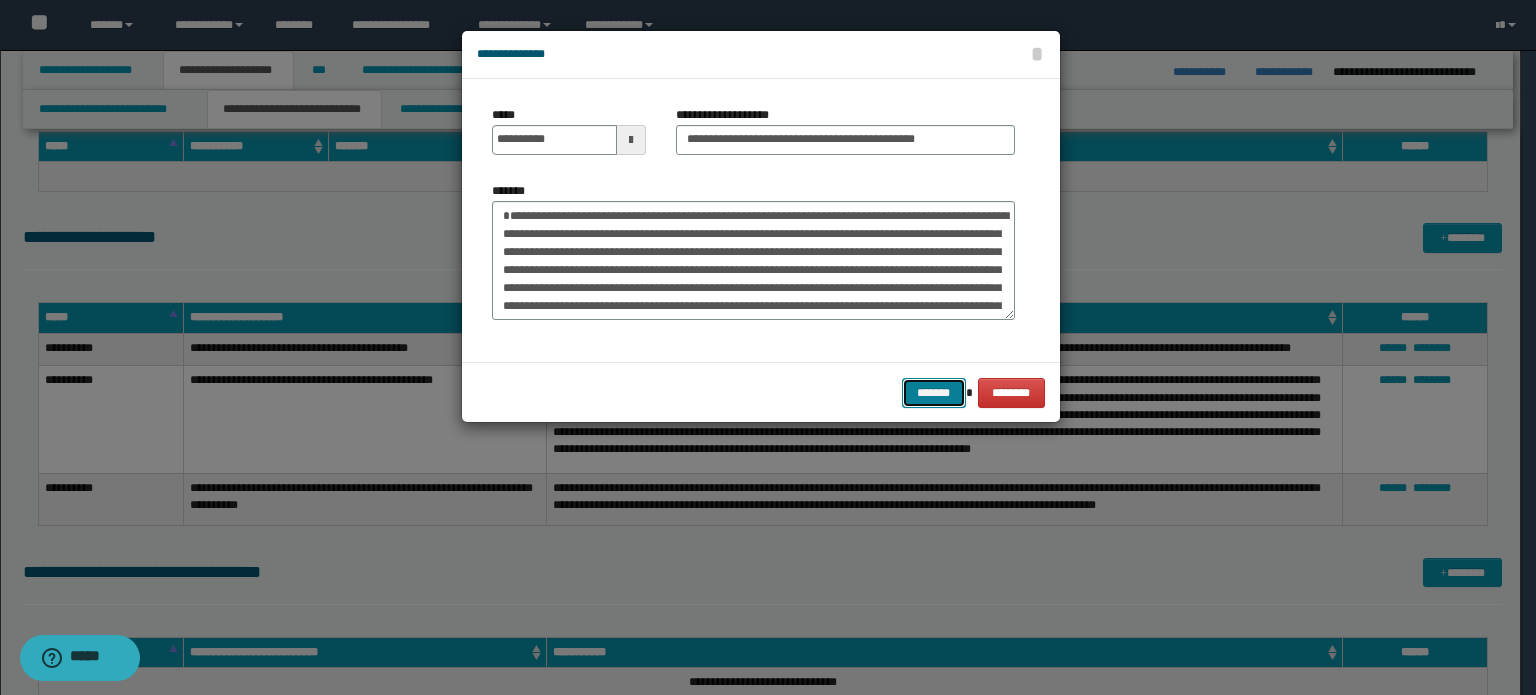 click on "*******" at bounding box center (934, 393) 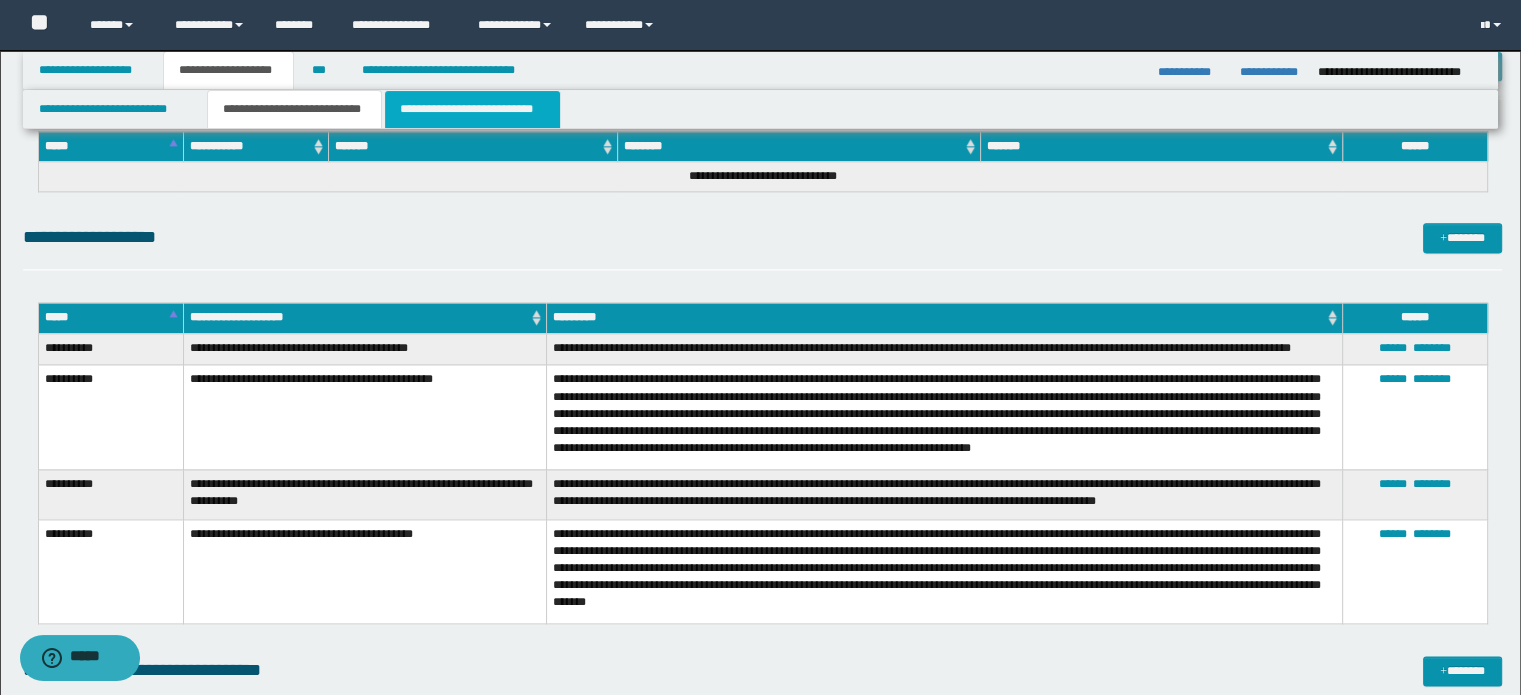 click on "**********" at bounding box center (472, 109) 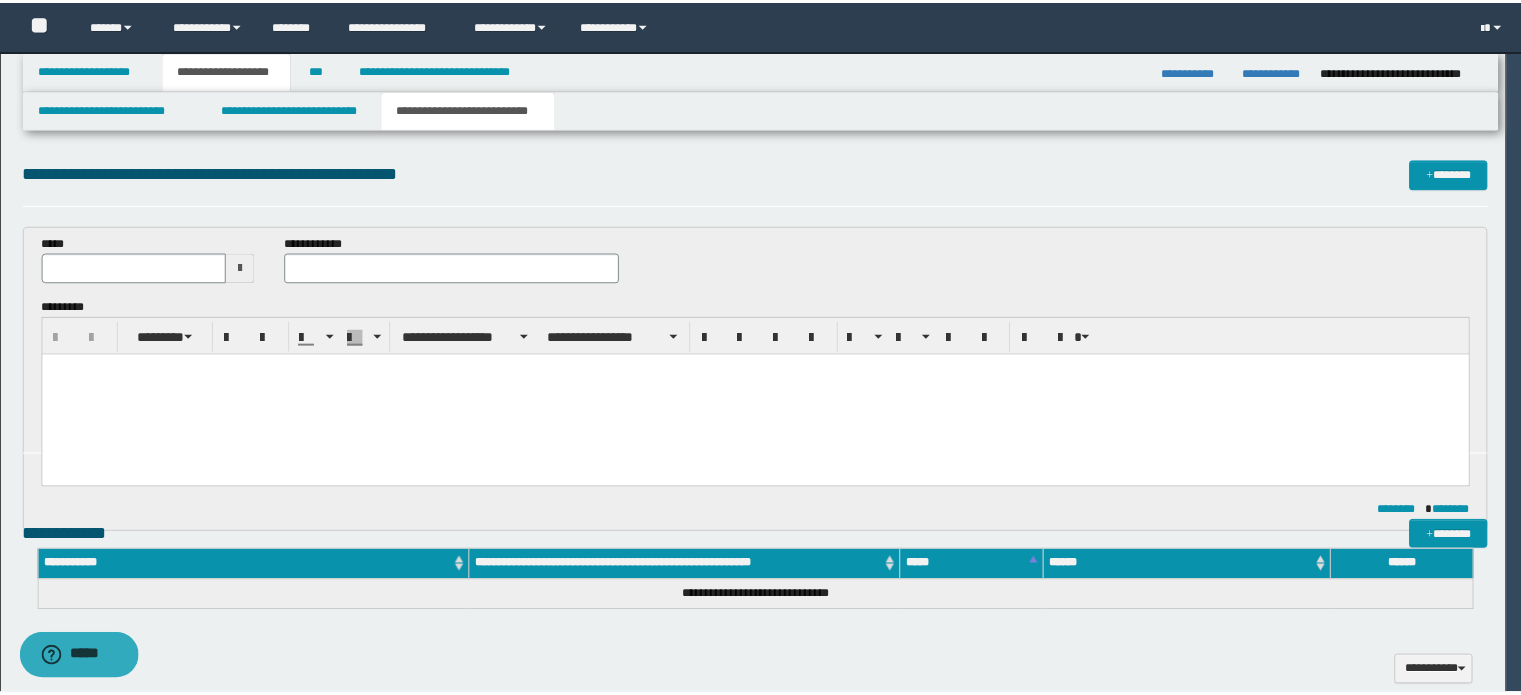 scroll, scrollTop: 0, scrollLeft: 0, axis: both 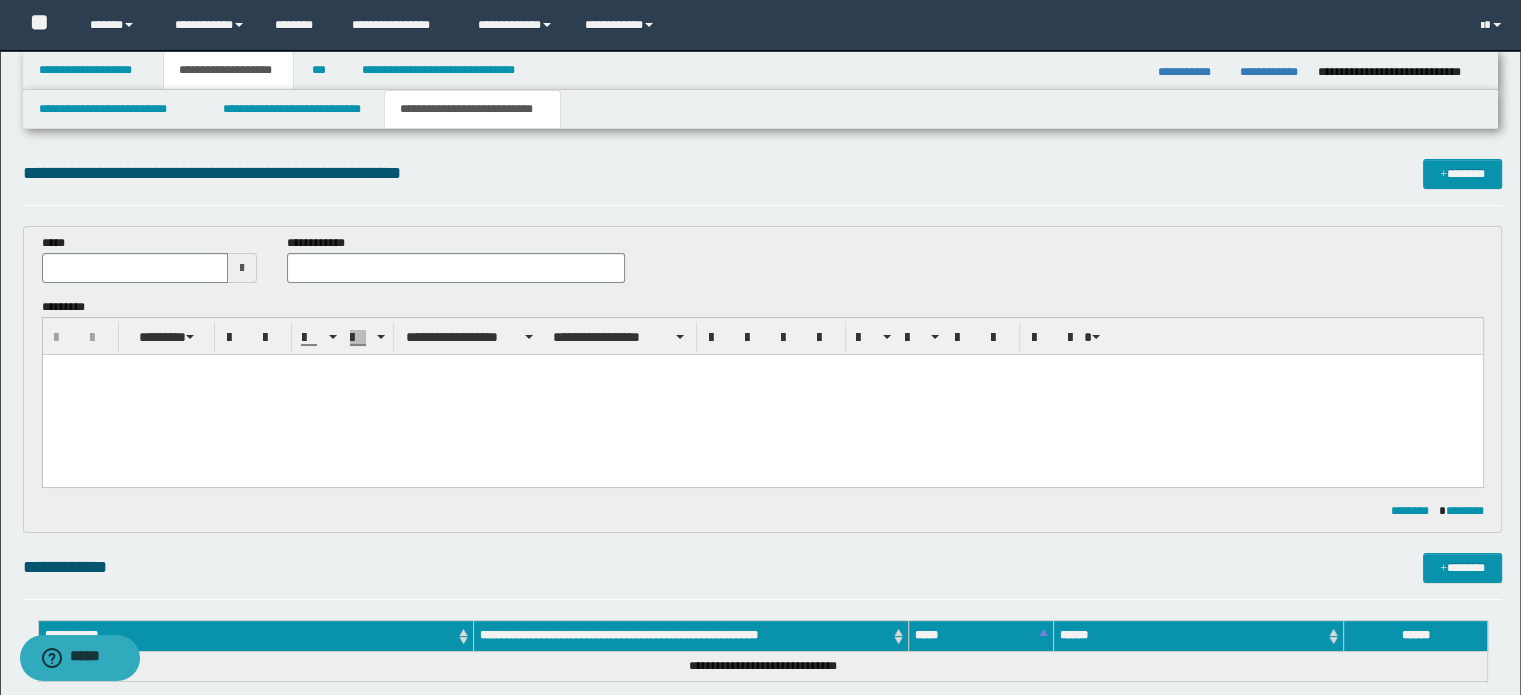 click at bounding box center (762, 394) 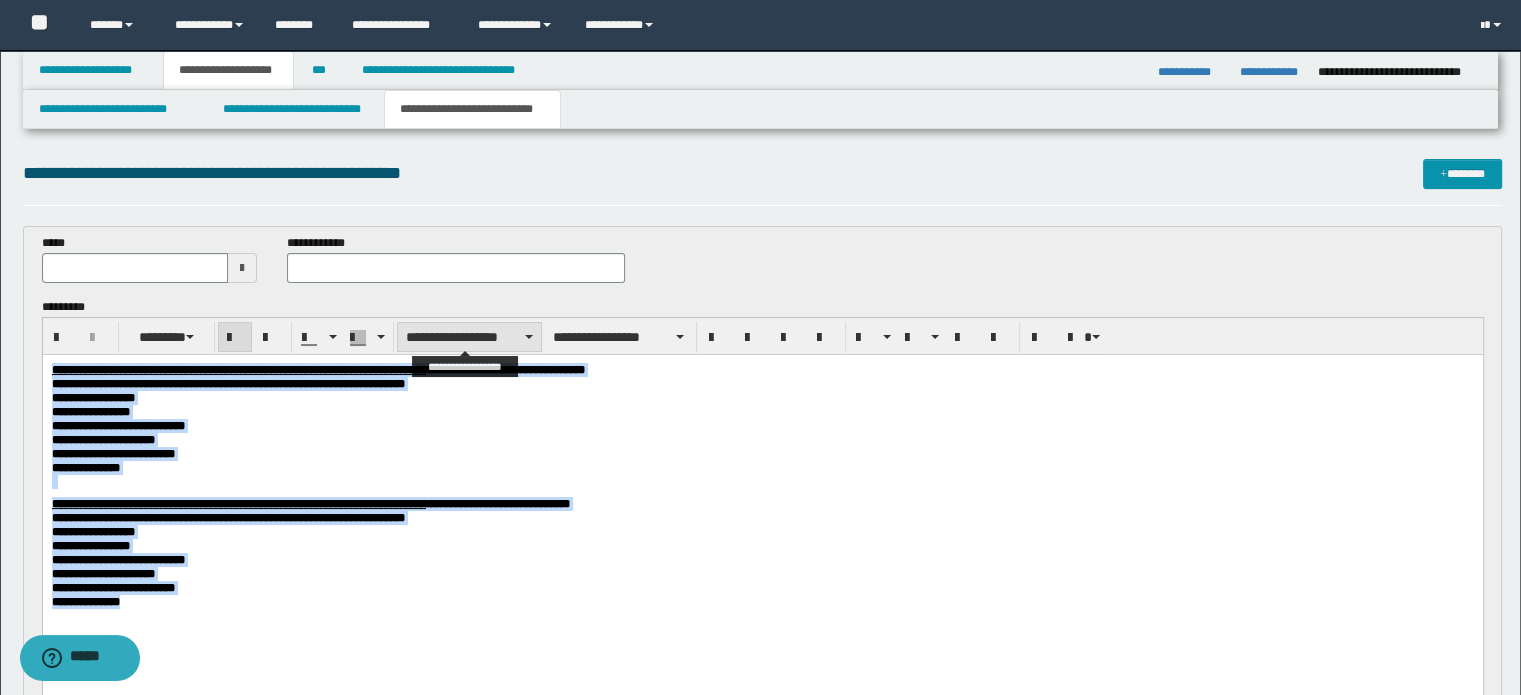 click on "**********" at bounding box center [469, 337] 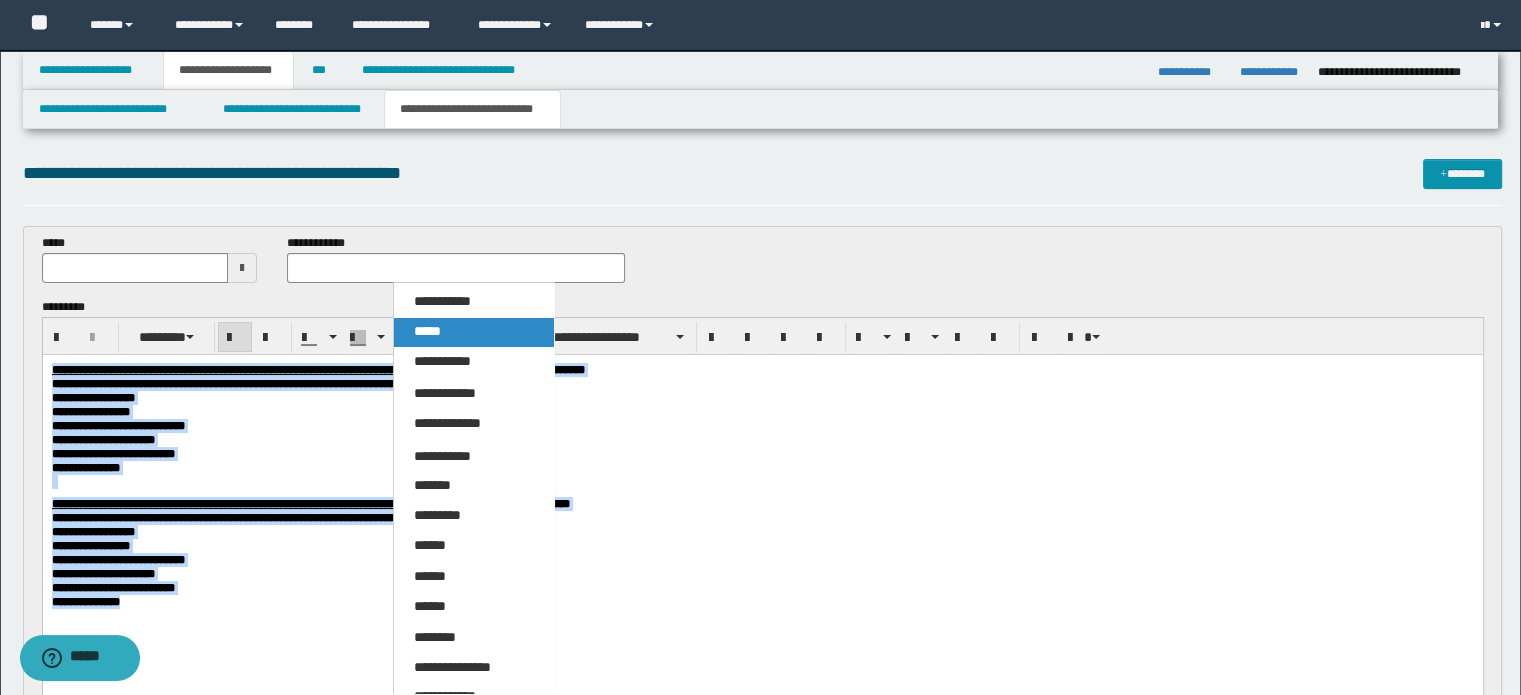 click on "*****" at bounding box center (474, 332) 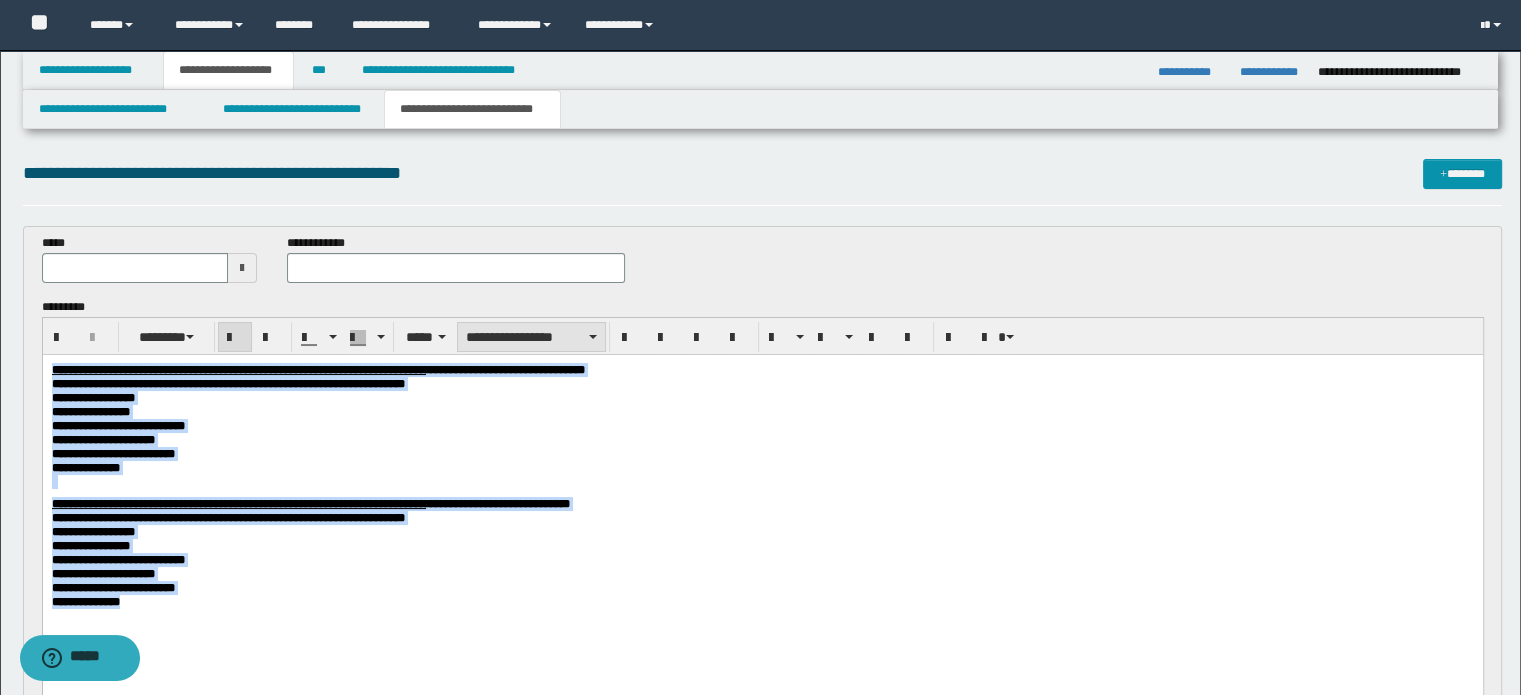 click on "**********" at bounding box center (531, 337) 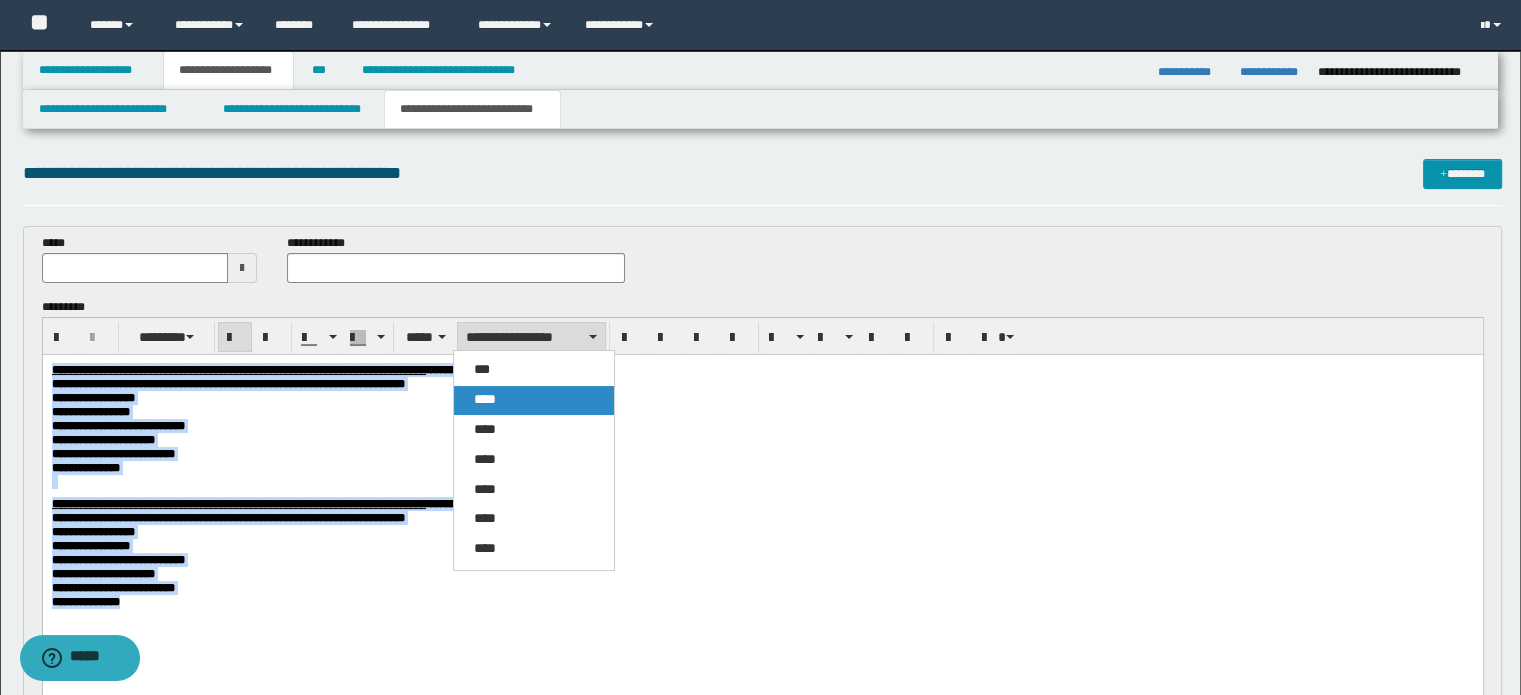 click on "****" at bounding box center [534, 400] 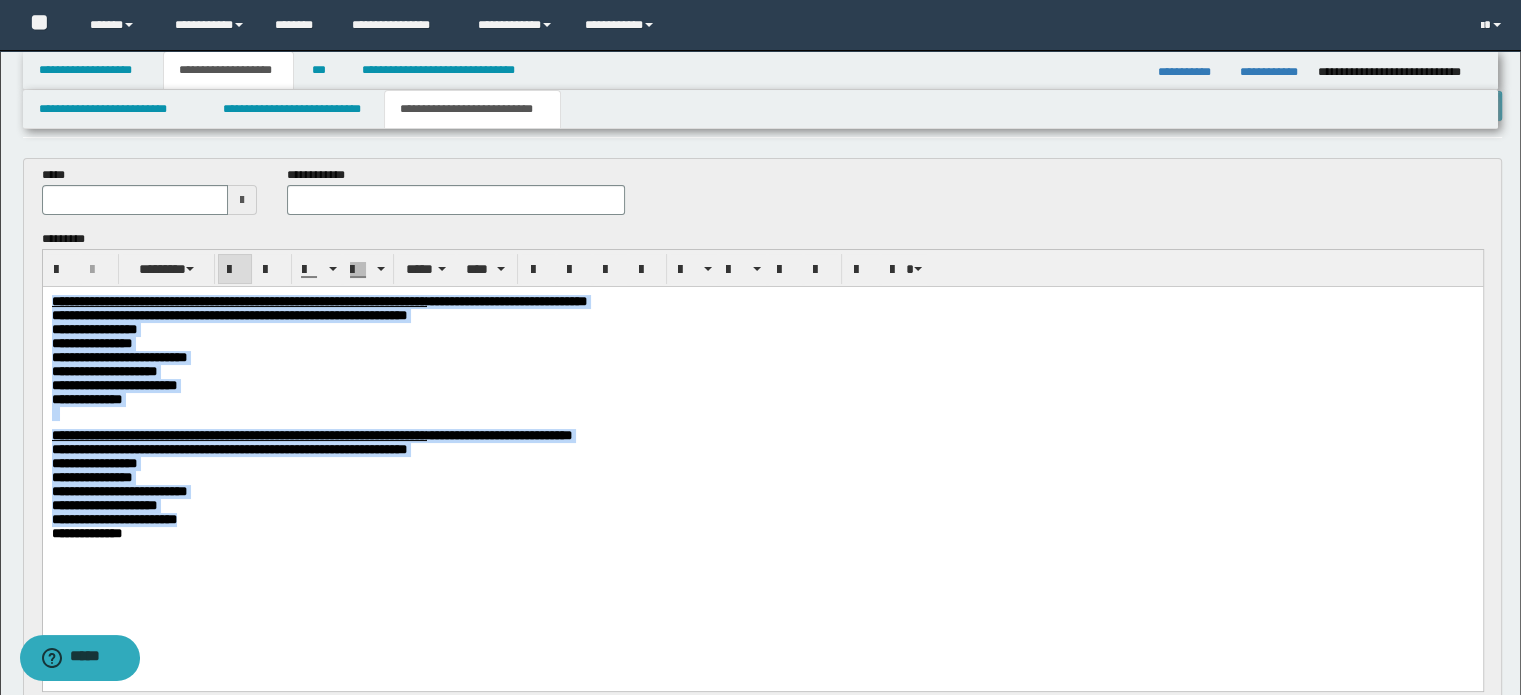 scroll, scrollTop: 100, scrollLeft: 0, axis: vertical 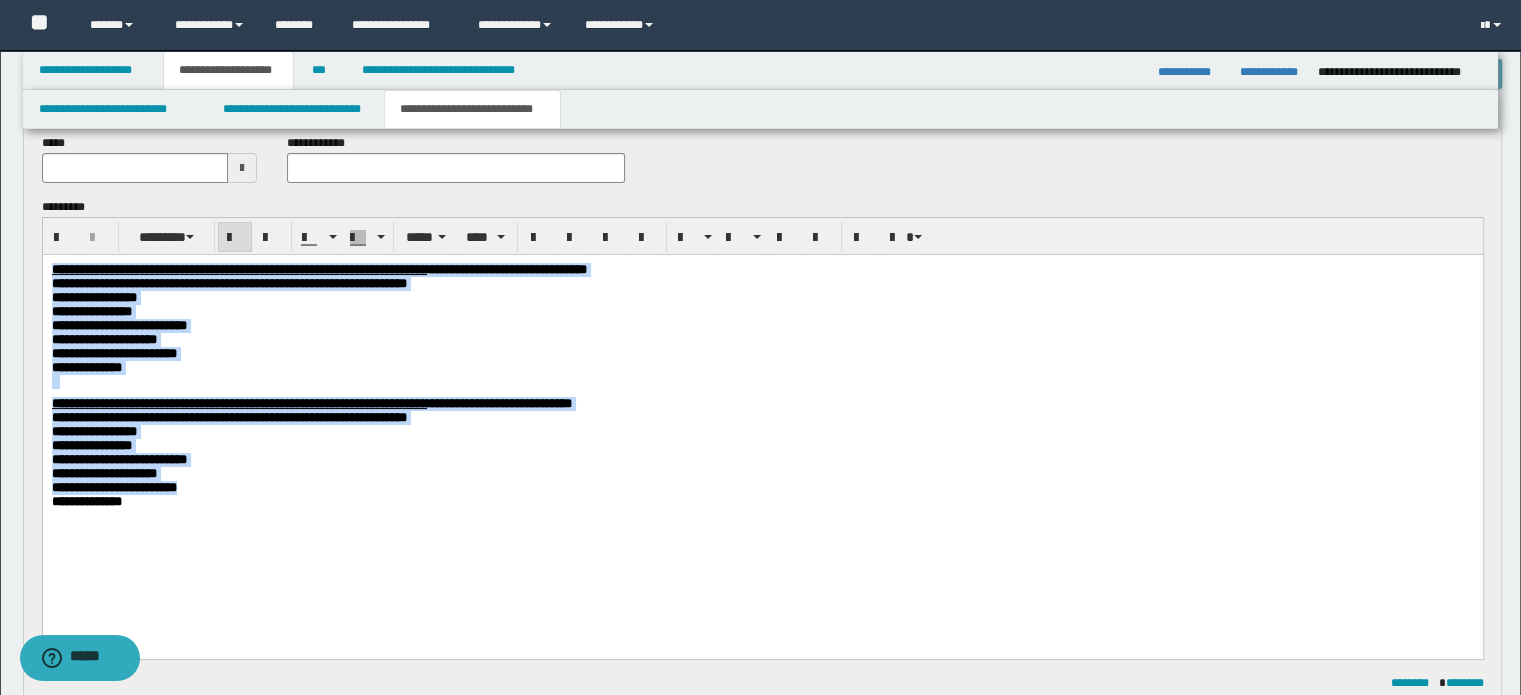 click on "**********" at bounding box center [762, 473] 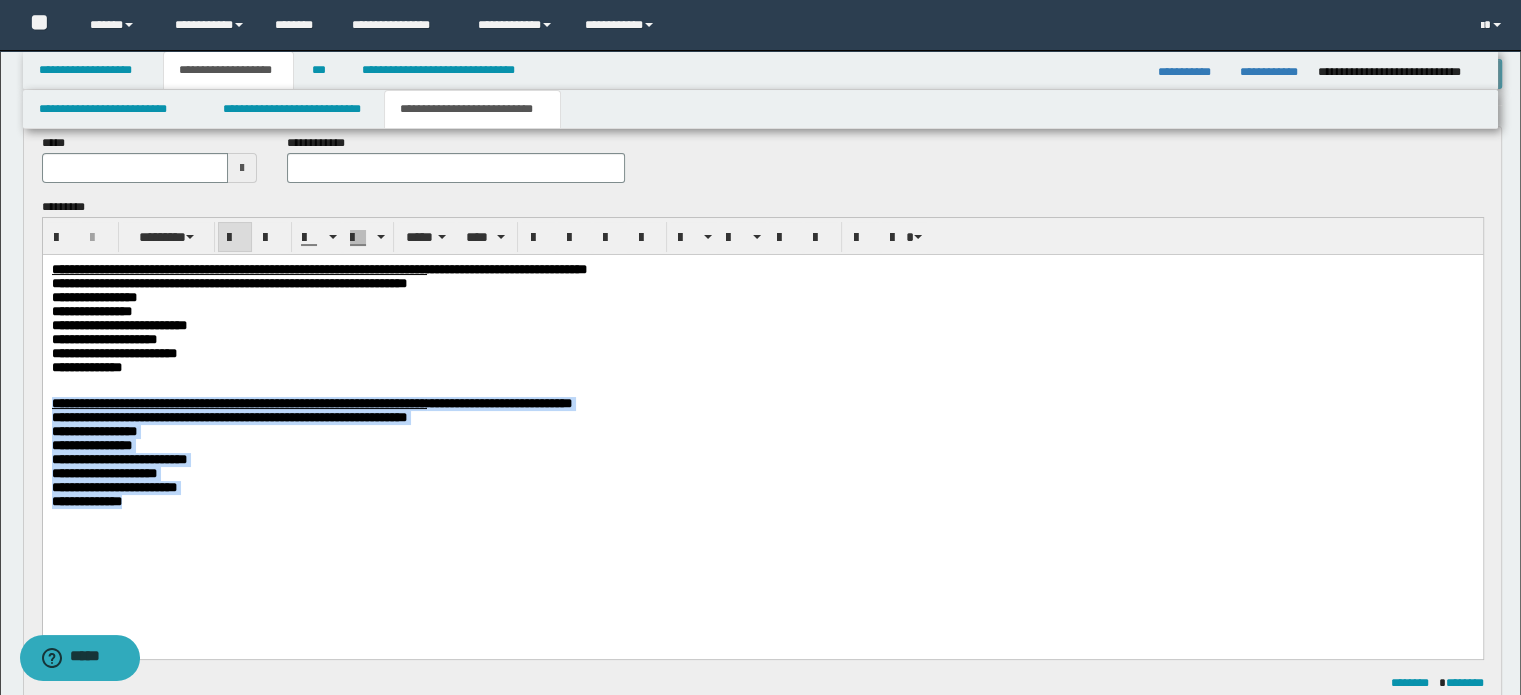 drag, startPoint x: 136, startPoint y: 523, endPoint x: 47, endPoint y: 424, distance: 133.12401 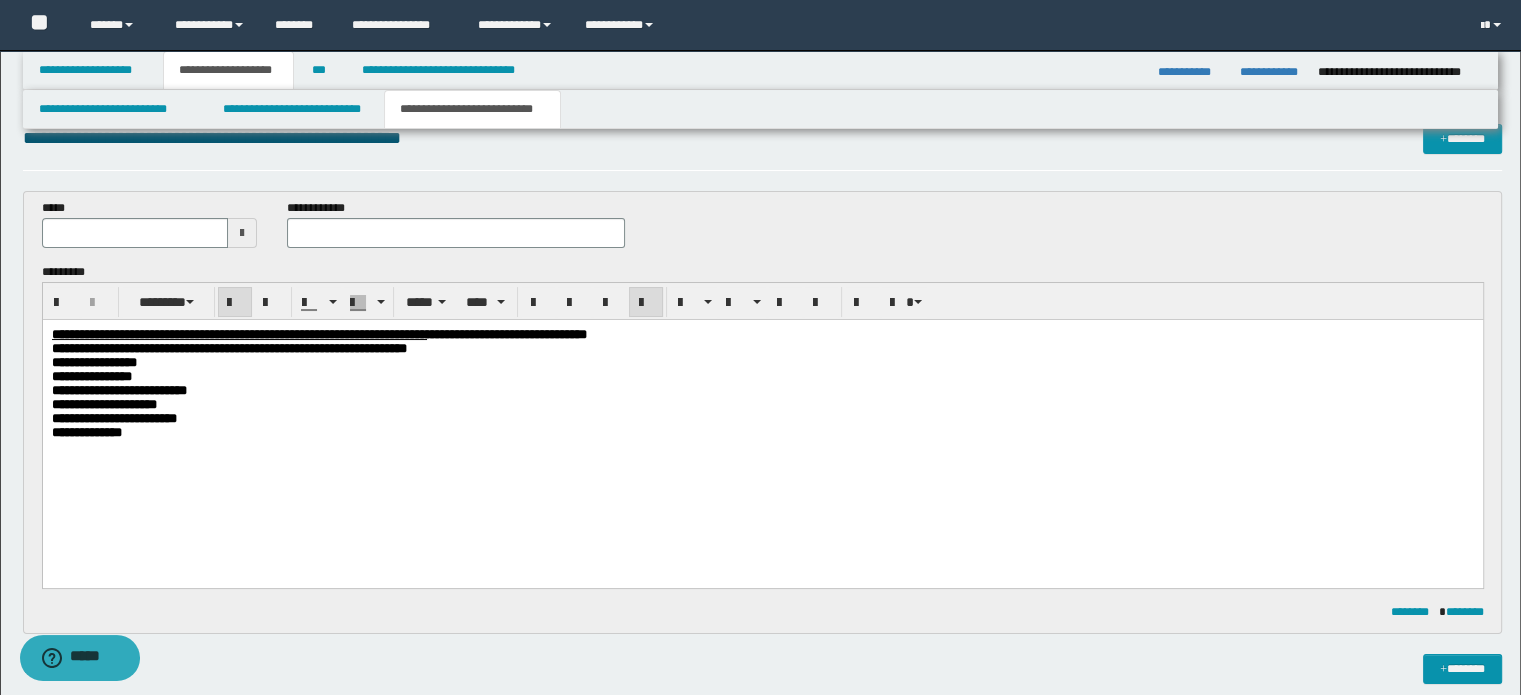 scroll, scrollTop: 0, scrollLeft: 0, axis: both 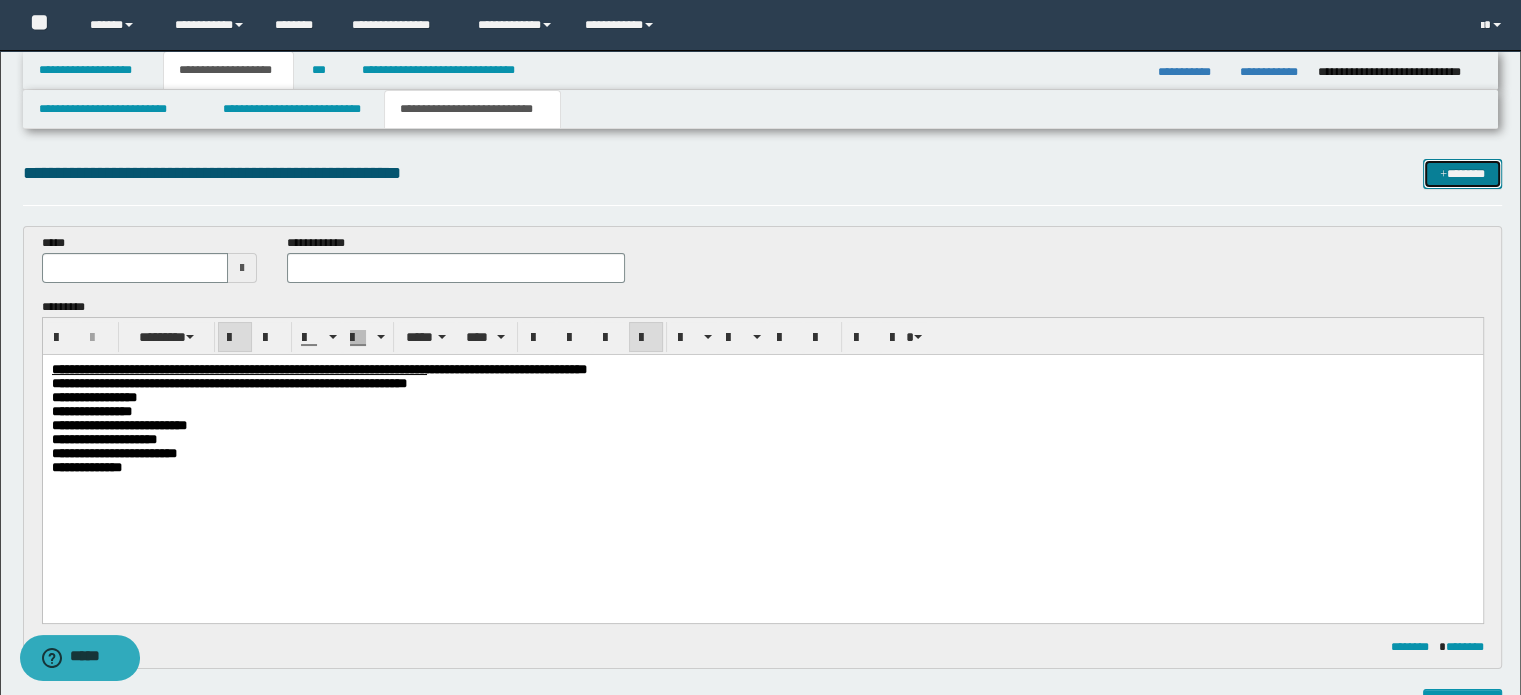 click at bounding box center (1443, 175) 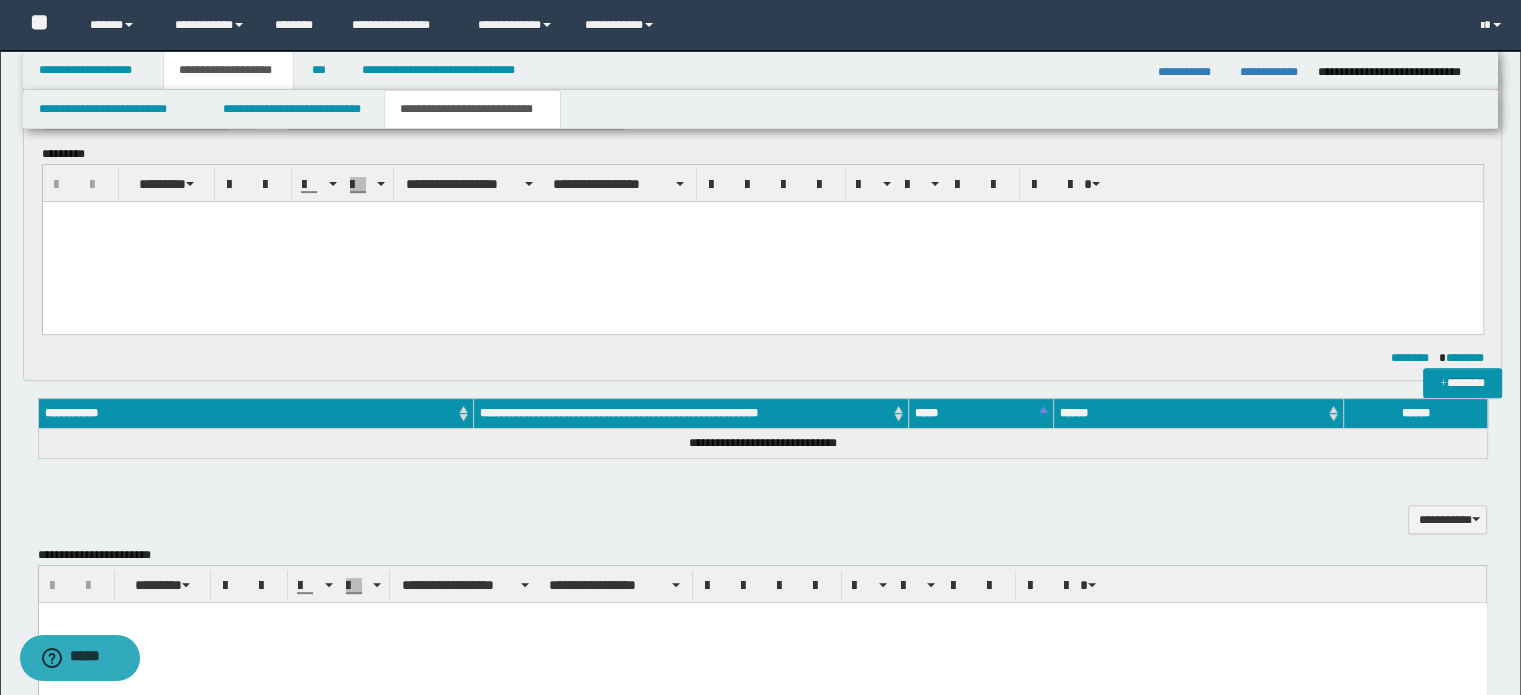 scroll, scrollTop: 0, scrollLeft: 0, axis: both 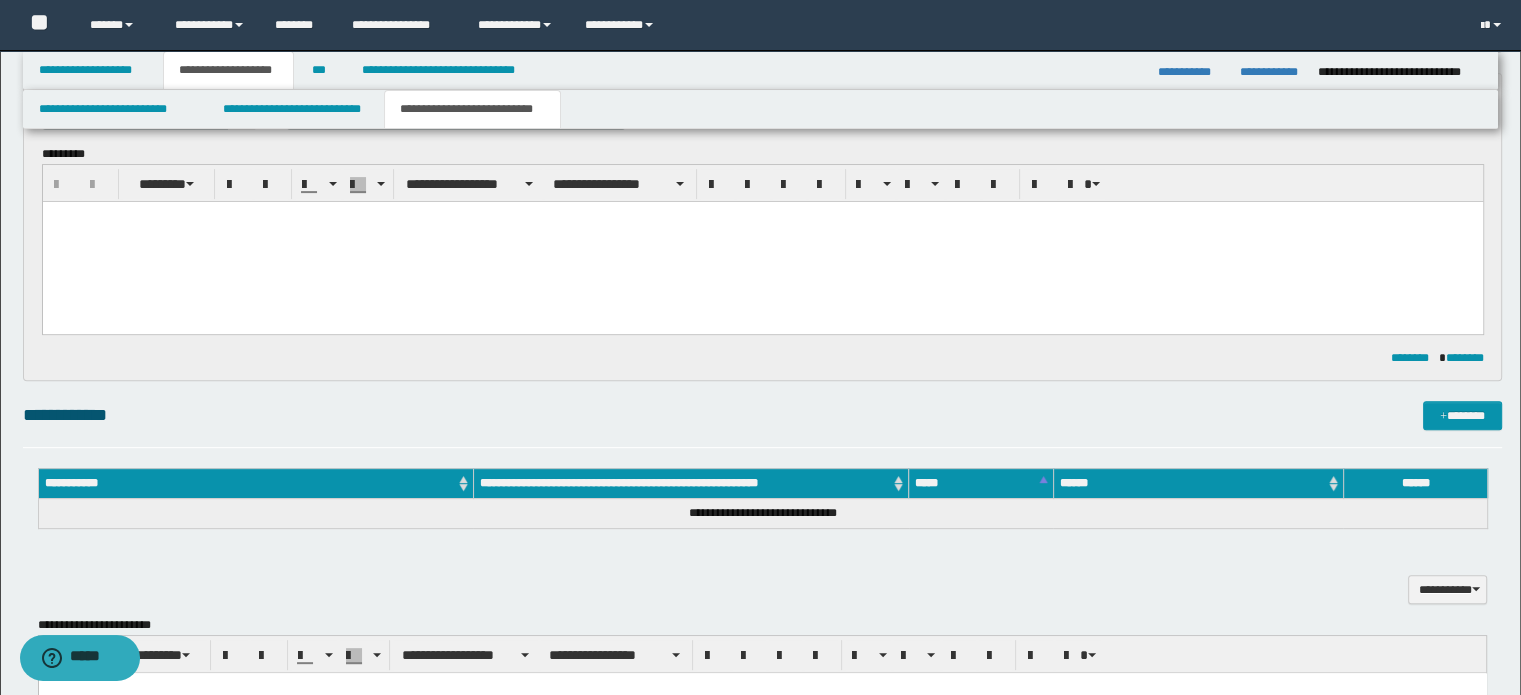type 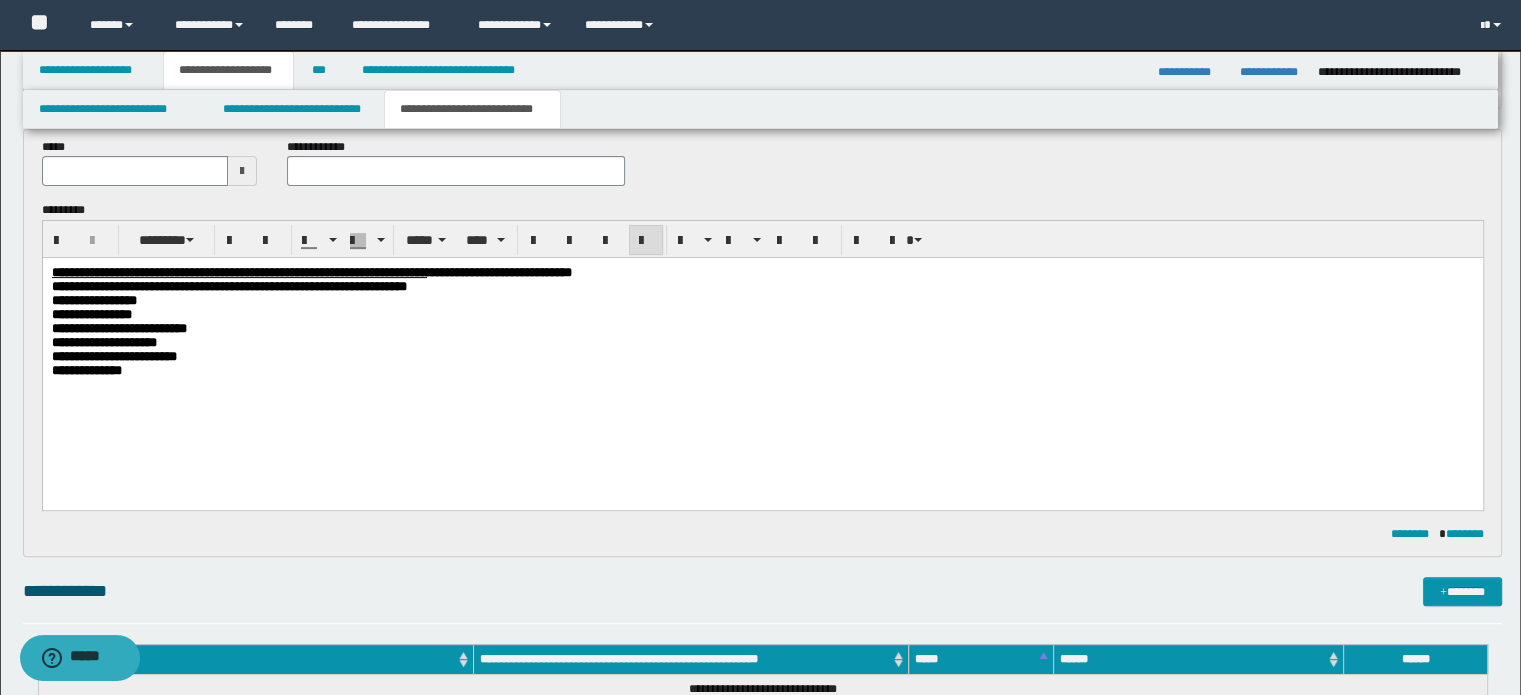 scroll, scrollTop: 516, scrollLeft: 0, axis: vertical 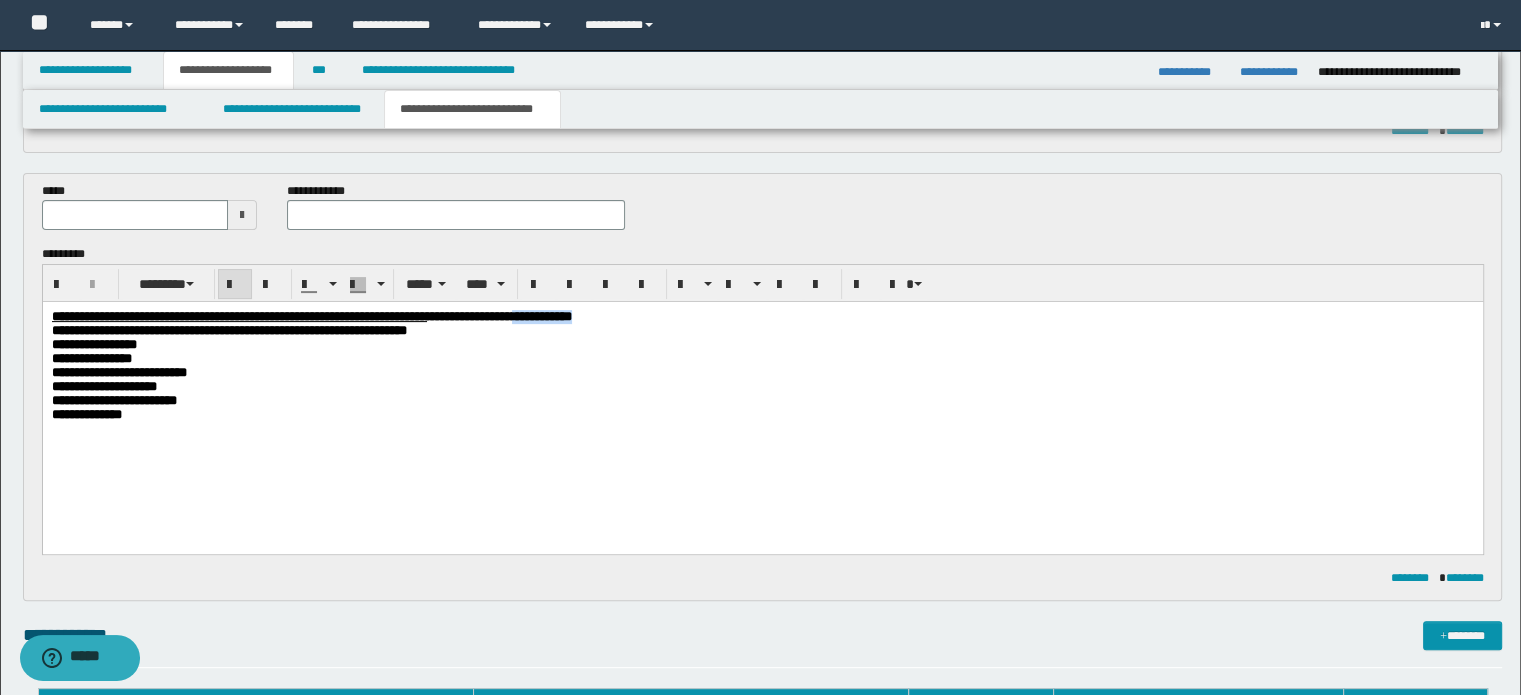 drag, startPoint x: 832, startPoint y: 313, endPoint x: 738, endPoint y: 312, distance: 94.00532 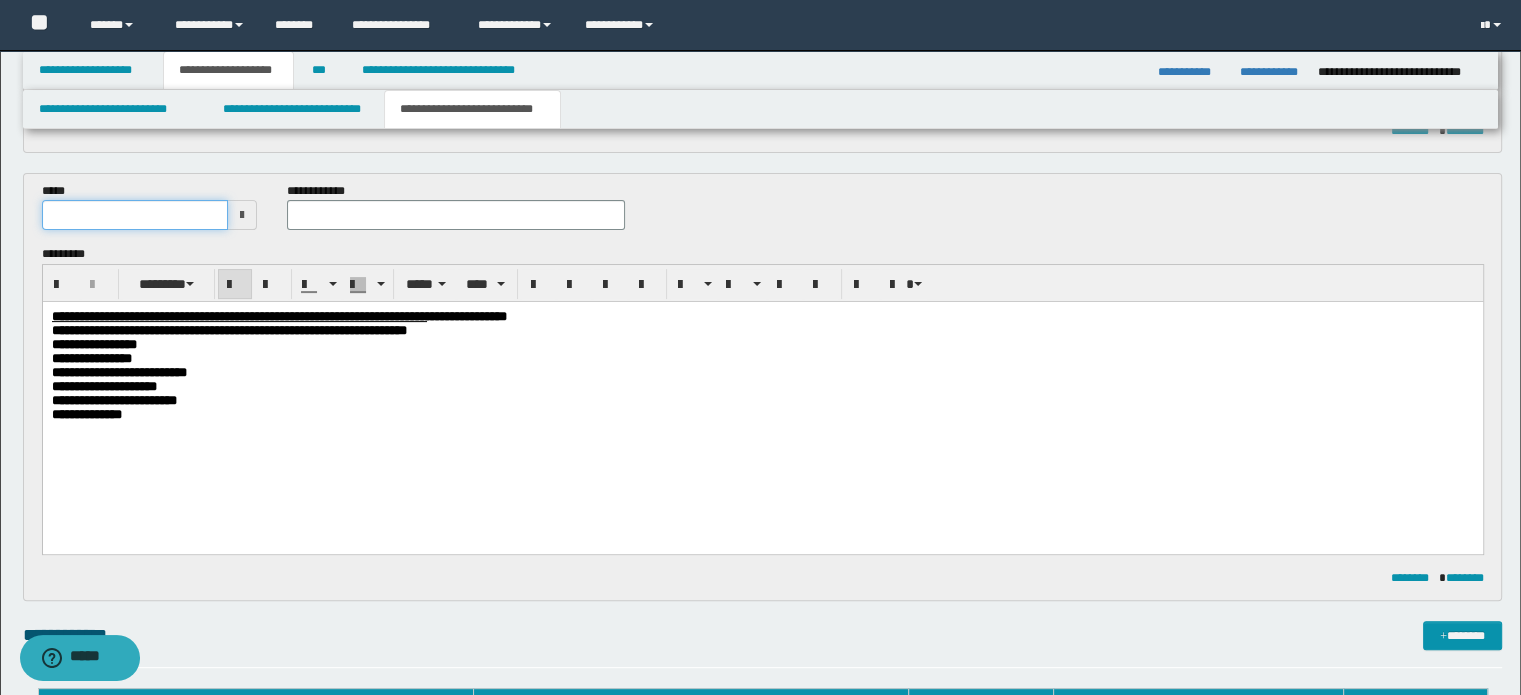 click at bounding box center [135, 215] 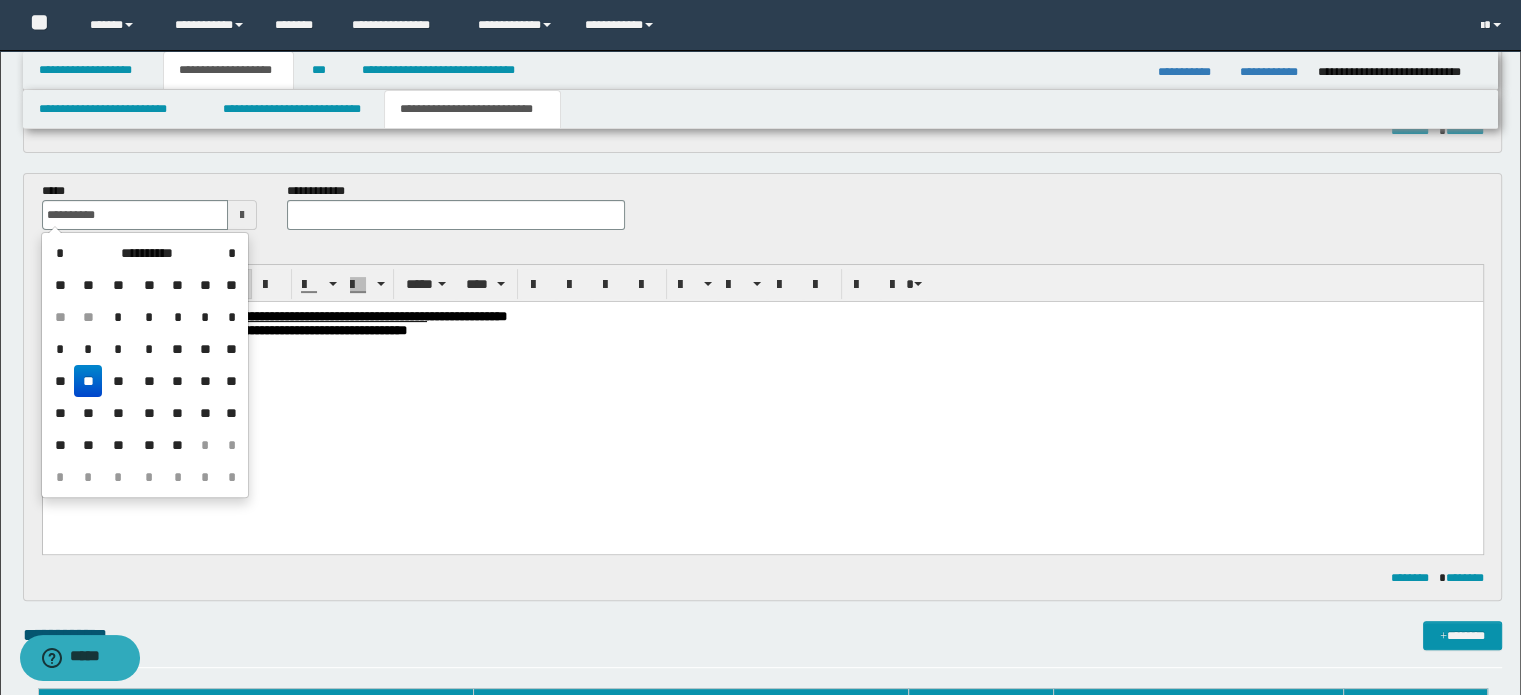 click on "**********" at bounding box center (762, 359) 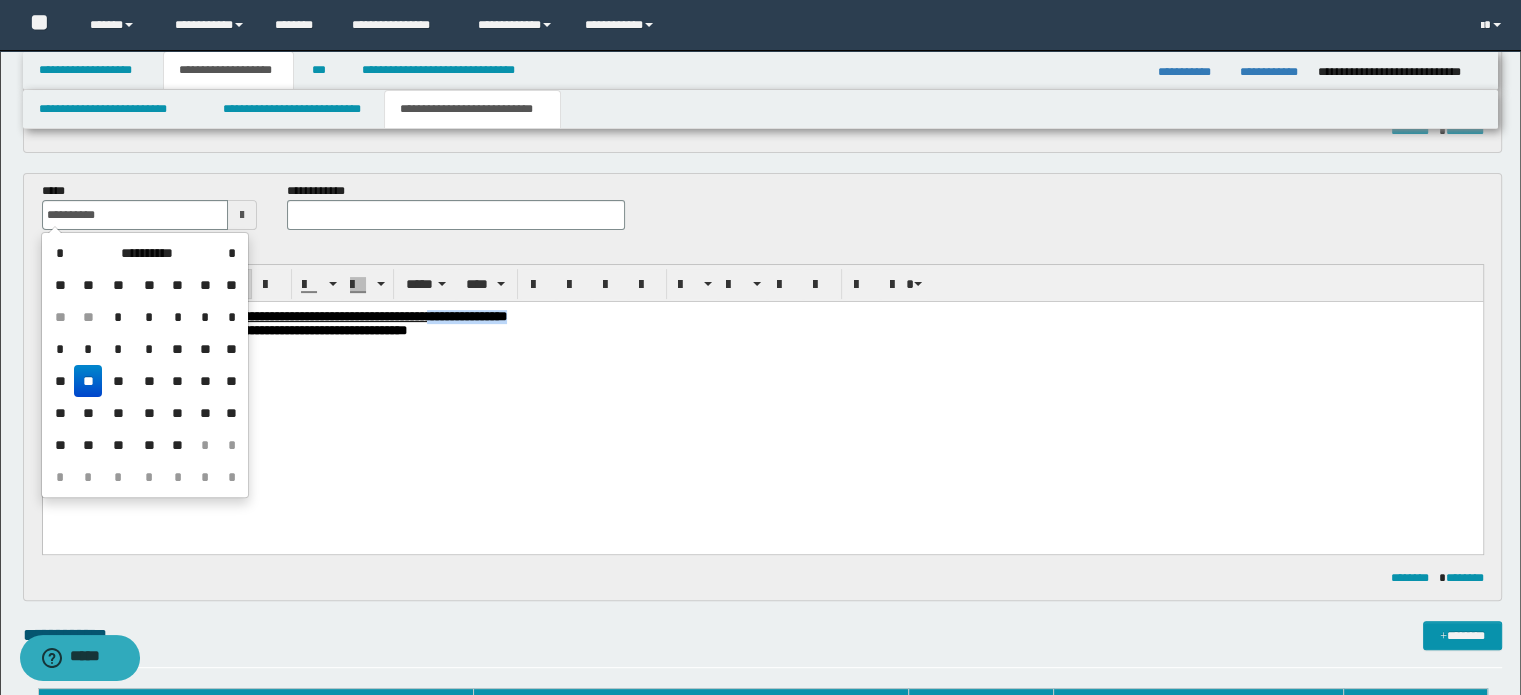 drag, startPoint x: 742, startPoint y: 316, endPoint x: 624, endPoint y: 316, distance: 118 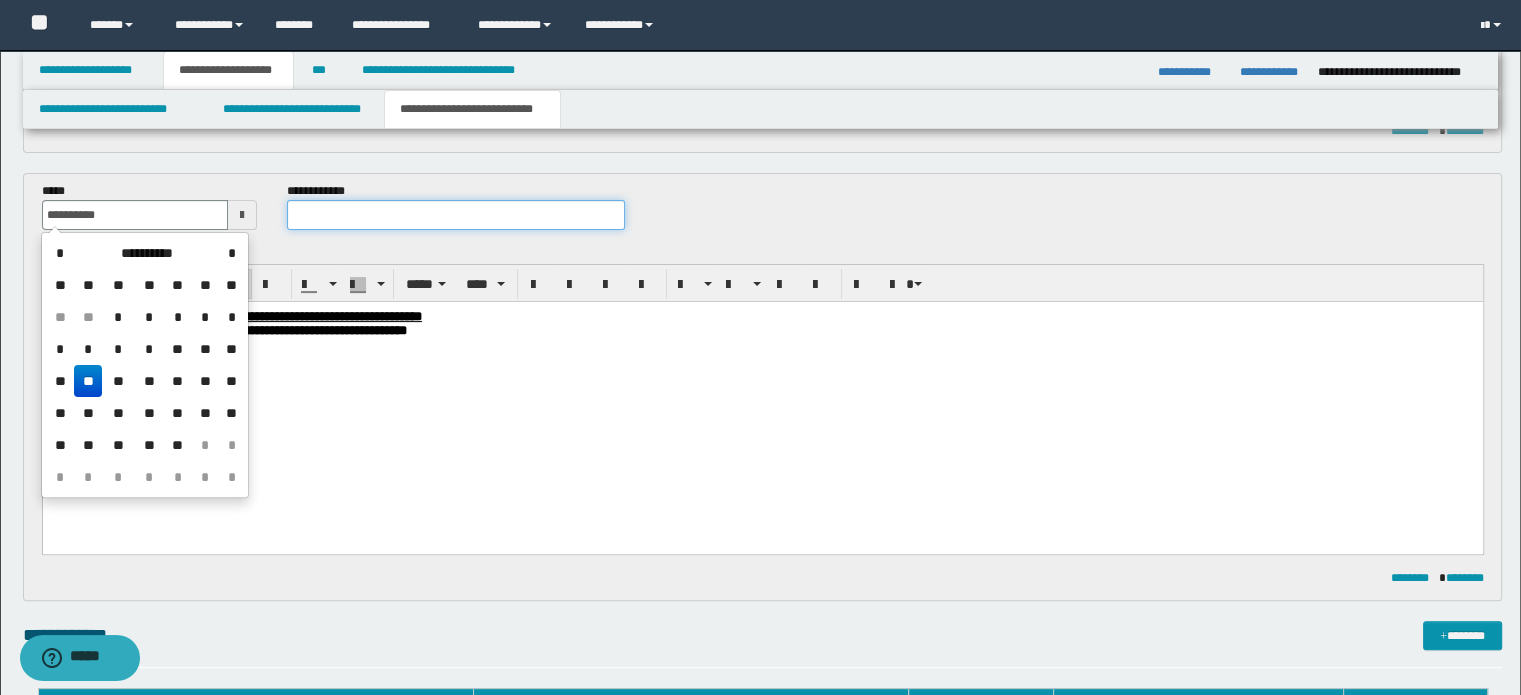 type on "**********" 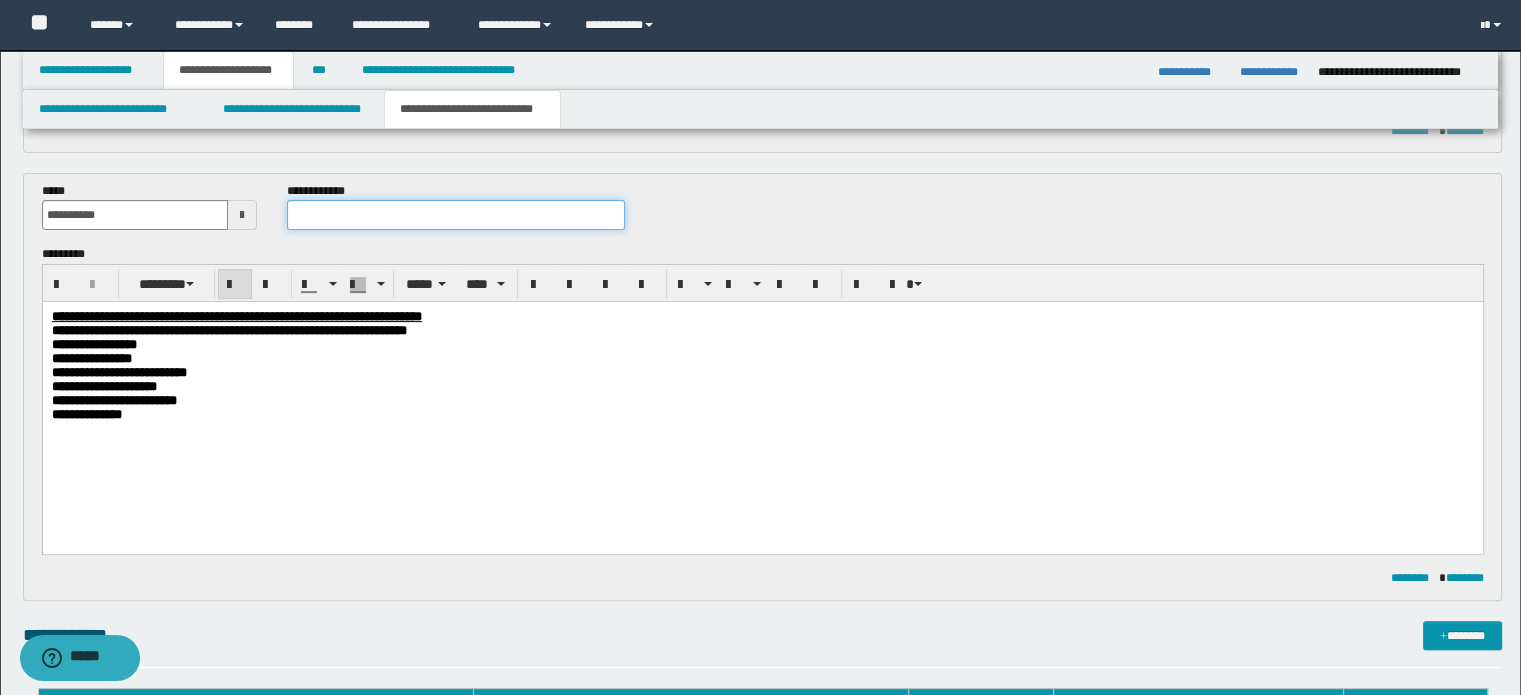 click at bounding box center [456, 215] 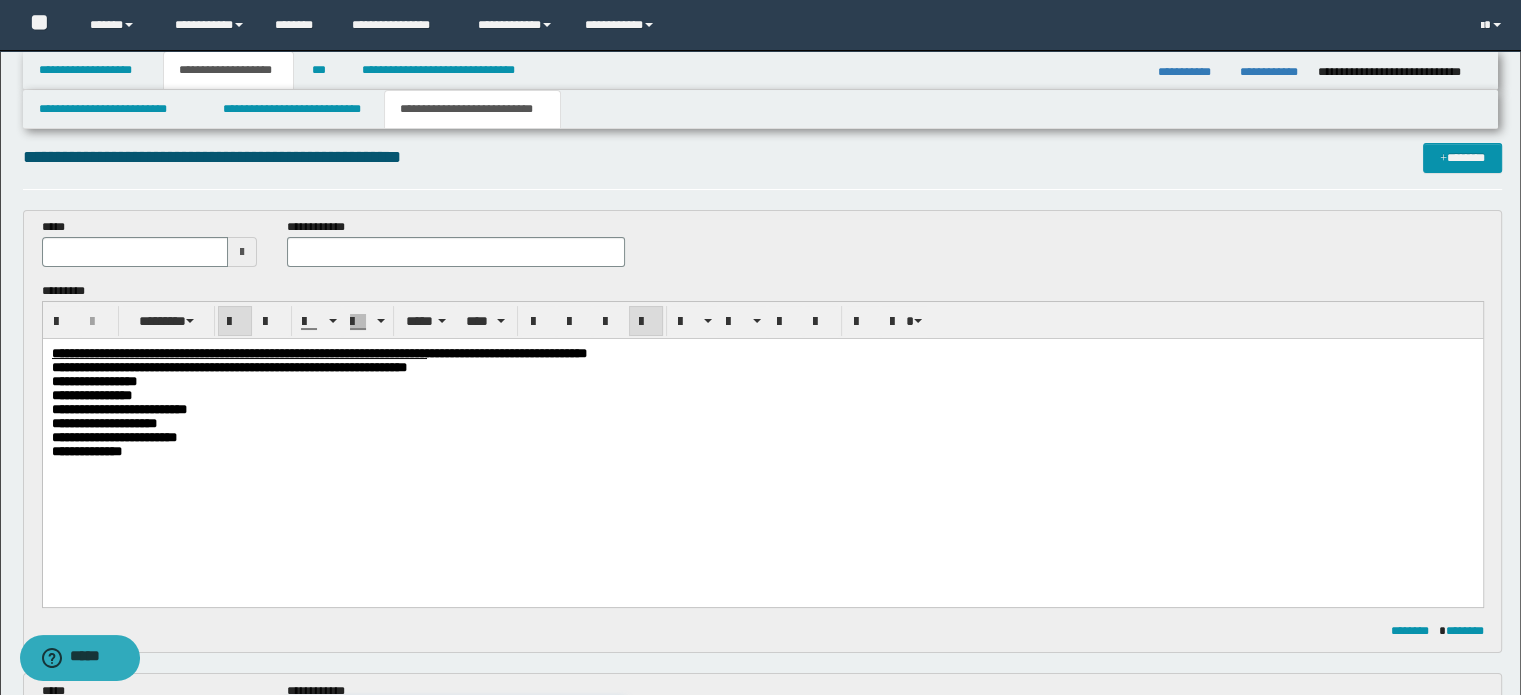scroll, scrollTop: 0, scrollLeft: 0, axis: both 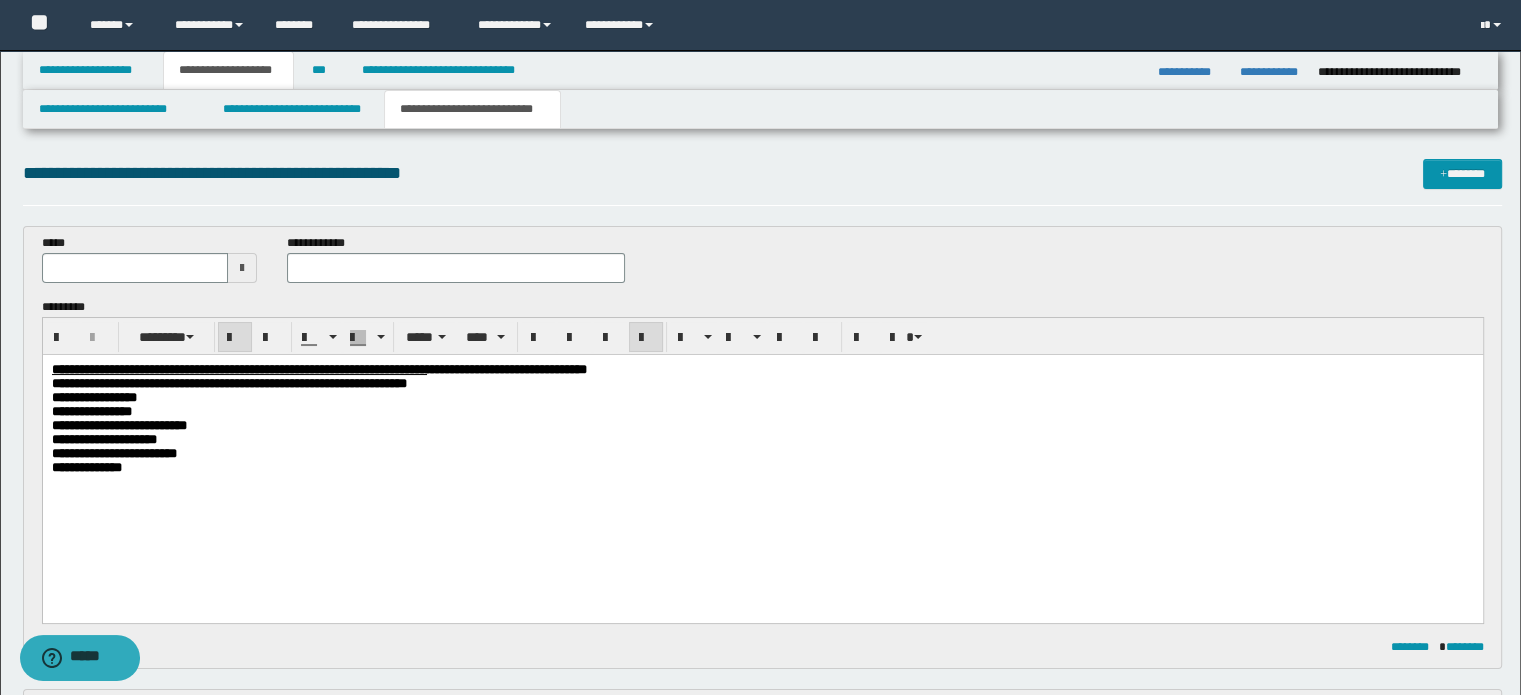 type on "**********" 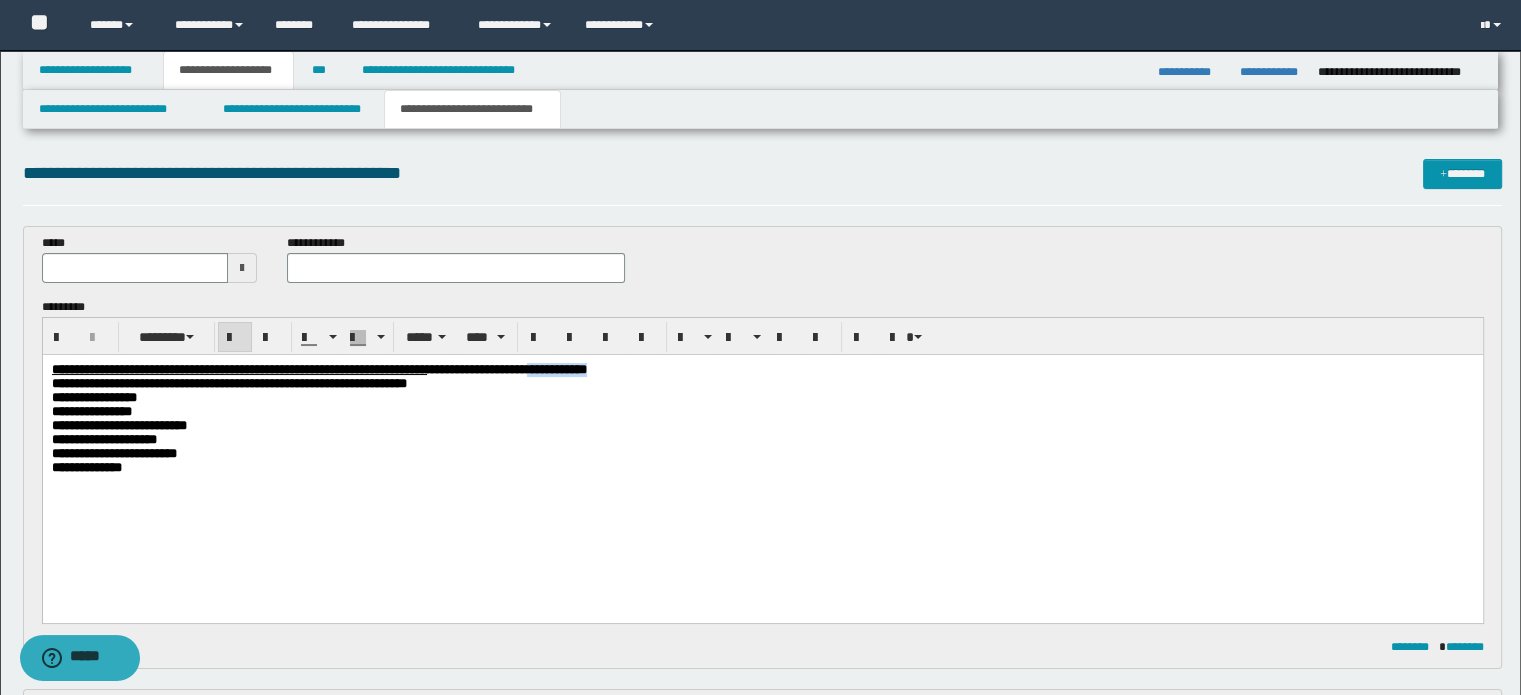 drag, startPoint x: 852, startPoint y: 369, endPoint x: 761, endPoint y: 372, distance: 91.04944 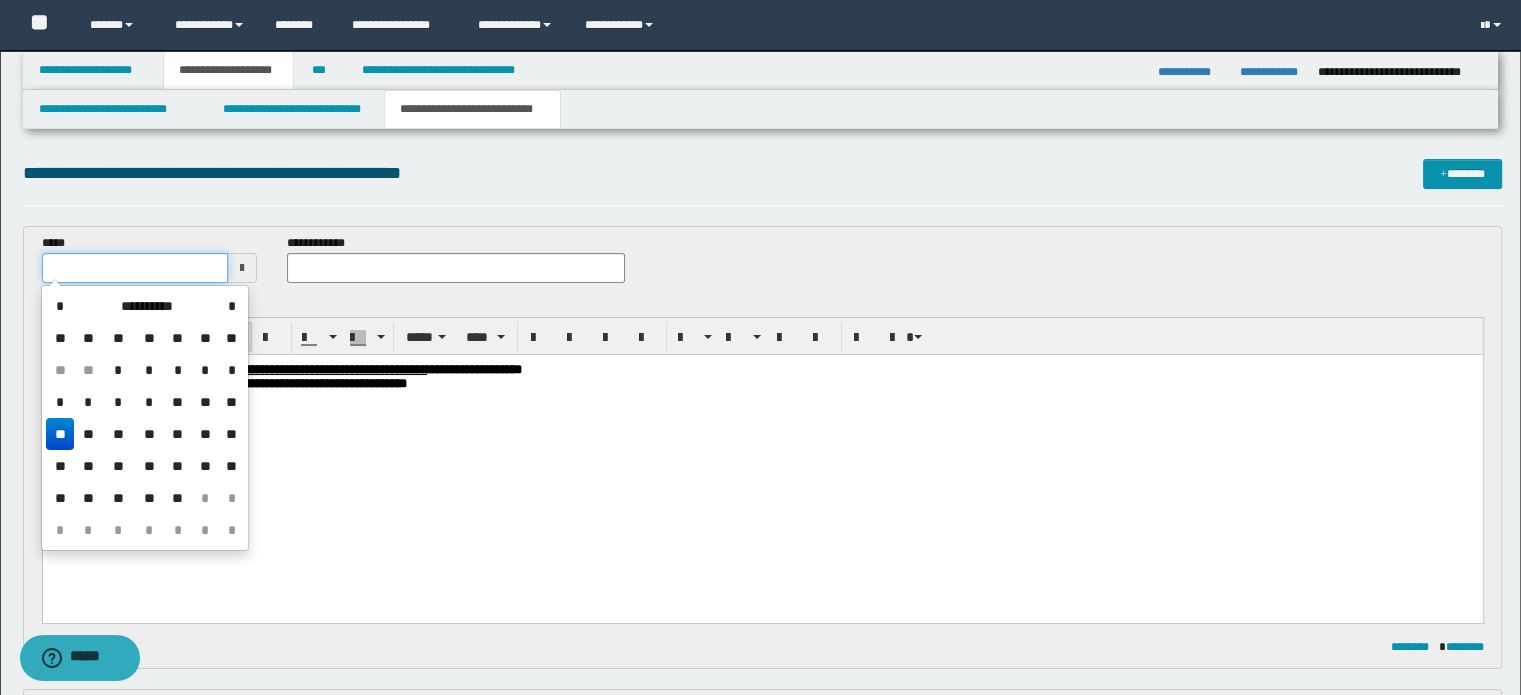 click at bounding box center [135, 268] 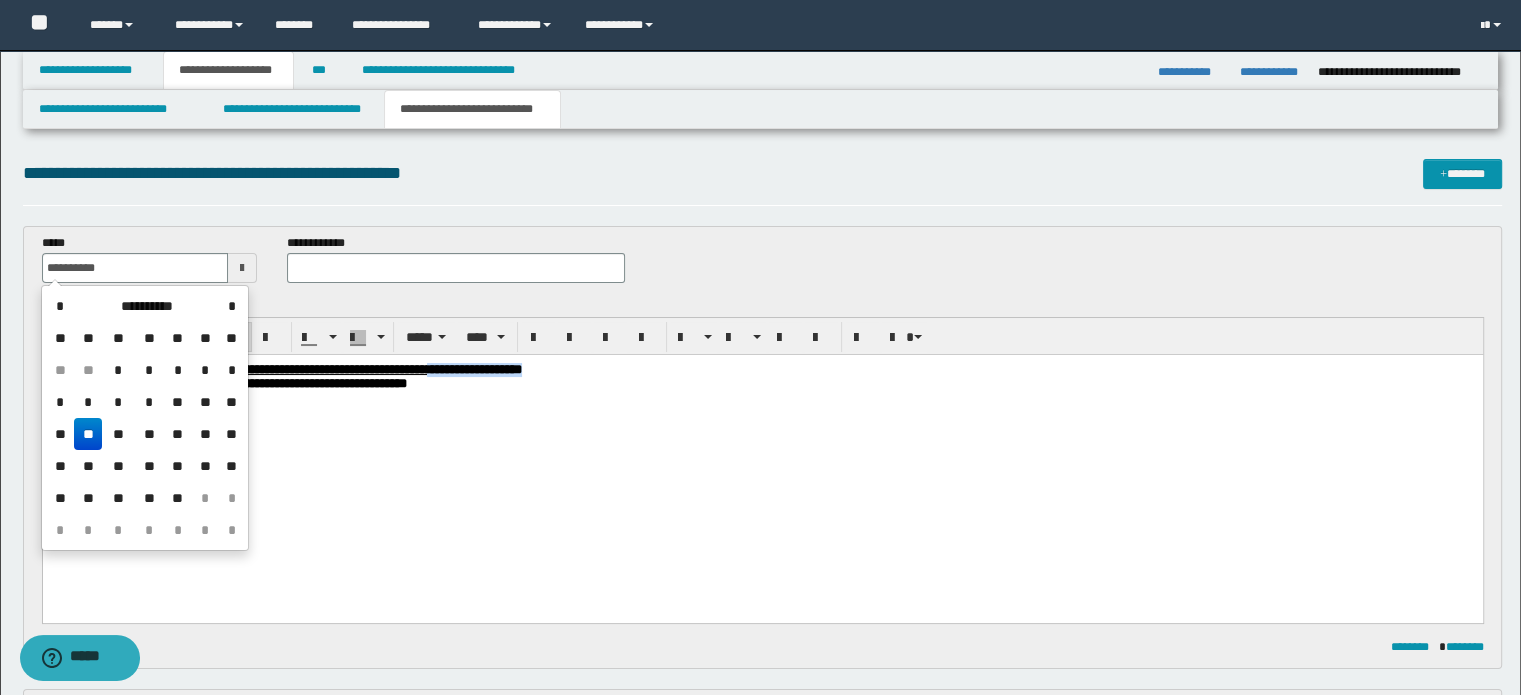 drag, startPoint x: 764, startPoint y: 365, endPoint x: 625, endPoint y: 368, distance: 139.03236 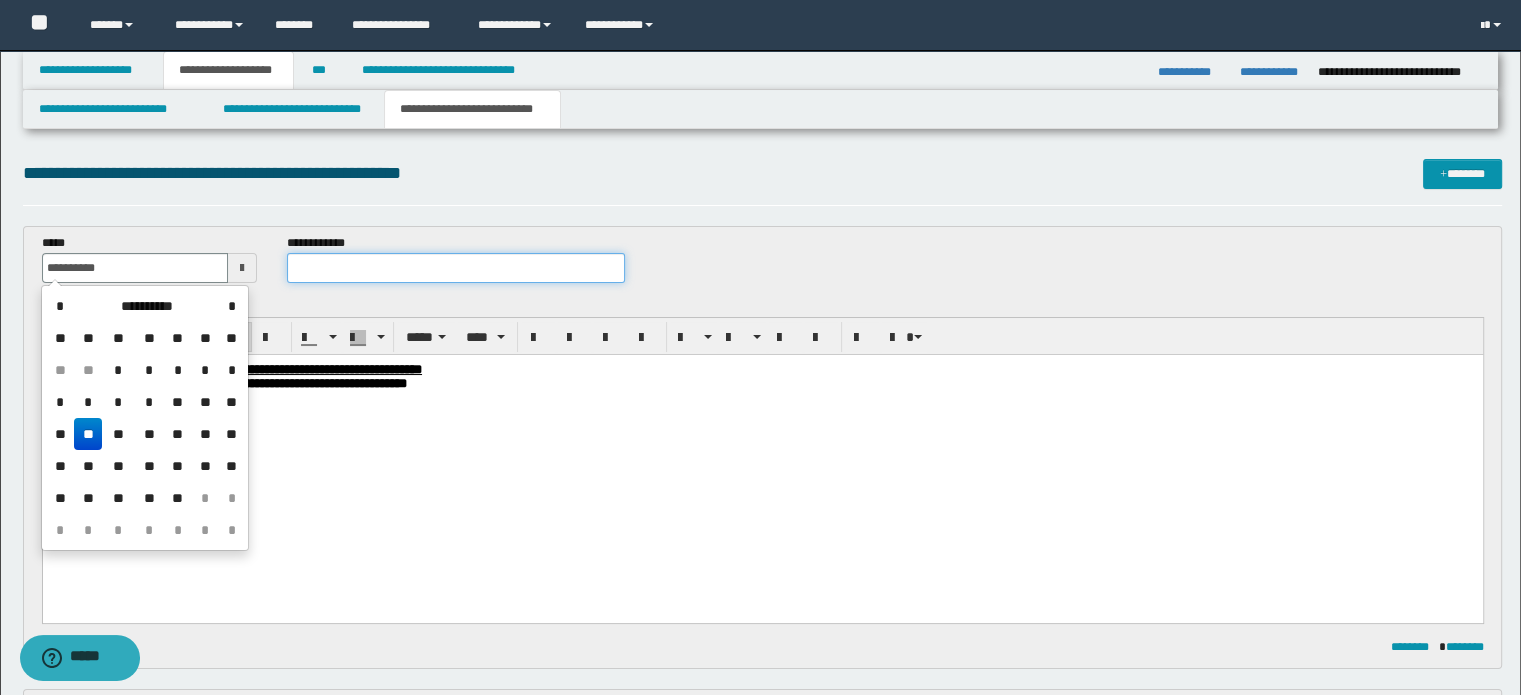 type on "**********" 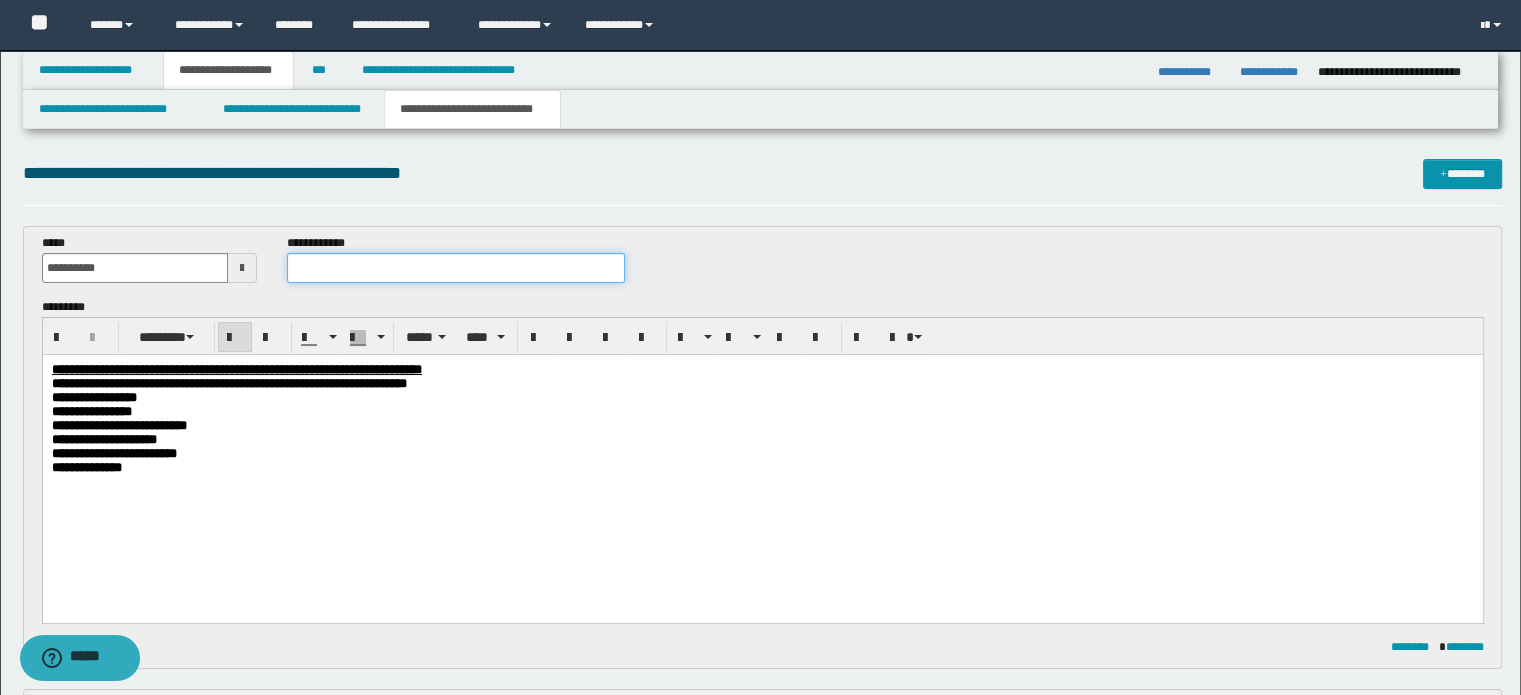 click at bounding box center (456, 268) 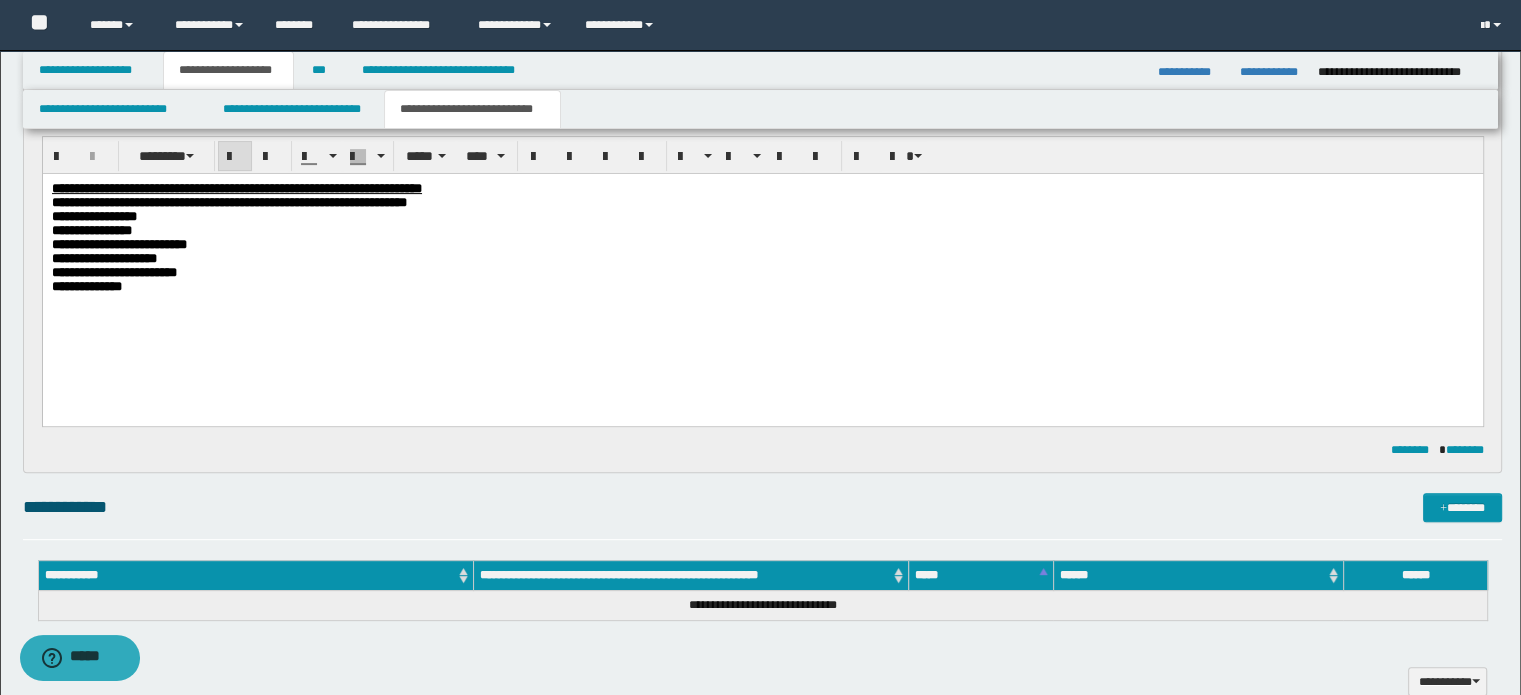 scroll, scrollTop: 800, scrollLeft: 0, axis: vertical 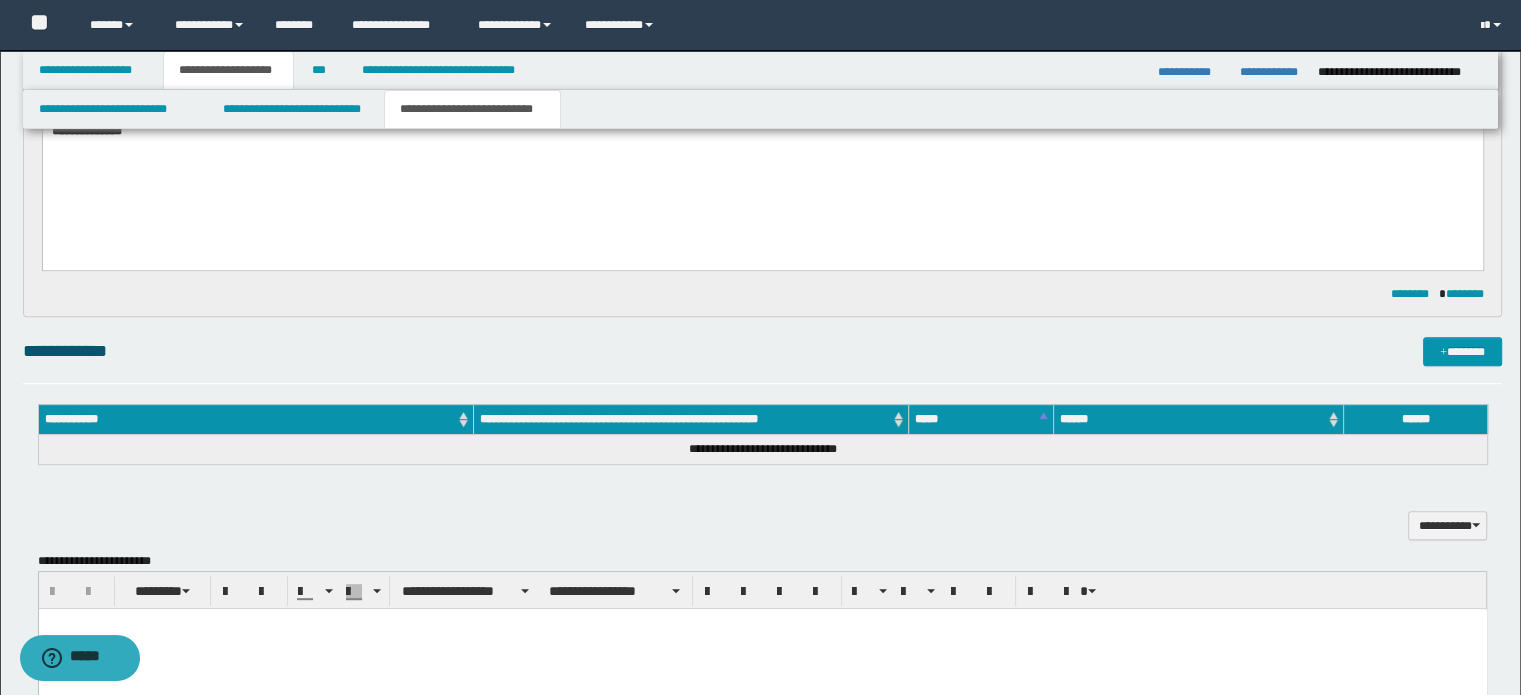 type on "**********" 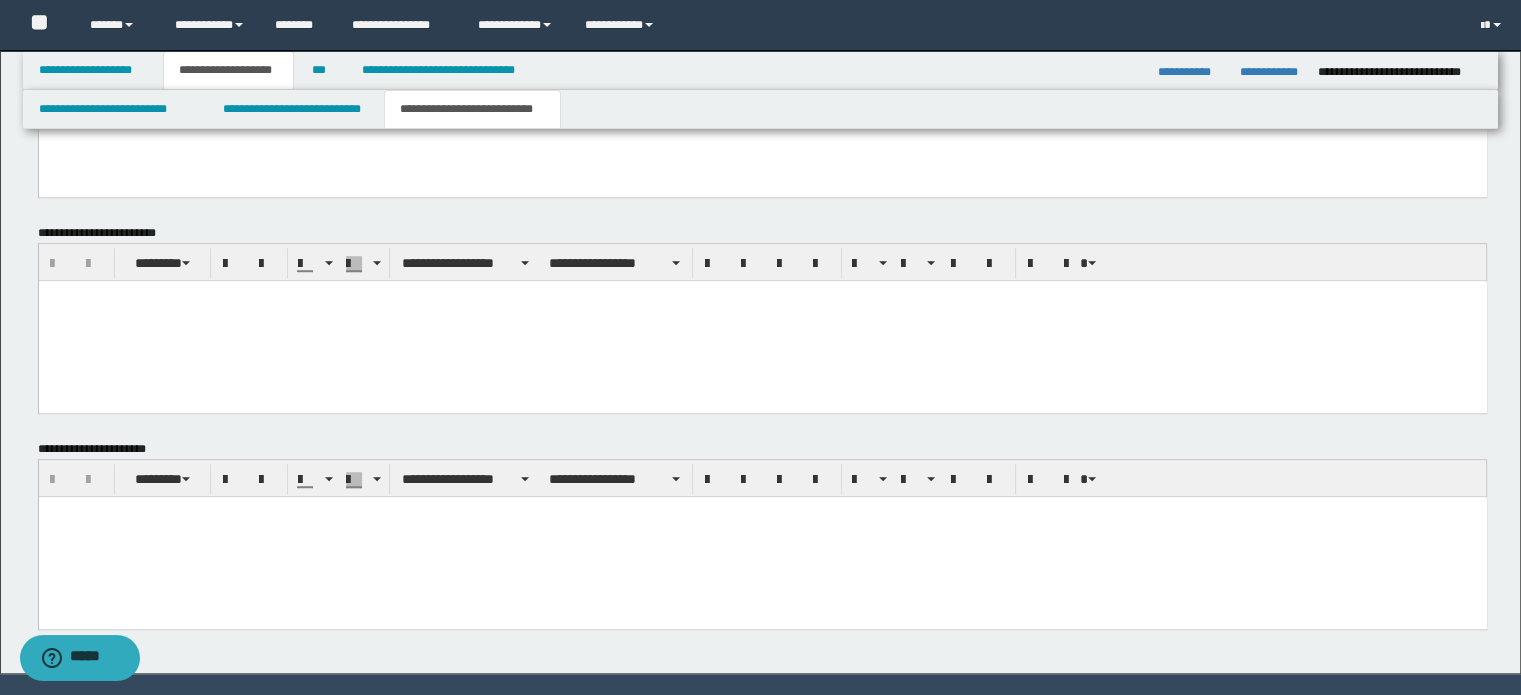 scroll, scrollTop: 1400, scrollLeft: 0, axis: vertical 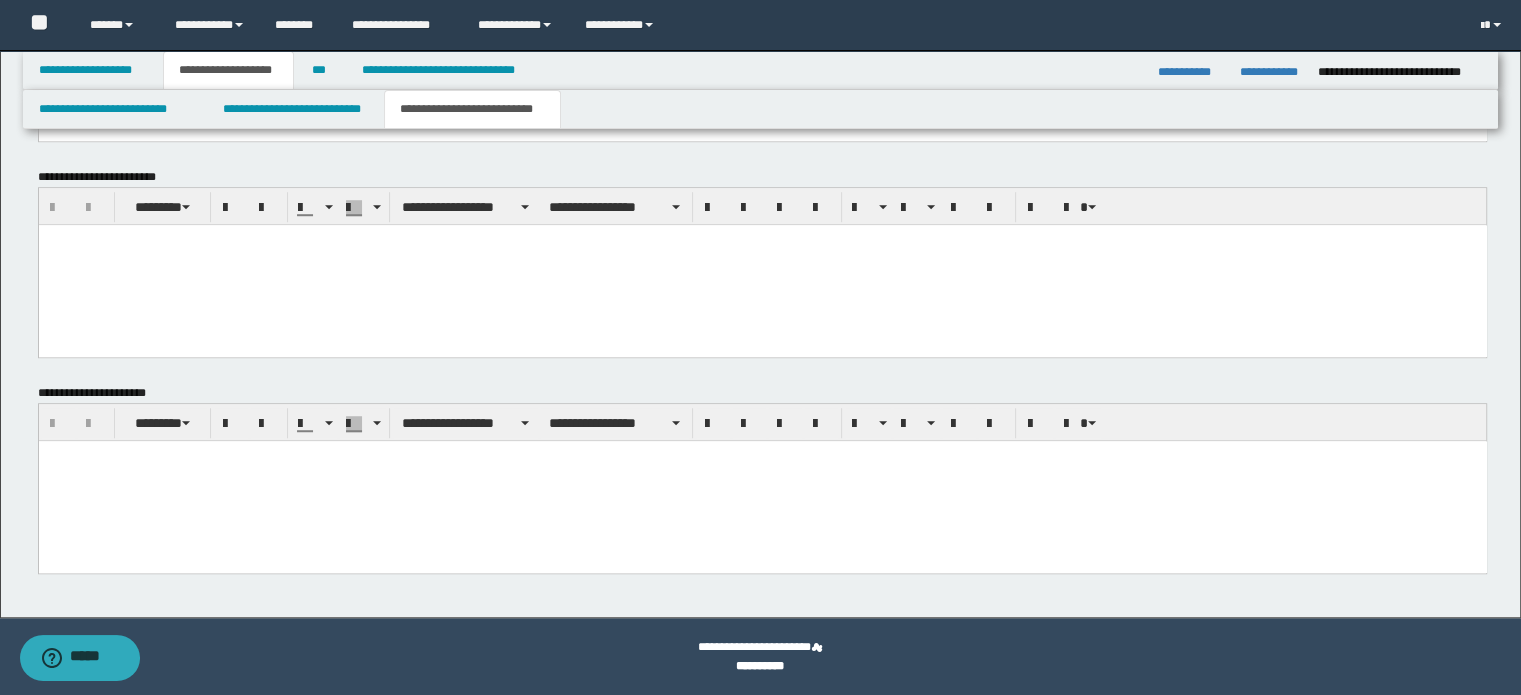 click at bounding box center [762, 480] 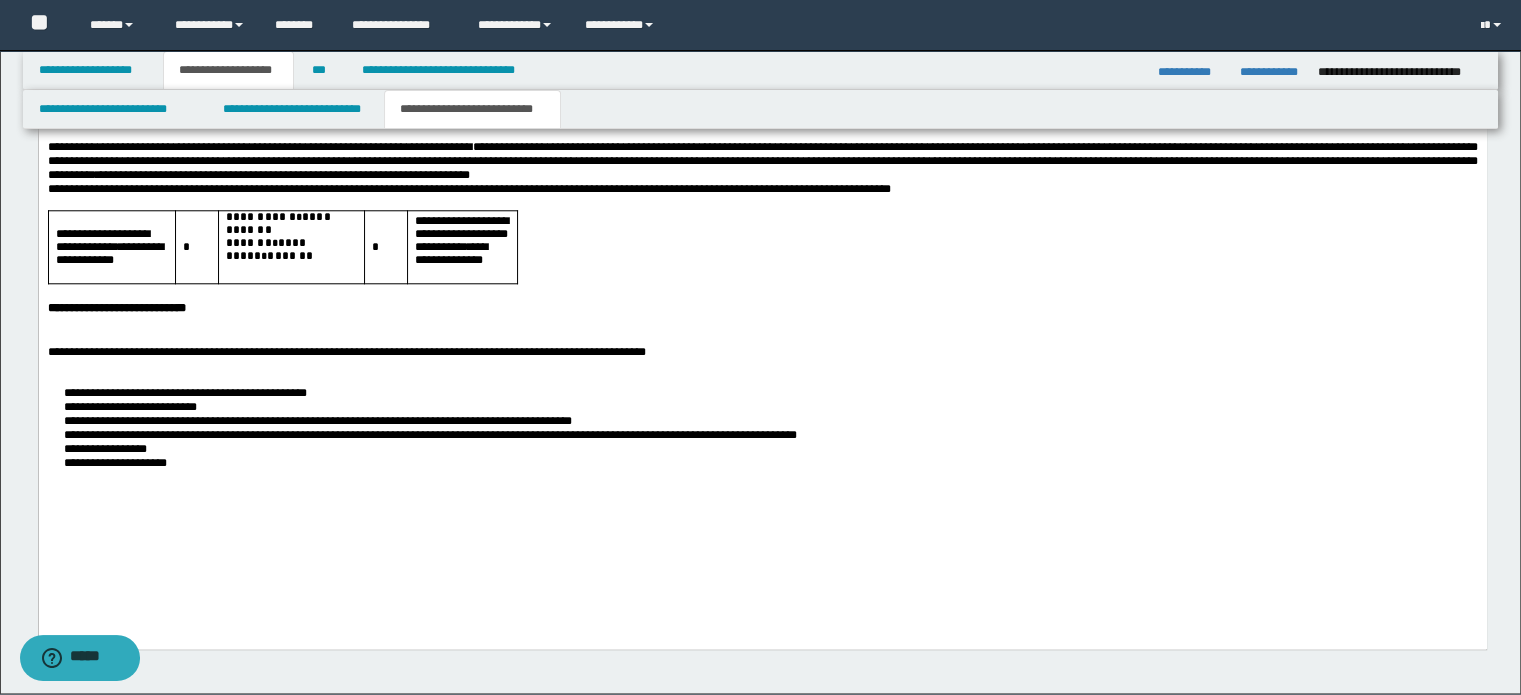 scroll, scrollTop: 2000, scrollLeft: 0, axis: vertical 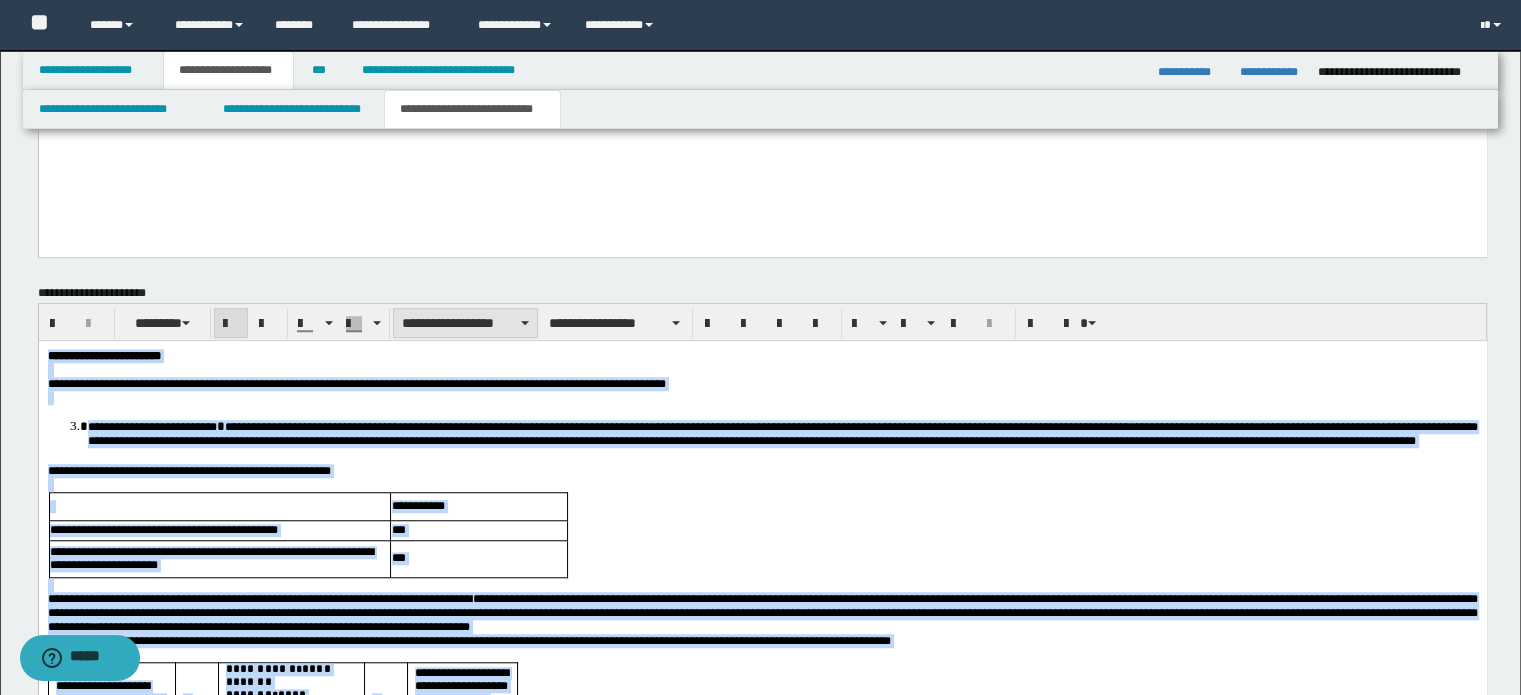 click on "**********" at bounding box center [465, 323] 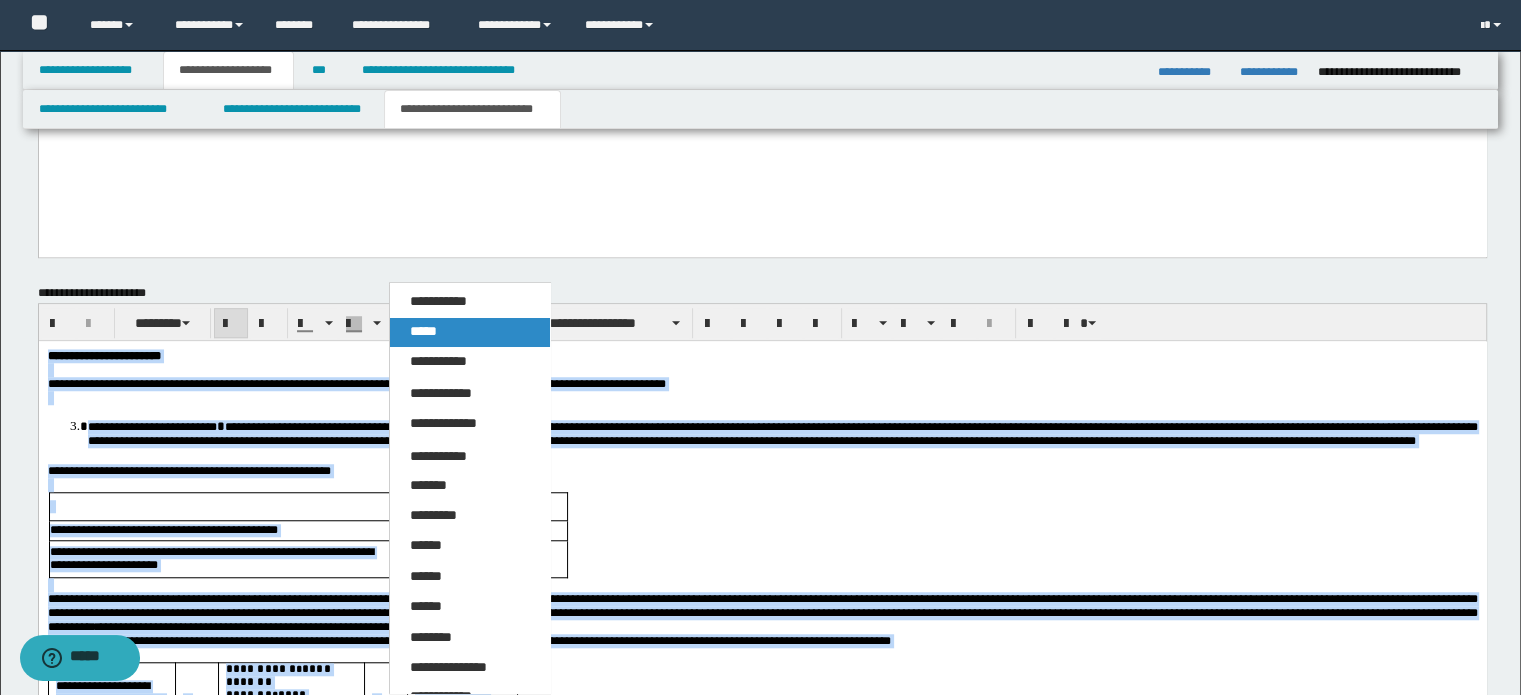 drag, startPoint x: 452, startPoint y: 345, endPoint x: 469, endPoint y: 2, distance: 343.42102 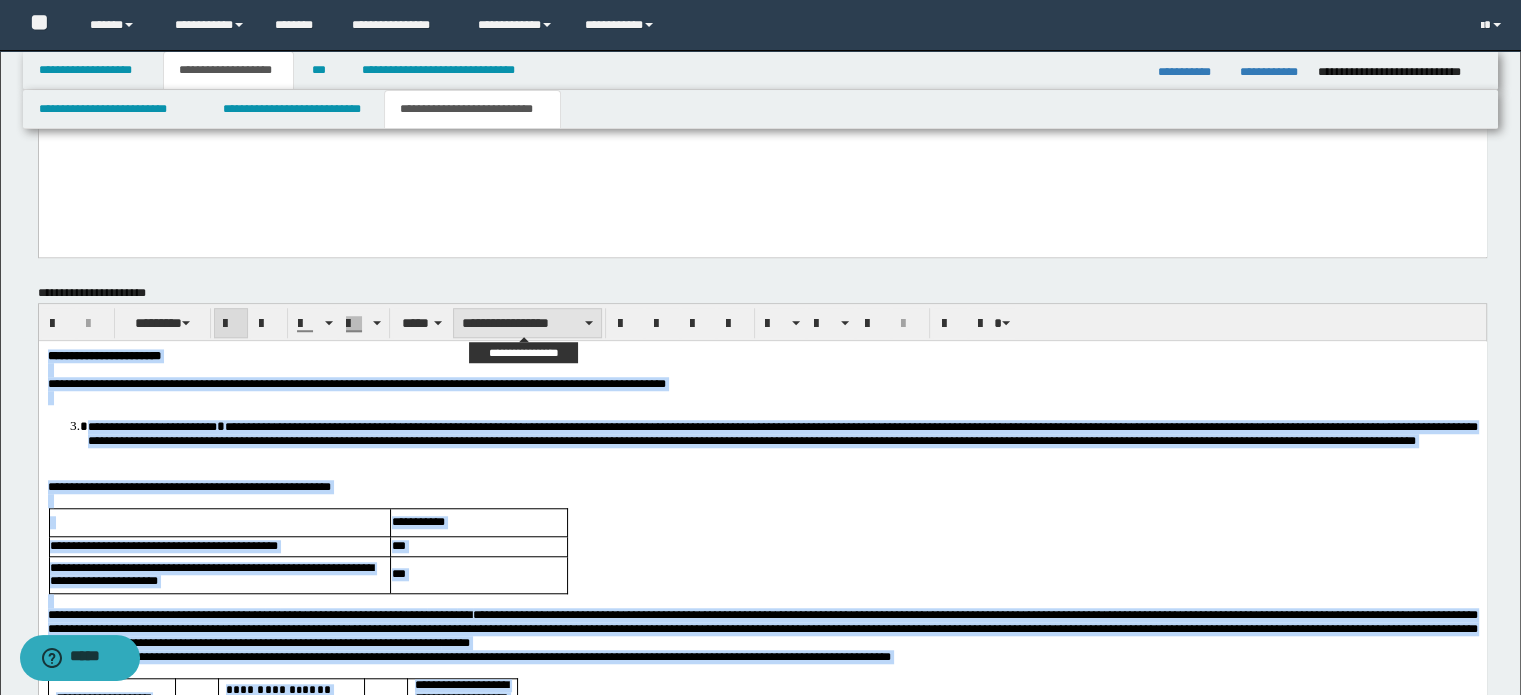 click on "**********" at bounding box center (527, 323) 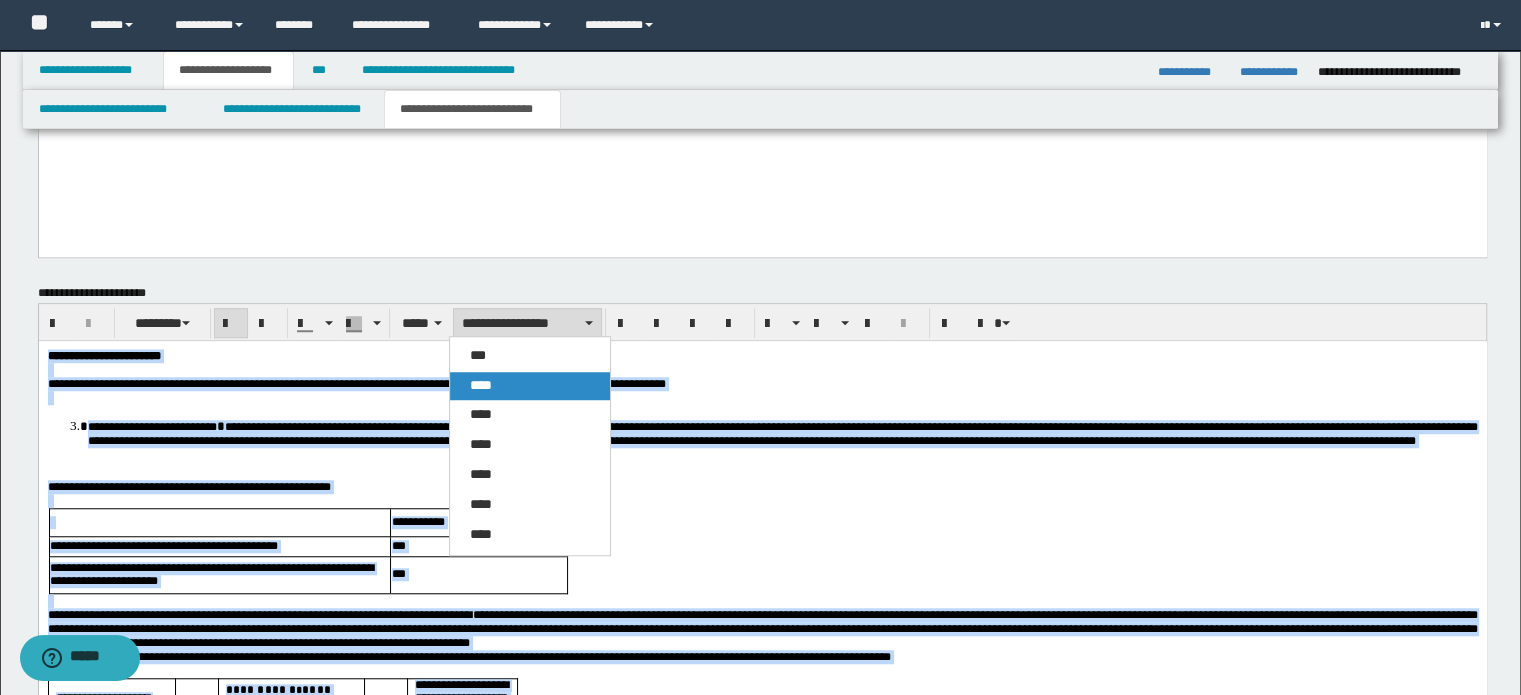 click on "****" at bounding box center (530, 386) 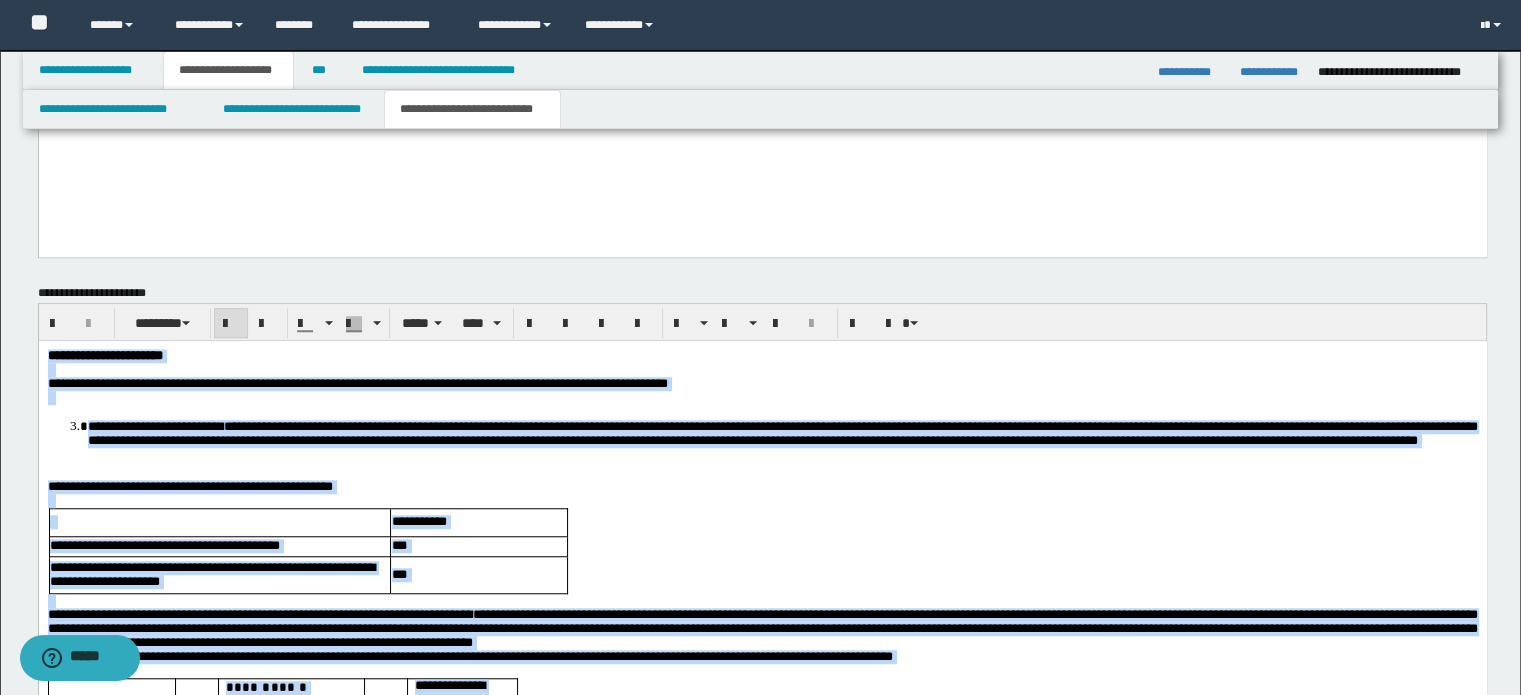 scroll, scrollTop: 1900, scrollLeft: 0, axis: vertical 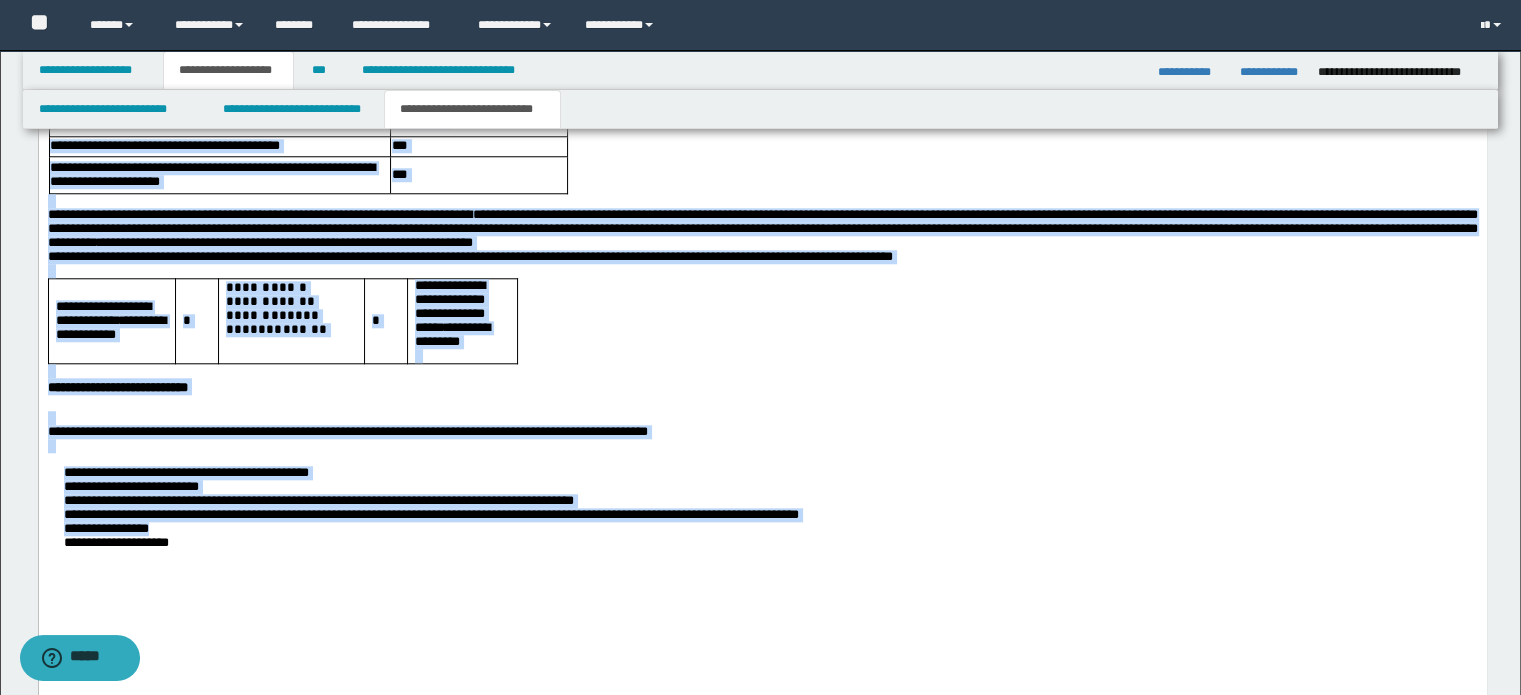 click on "**********" at bounding box center [782, 529] 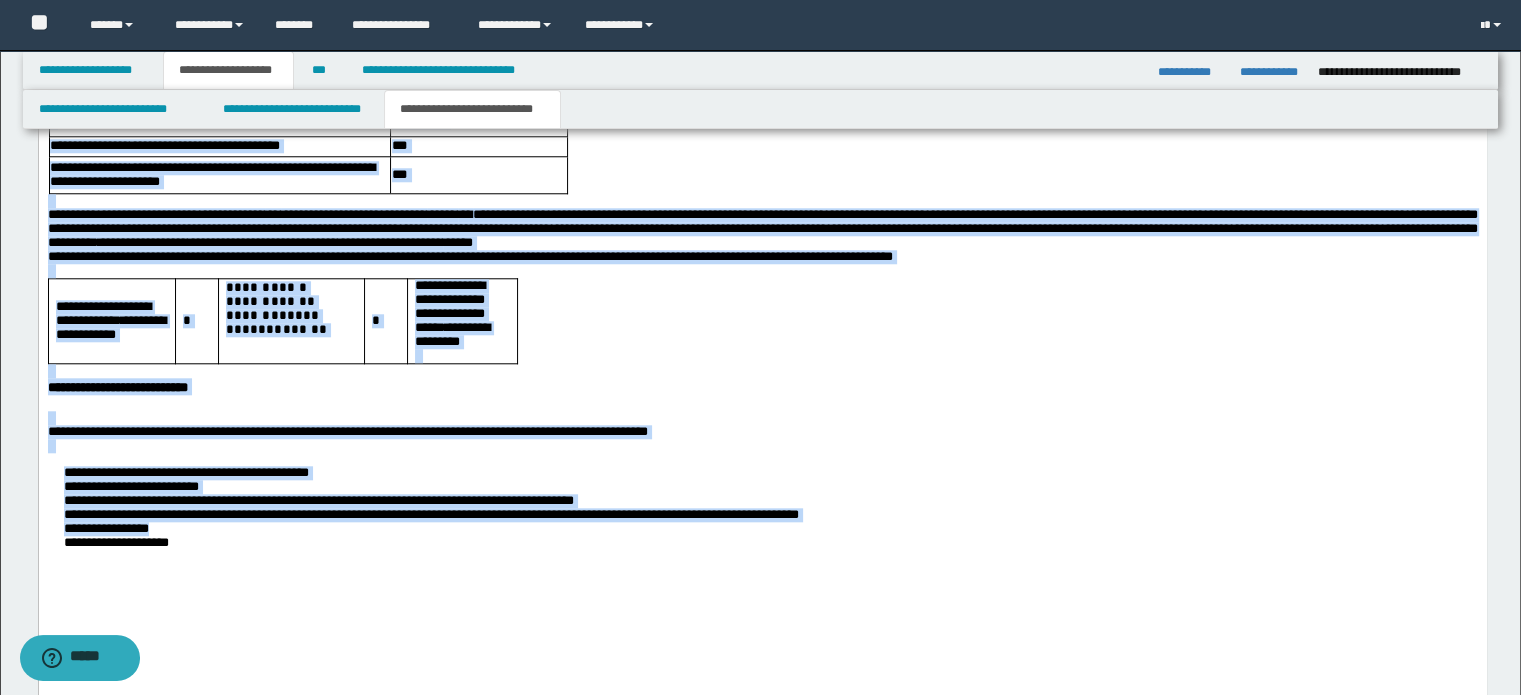 click on "**********" at bounding box center (782, 543) 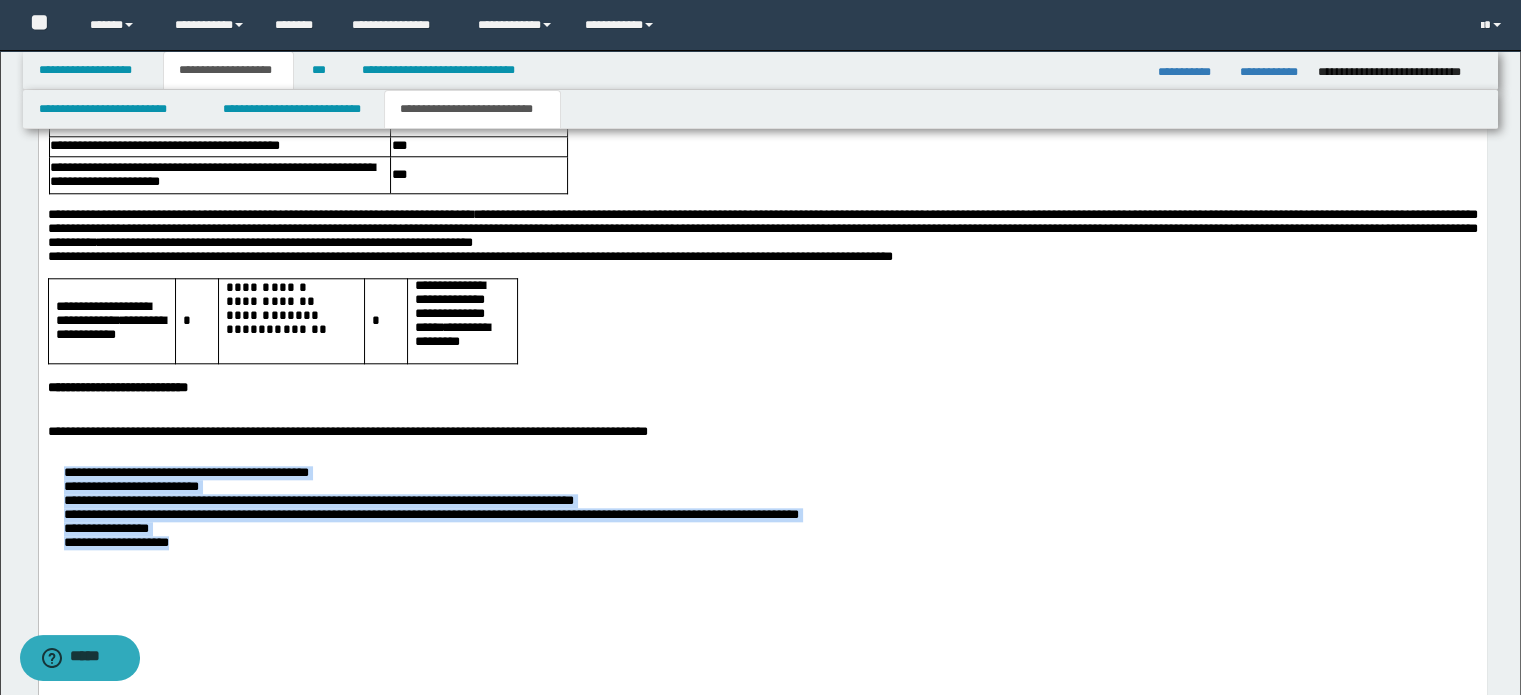 drag, startPoint x: 243, startPoint y: 597, endPoint x: 55, endPoint y: 512, distance: 206.32256 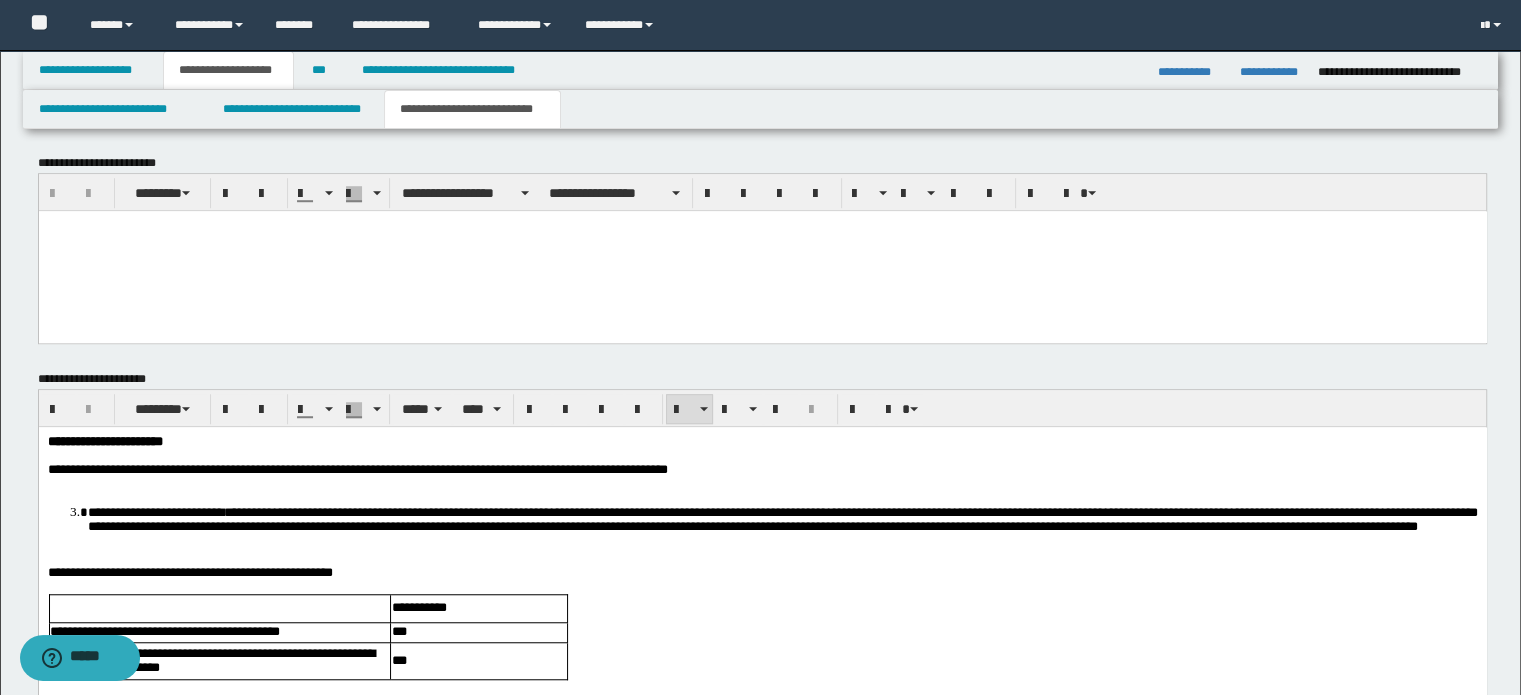 scroll, scrollTop: 1400, scrollLeft: 0, axis: vertical 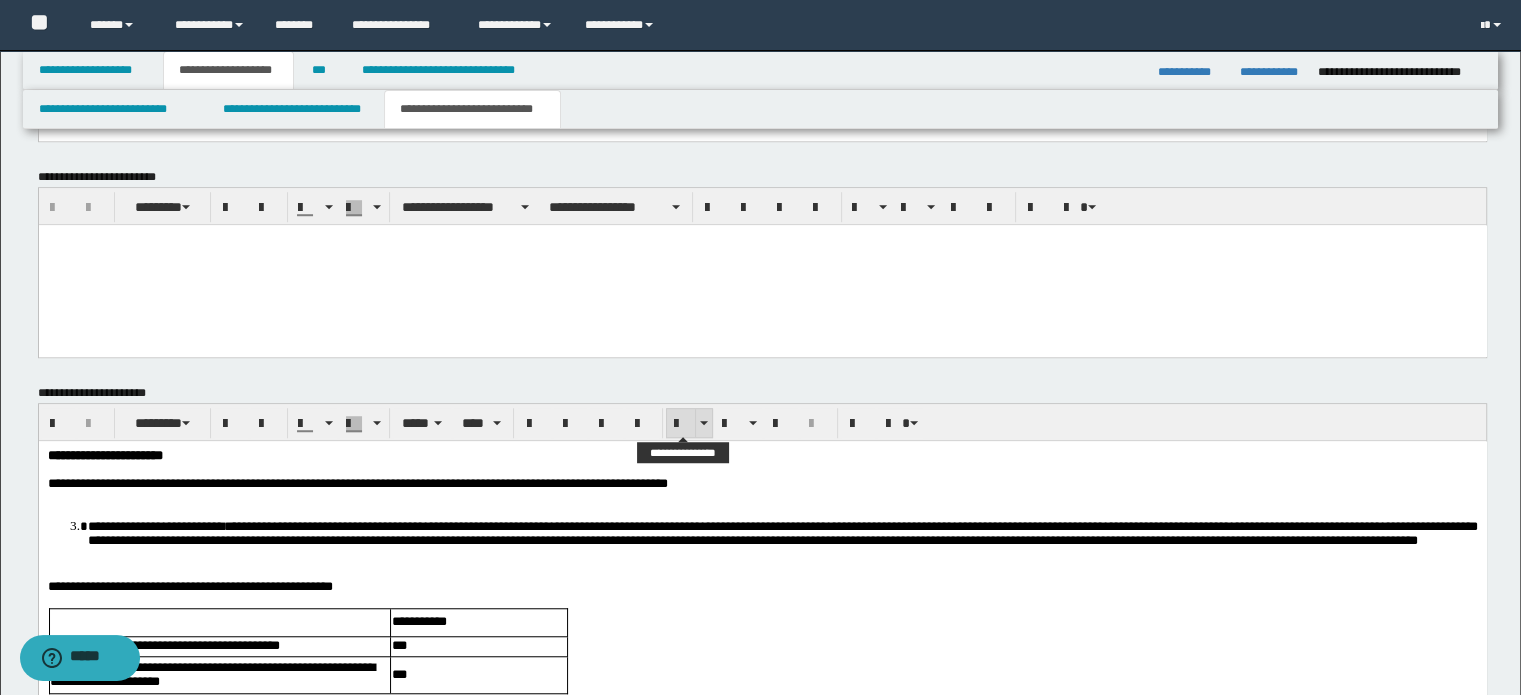 click at bounding box center [681, 424] 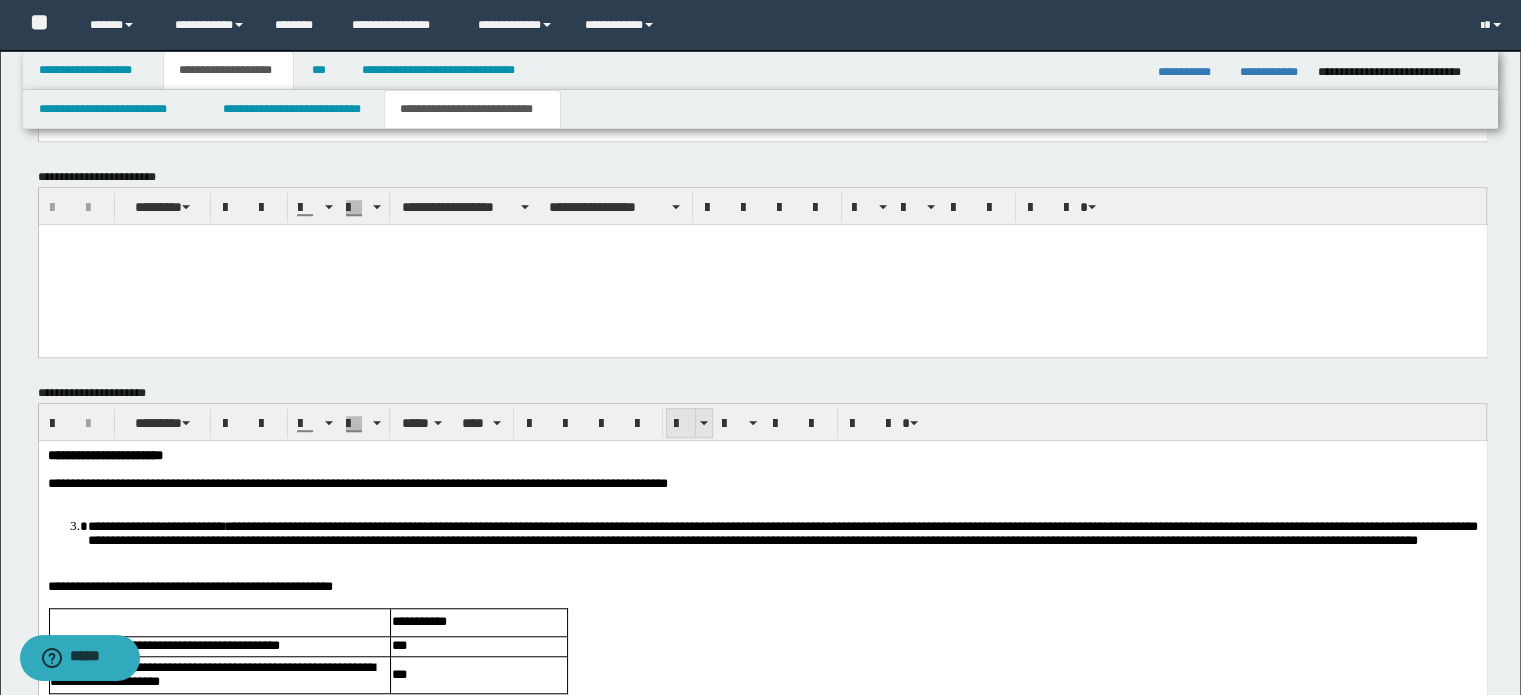 click at bounding box center [681, 424] 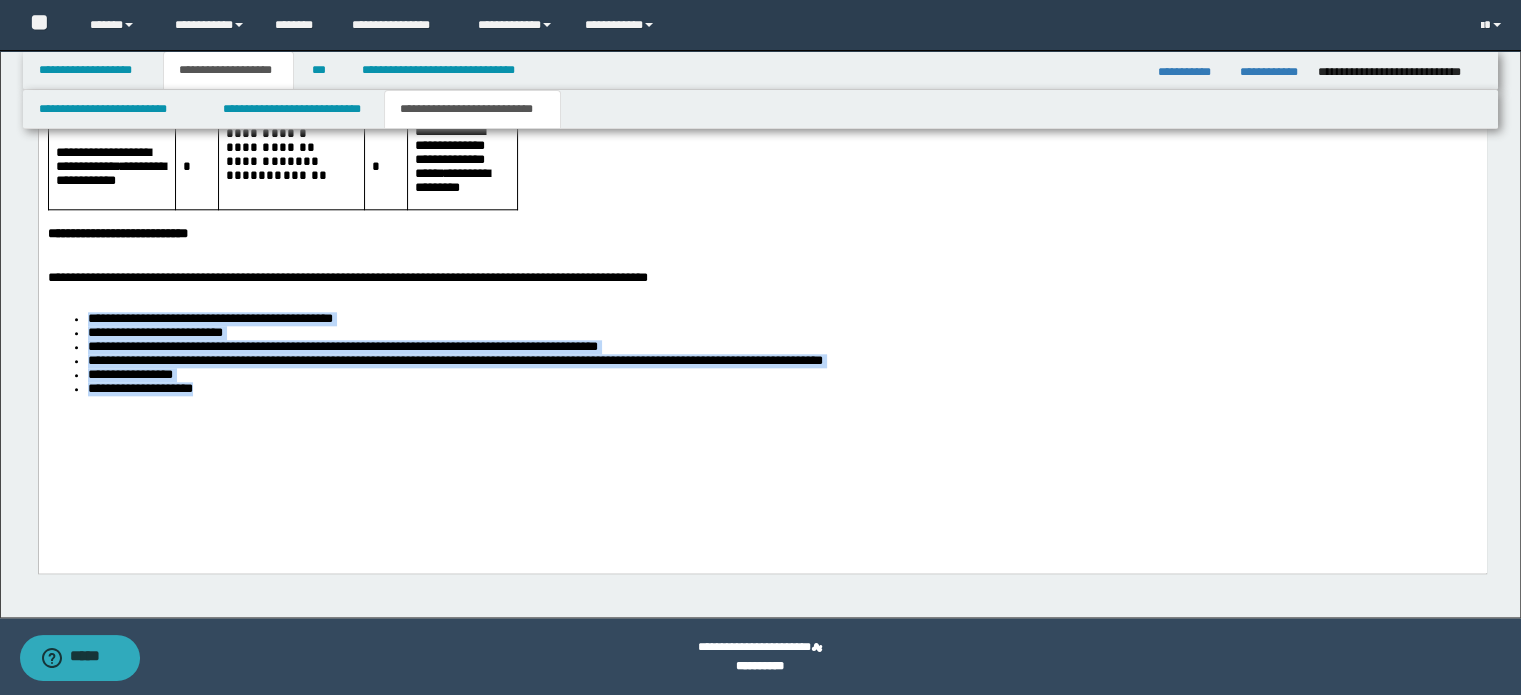 click on "**********" at bounding box center [762, 127] 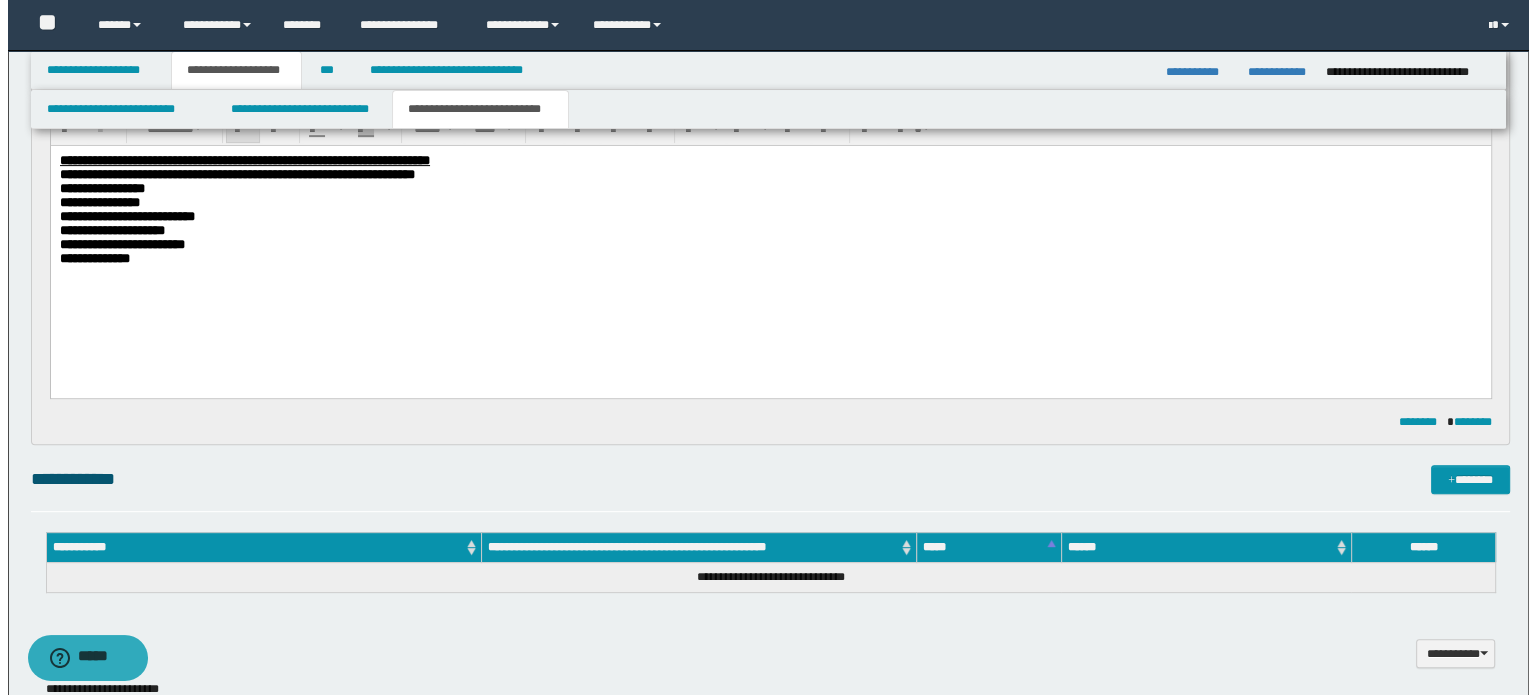 scroll, scrollTop: 854, scrollLeft: 0, axis: vertical 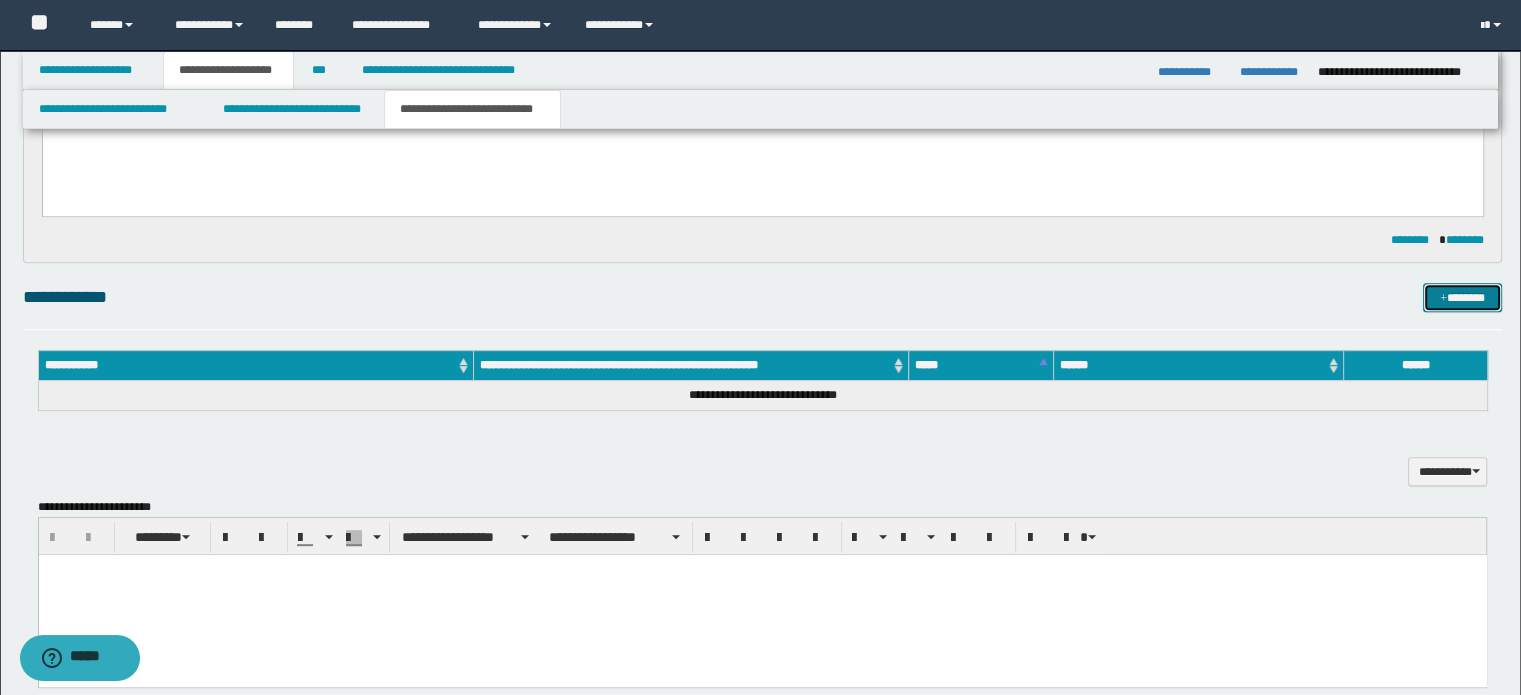 click at bounding box center [1443, 299] 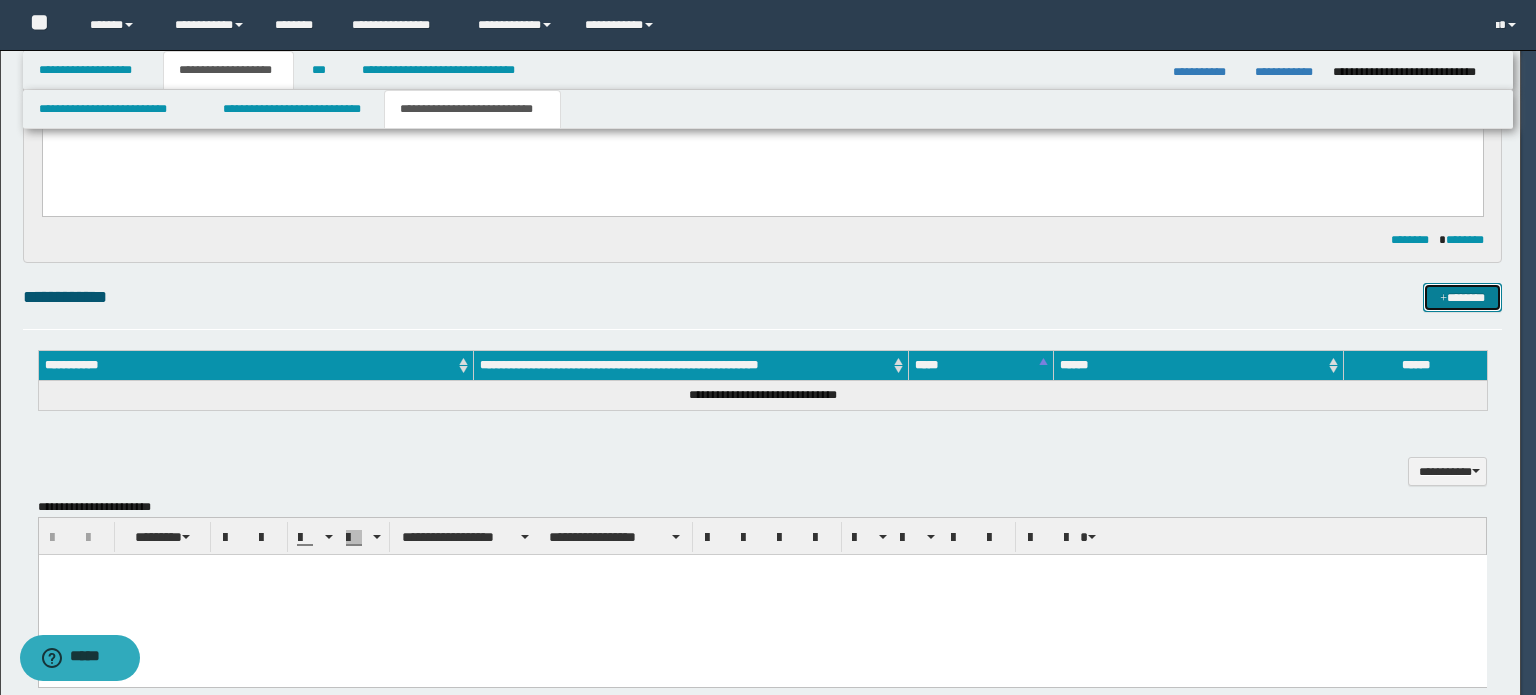 type 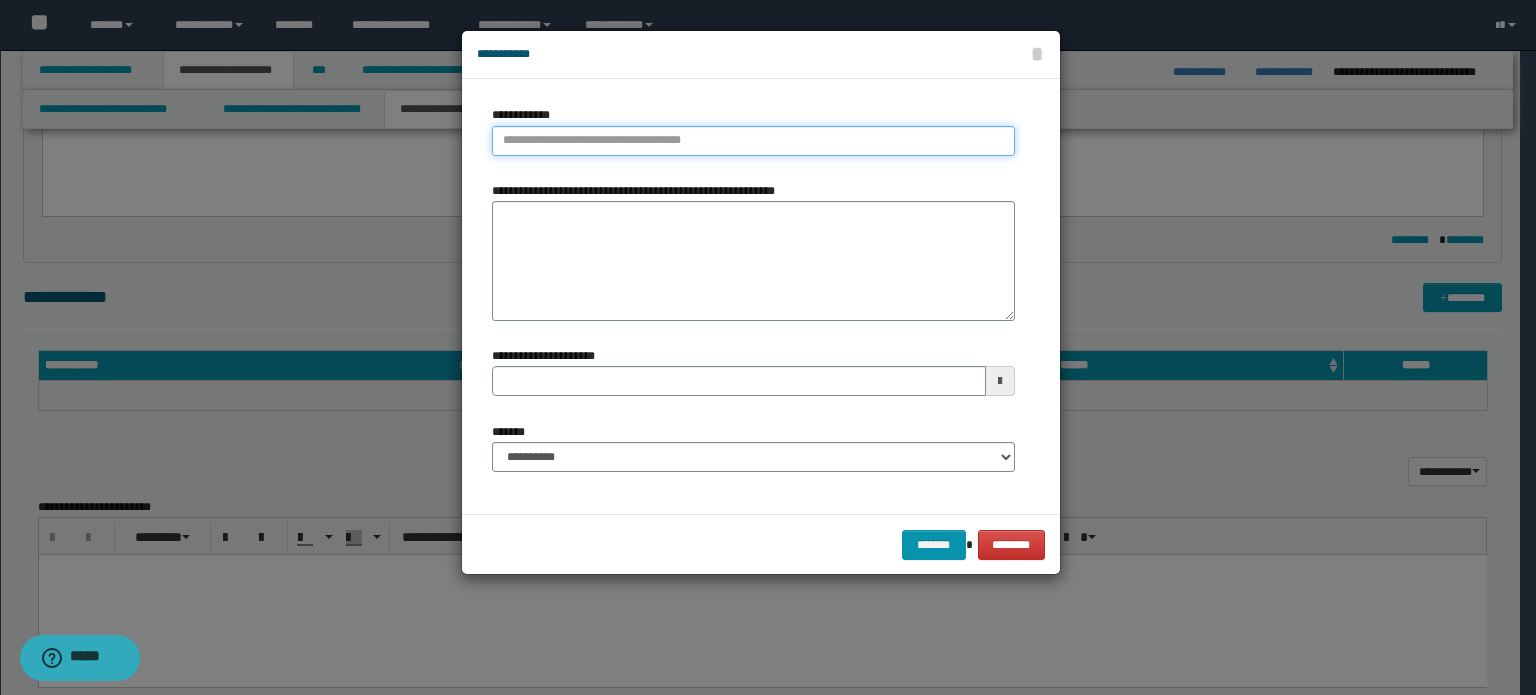 click on "**********" at bounding box center [753, 141] 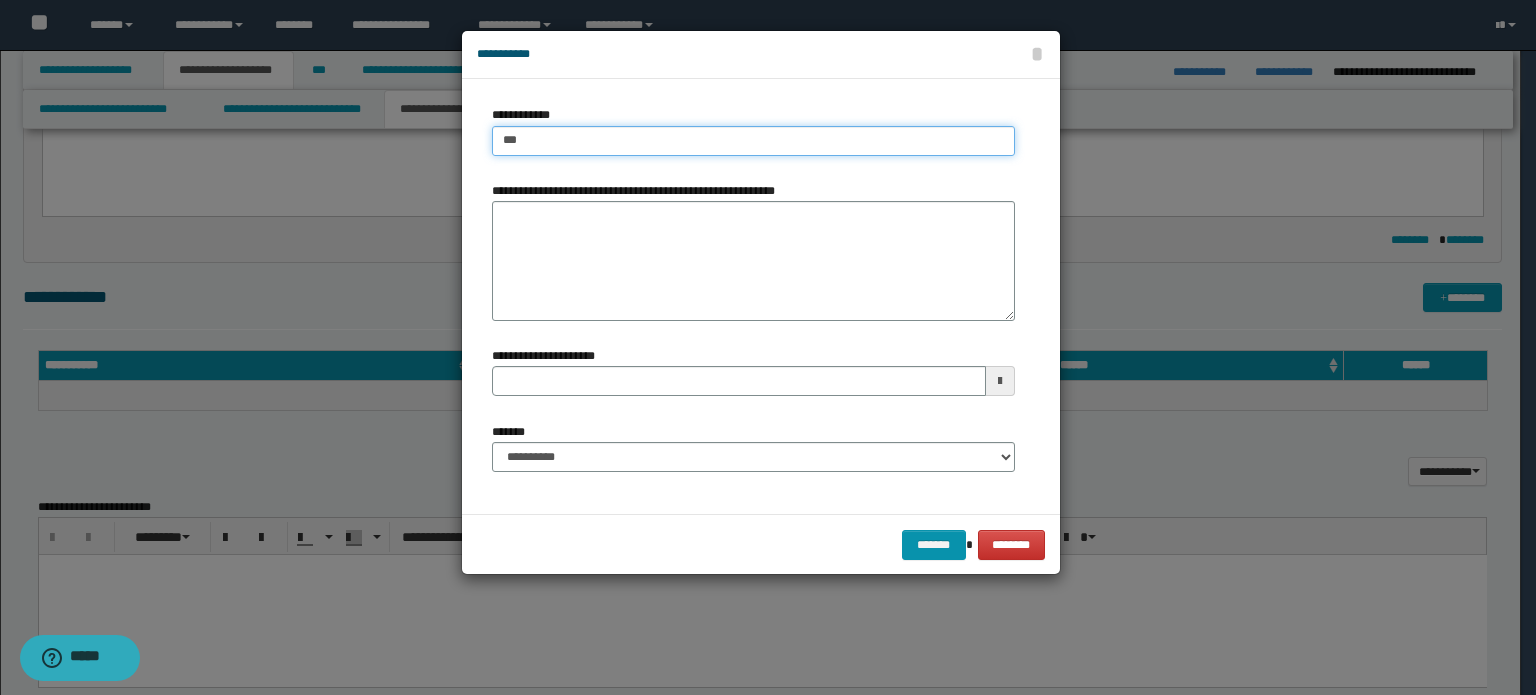 type on "****" 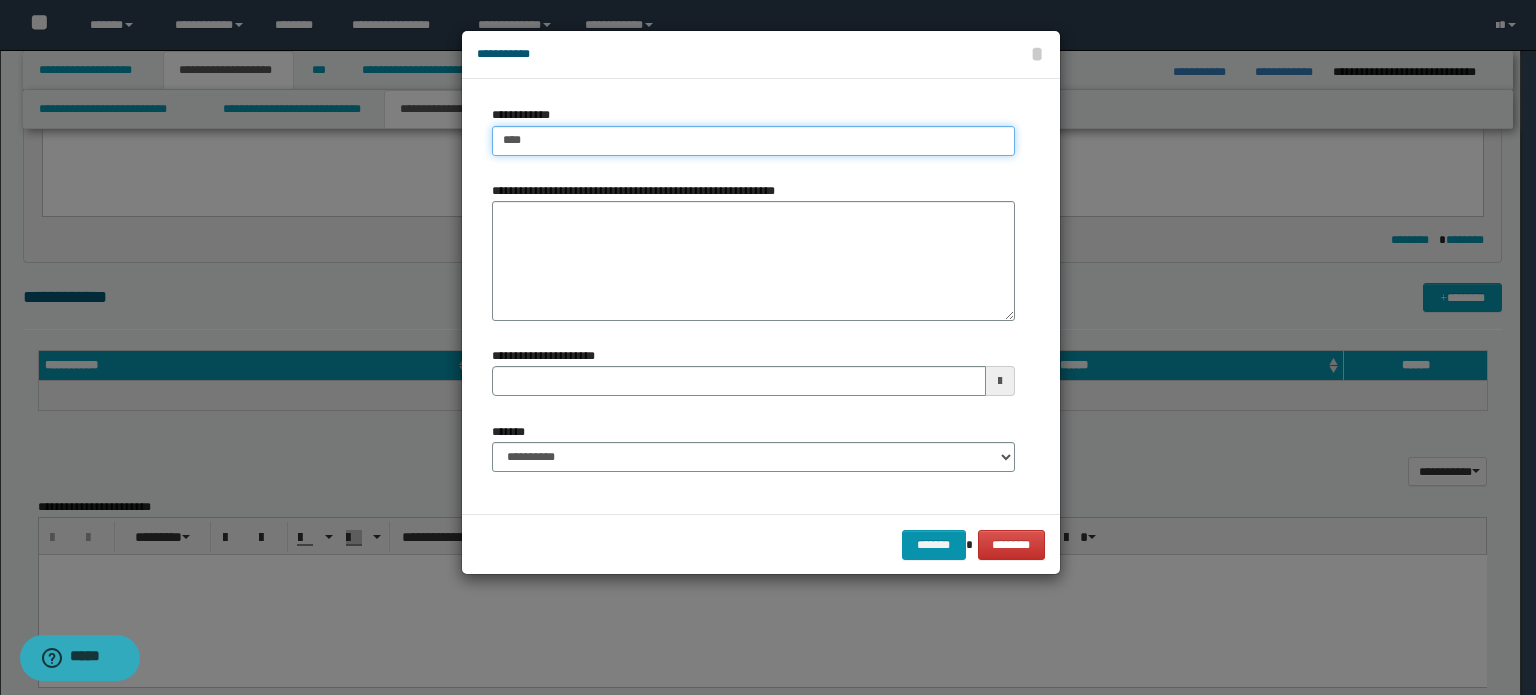 type on "****" 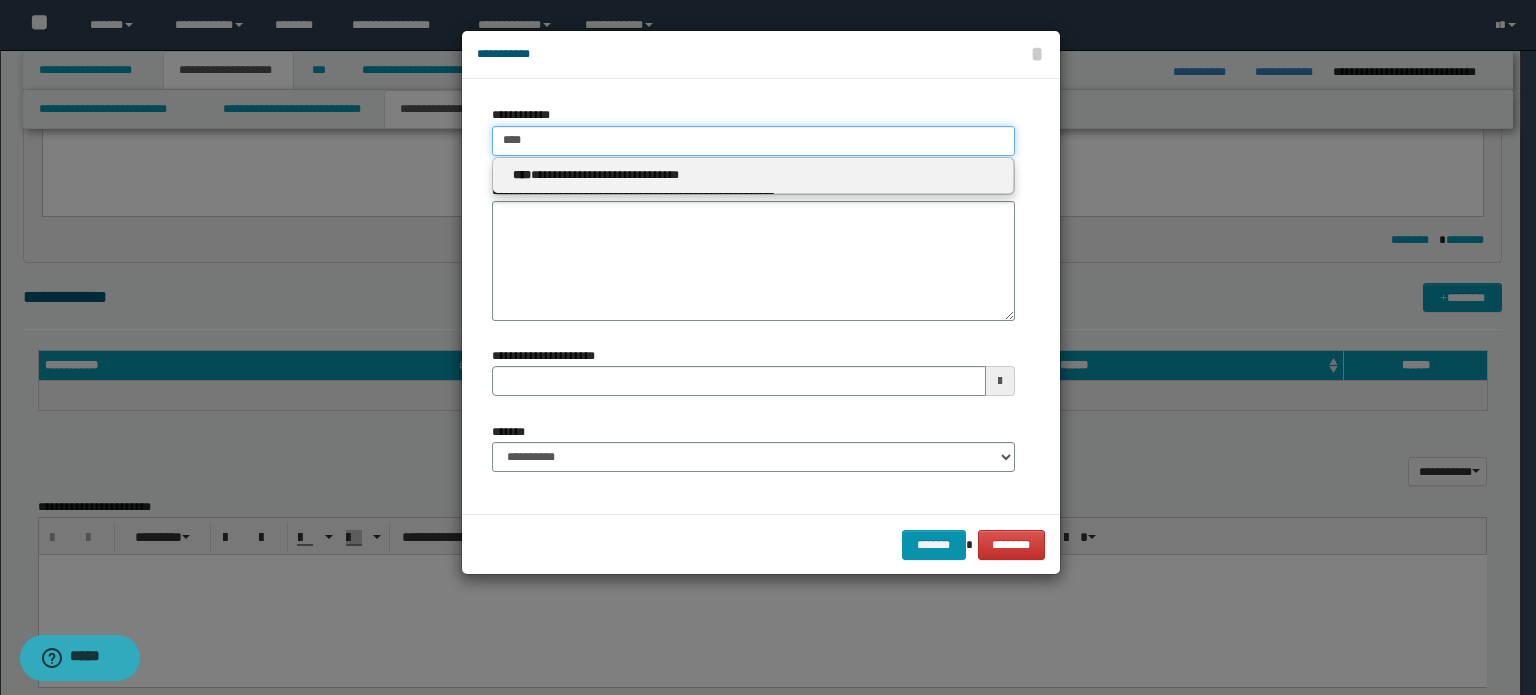 type on "****" 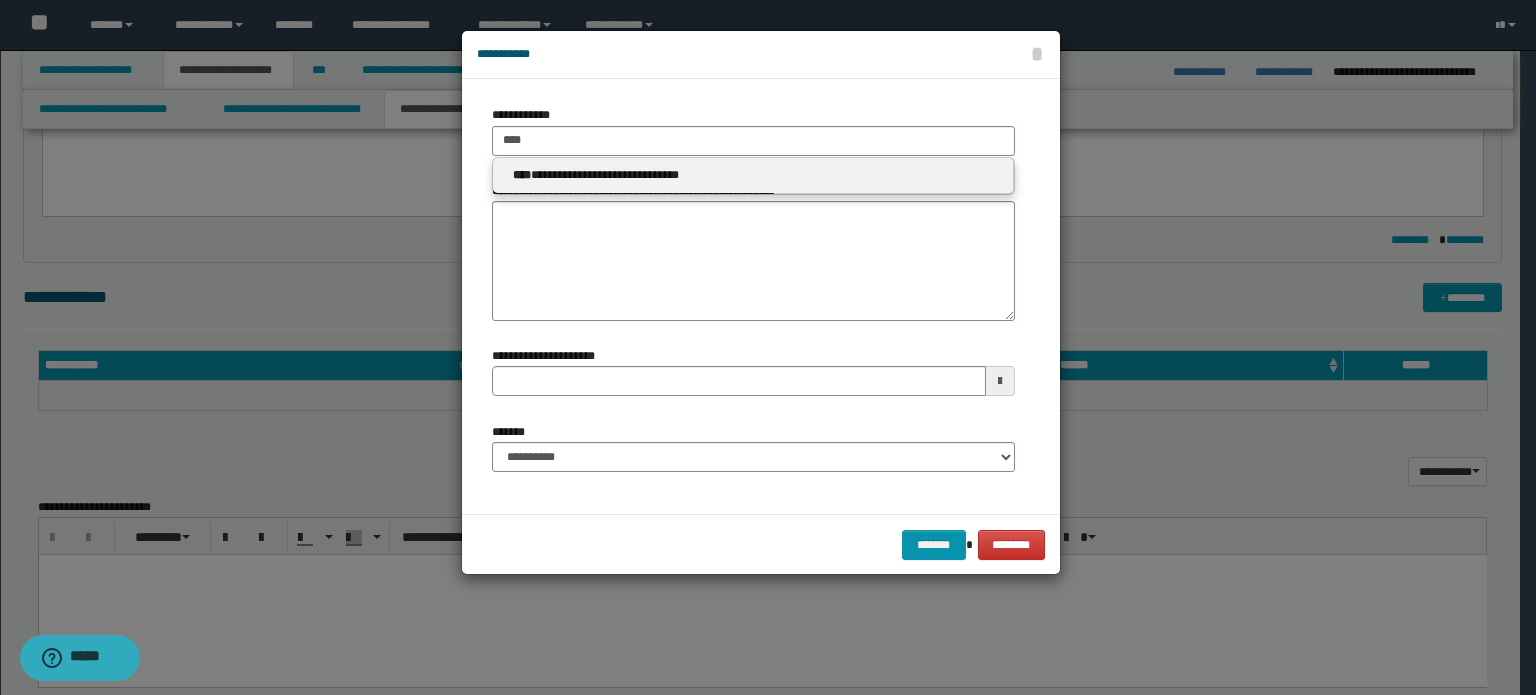 click on "**********" at bounding box center [753, 175] 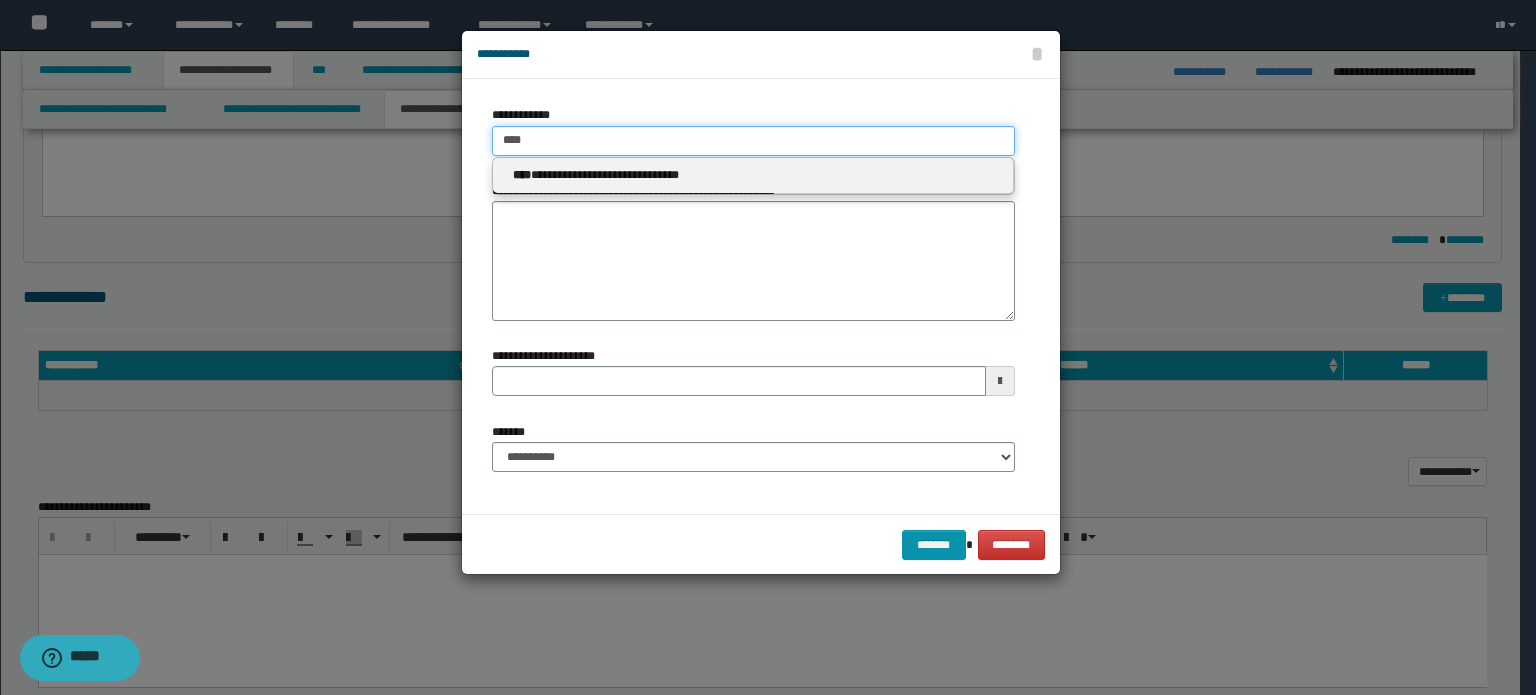 type 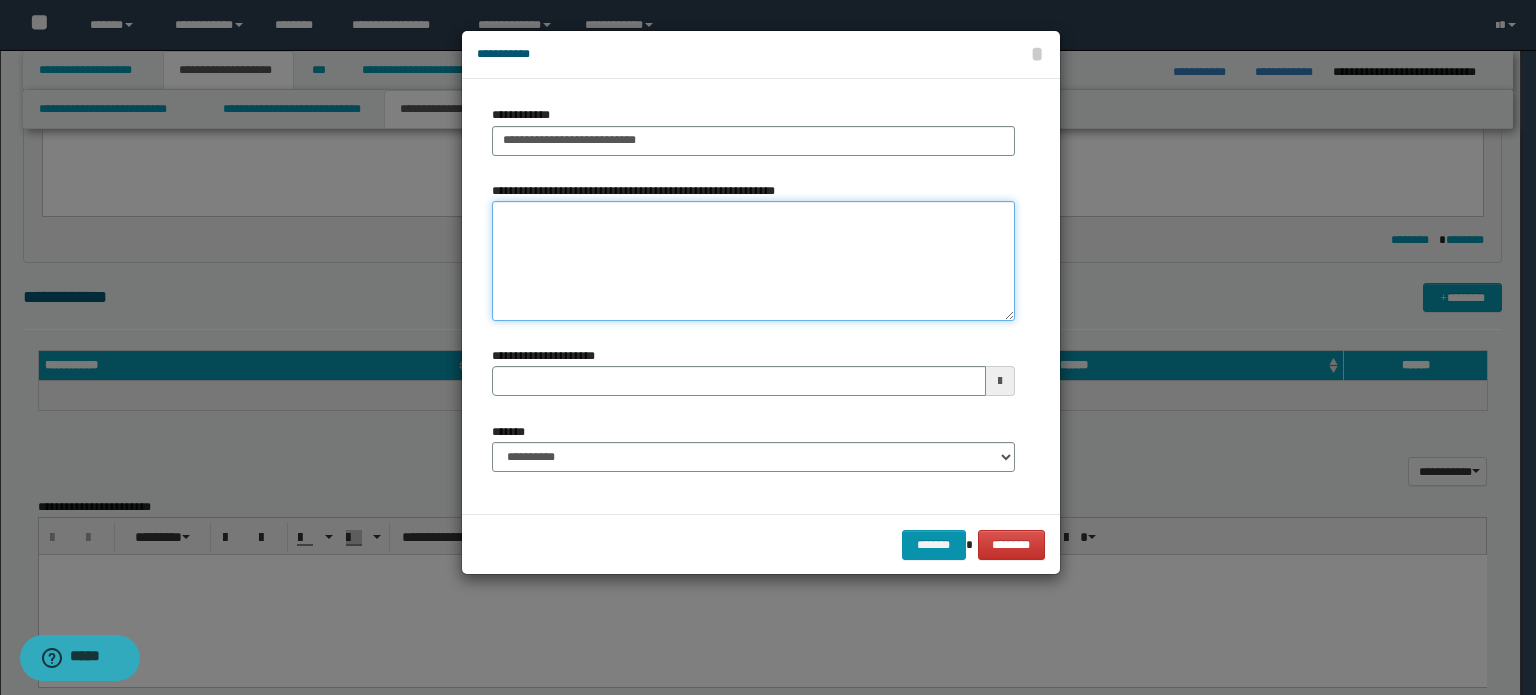 click on "**********" at bounding box center (753, 261) 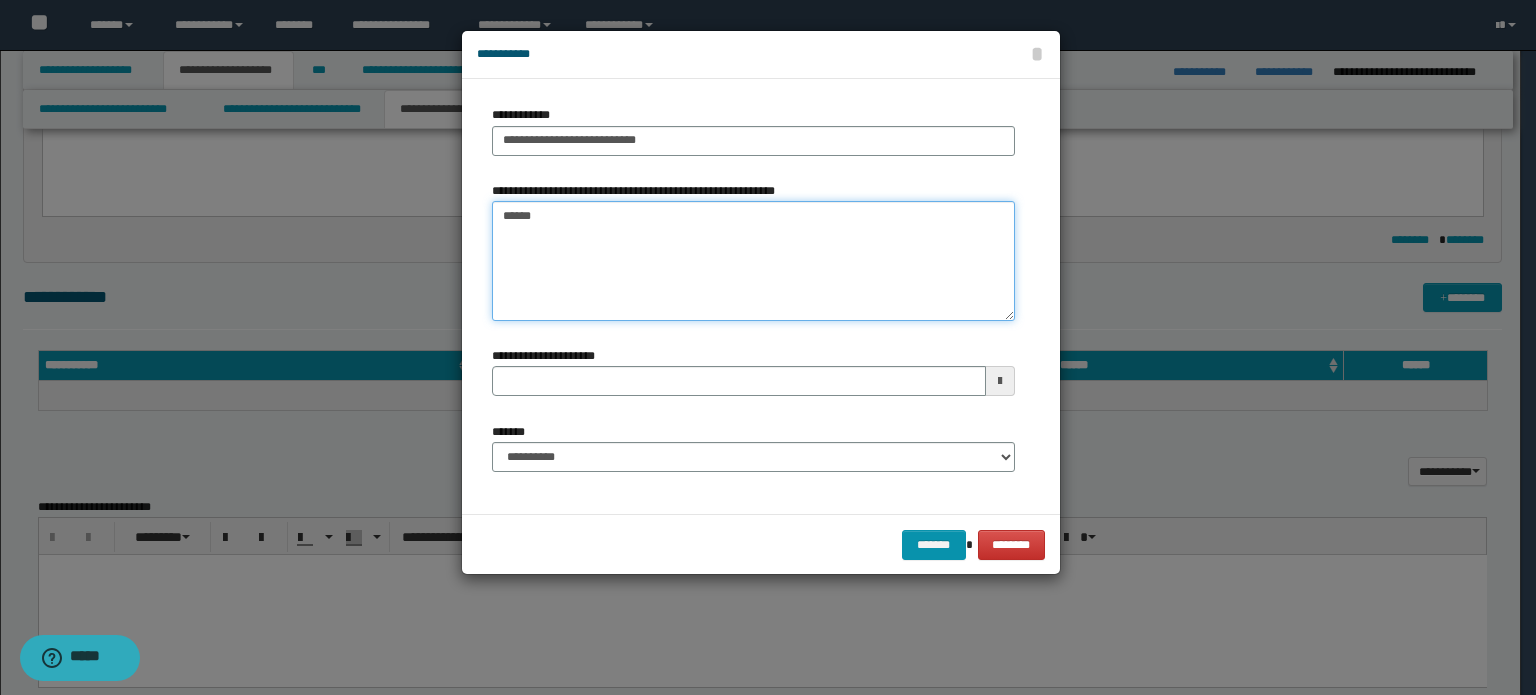 type on "*******" 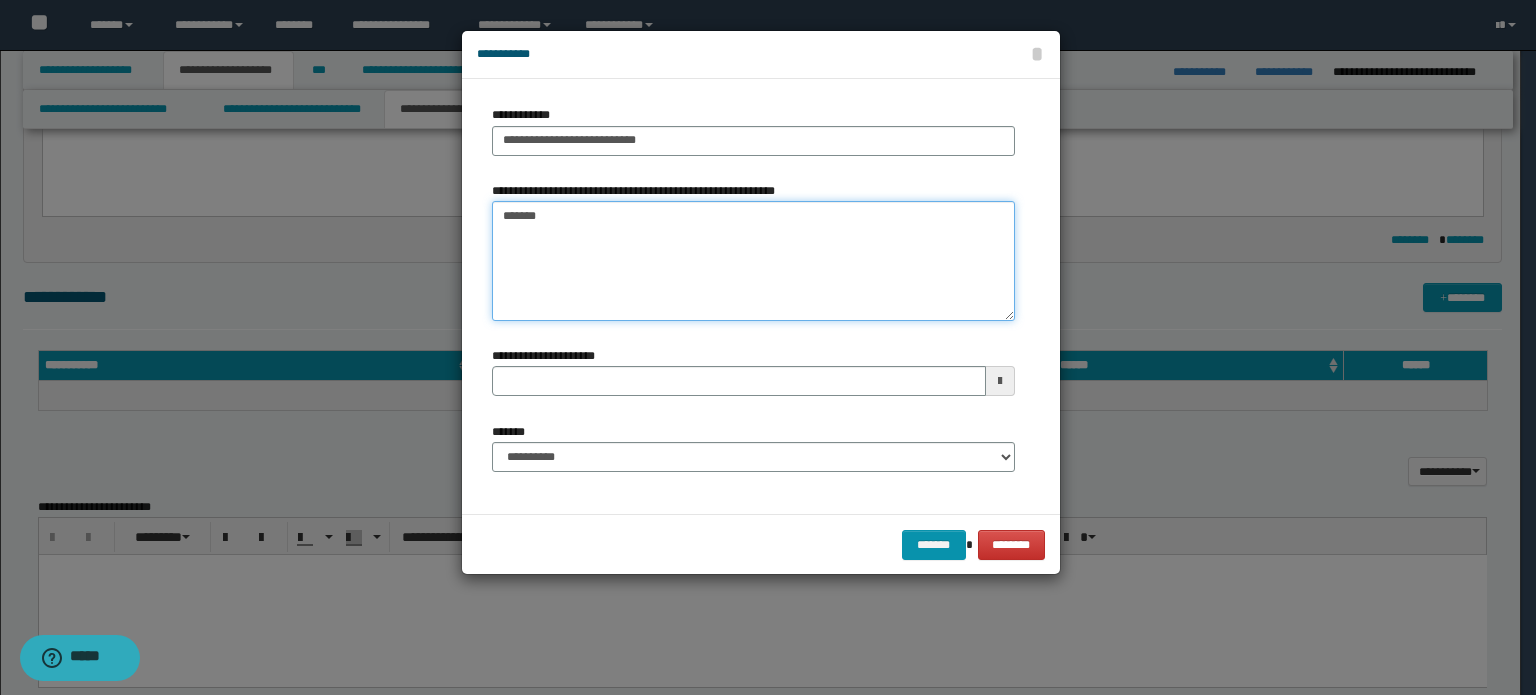 type 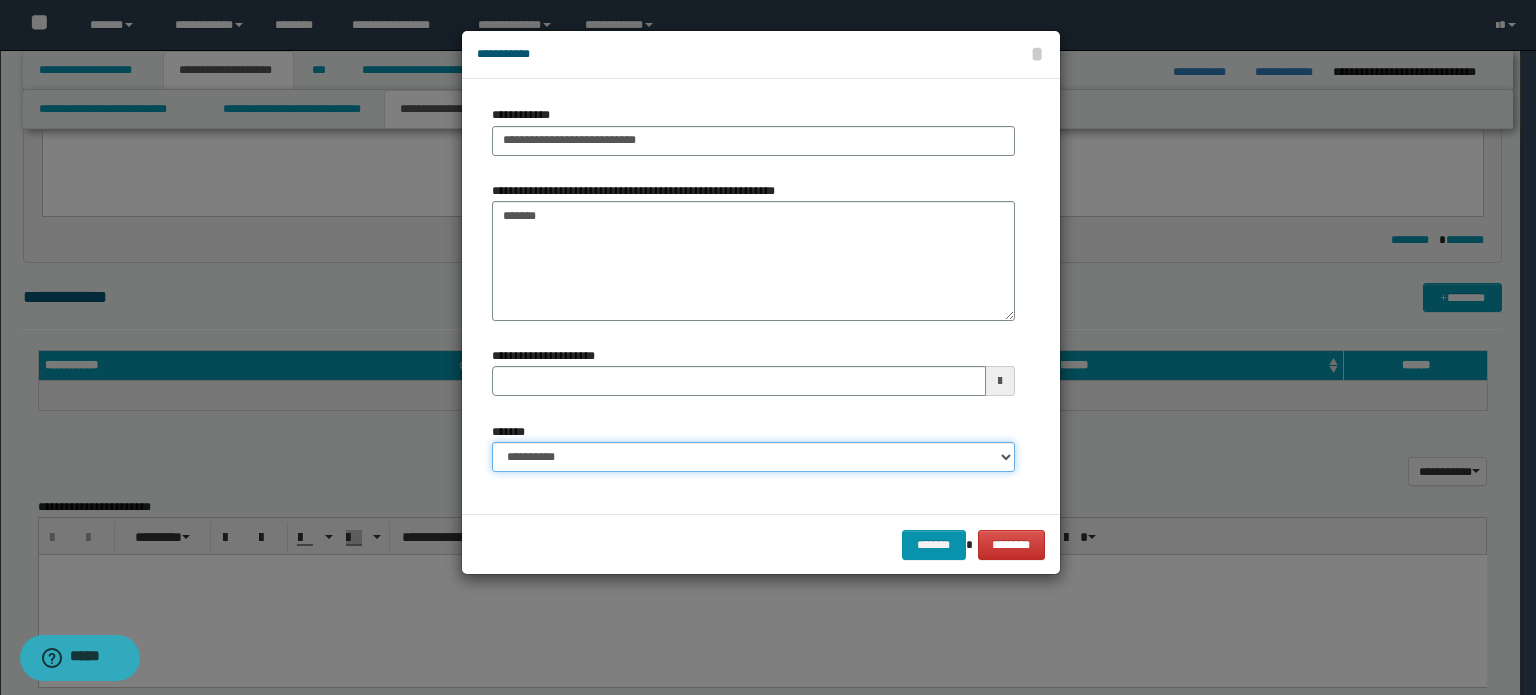 click on "**********" at bounding box center (753, 457) 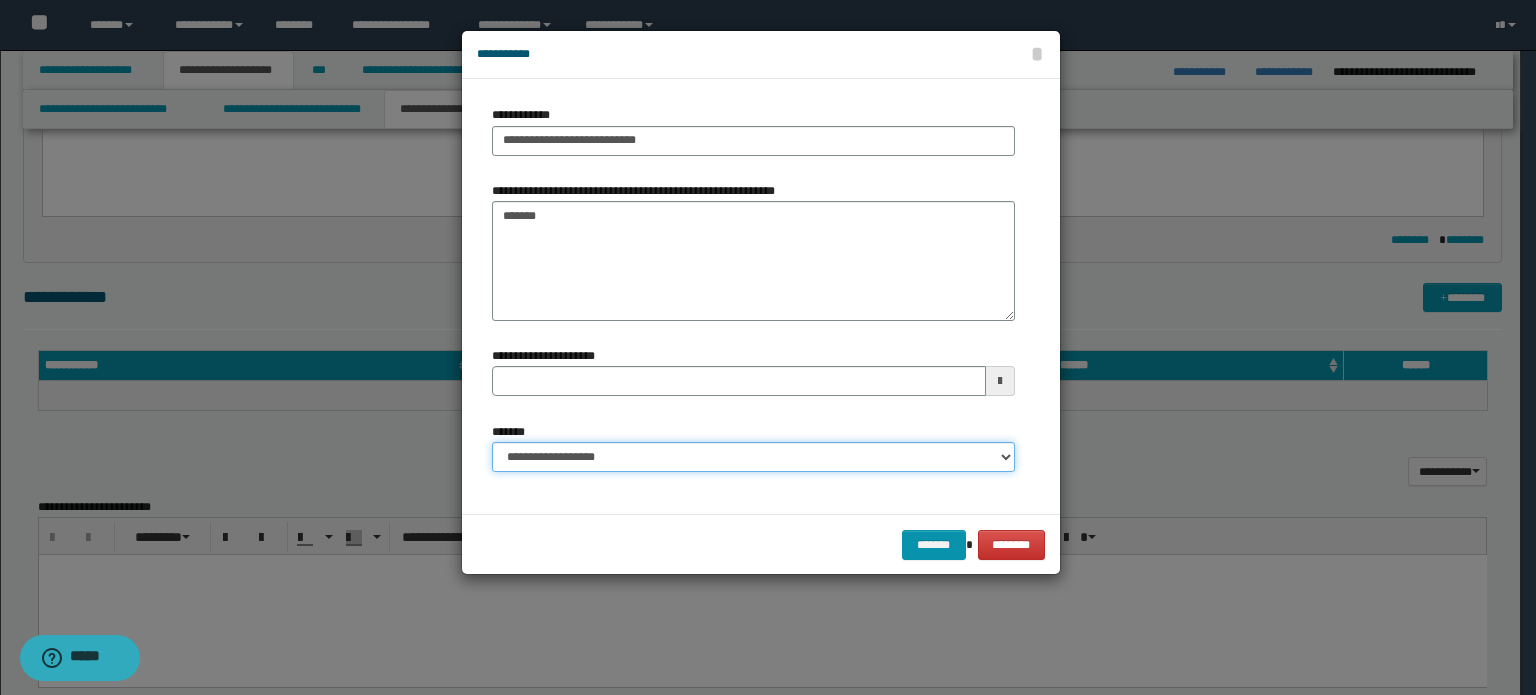 type 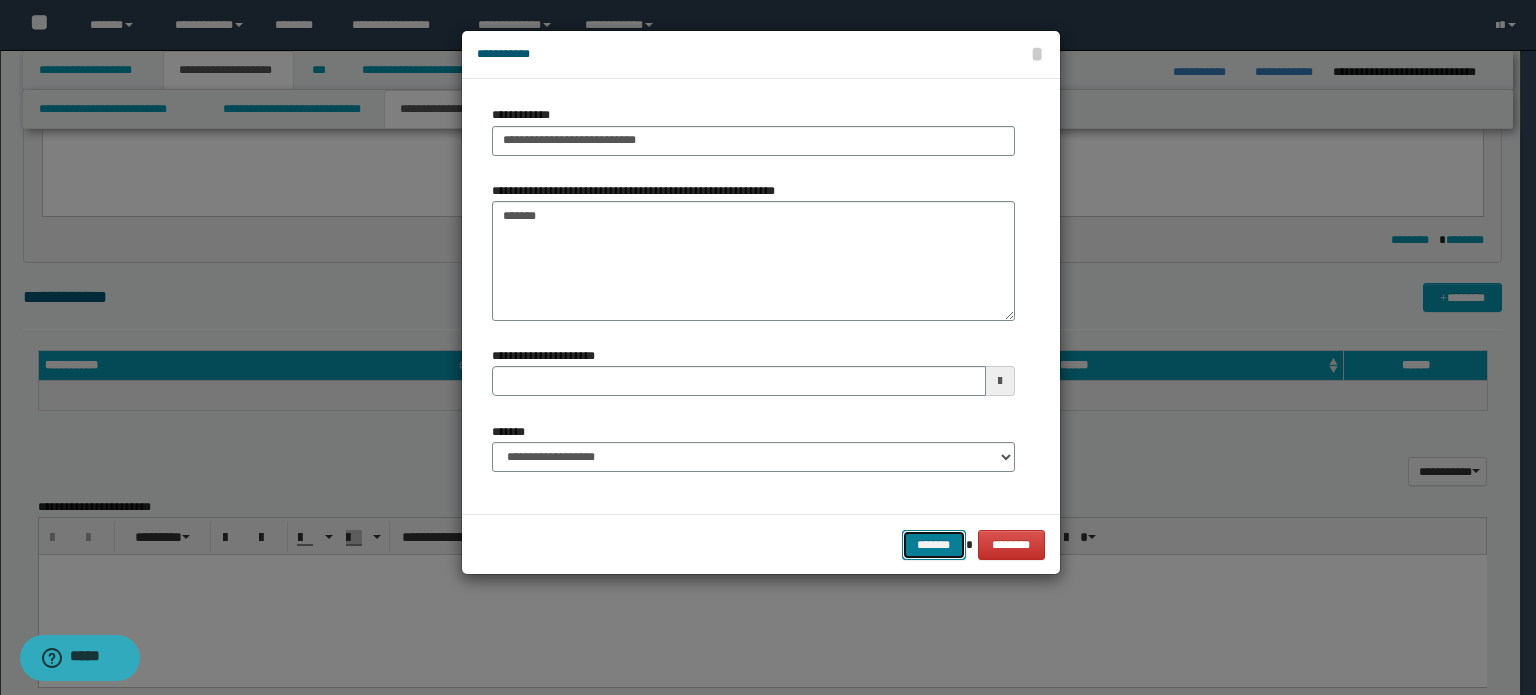 click on "*******" at bounding box center [934, 545] 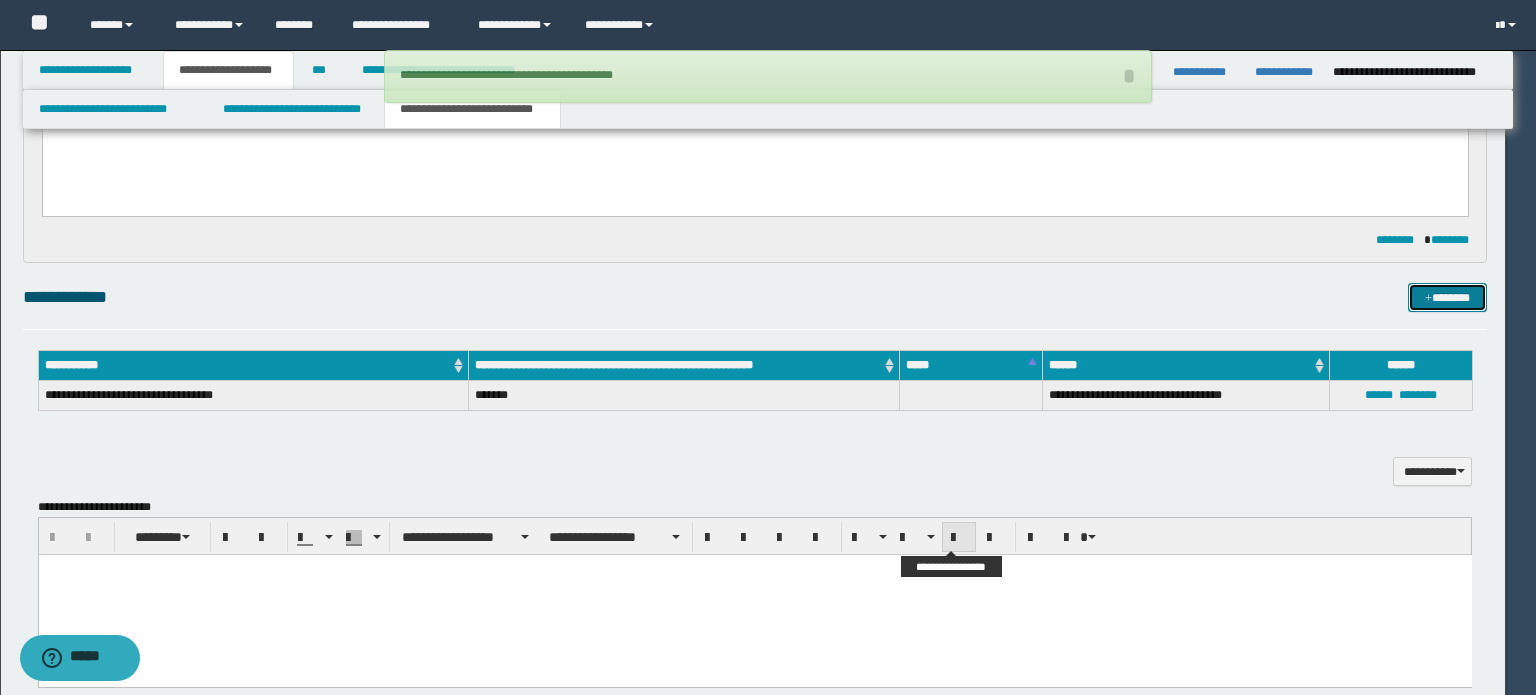 type 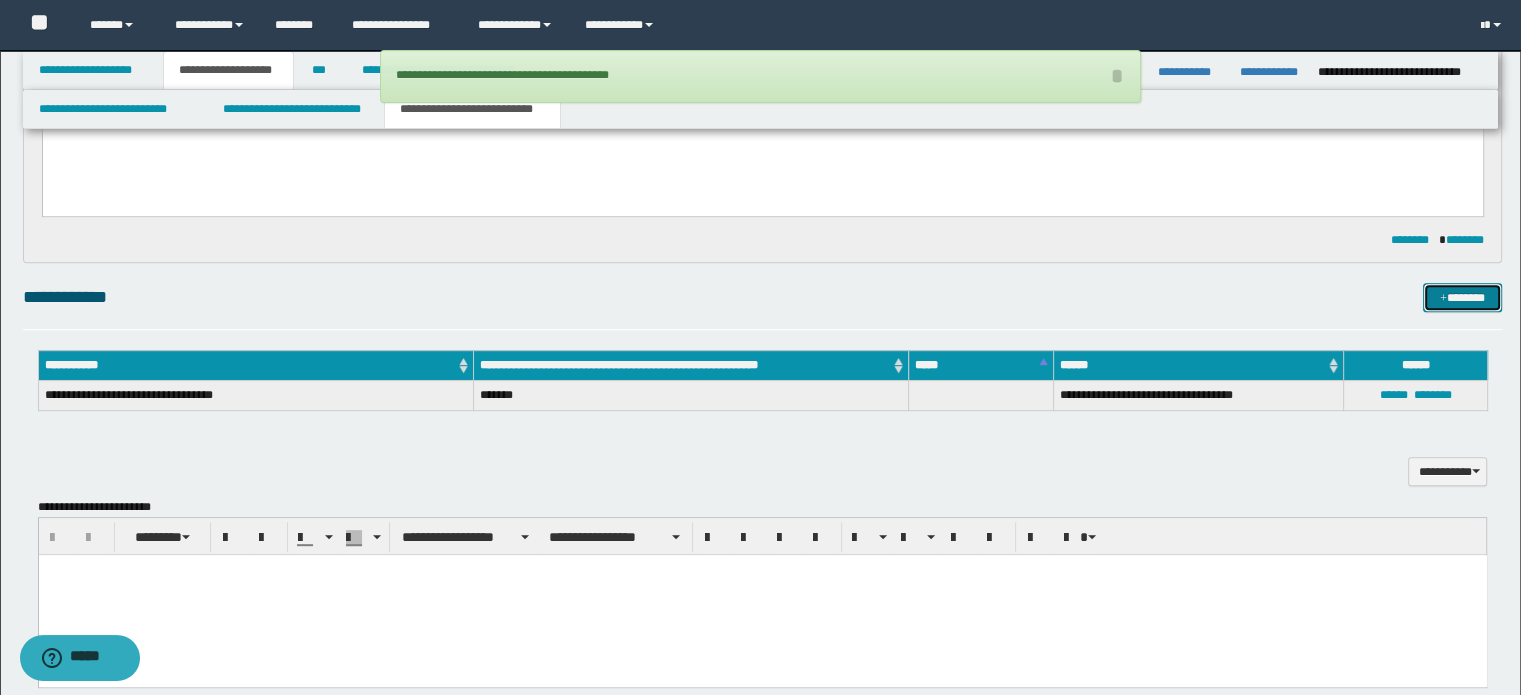 click on "*******" at bounding box center (1462, 298) 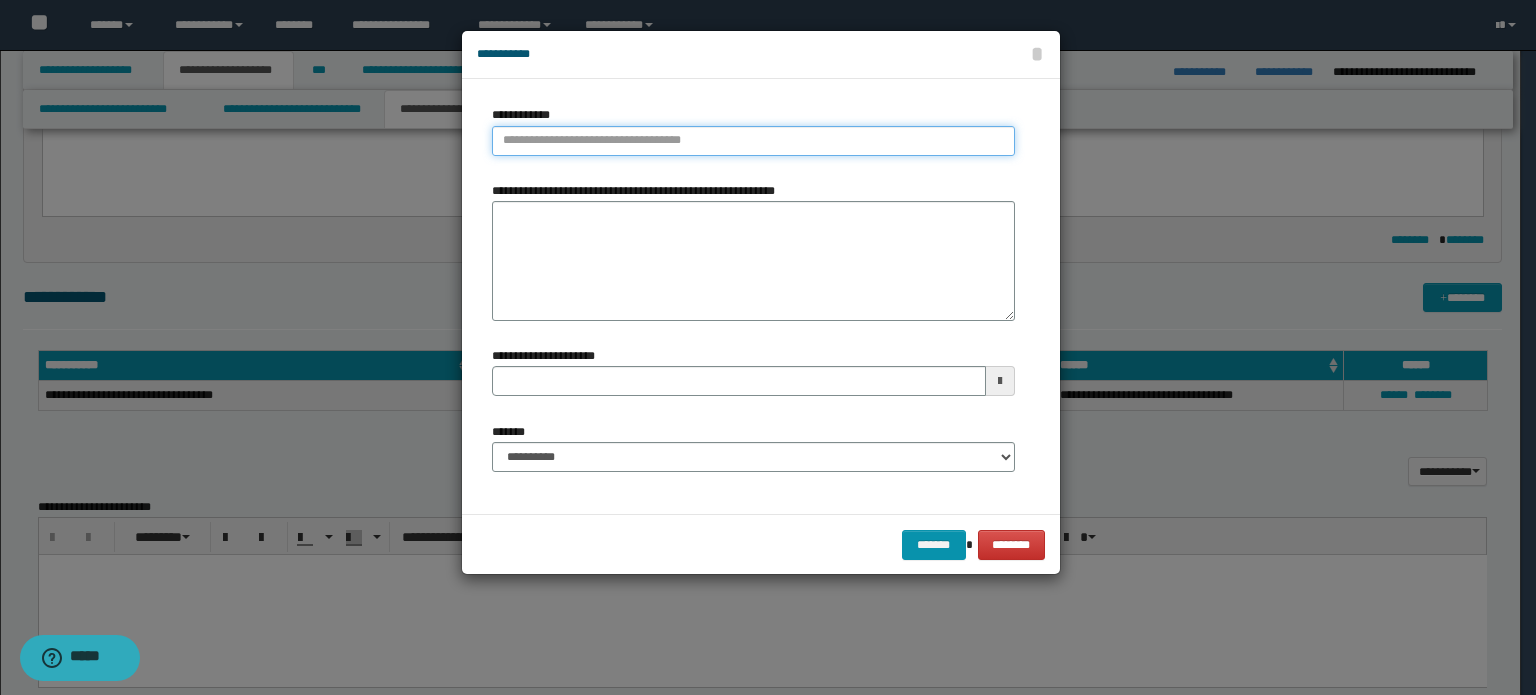 type on "**********" 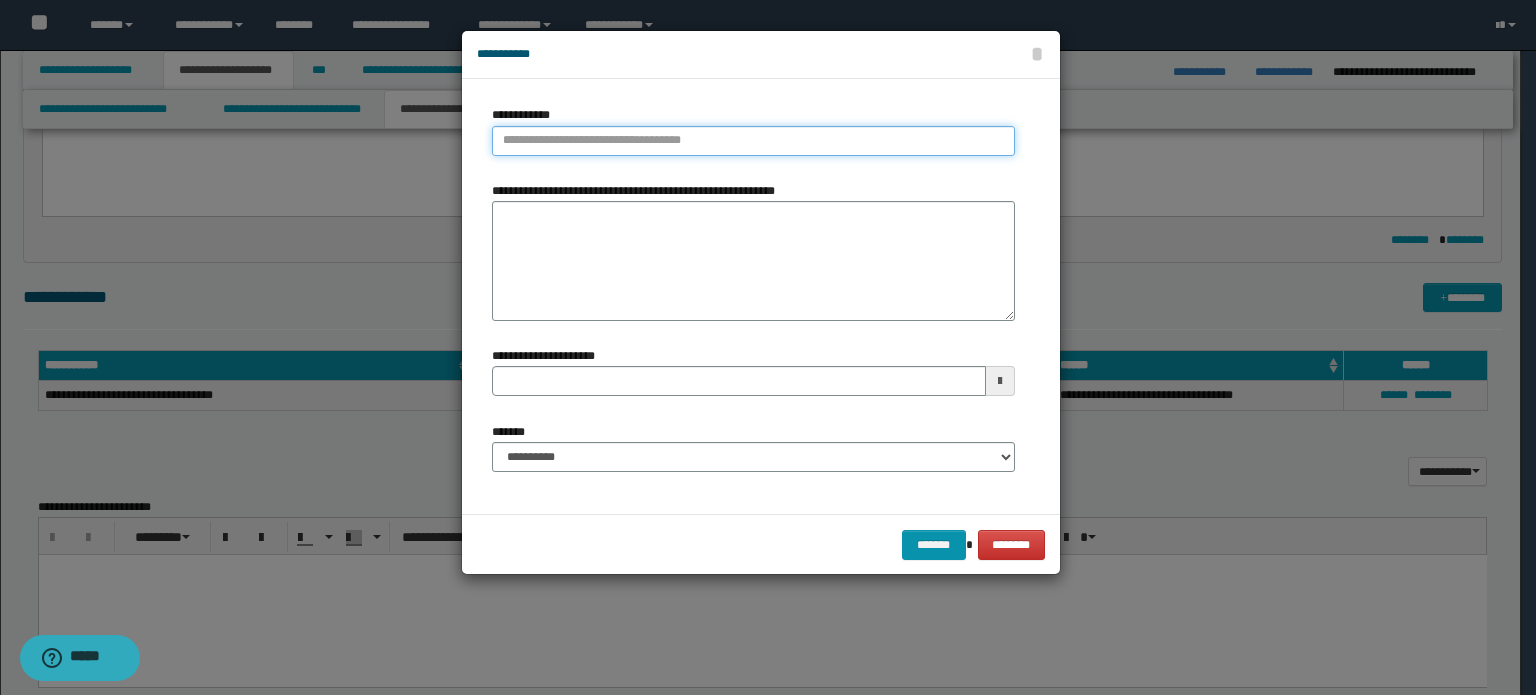 click on "**********" at bounding box center (753, 141) 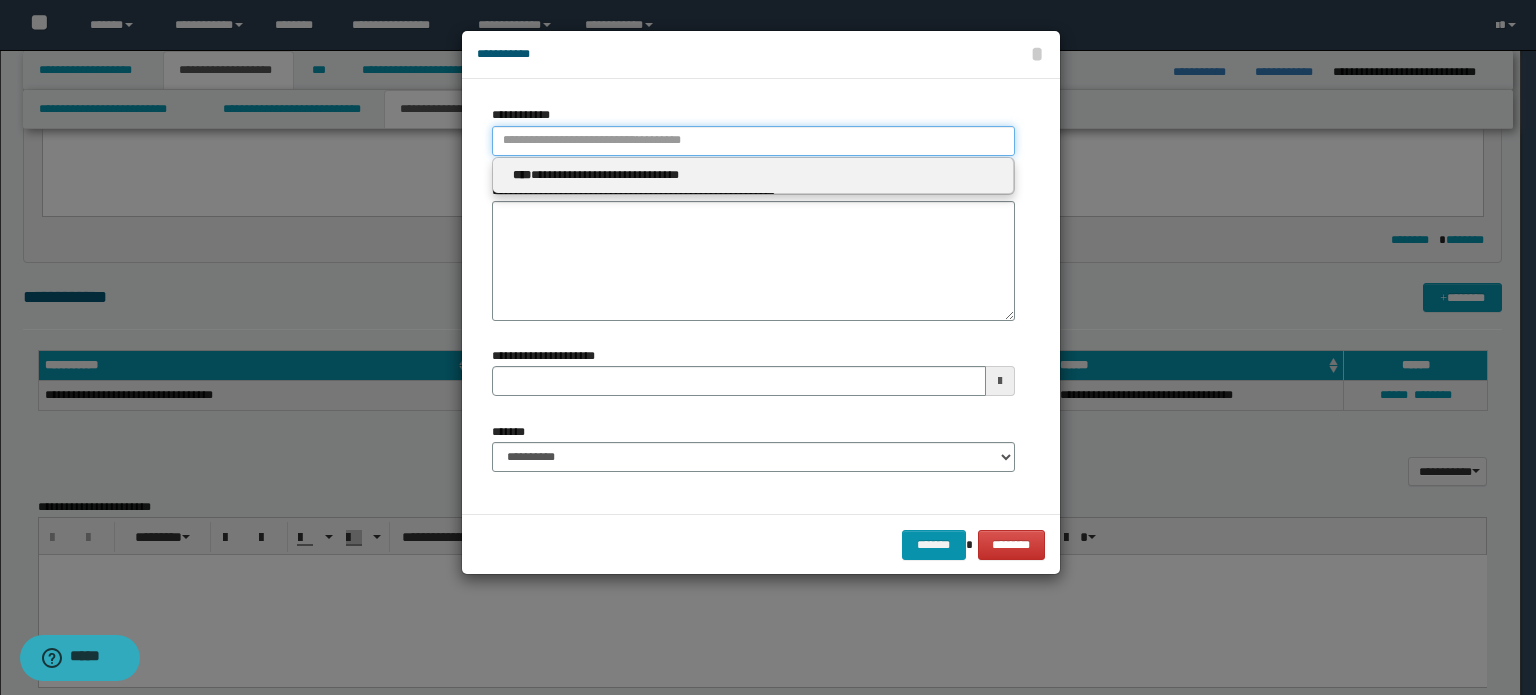 type 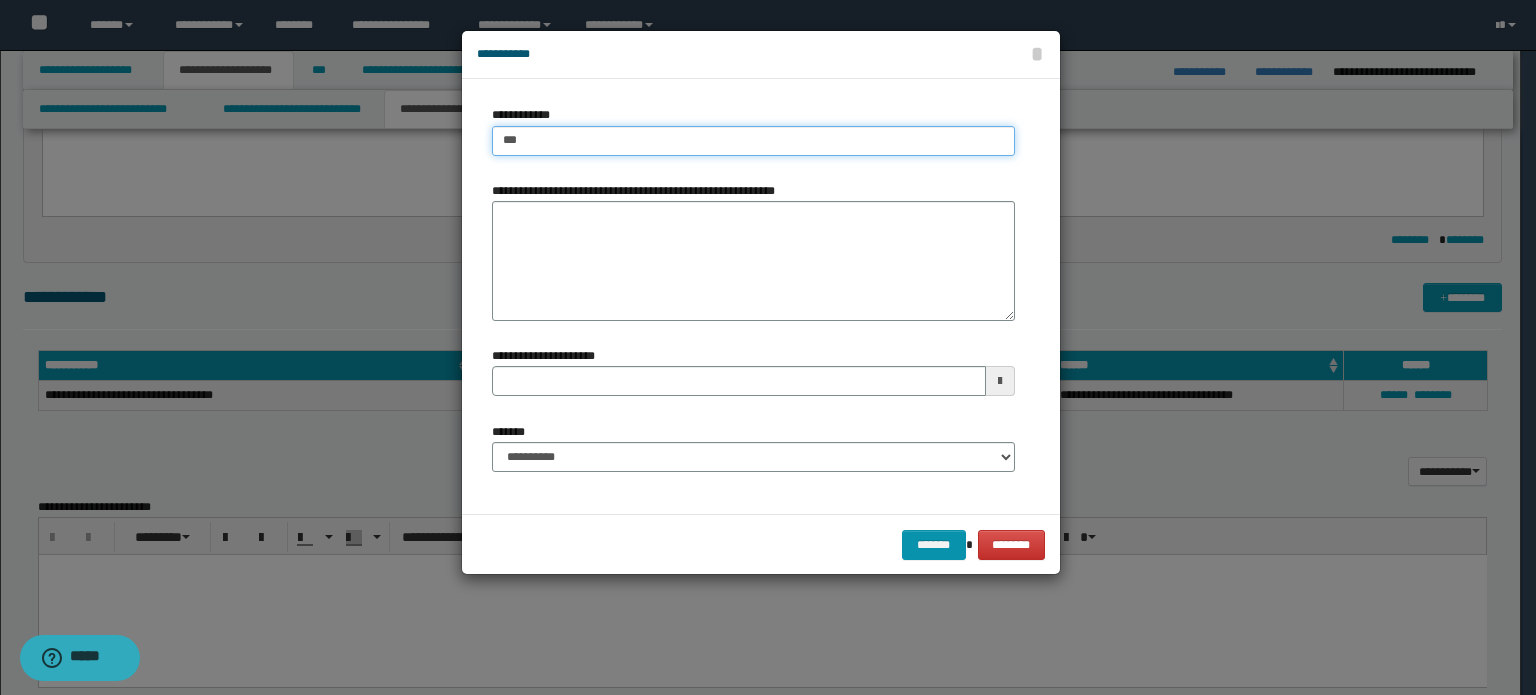 type on "****" 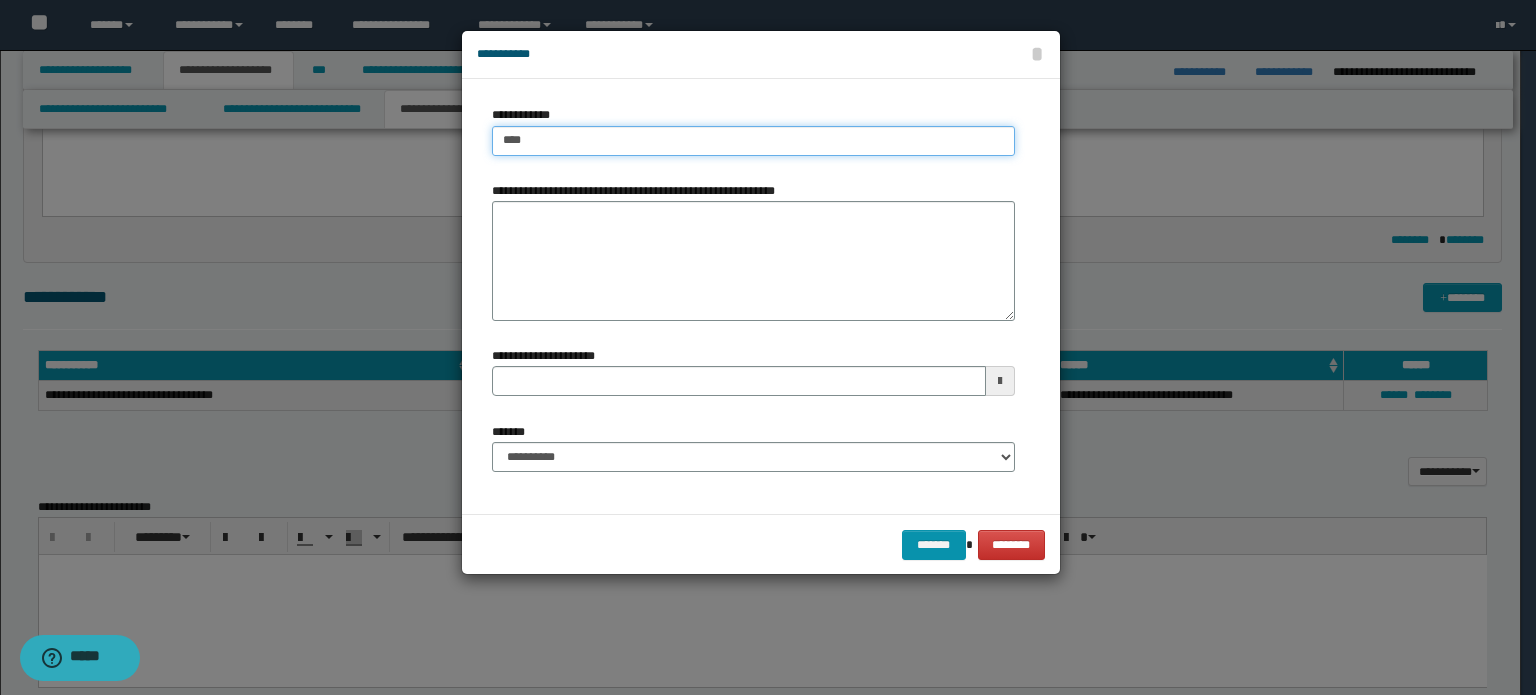 type on "****" 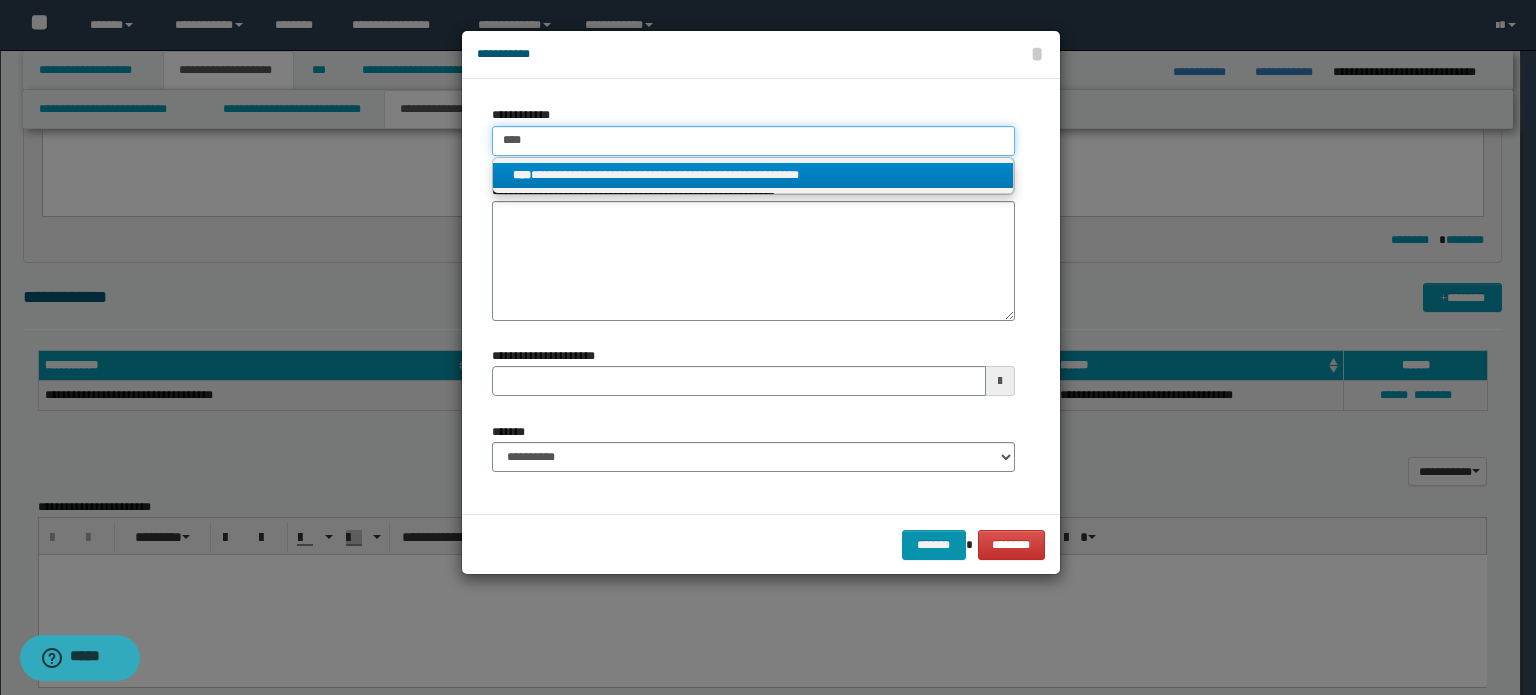 type on "****" 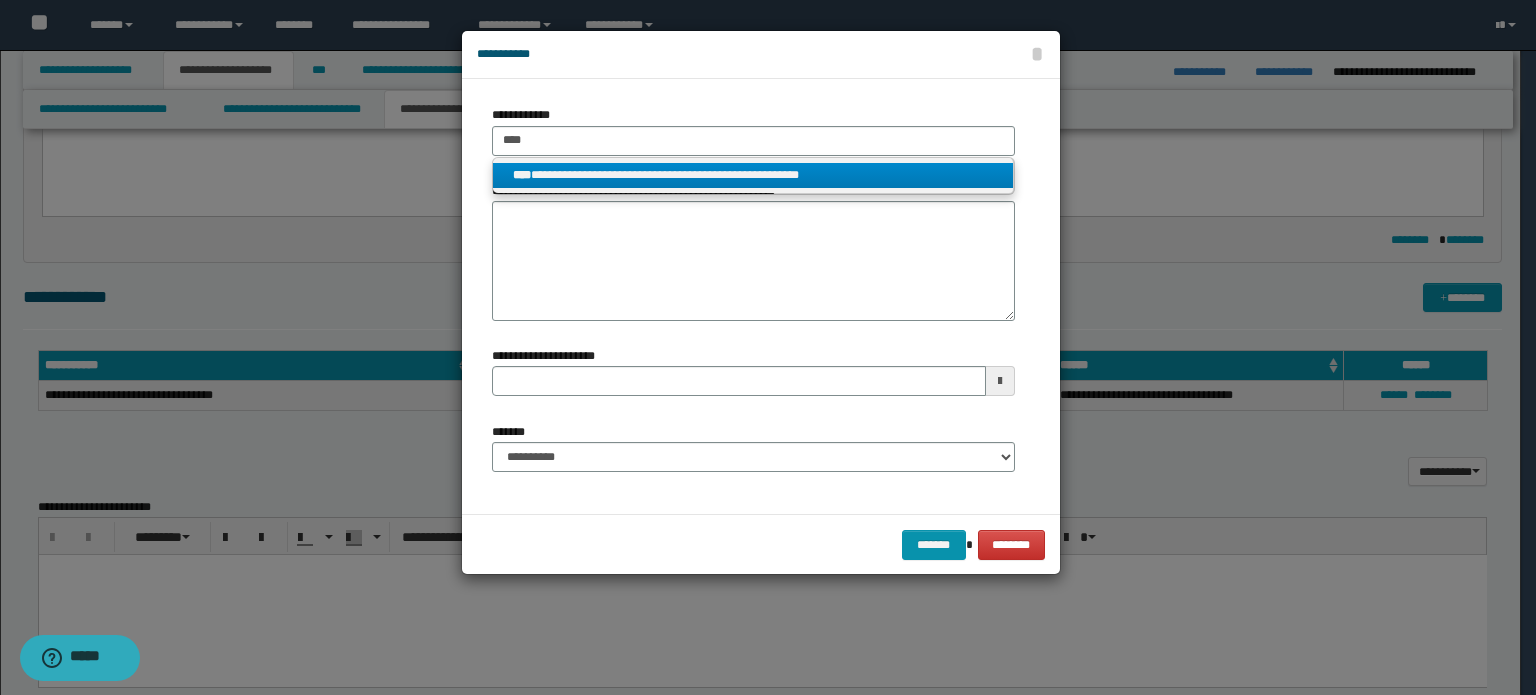 click on "**********" at bounding box center (753, 175) 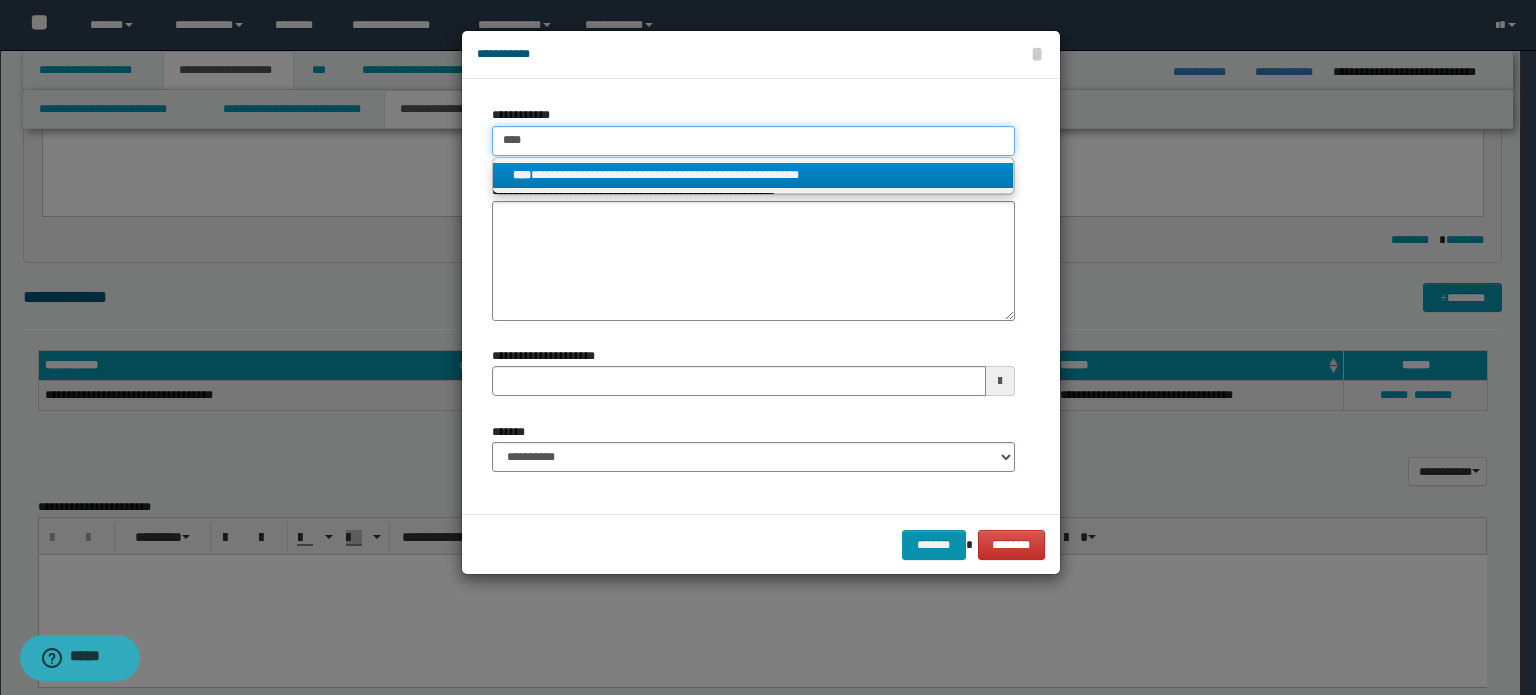 type 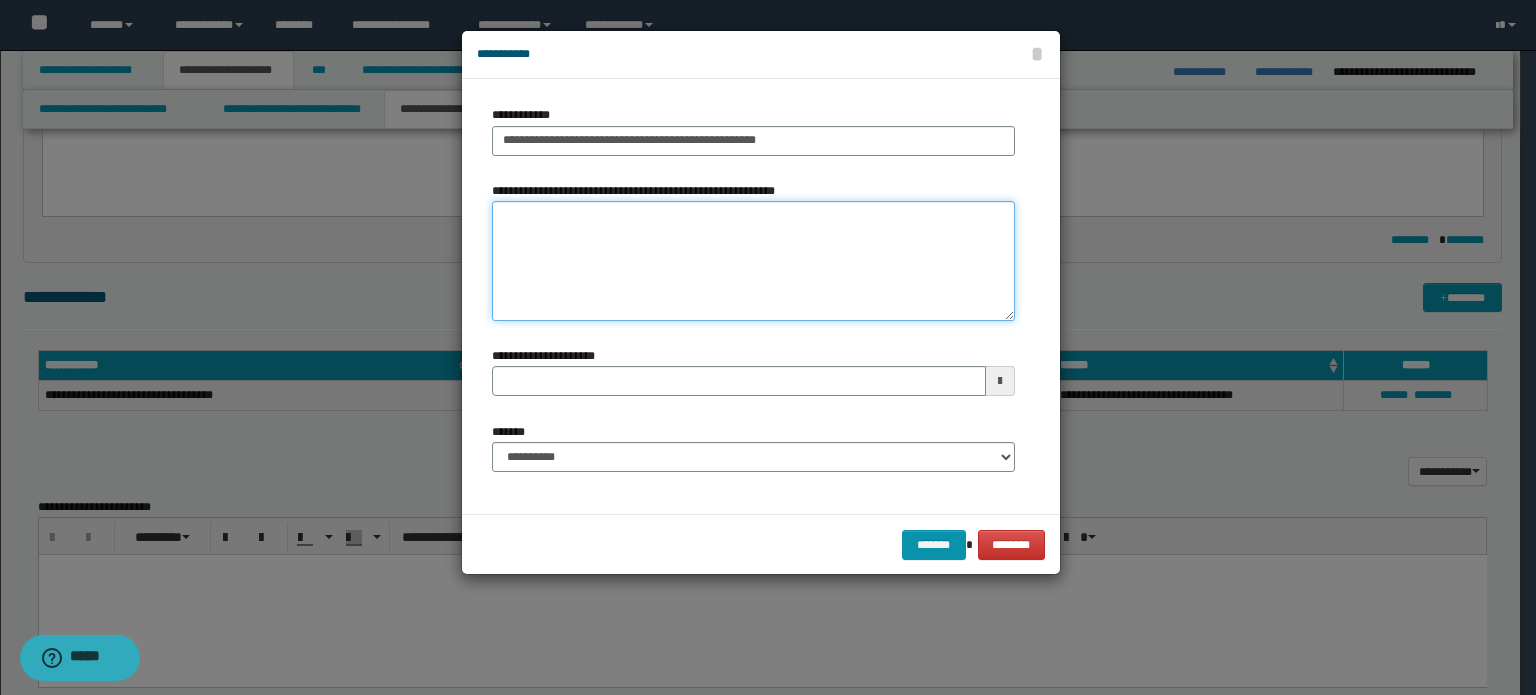 click on "**********" at bounding box center [753, 261] 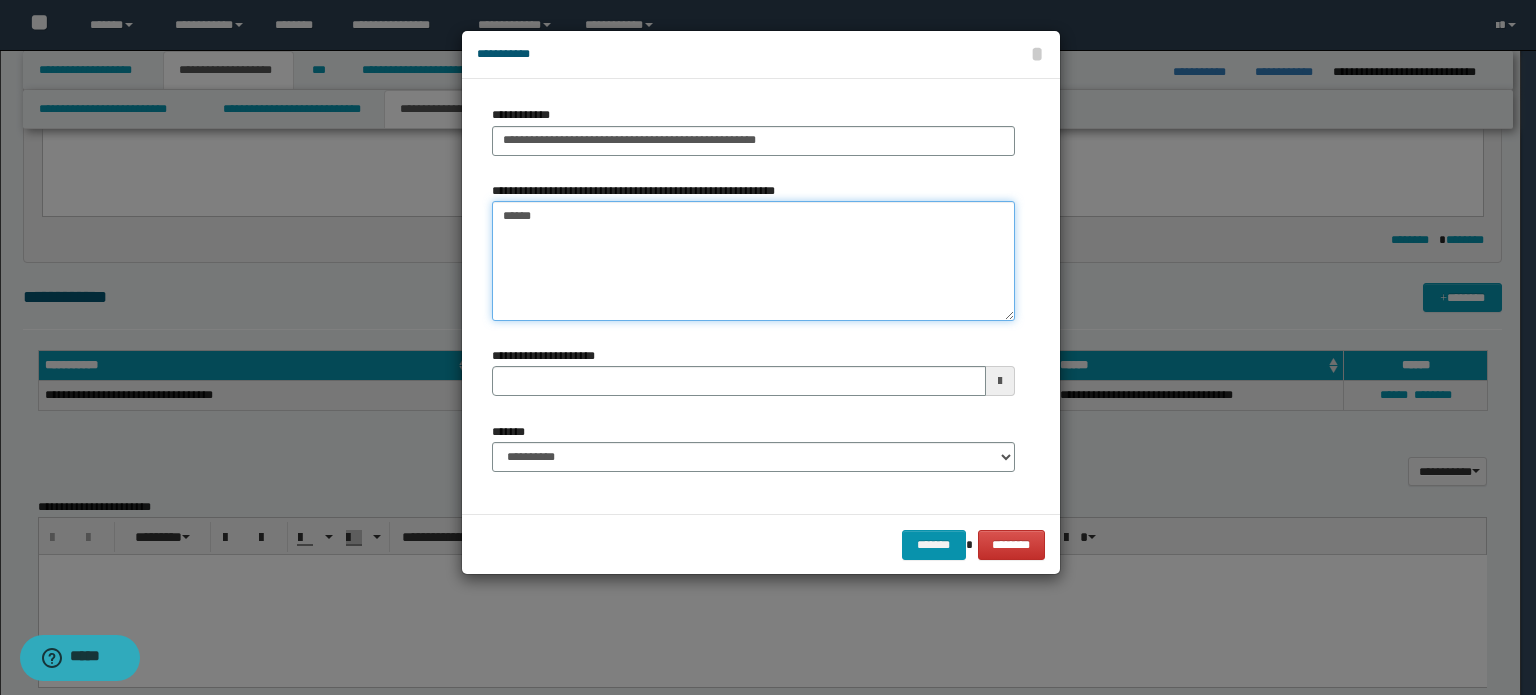 type on "*******" 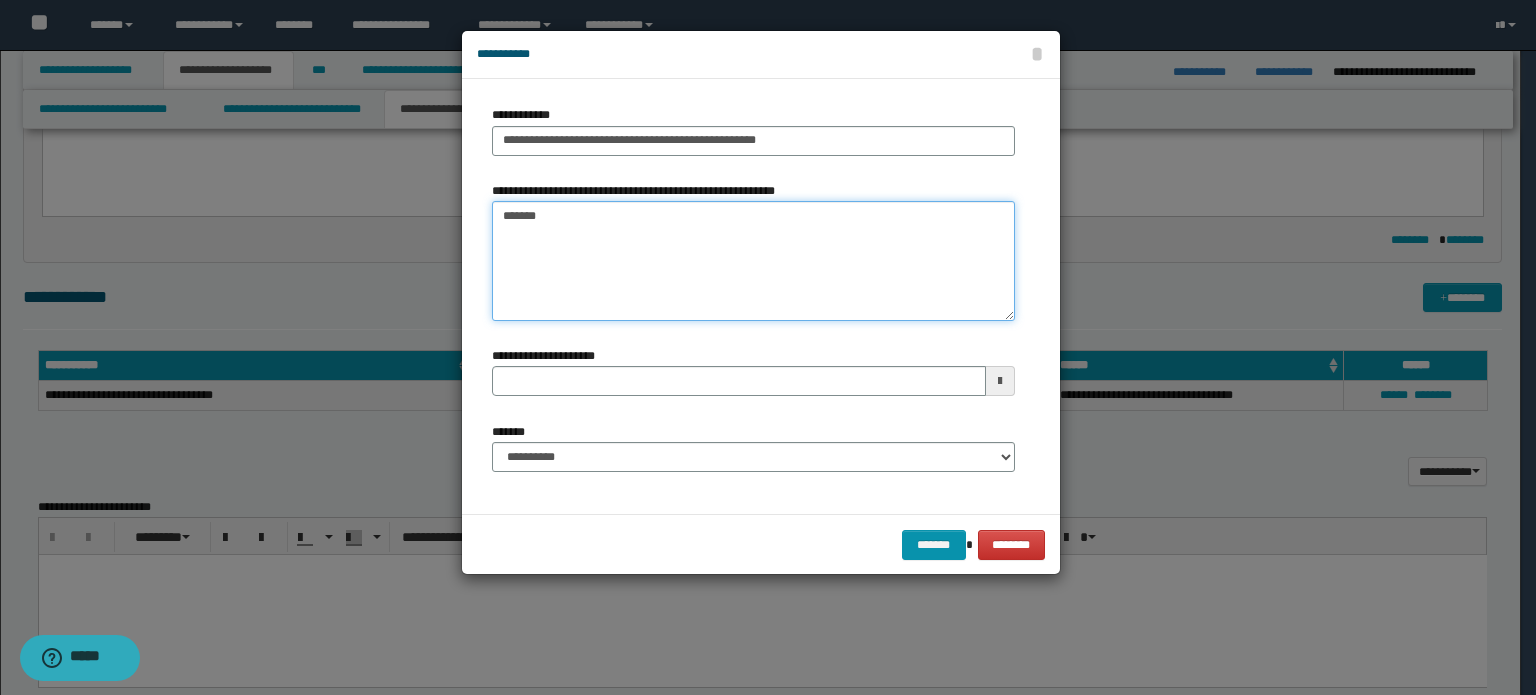 type 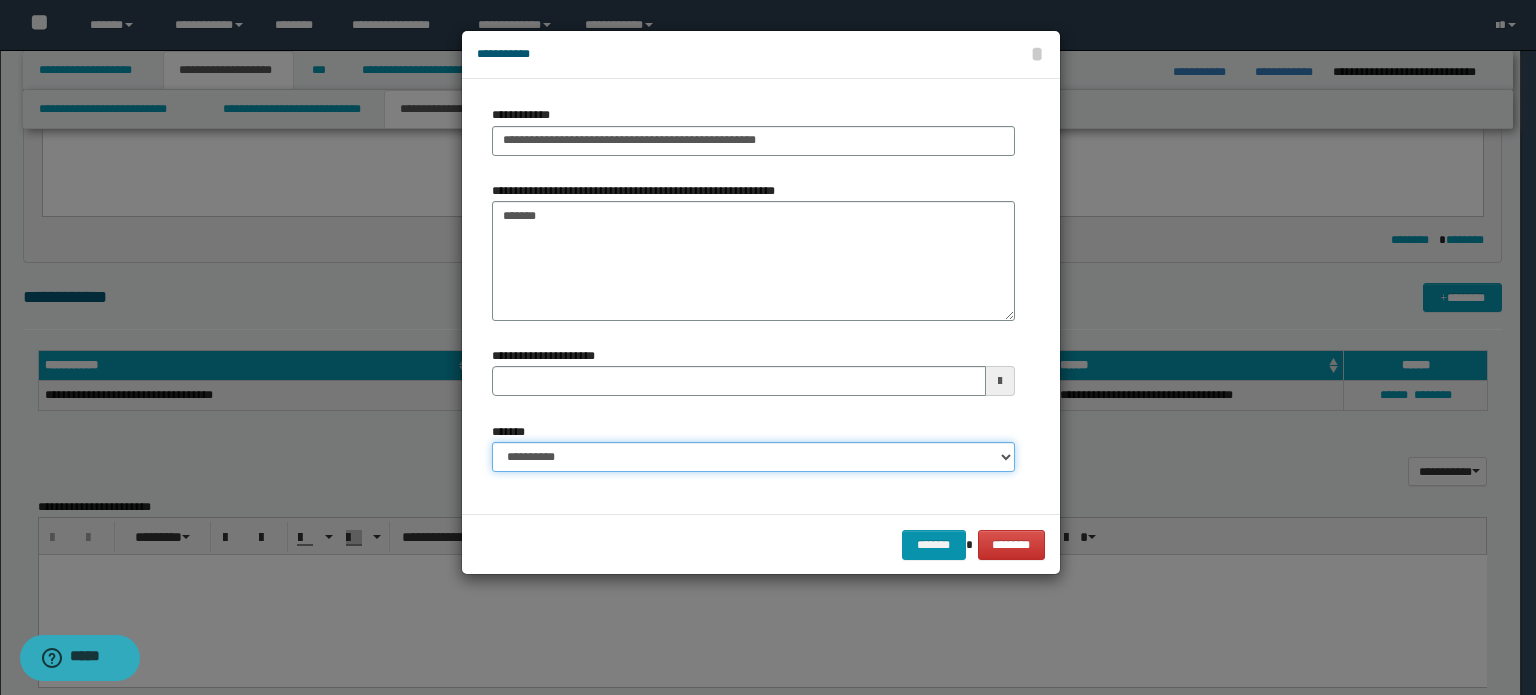 click on "**********" at bounding box center (753, 457) 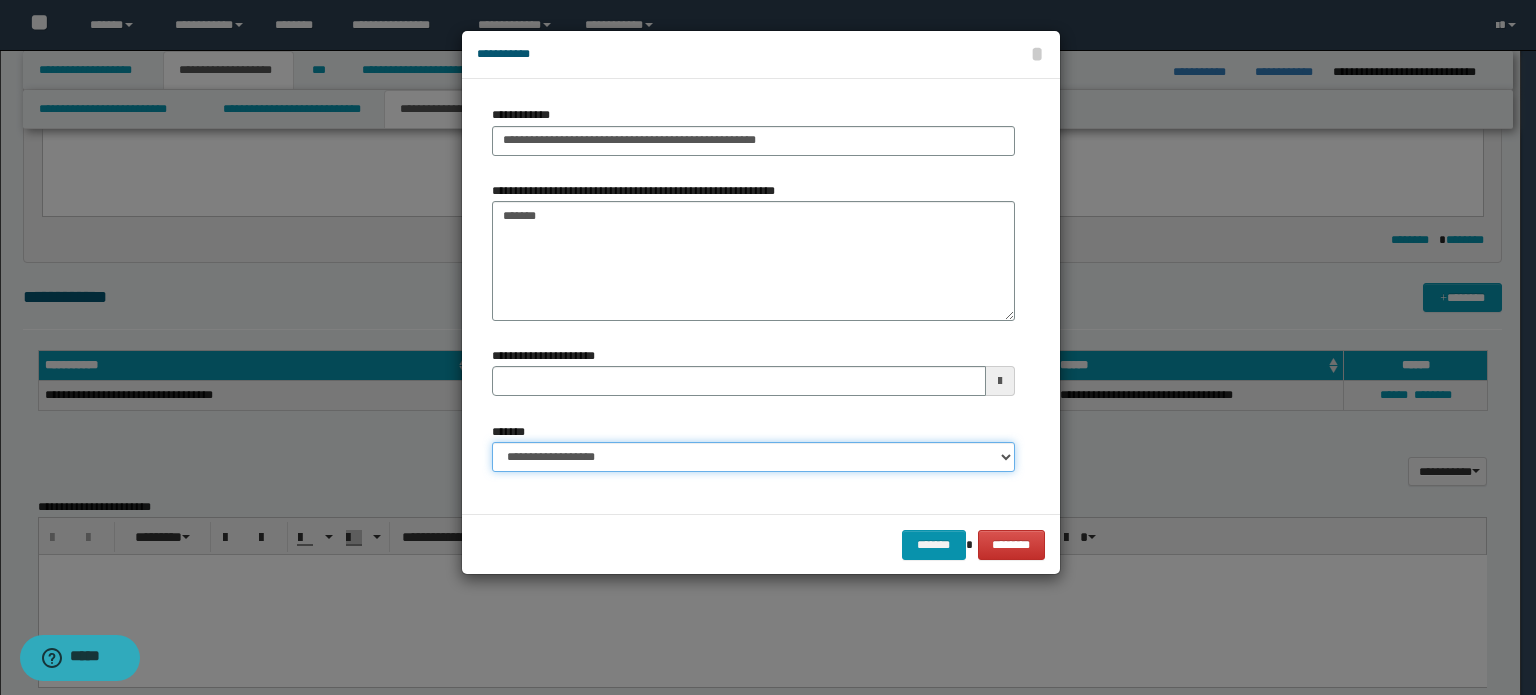 click on "**********" at bounding box center [753, 457] 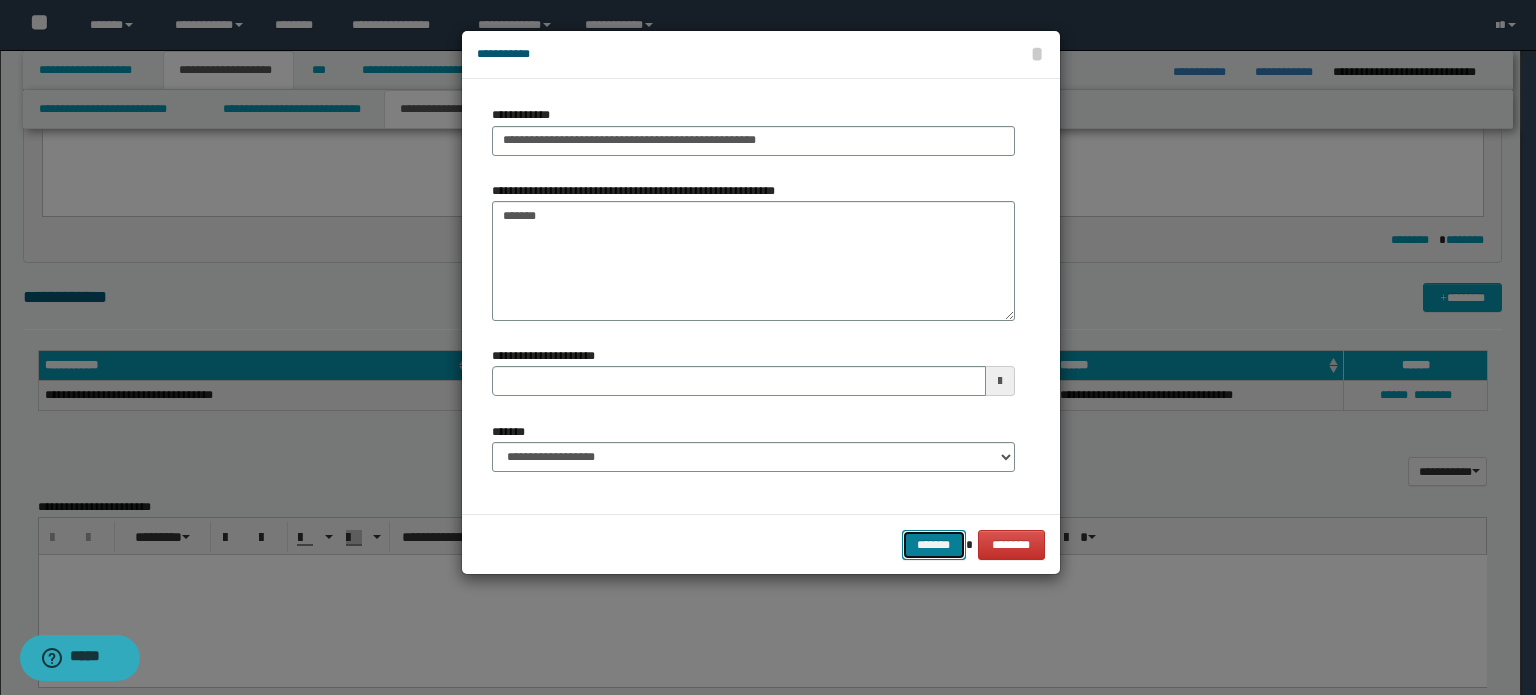 click on "*******" at bounding box center (934, 545) 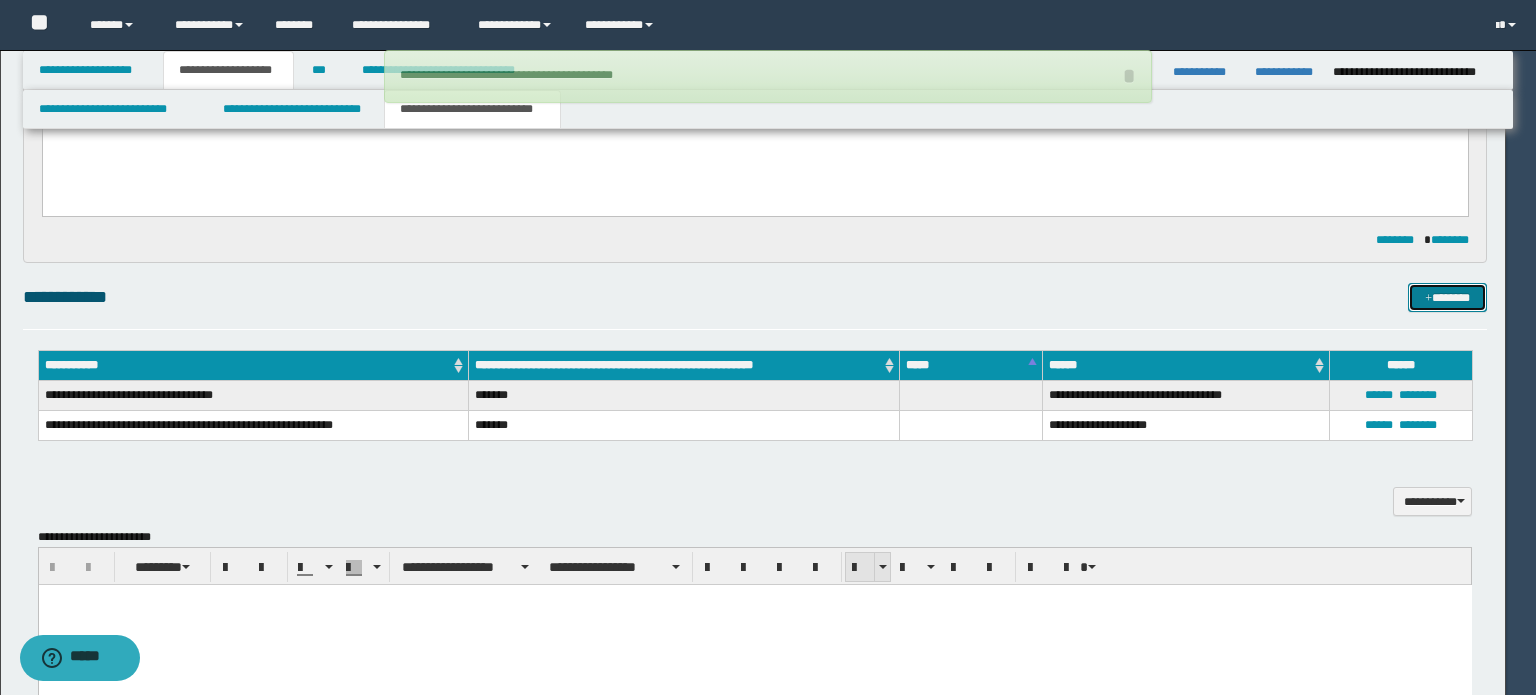 type 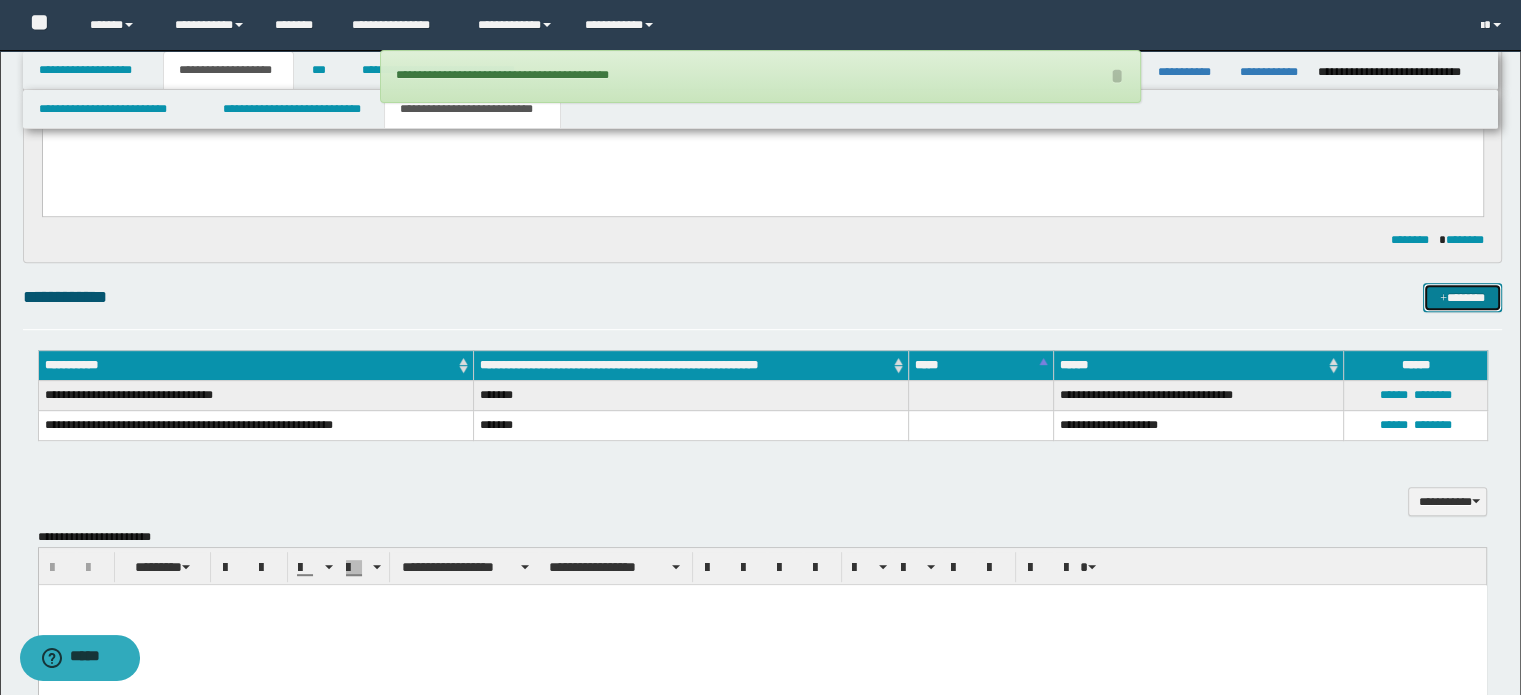 click on "*******" at bounding box center [1462, 298] 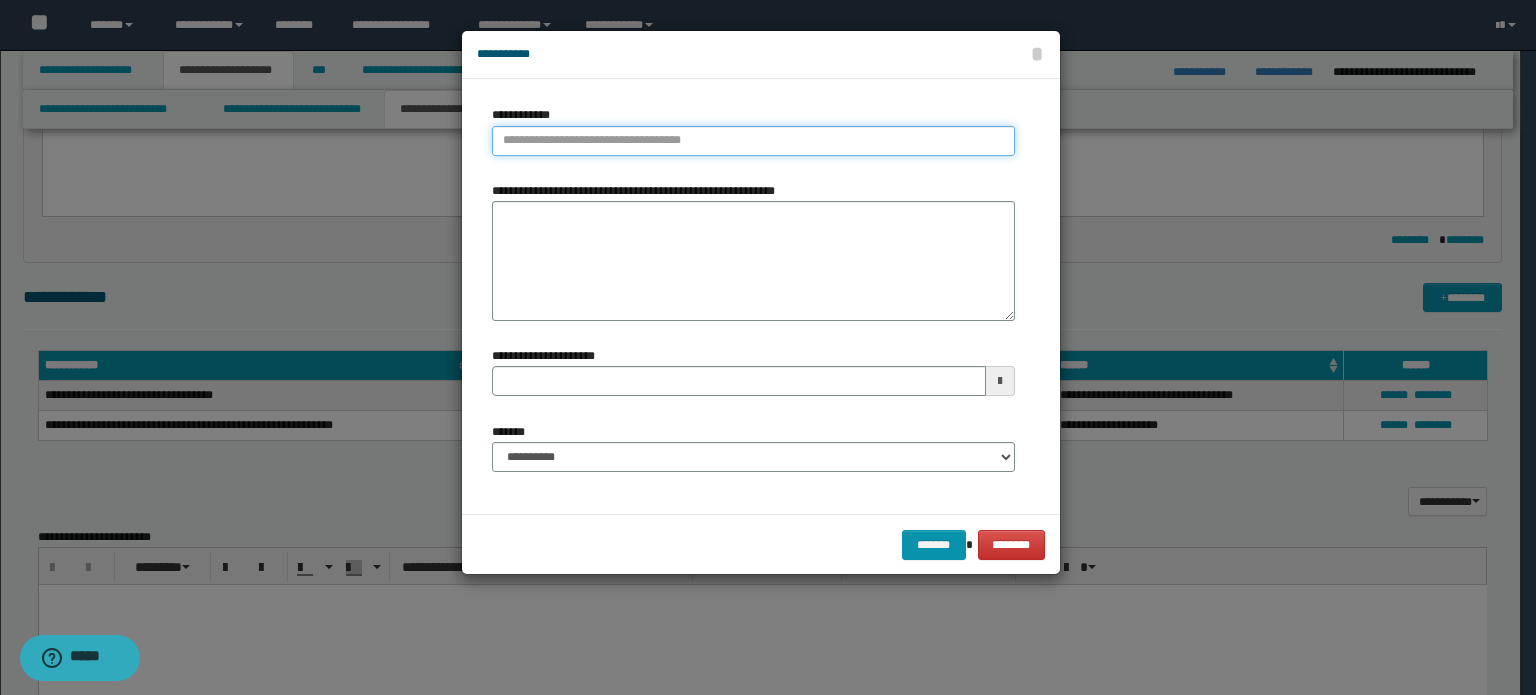 type on "**********" 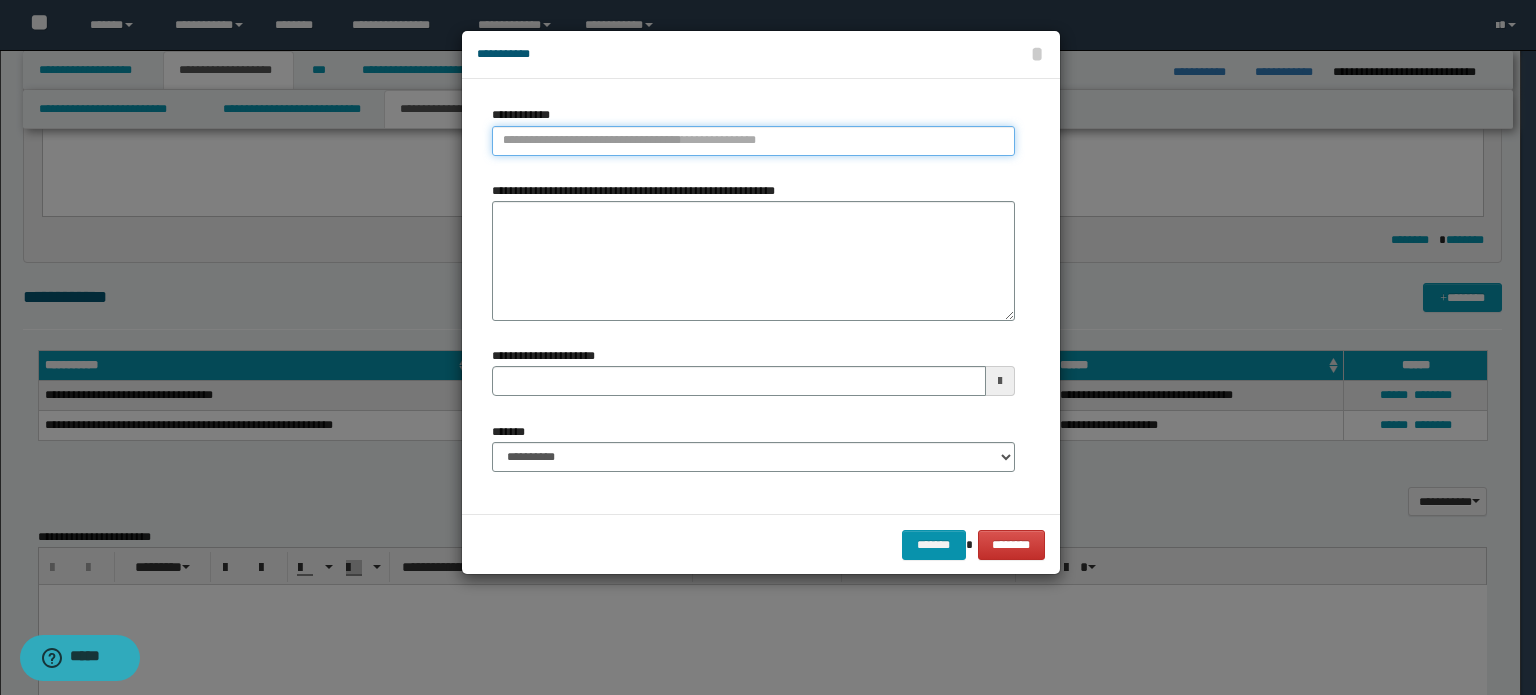 click on "**********" at bounding box center (753, 141) 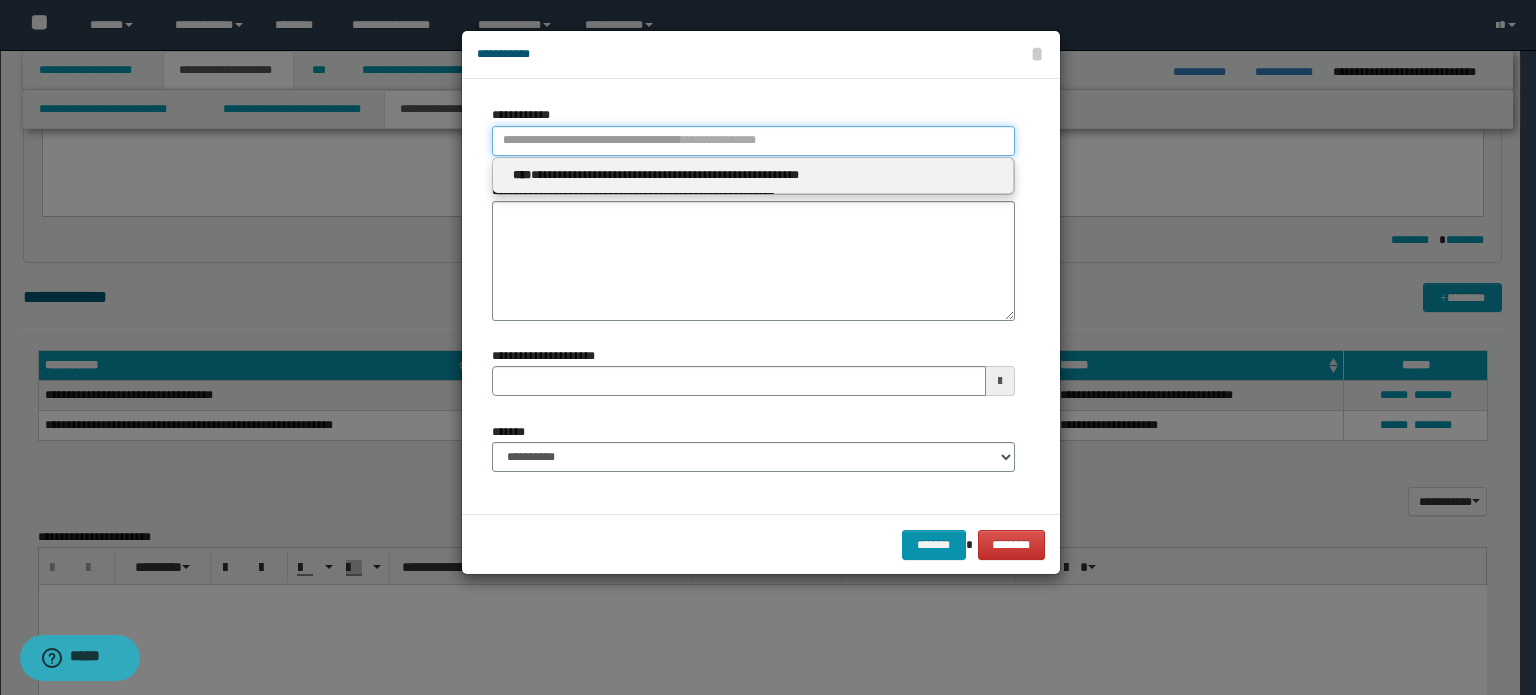 type 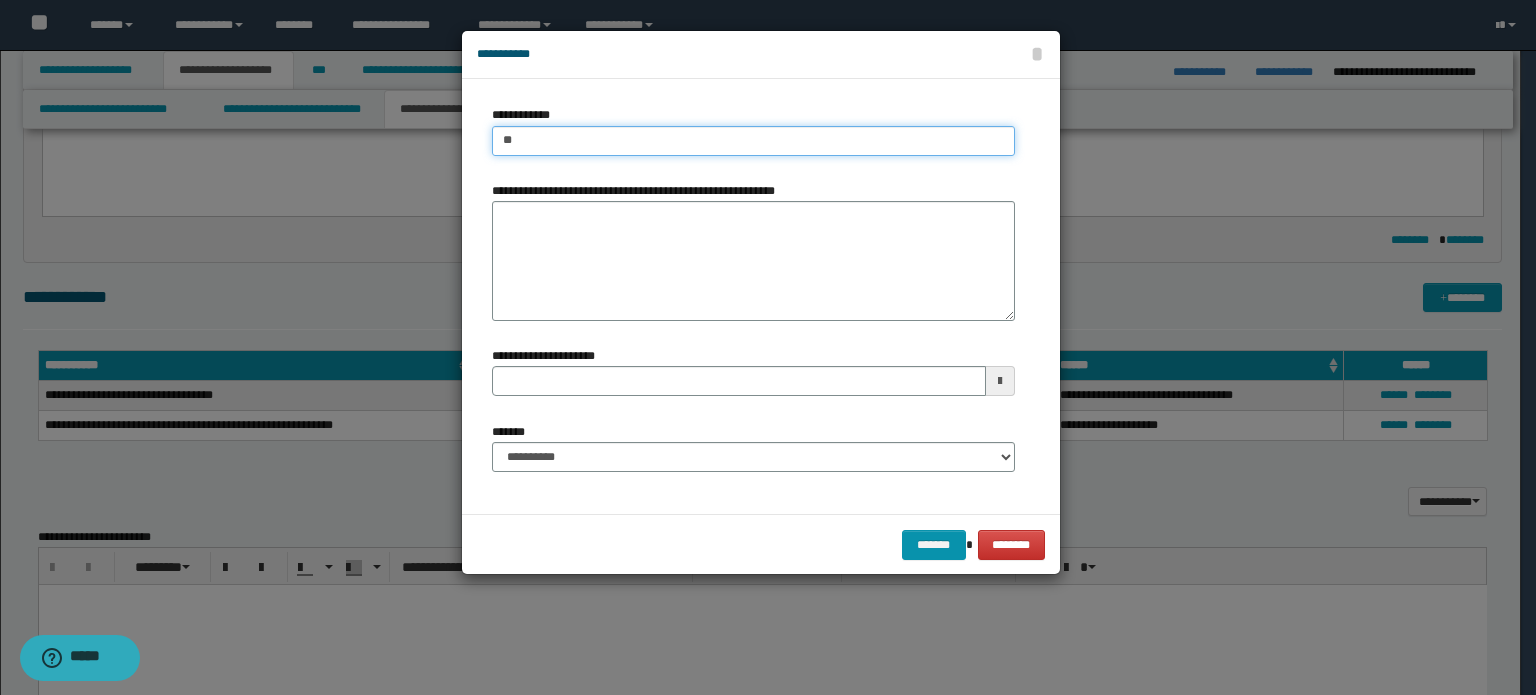 type on "***" 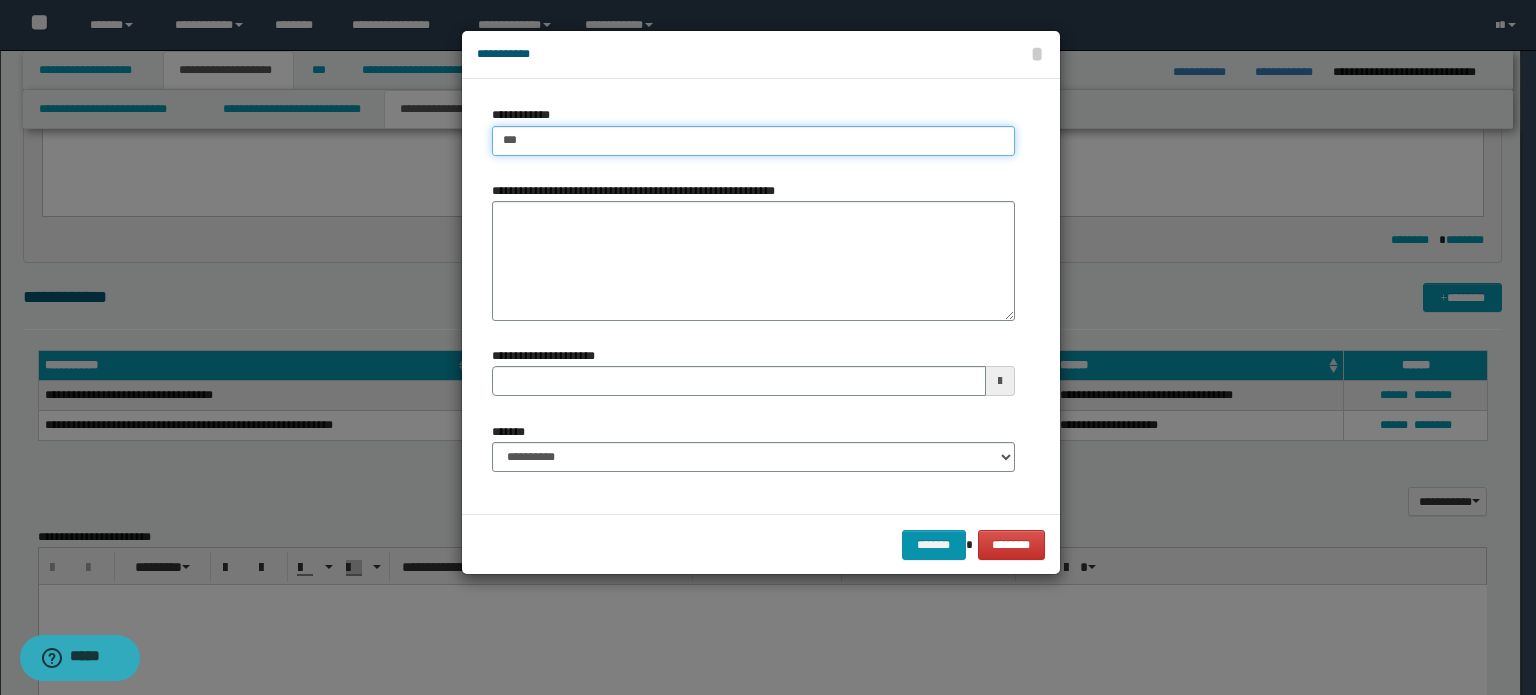 type on "***" 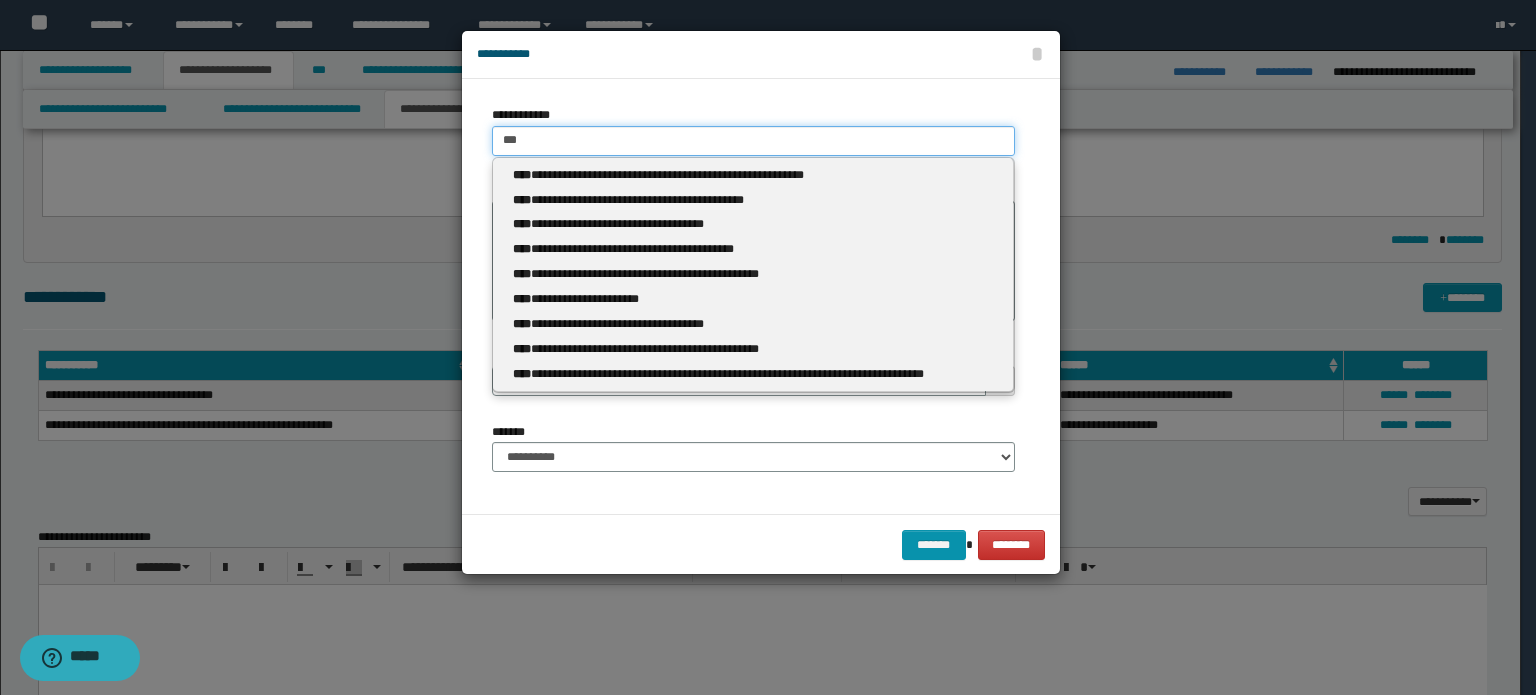 type 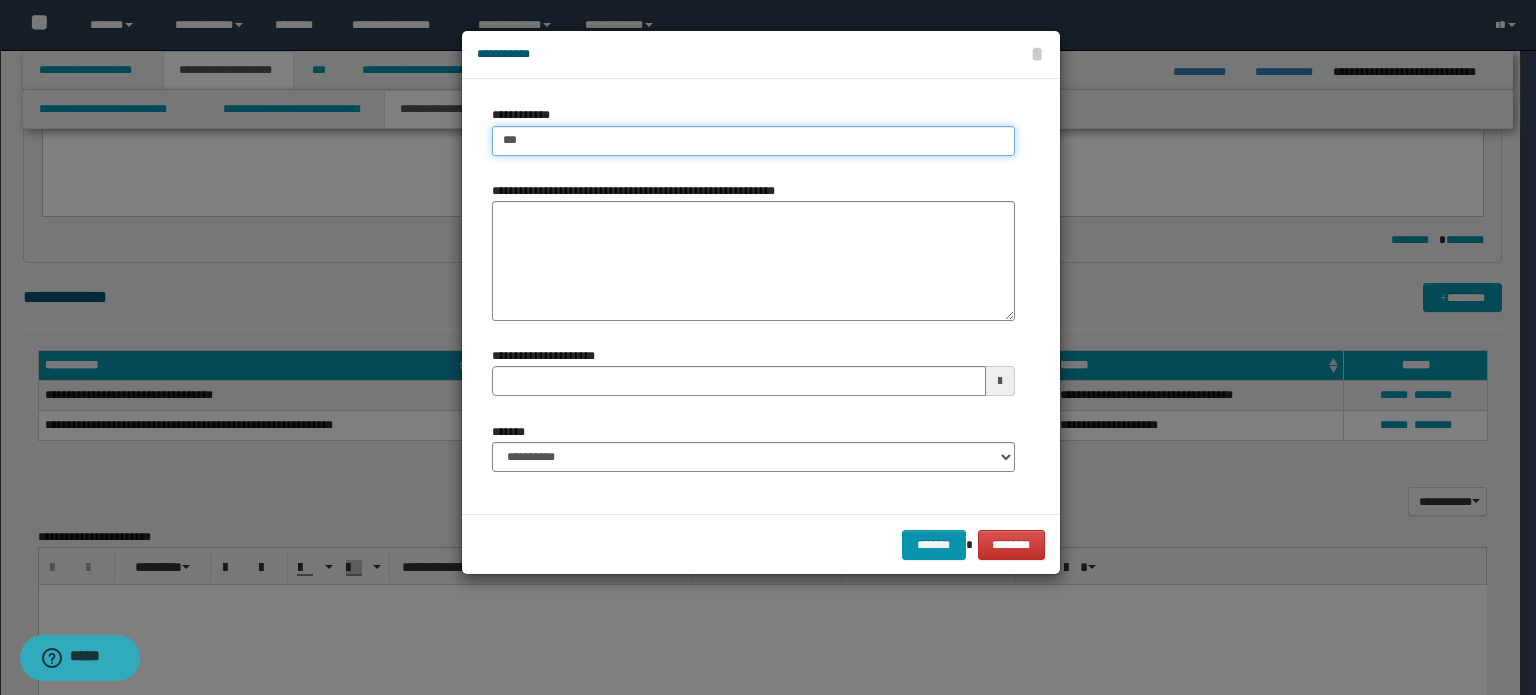 type on "****" 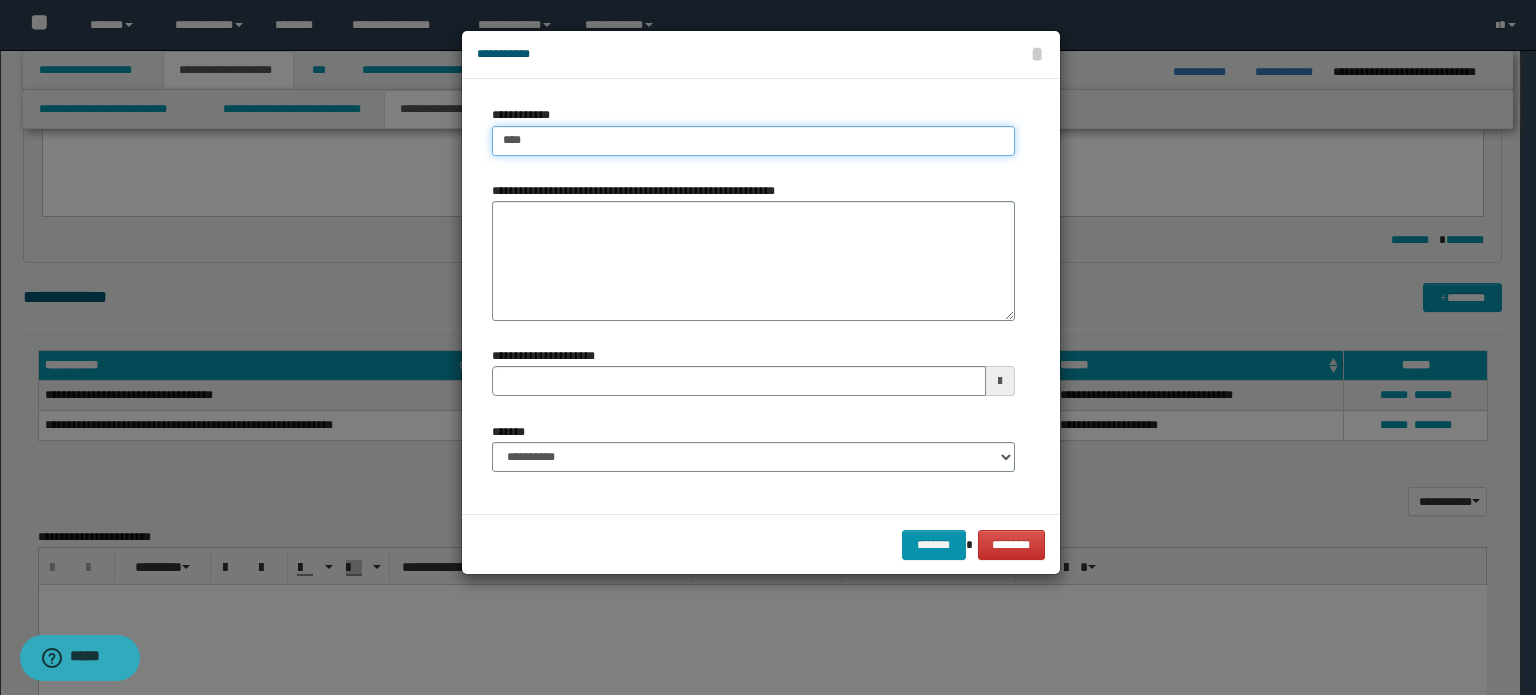 type on "****" 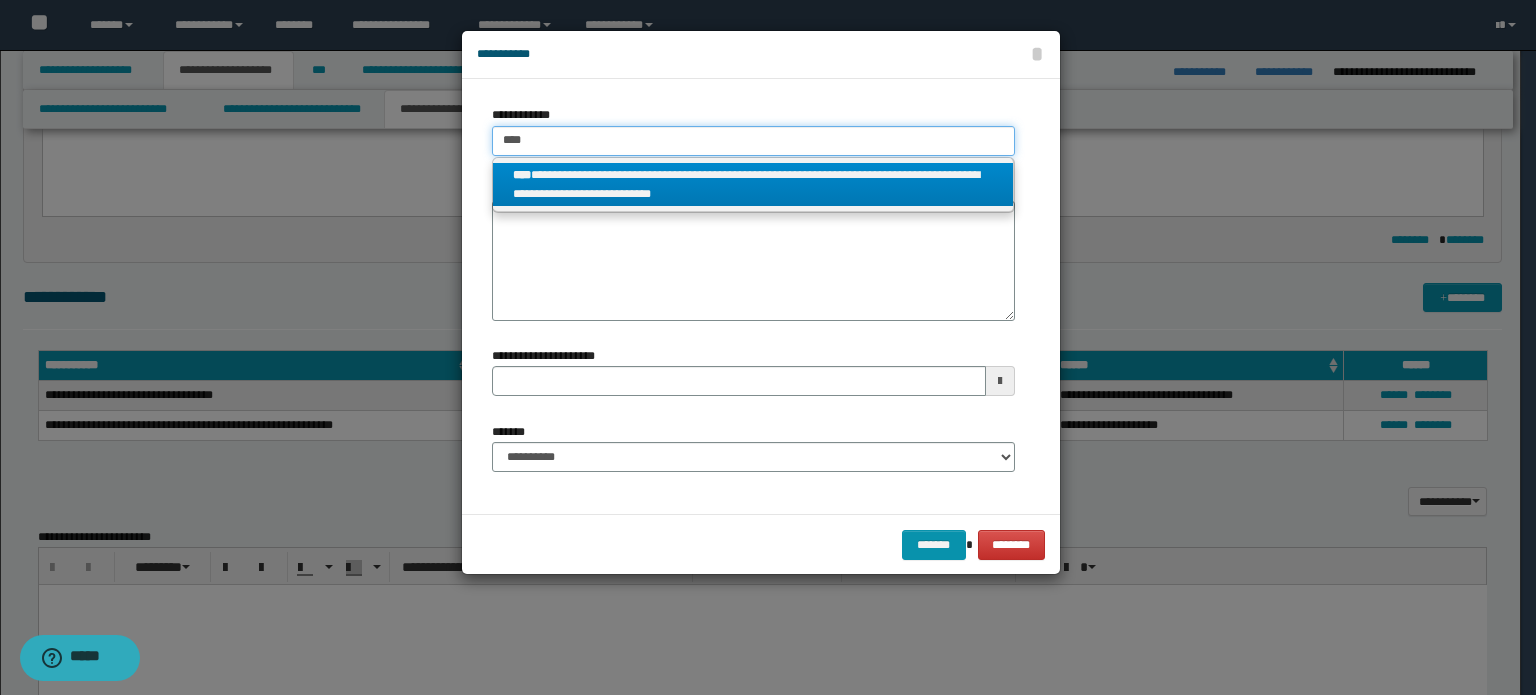 type on "****" 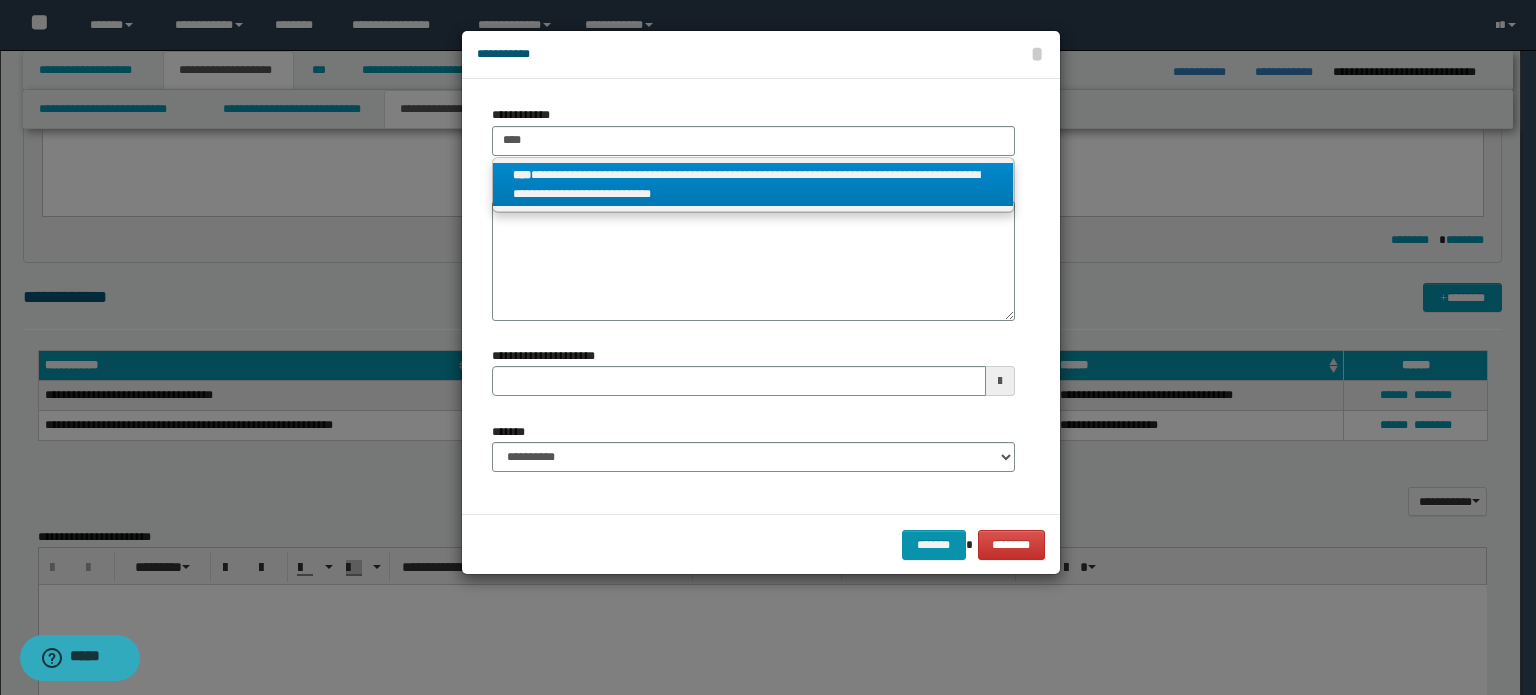 click on "**********" at bounding box center (753, 185) 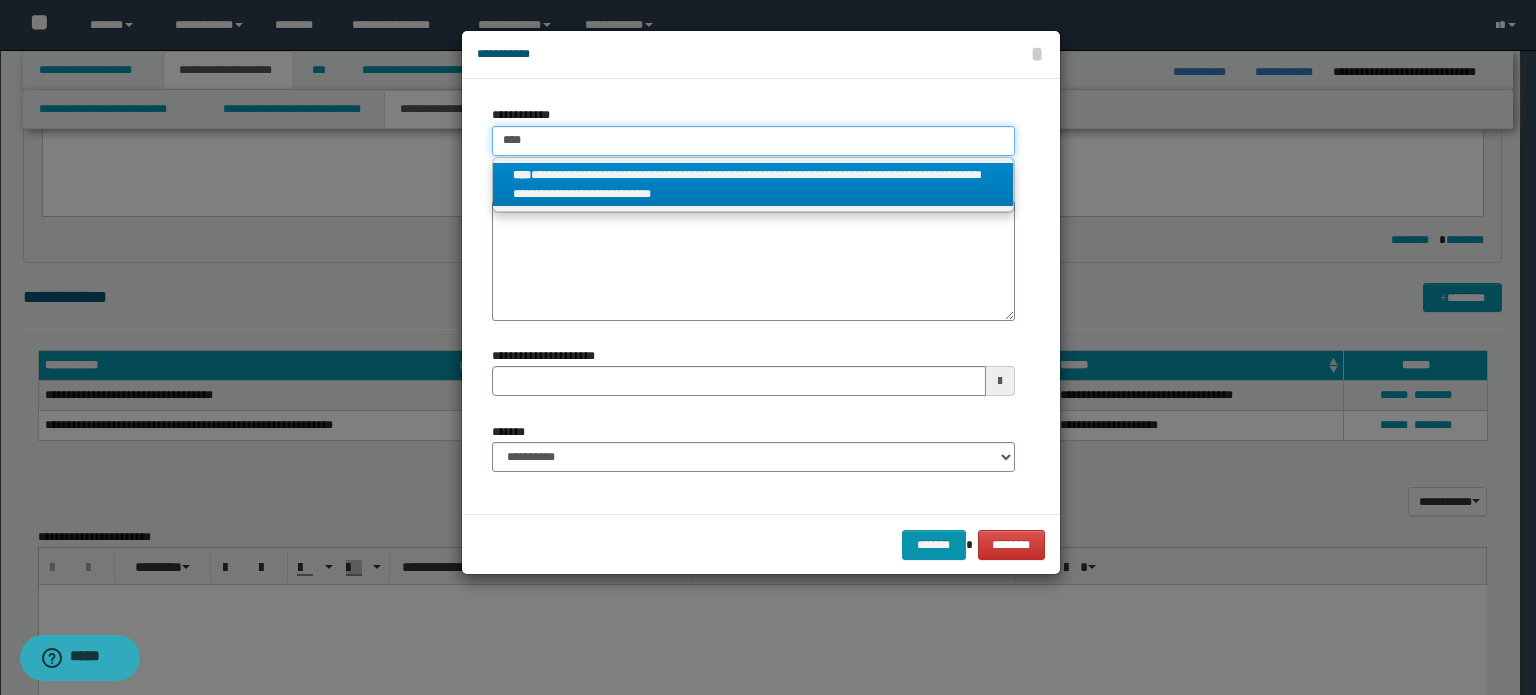 type 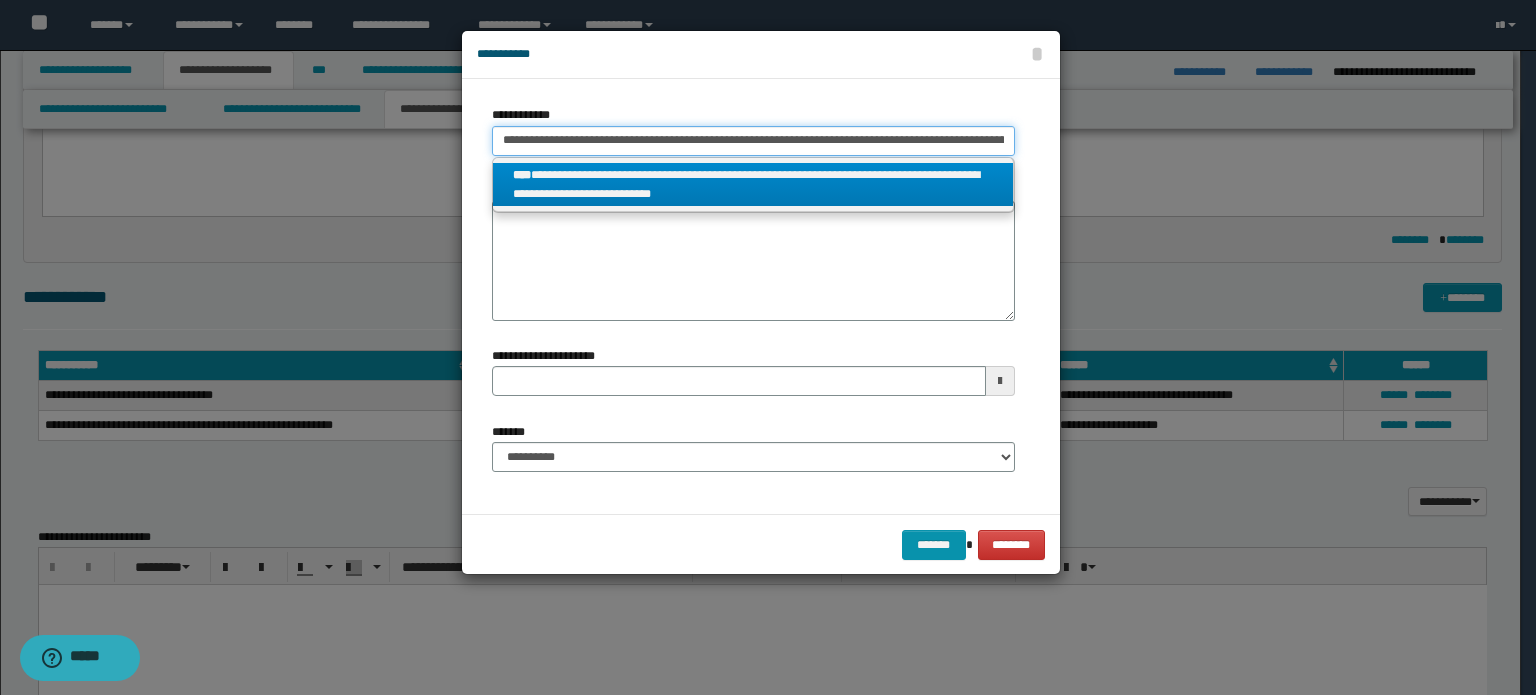 scroll, scrollTop: 0, scrollLeft: 113, axis: horizontal 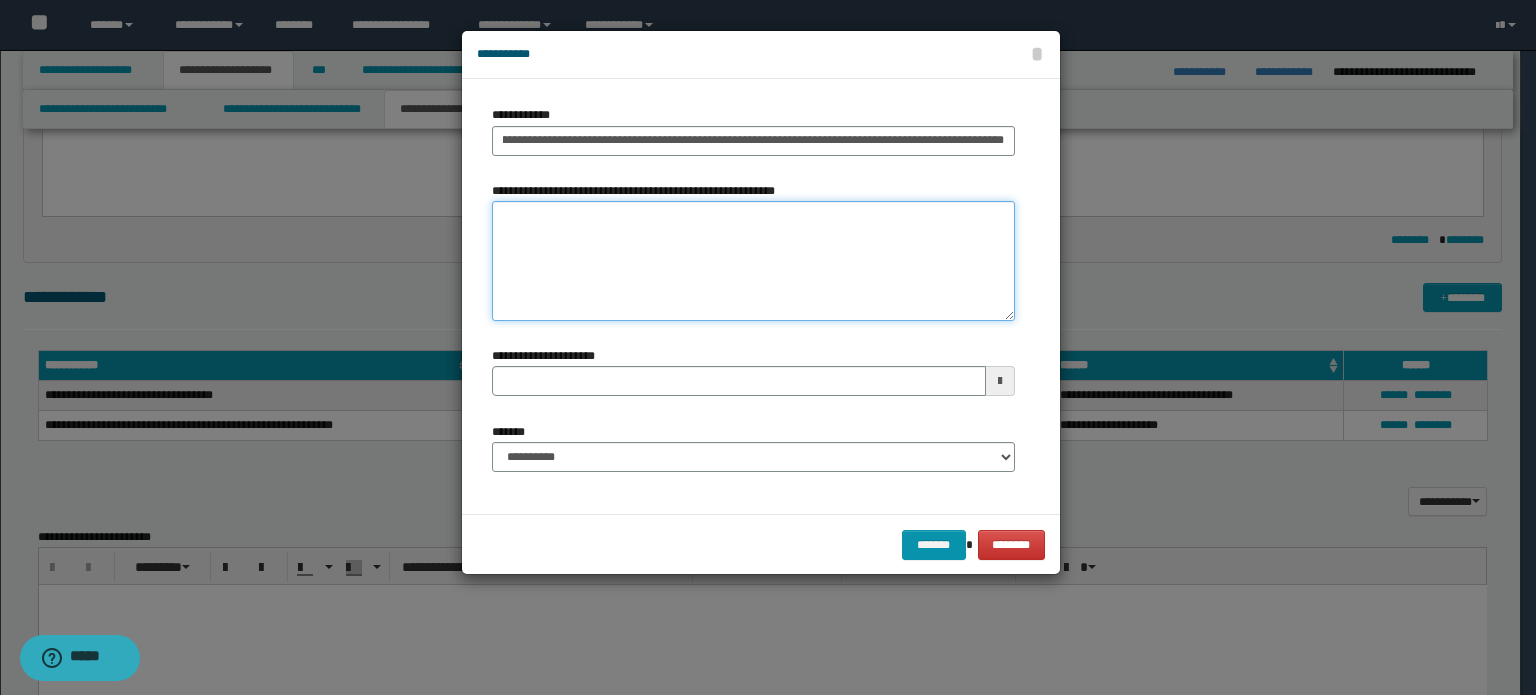 click on "**********" at bounding box center (753, 261) 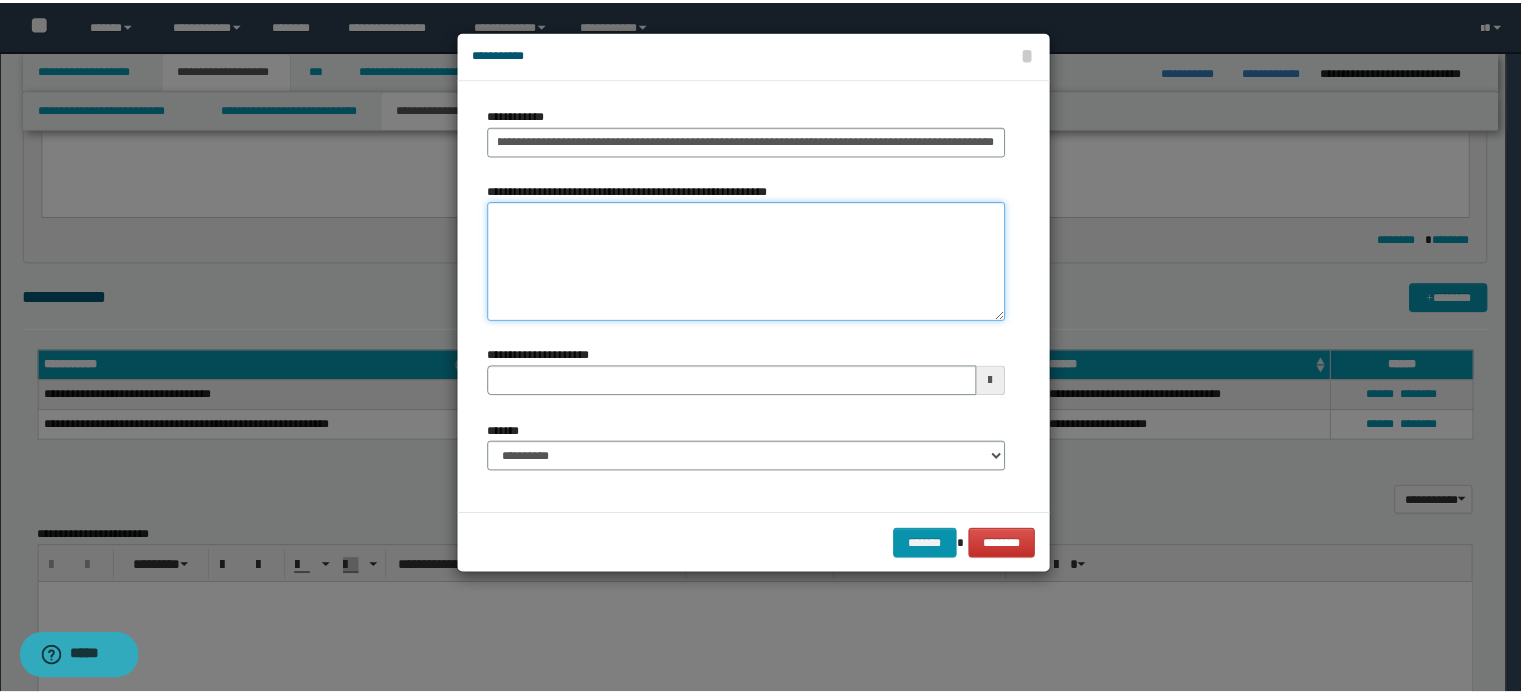 scroll, scrollTop: 0, scrollLeft: 0, axis: both 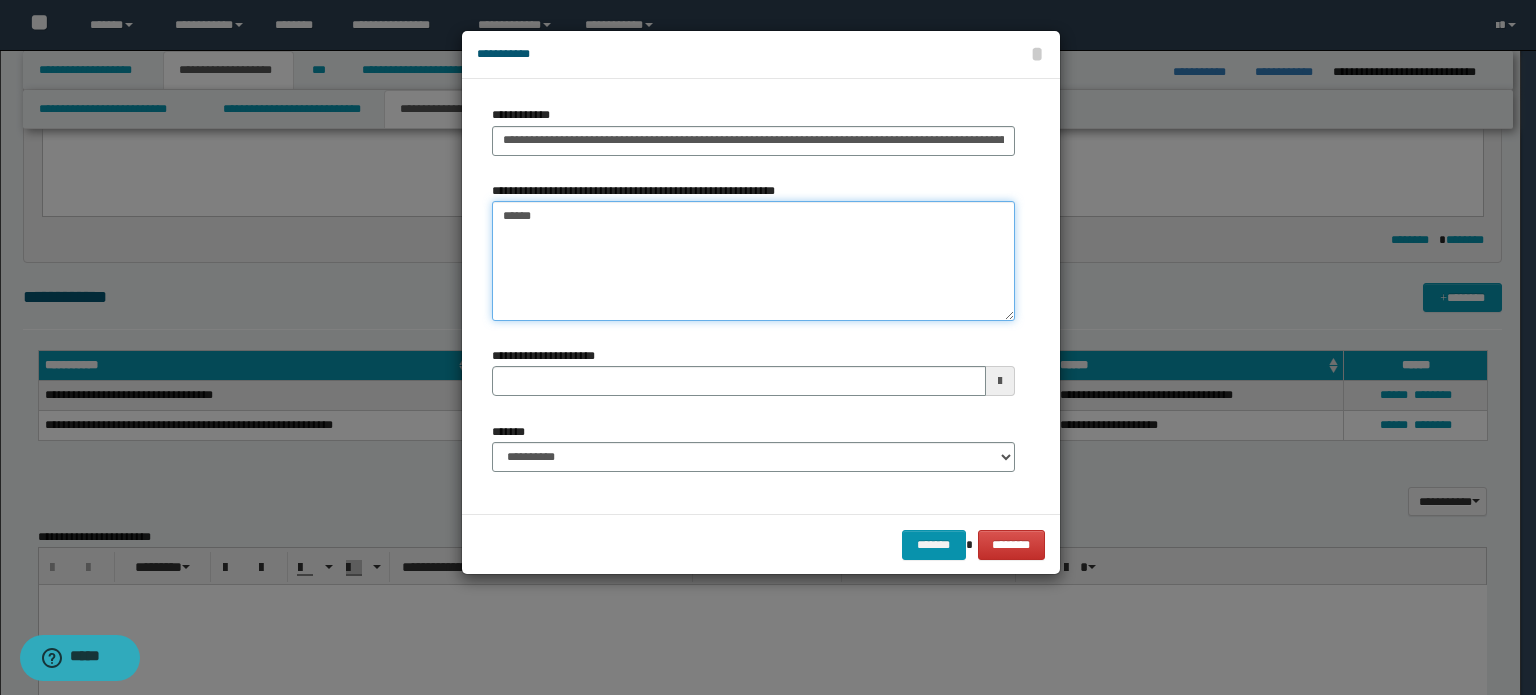 type on "*******" 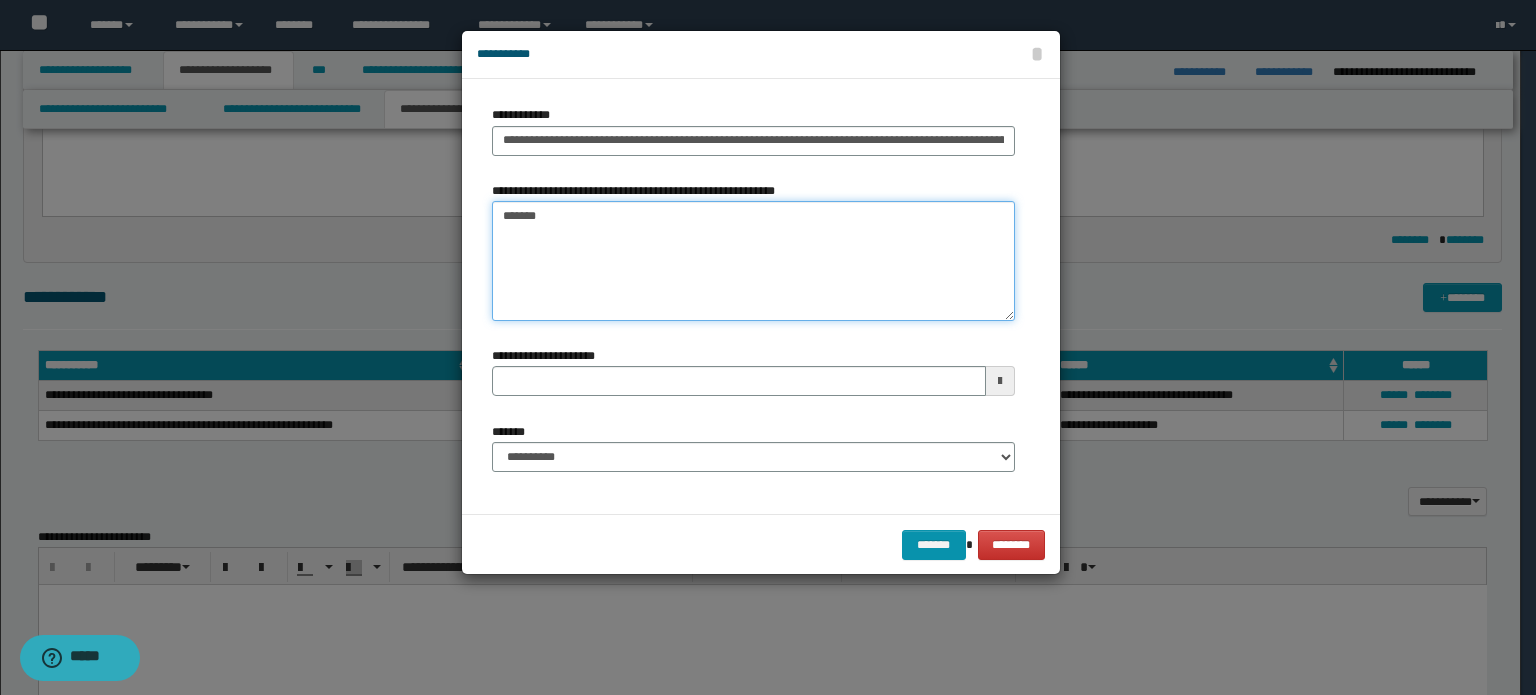 type 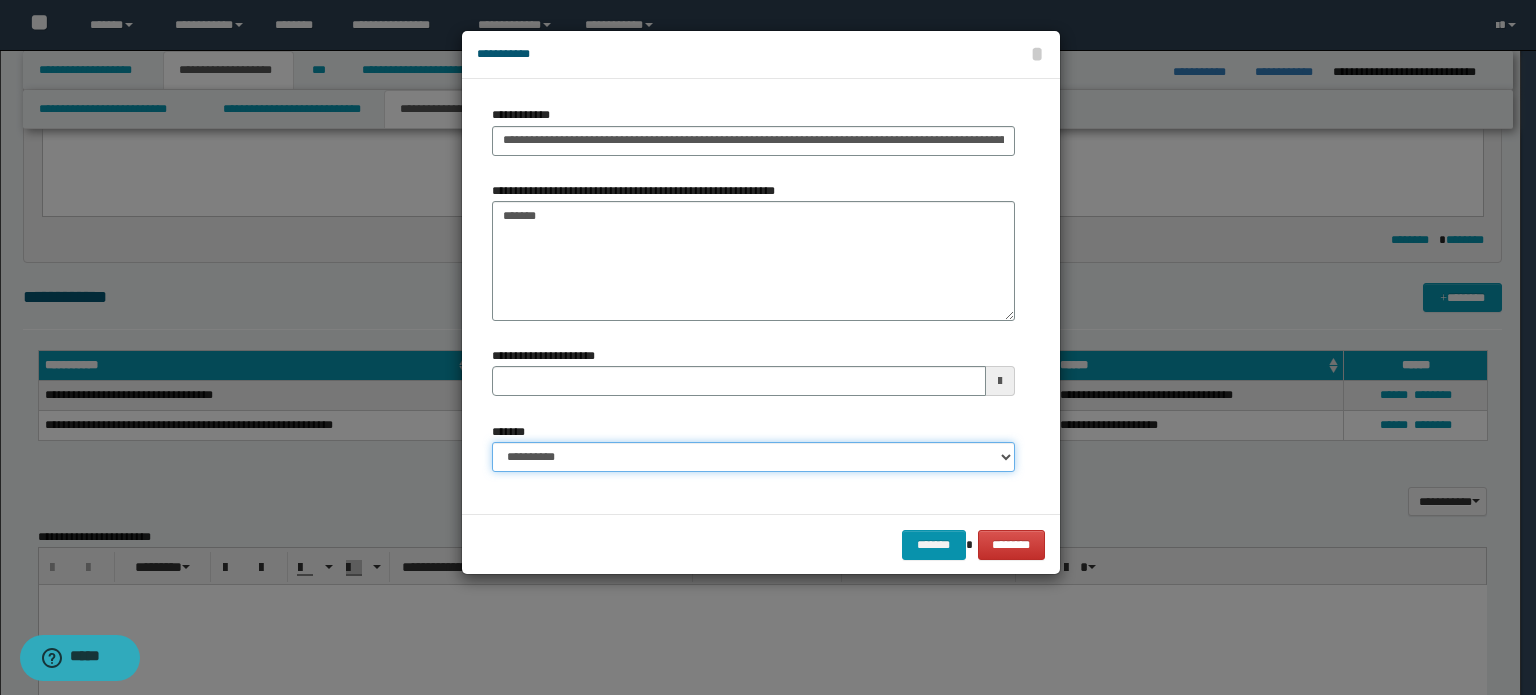 click on "**********" at bounding box center [753, 457] 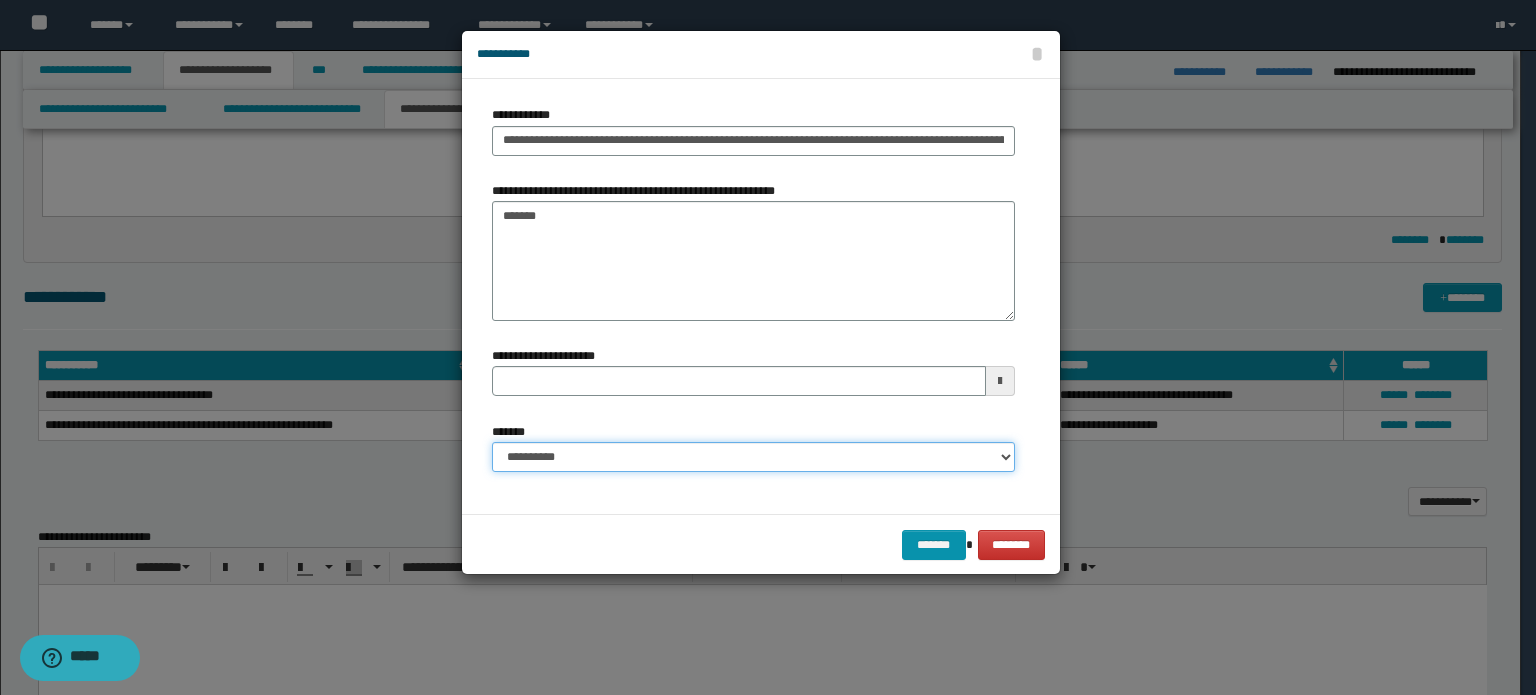 select on "*" 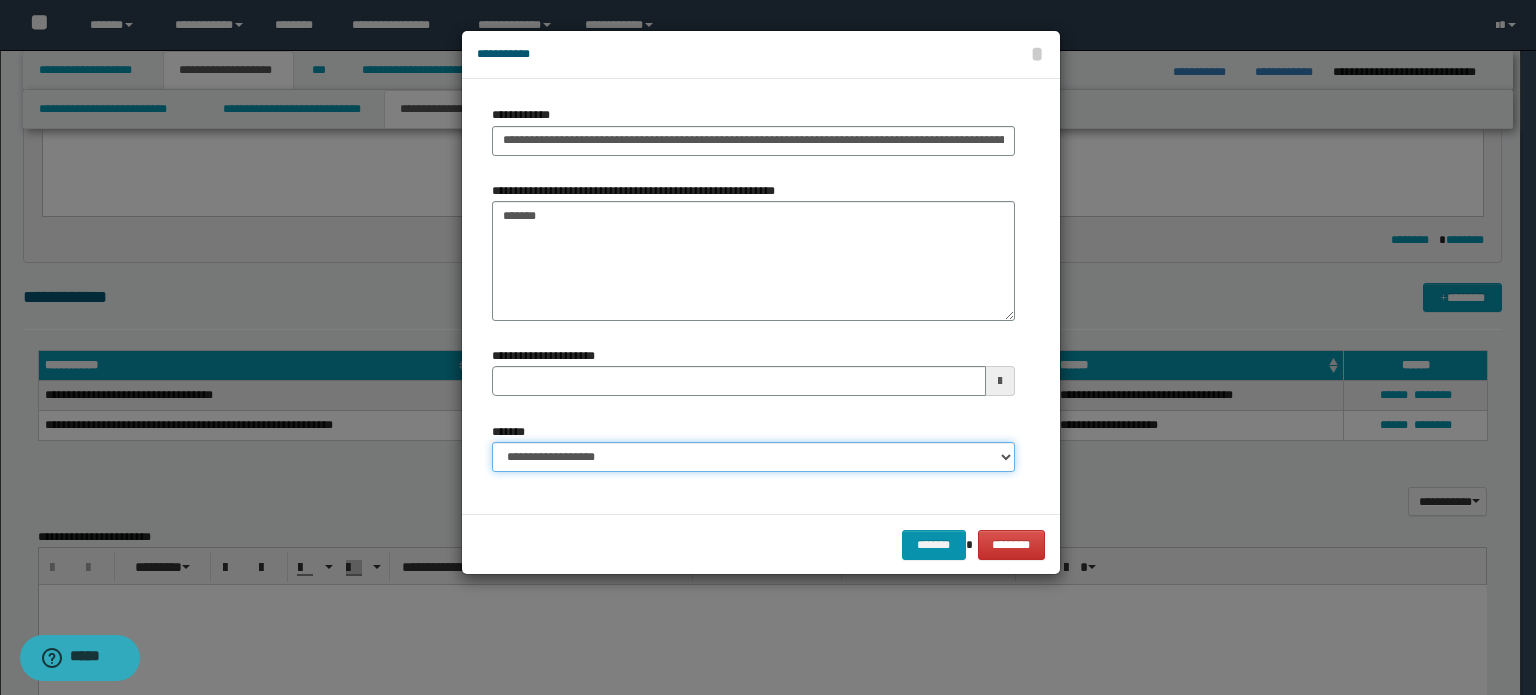 type 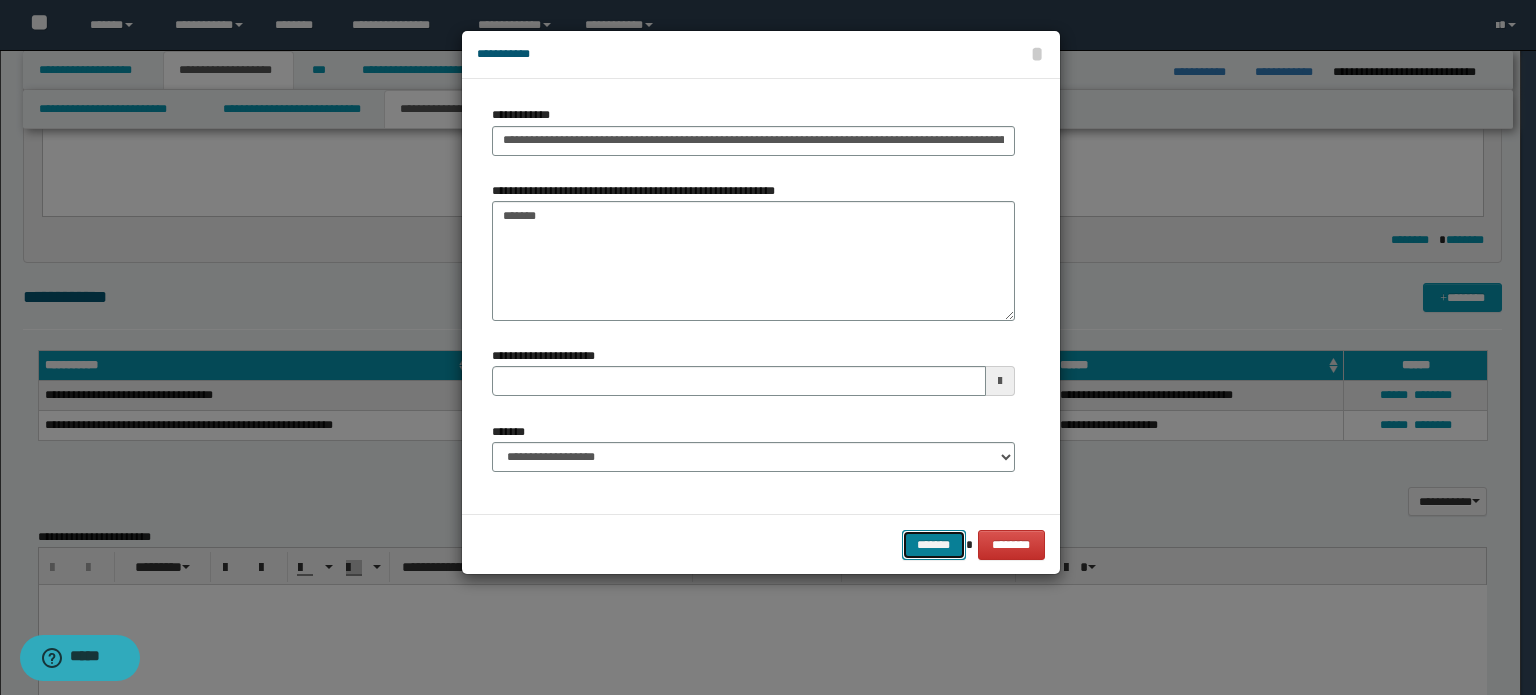 click on "*******" at bounding box center (934, 545) 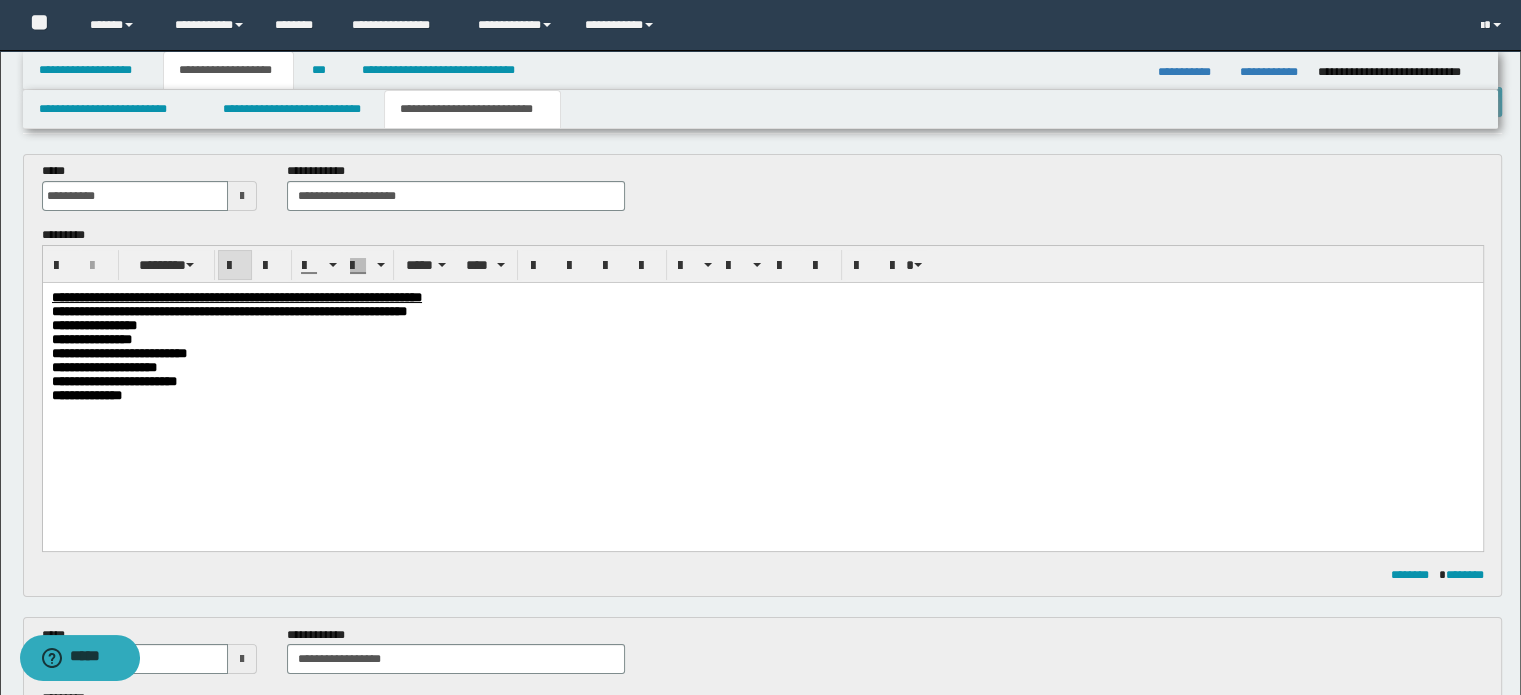 scroll, scrollTop: 0, scrollLeft: 0, axis: both 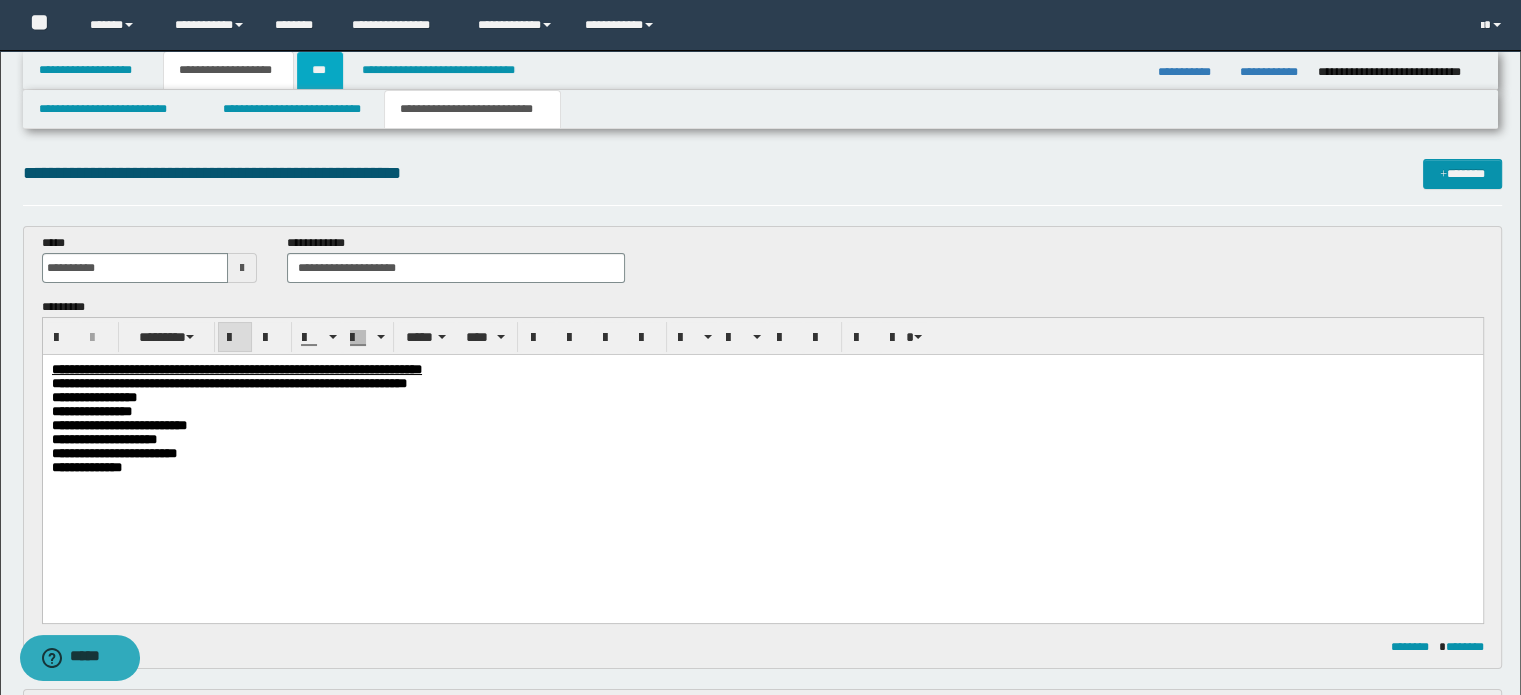click on "***" at bounding box center (320, 70) 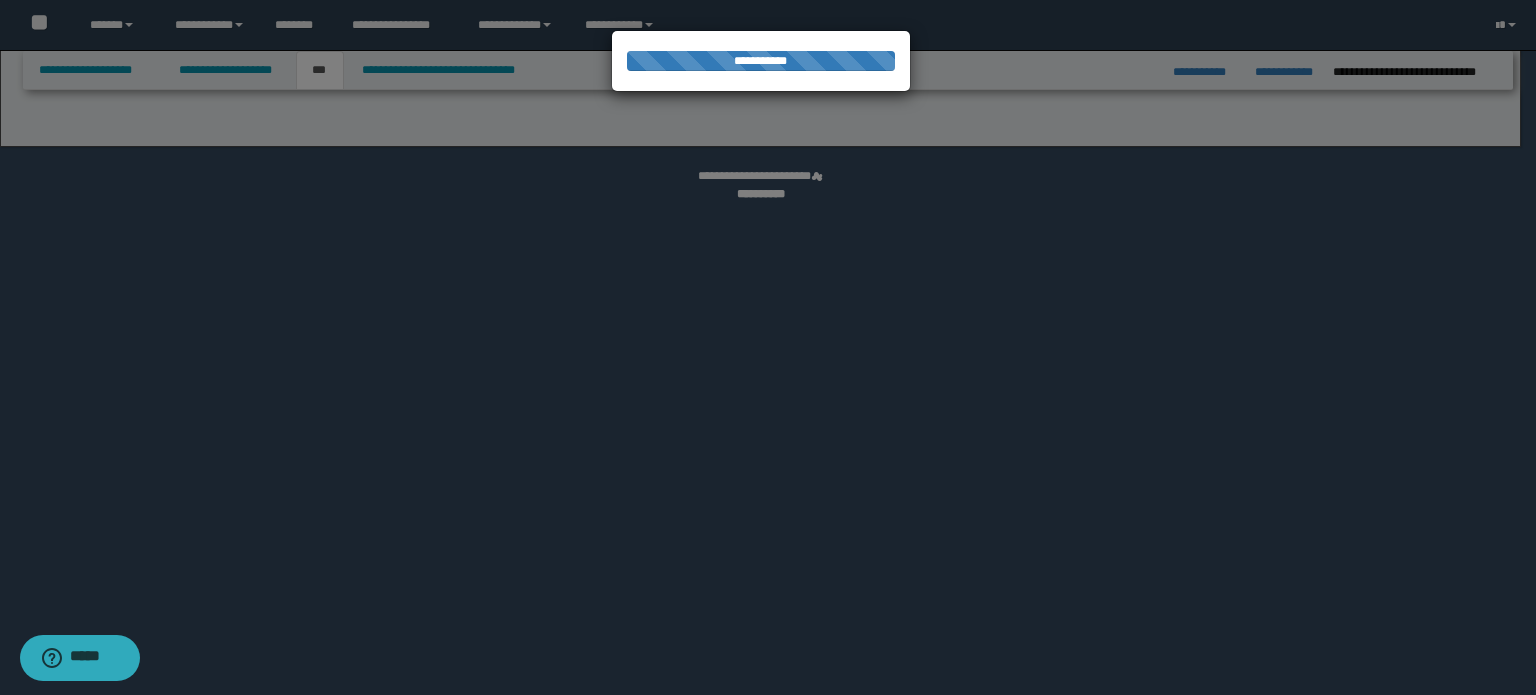 select on "*" 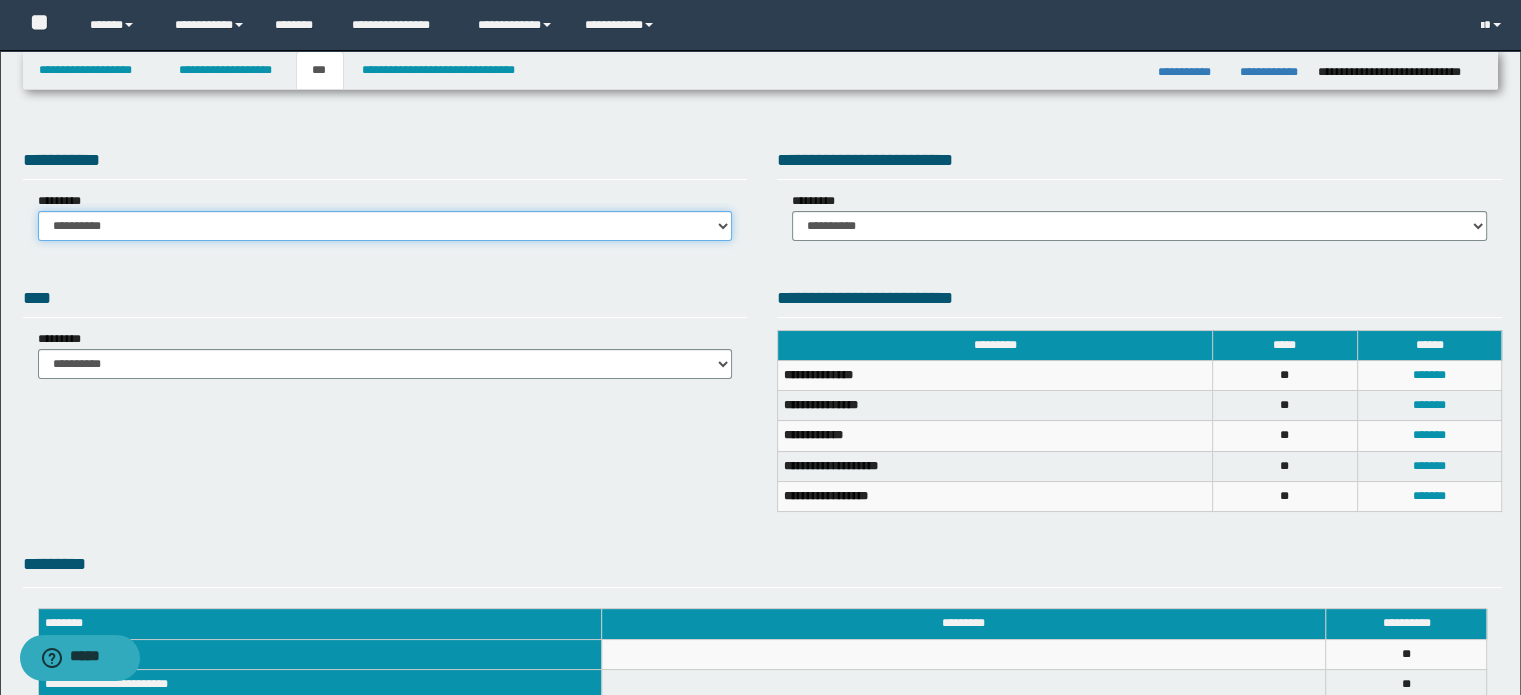 click on "**********" at bounding box center [385, 226] 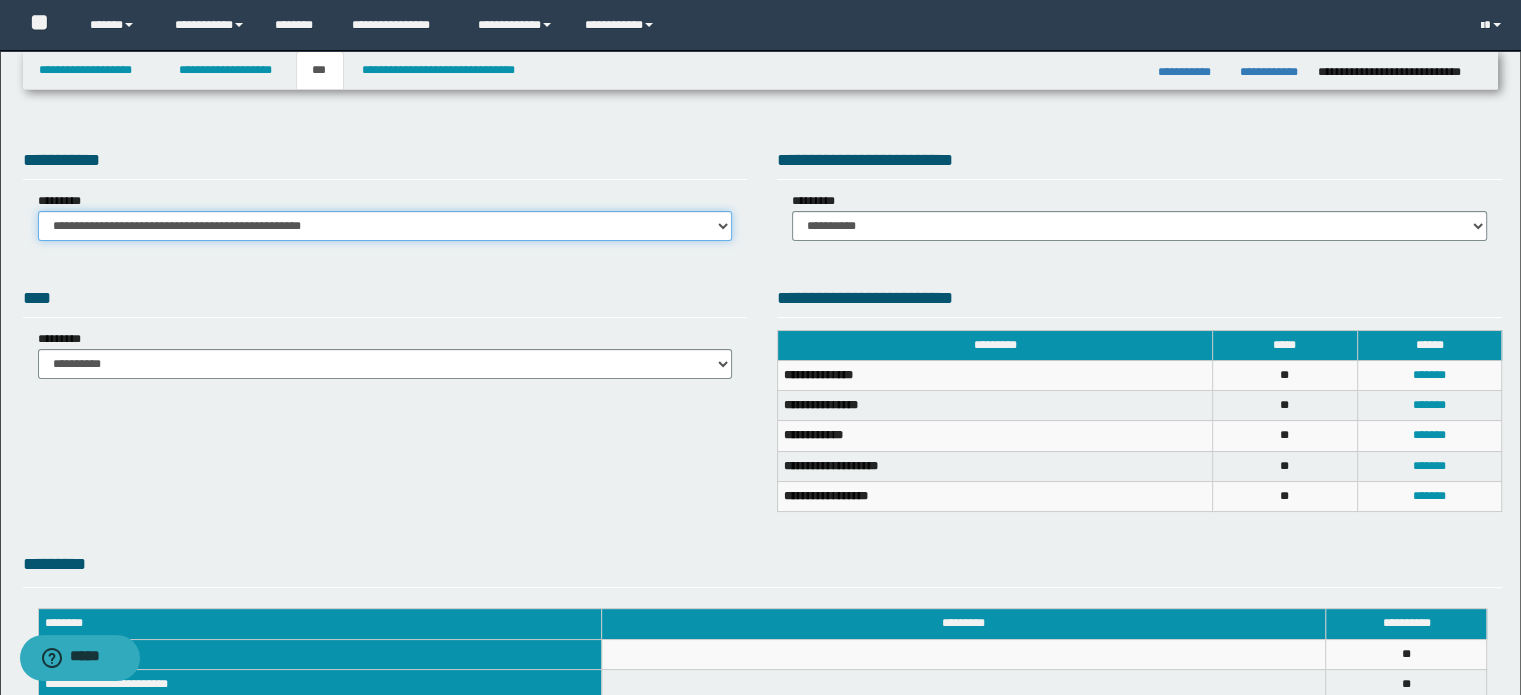 click on "**********" at bounding box center [385, 226] 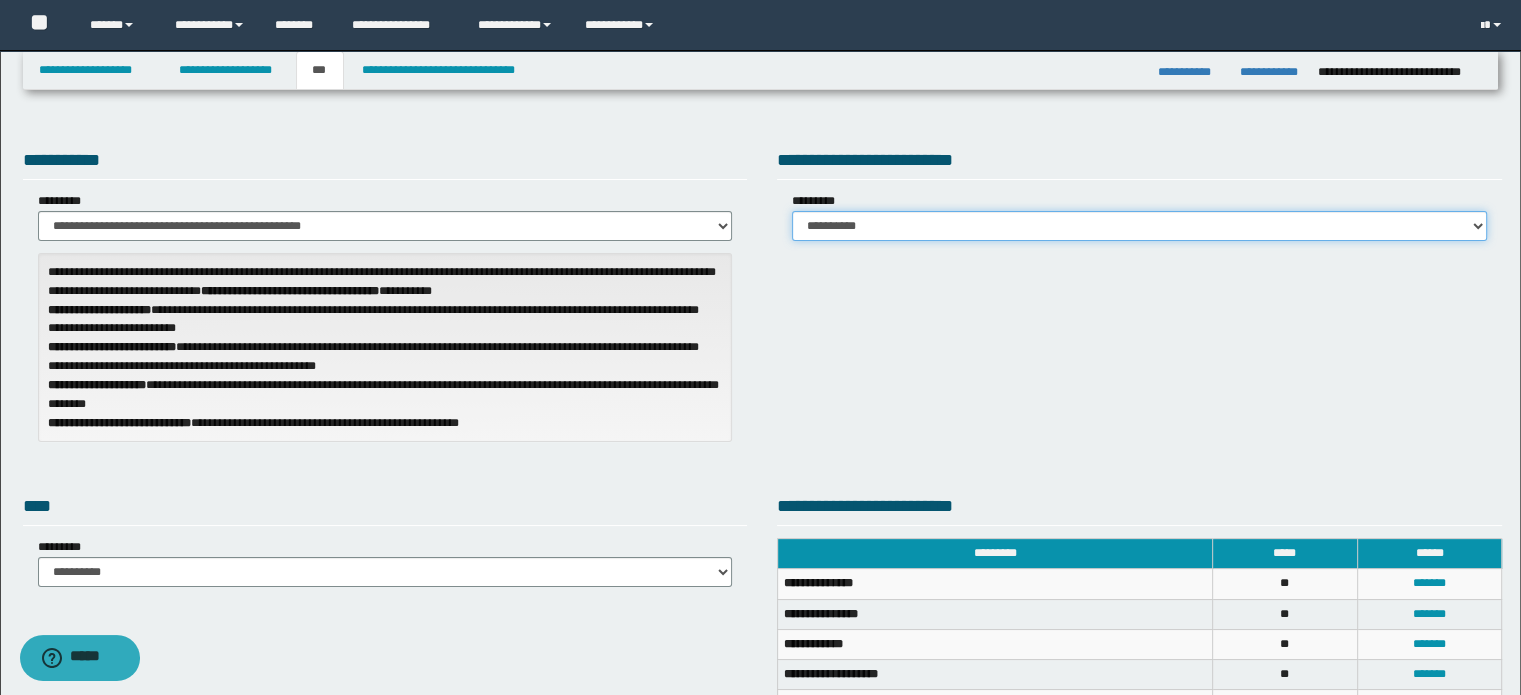 click on "**********" at bounding box center [1139, 226] 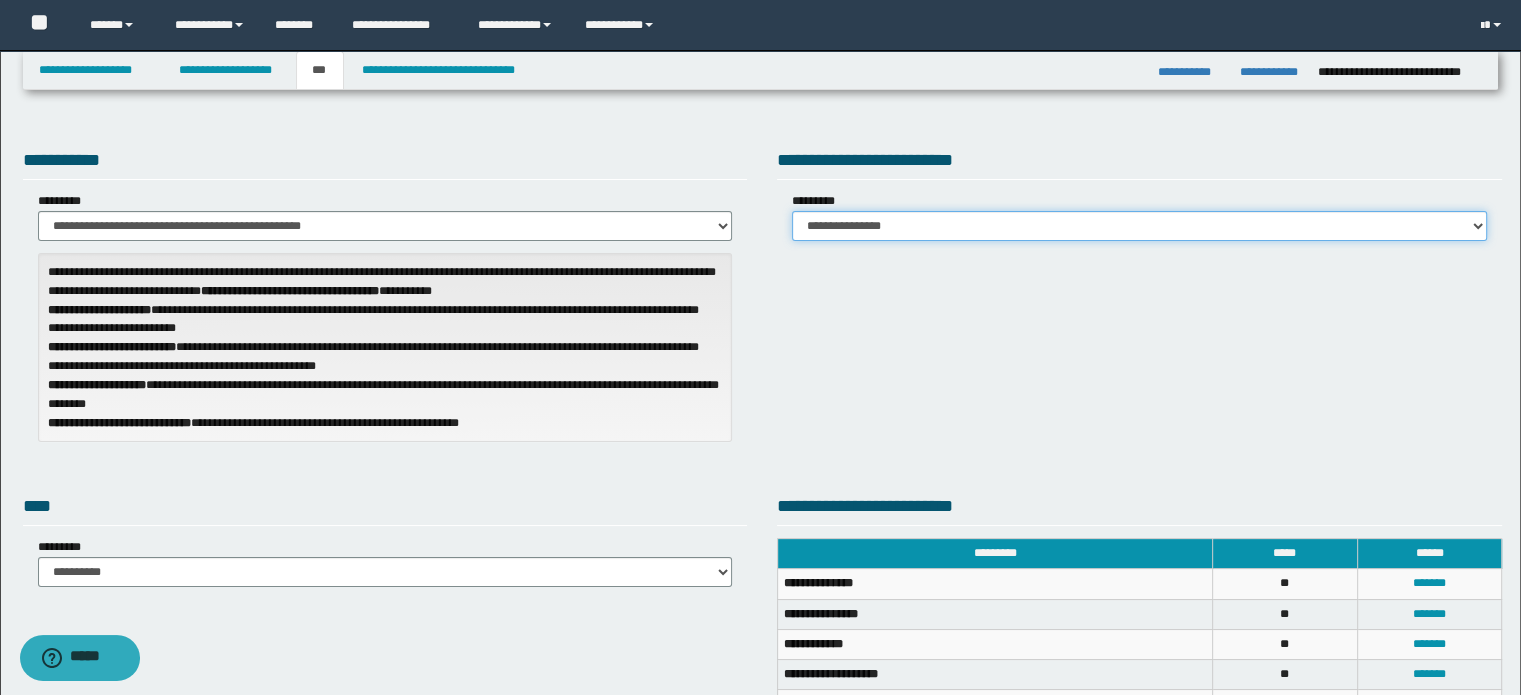 click on "**********" at bounding box center (1139, 226) 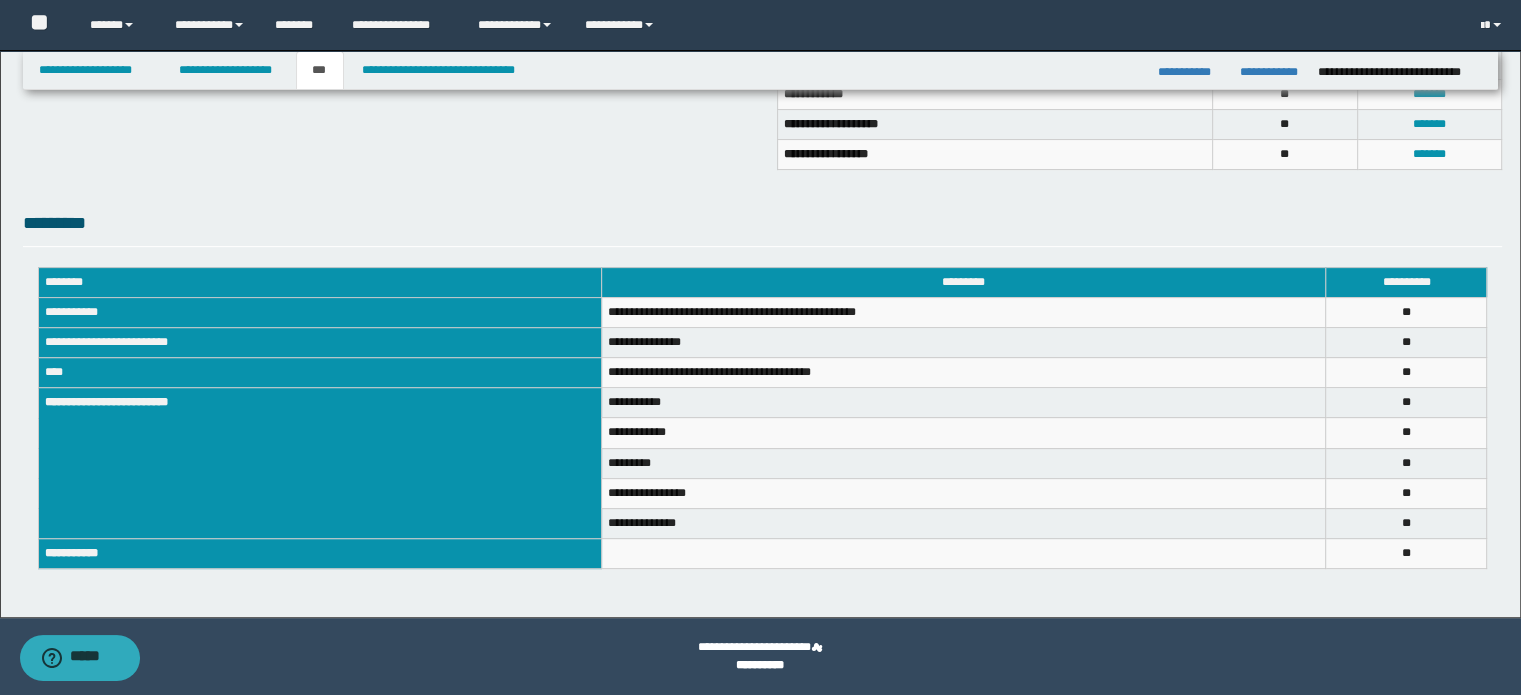 scroll, scrollTop: 50, scrollLeft: 0, axis: vertical 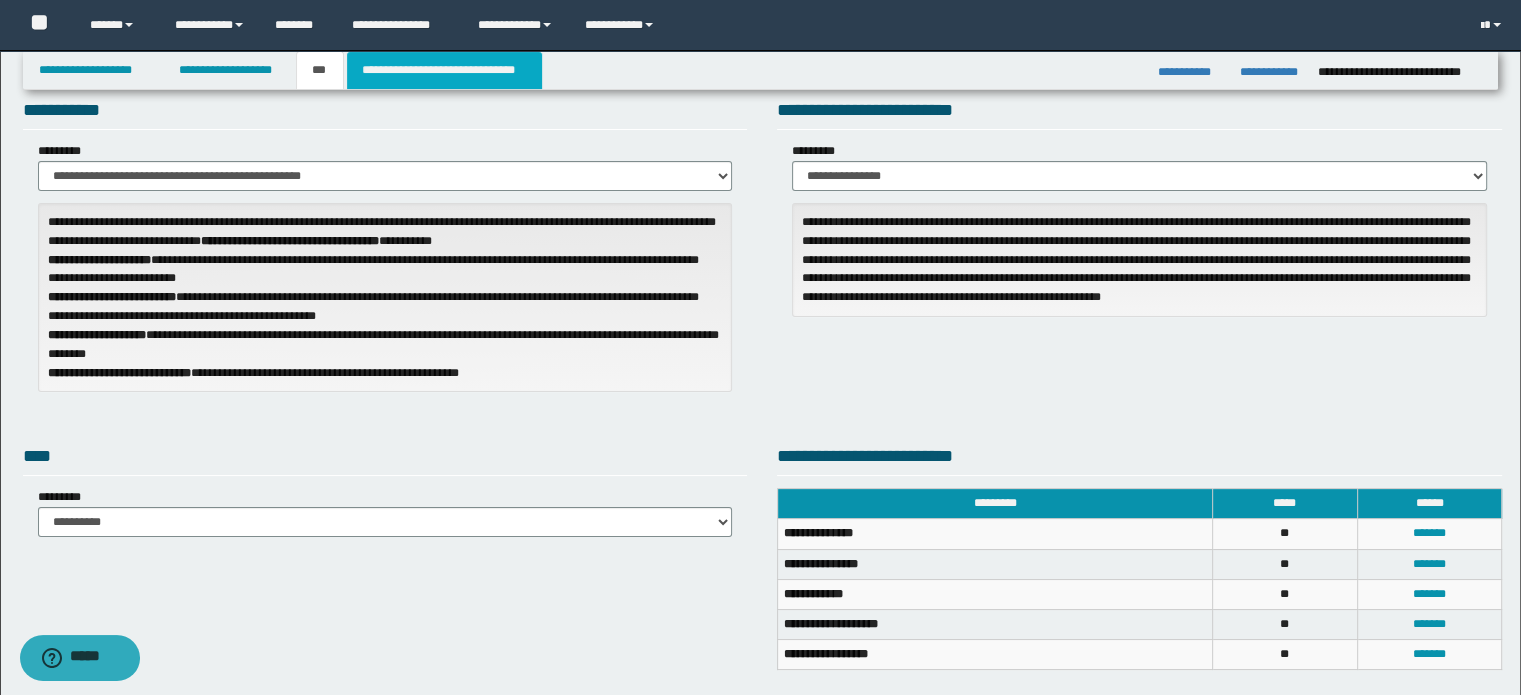 click on "**********" at bounding box center (444, 70) 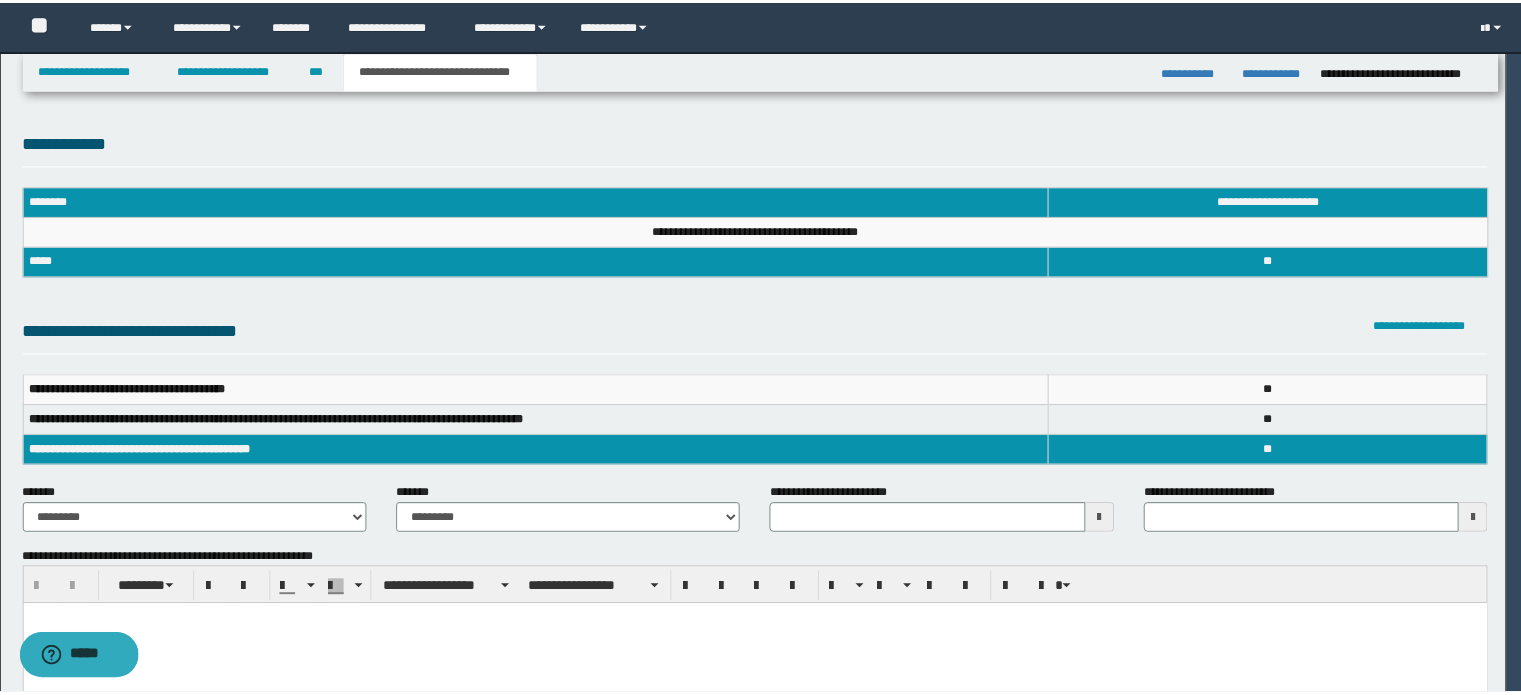 scroll, scrollTop: 0, scrollLeft: 0, axis: both 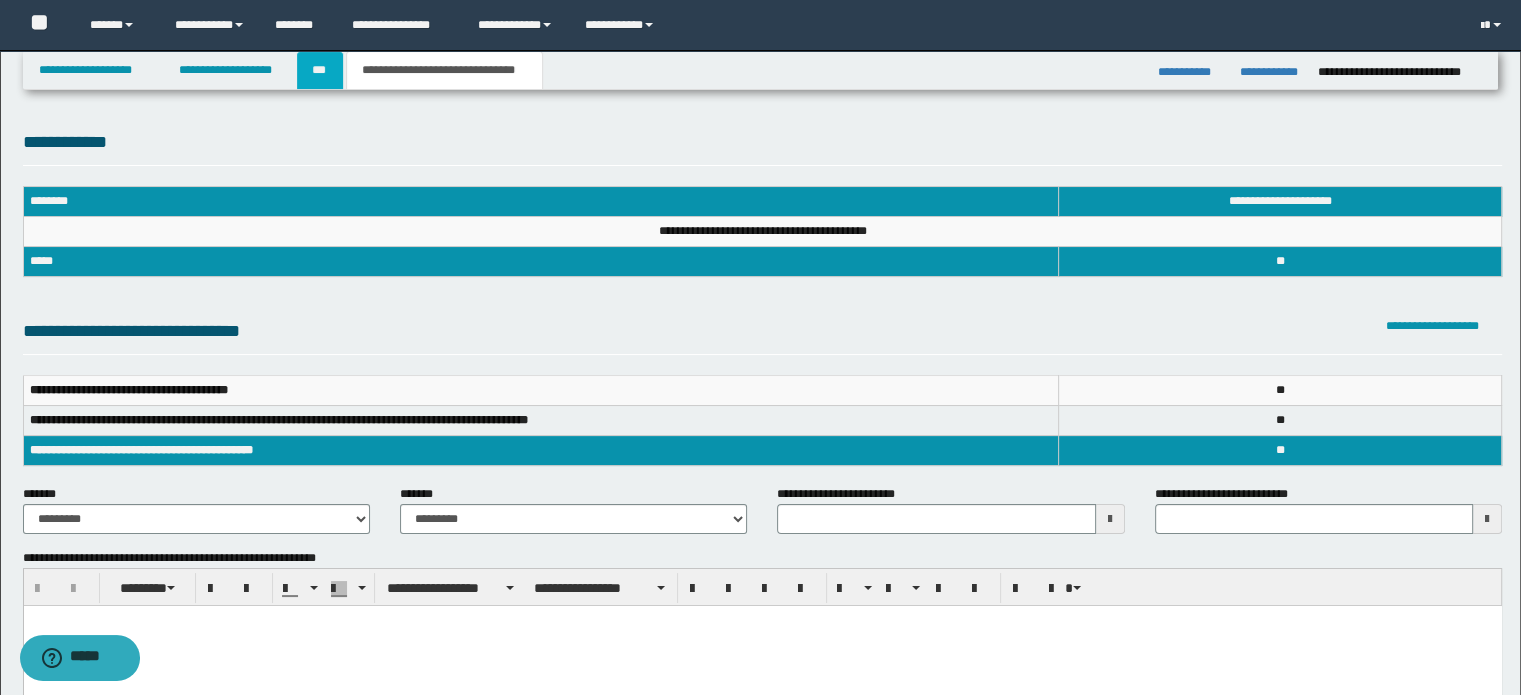 click on "***" at bounding box center (320, 70) 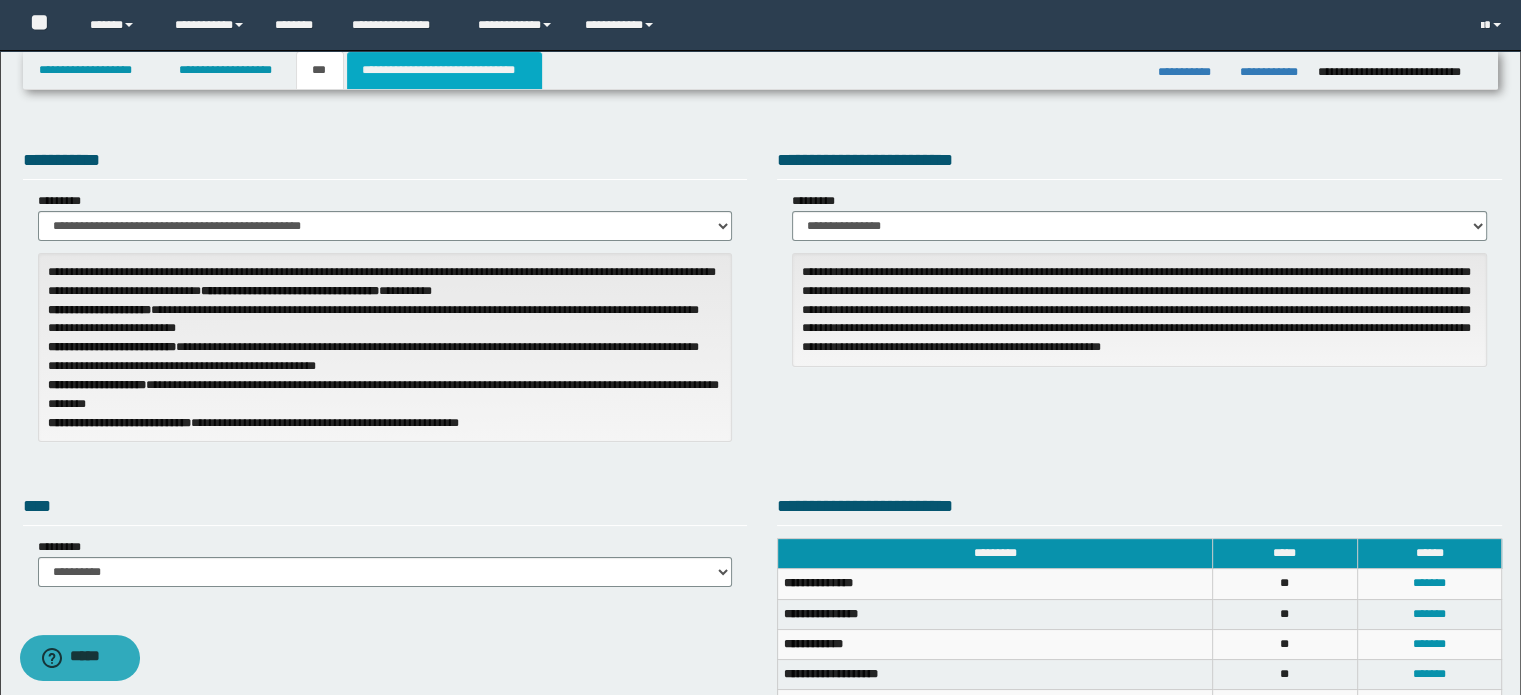 click on "**********" at bounding box center [444, 70] 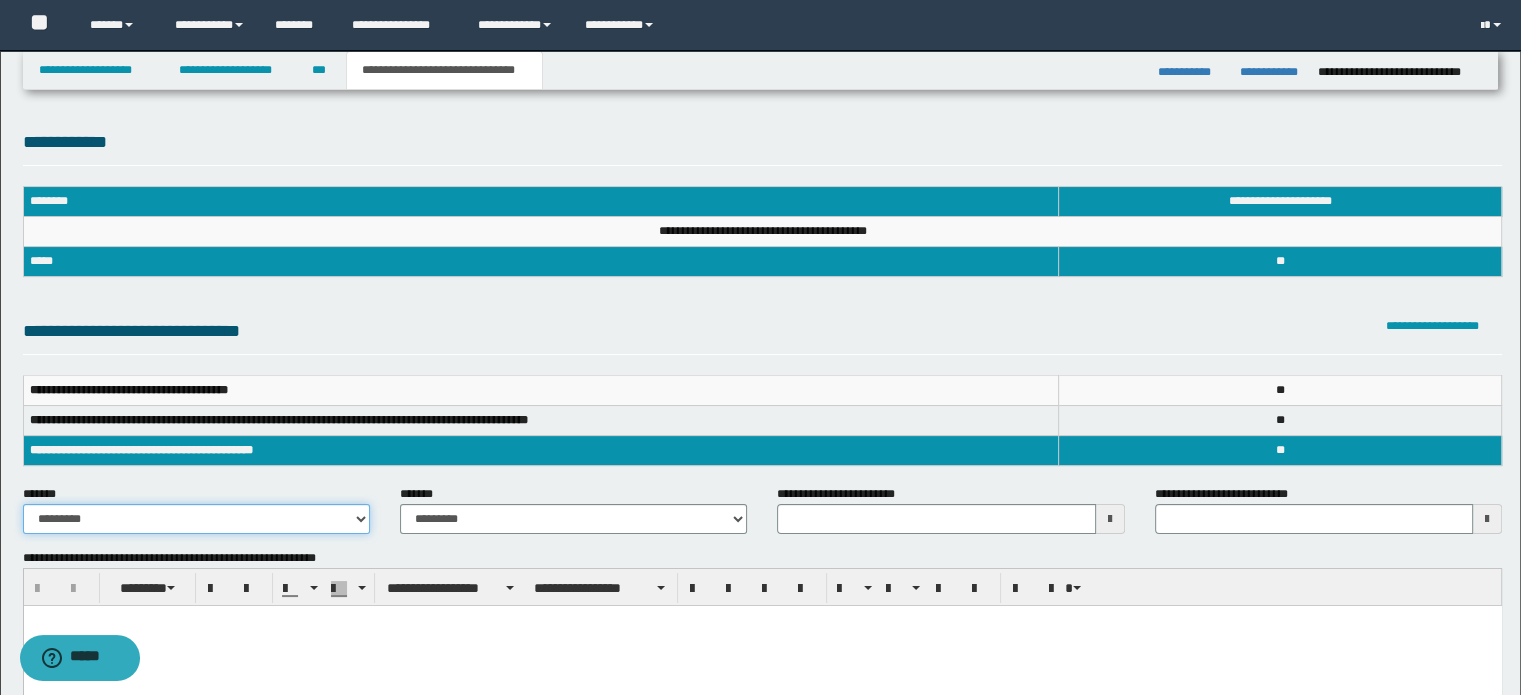 click on "**********" at bounding box center [196, 519] 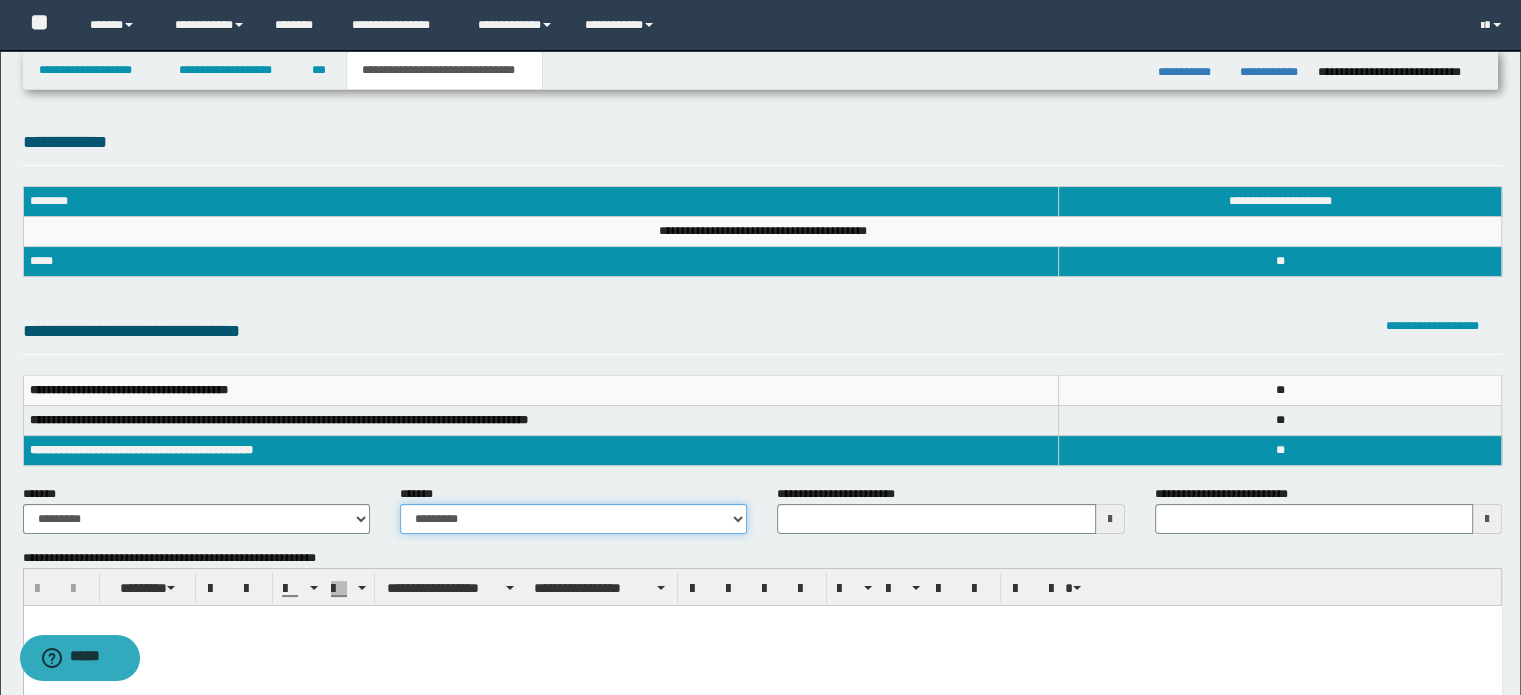 click on "**********" at bounding box center (573, 519) 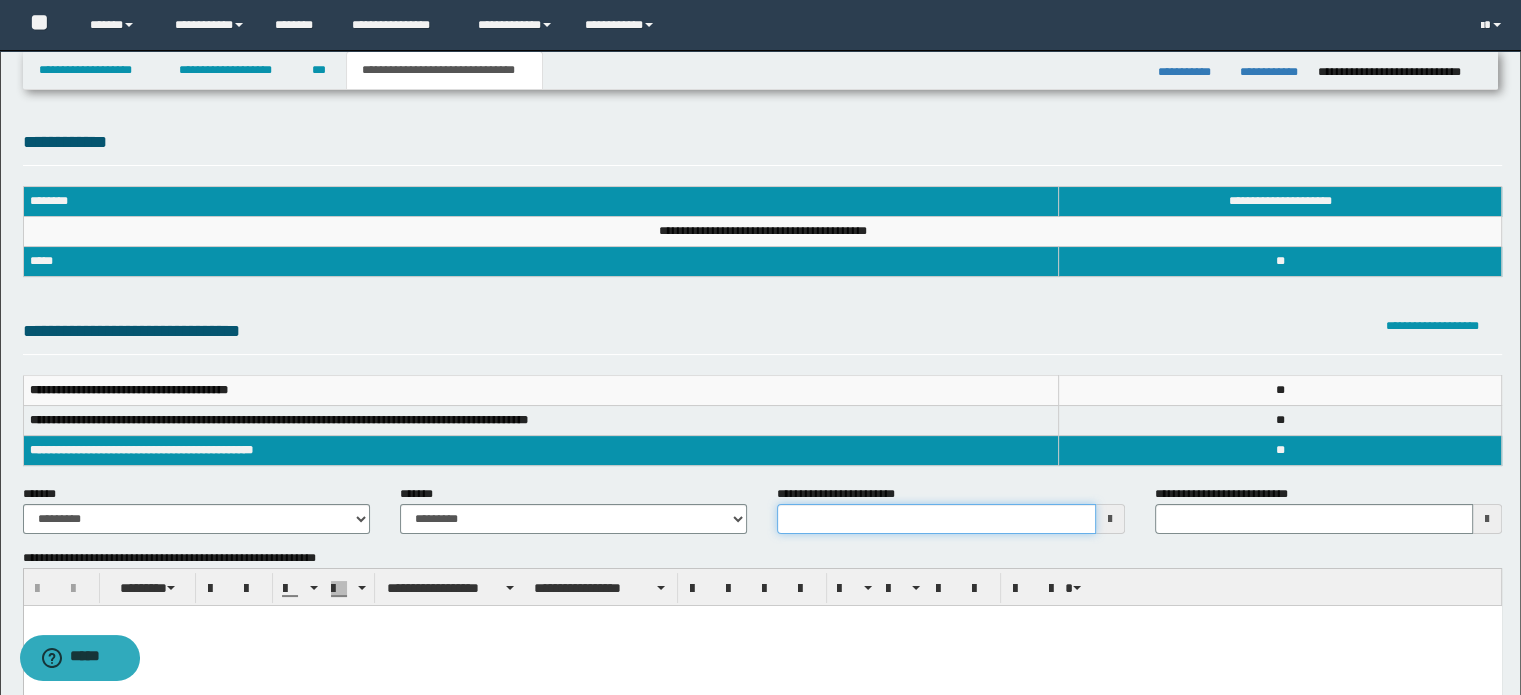 click on "**********" at bounding box center (936, 519) 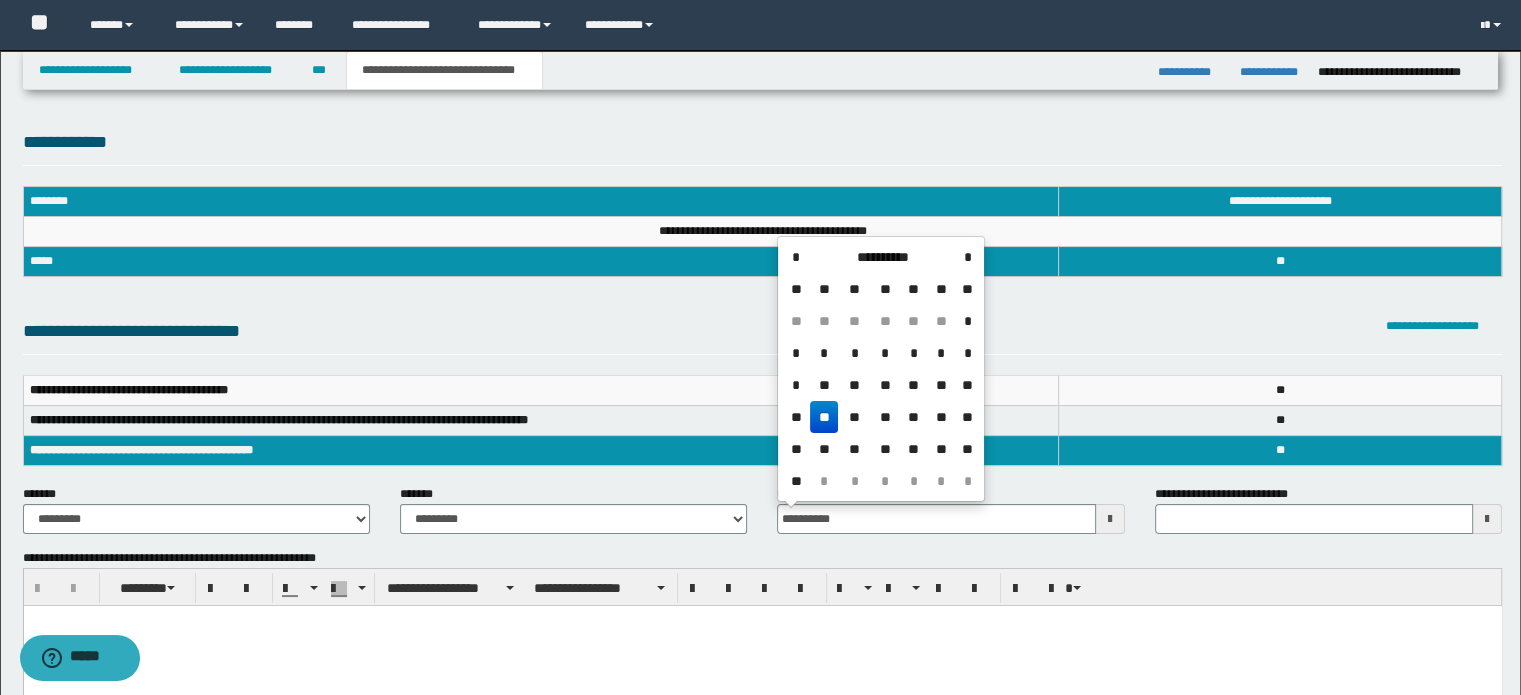 click on "**" at bounding box center (824, 417) 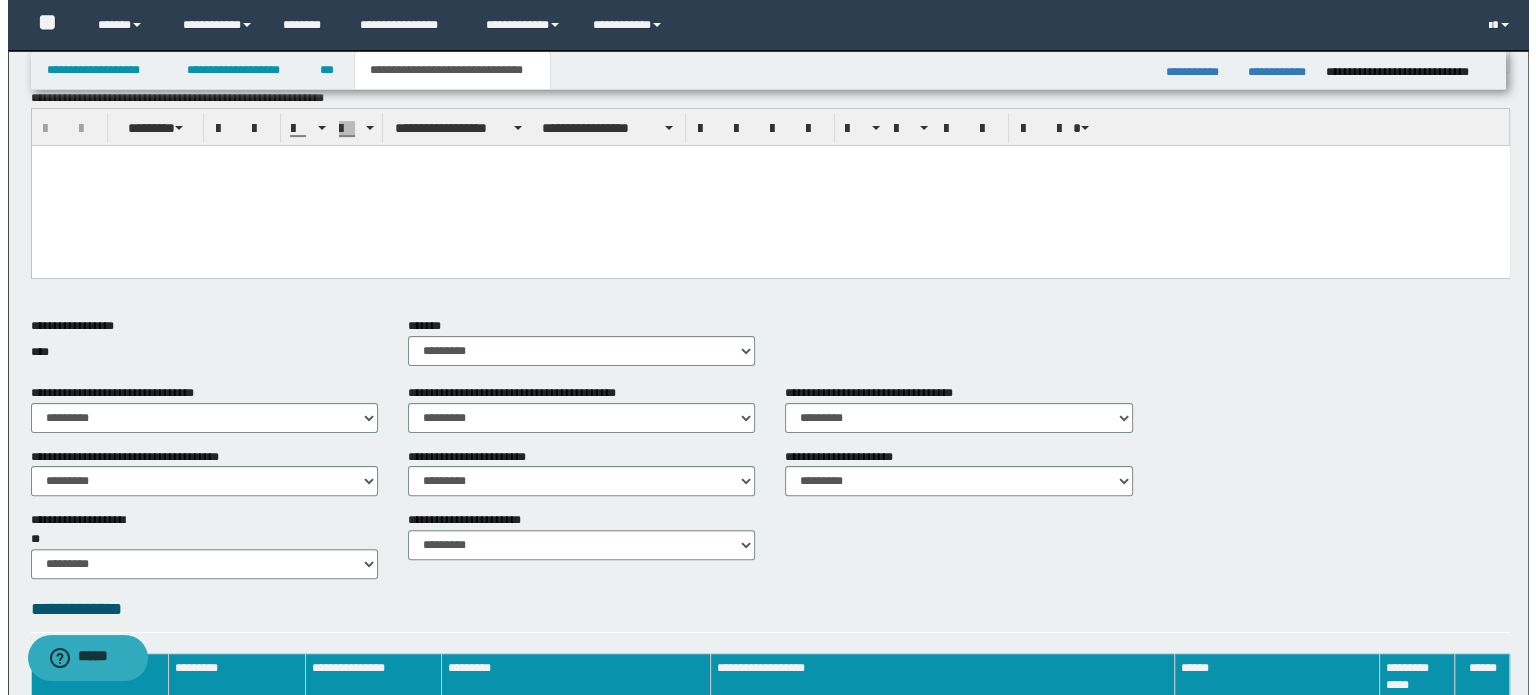 scroll, scrollTop: 201, scrollLeft: 0, axis: vertical 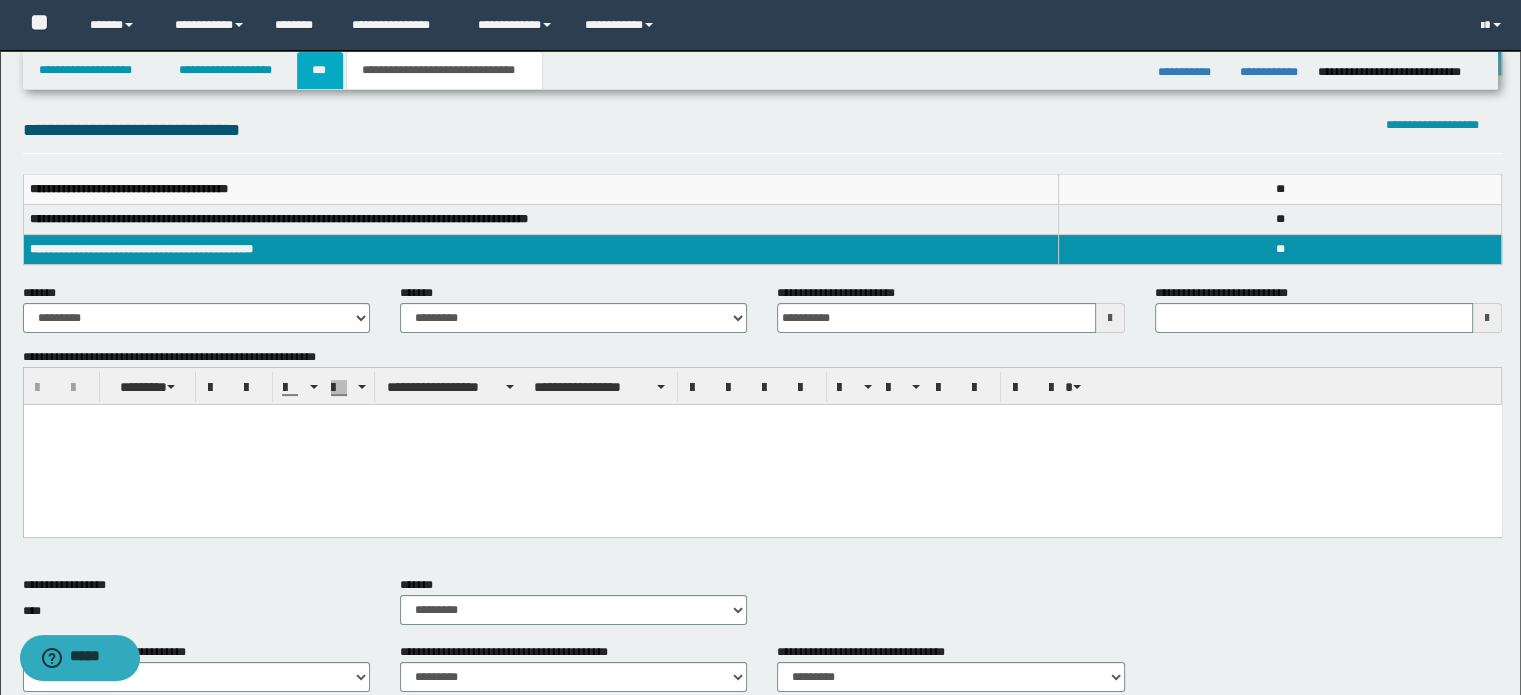 click on "***" at bounding box center (320, 70) 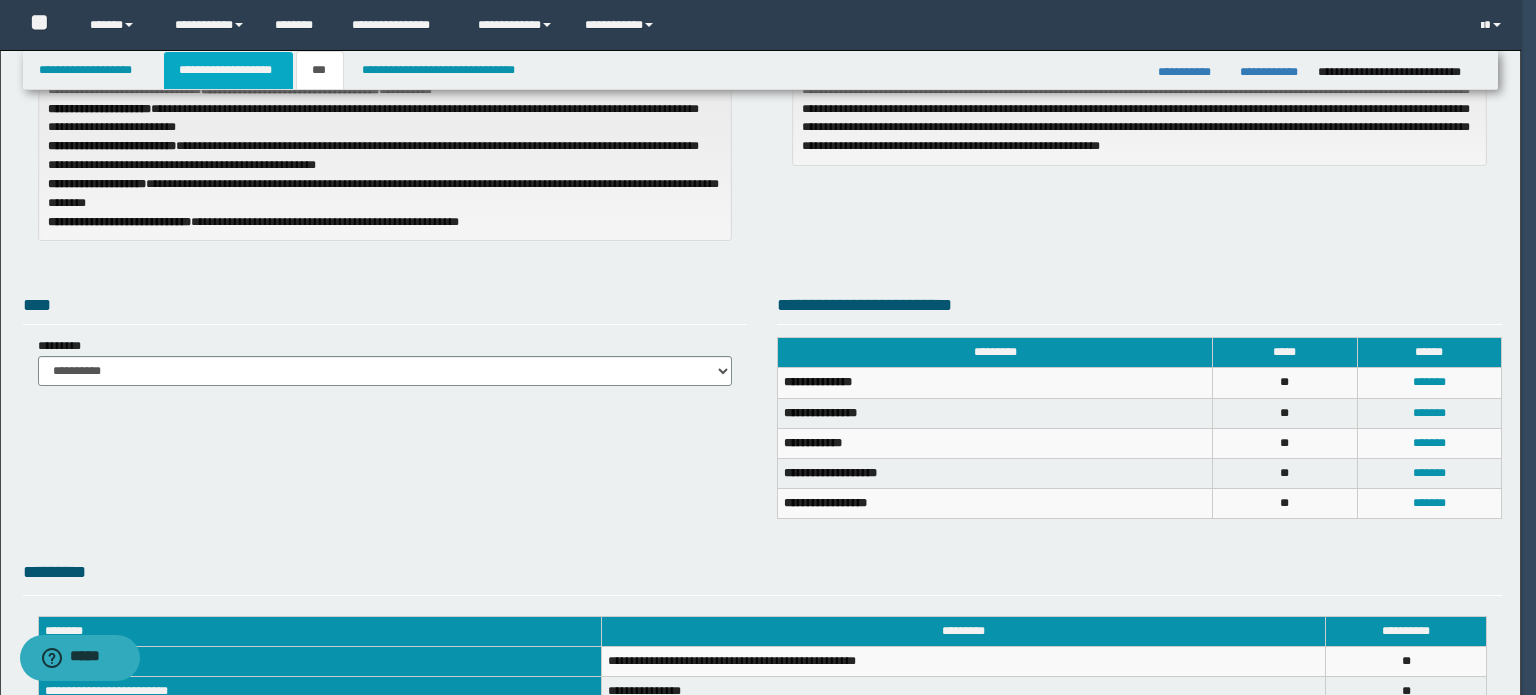 click on "**********" at bounding box center [228, 70] 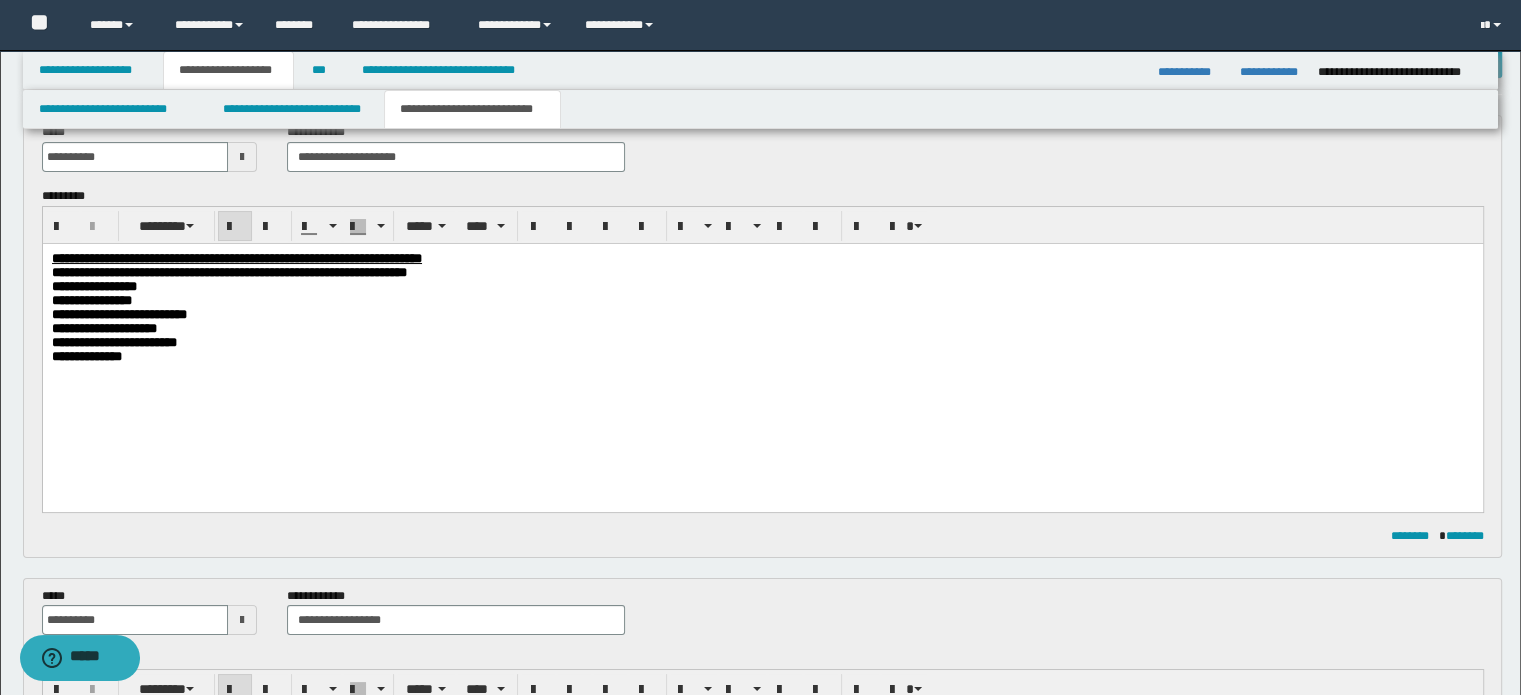 scroll, scrollTop: 0, scrollLeft: 0, axis: both 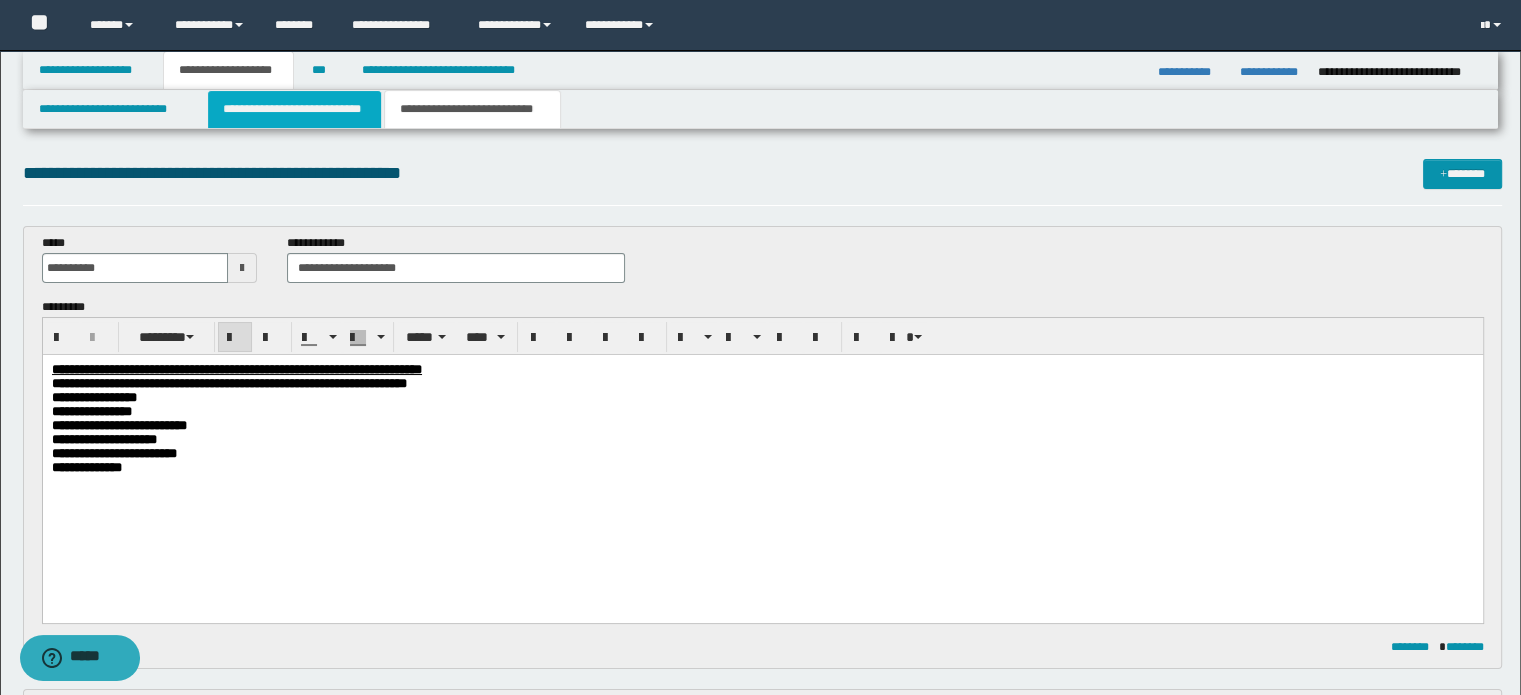 click on "**********" at bounding box center (294, 109) 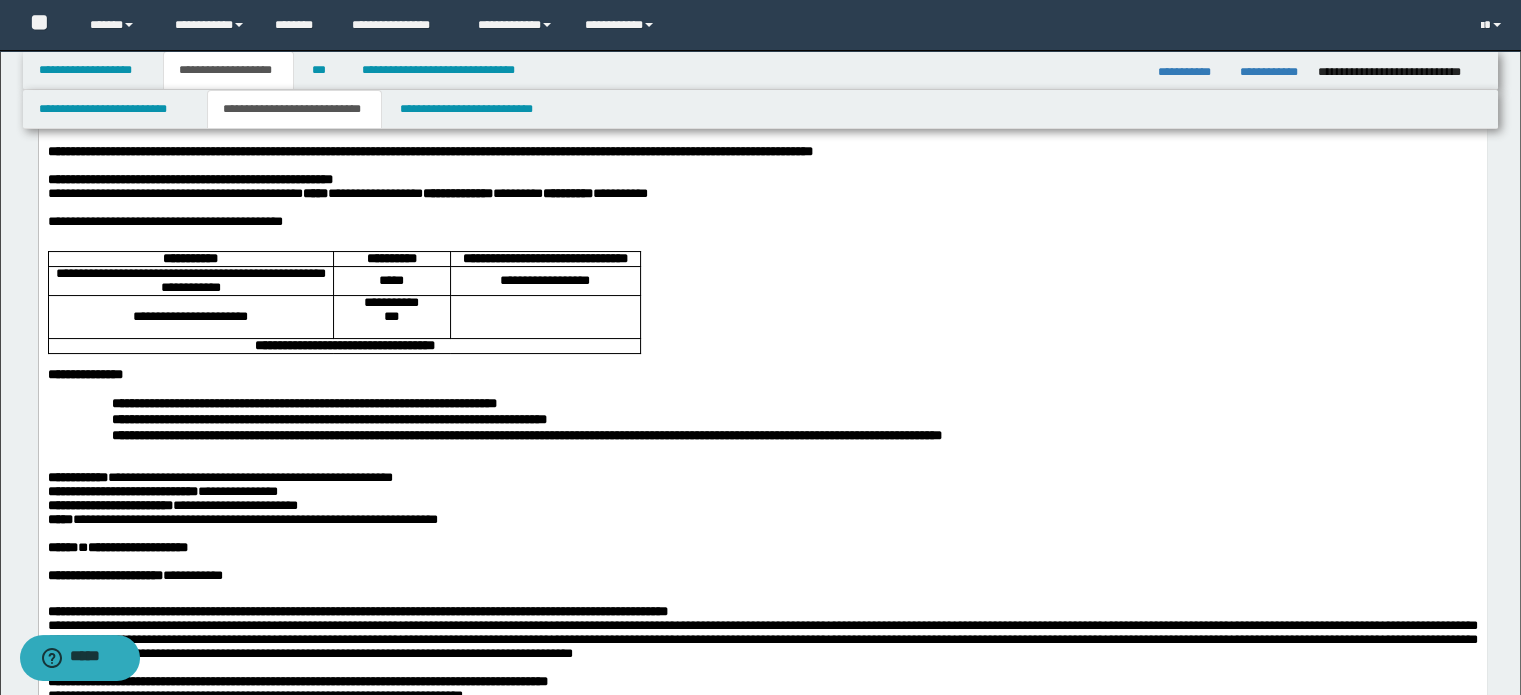 scroll, scrollTop: 0, scrollLeft: 0, axis: both 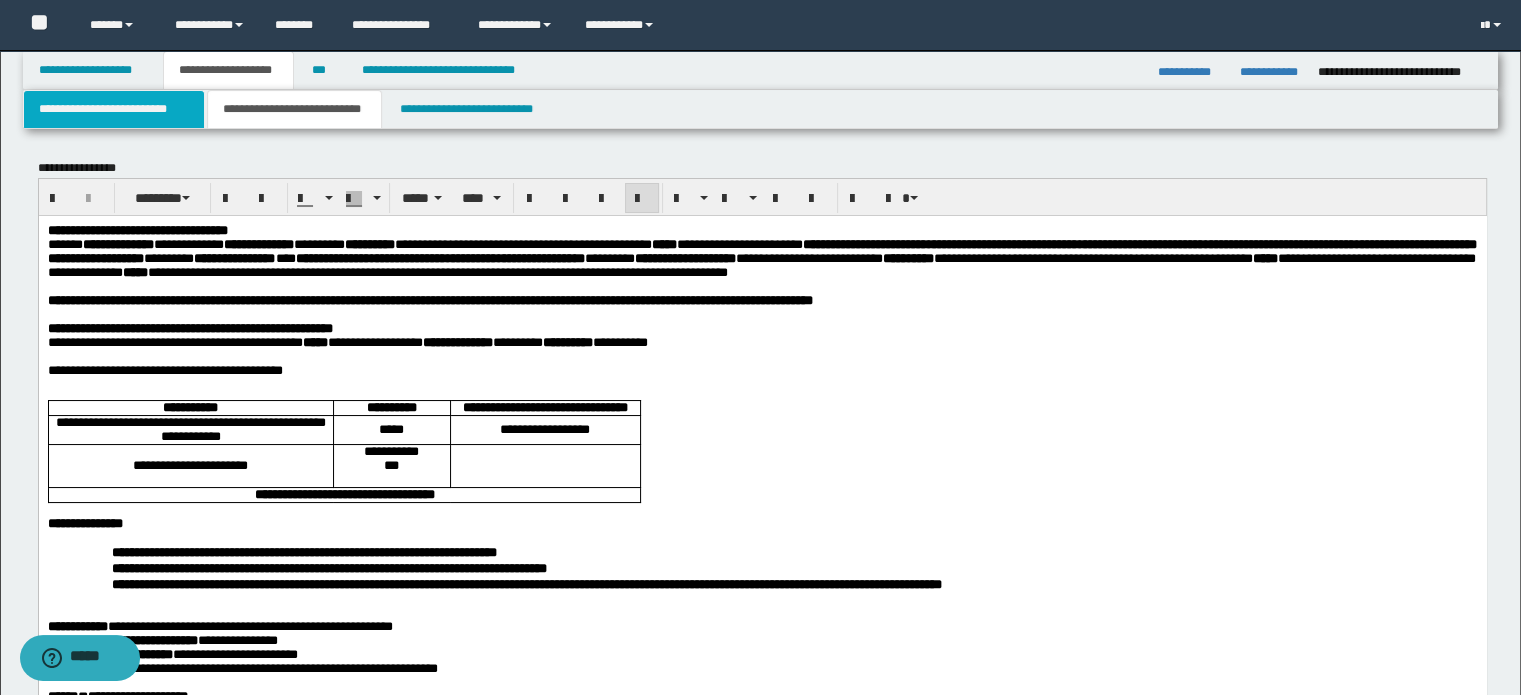 click on "**********" at bounding box center (114, 109) 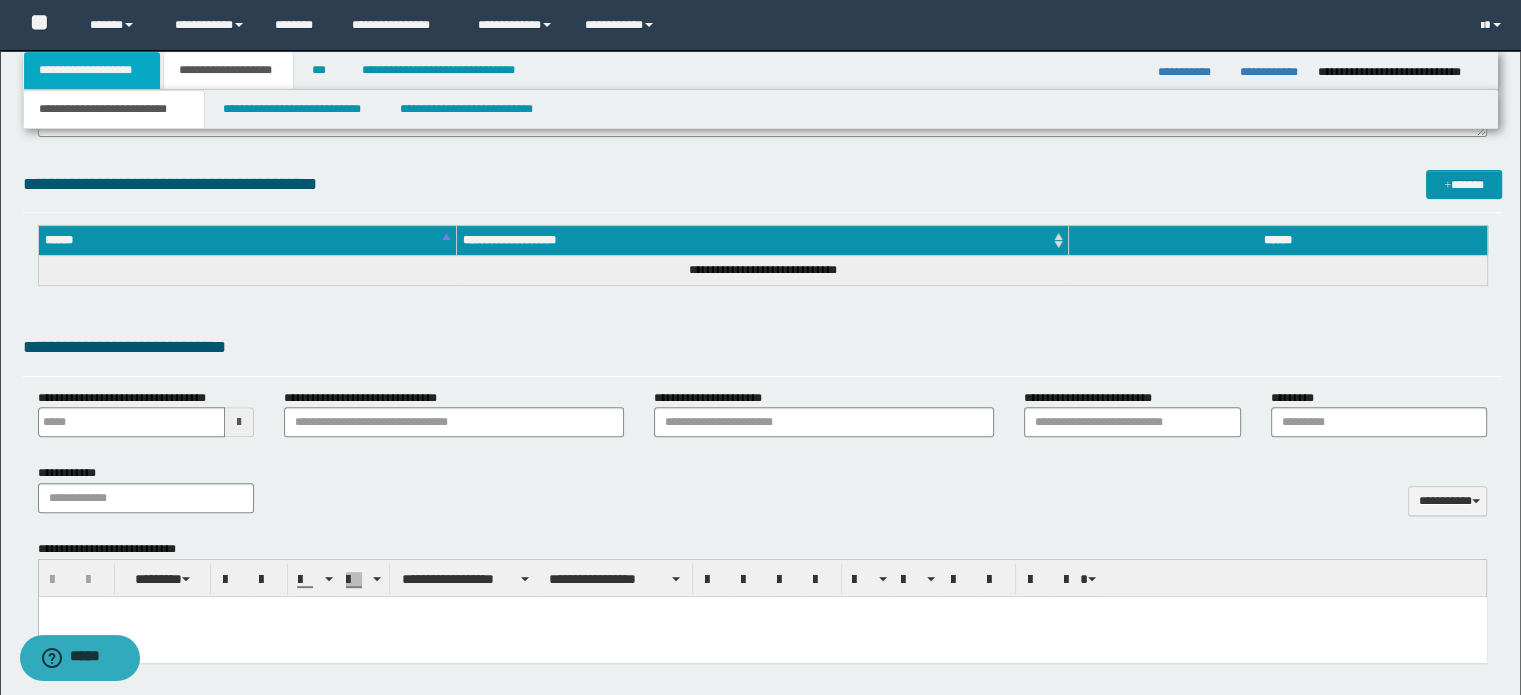 click on "**********" at bounding box center [92, 70] 